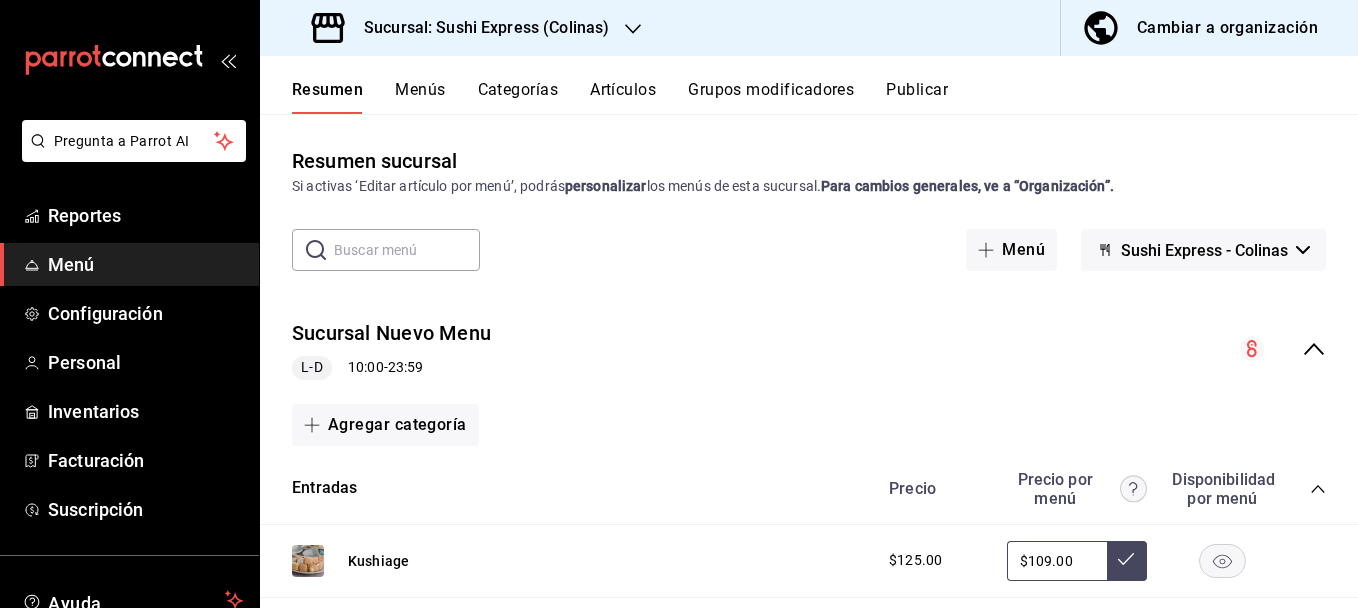 scroll, scrollTop: 0, scrollLeft: 0, axis: both 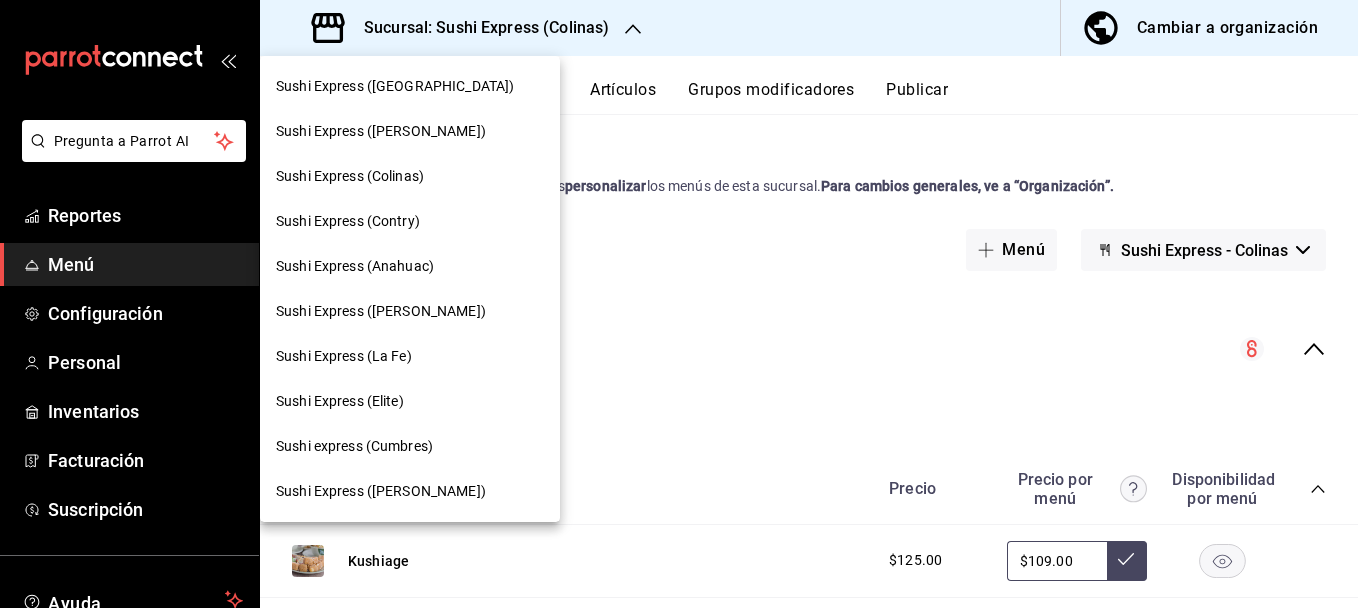click on "Sushi Express (Contry)" at bounding box center [348, 221] 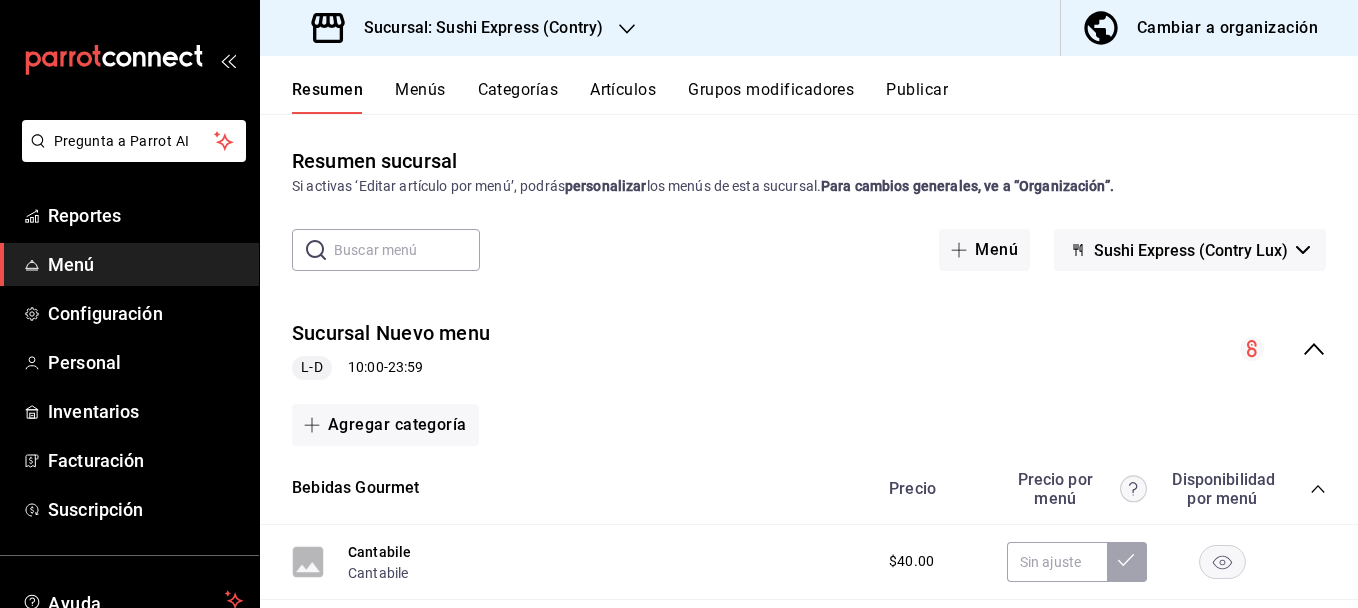 click on "Menú" at bounding box center [145, 264] 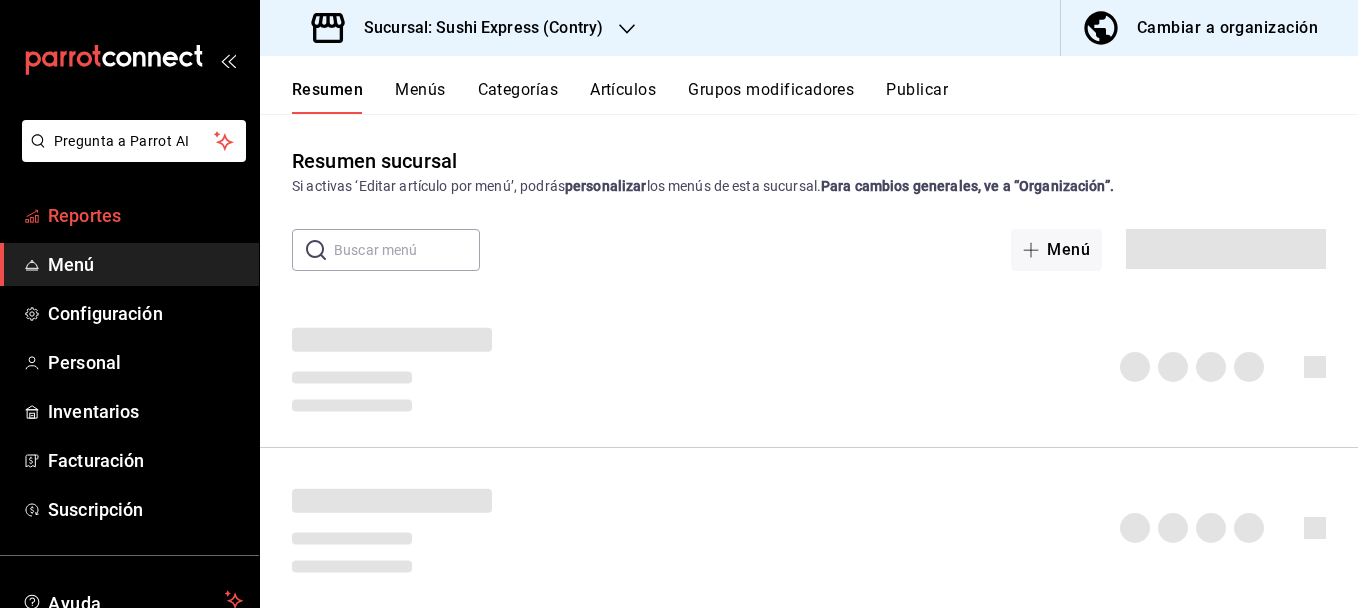 click on "Reportes" at bounding box center (145, 215) 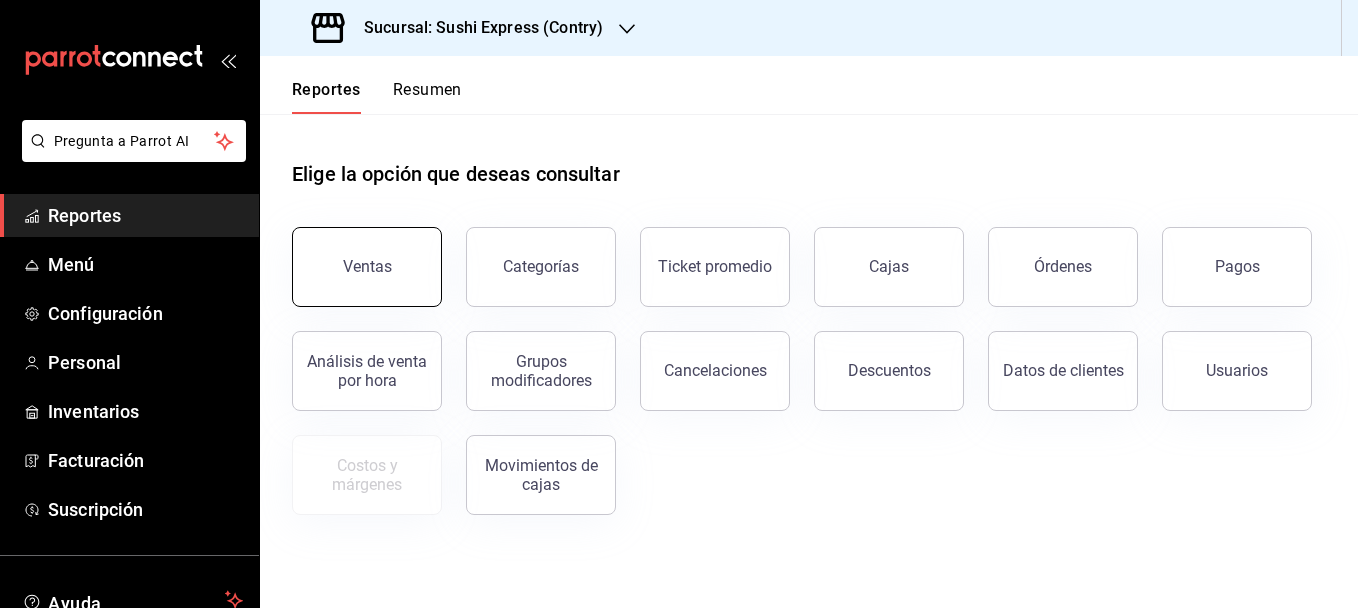 click on "Ventas" at bounding box center [367, 266] 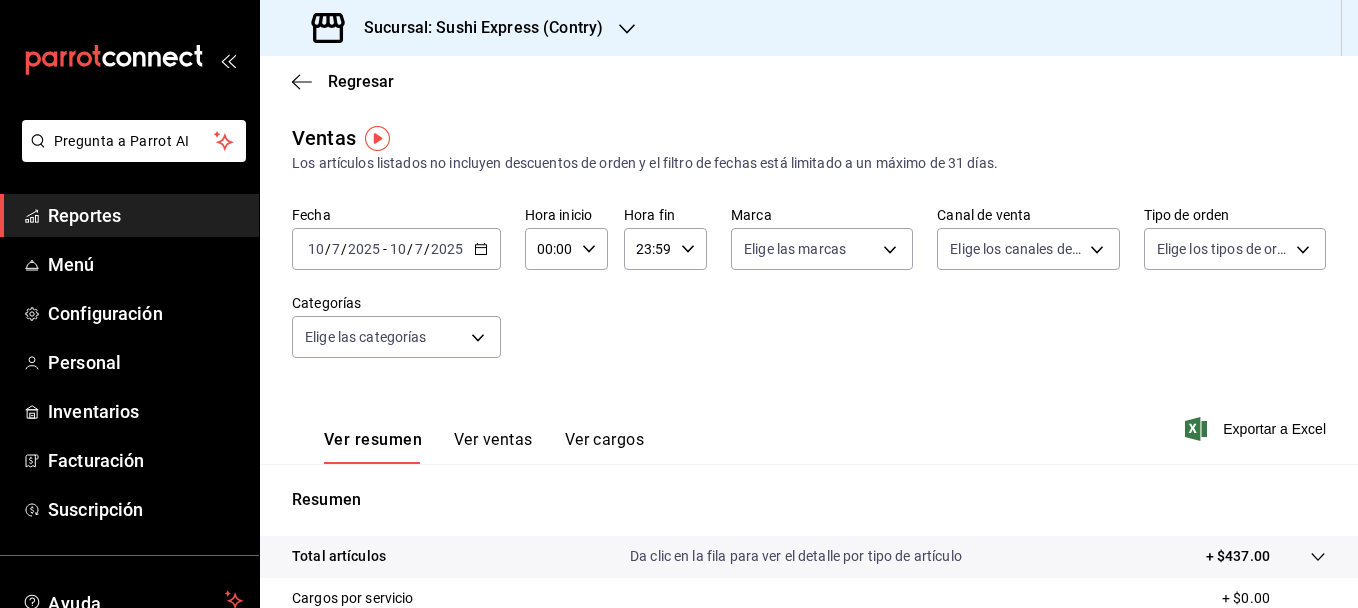 click 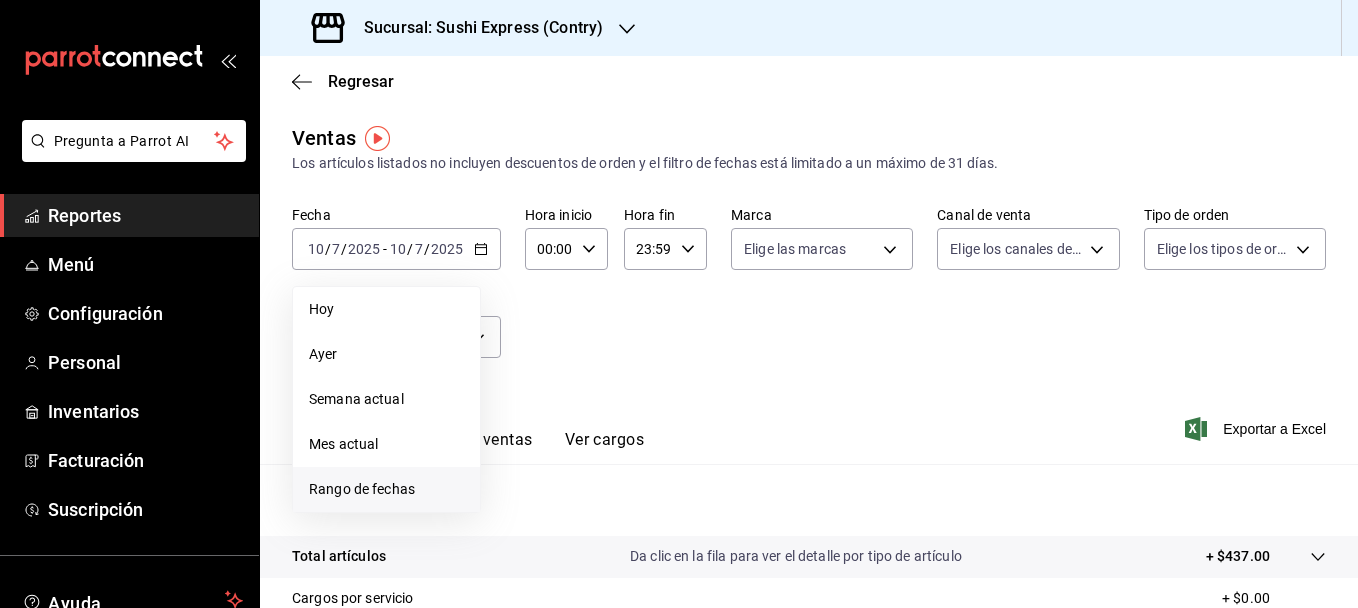 click on "Rango de fechas" at bounding box center [386, 489] 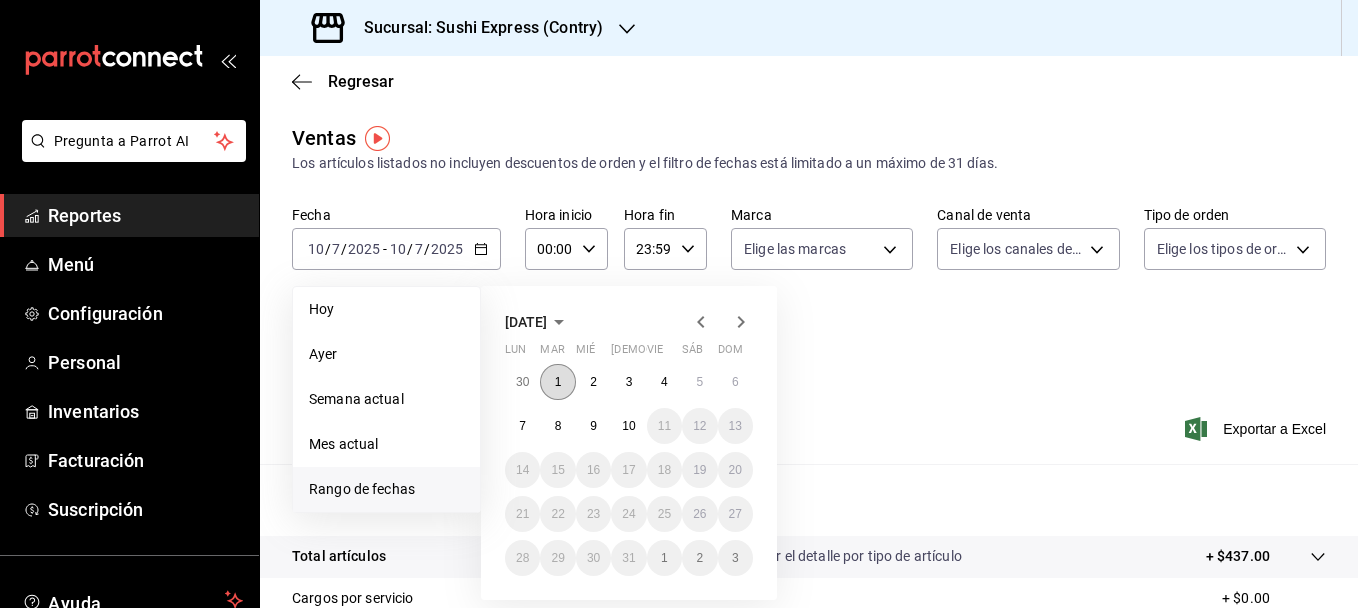 click on "1" at bounding box center (557, 382) 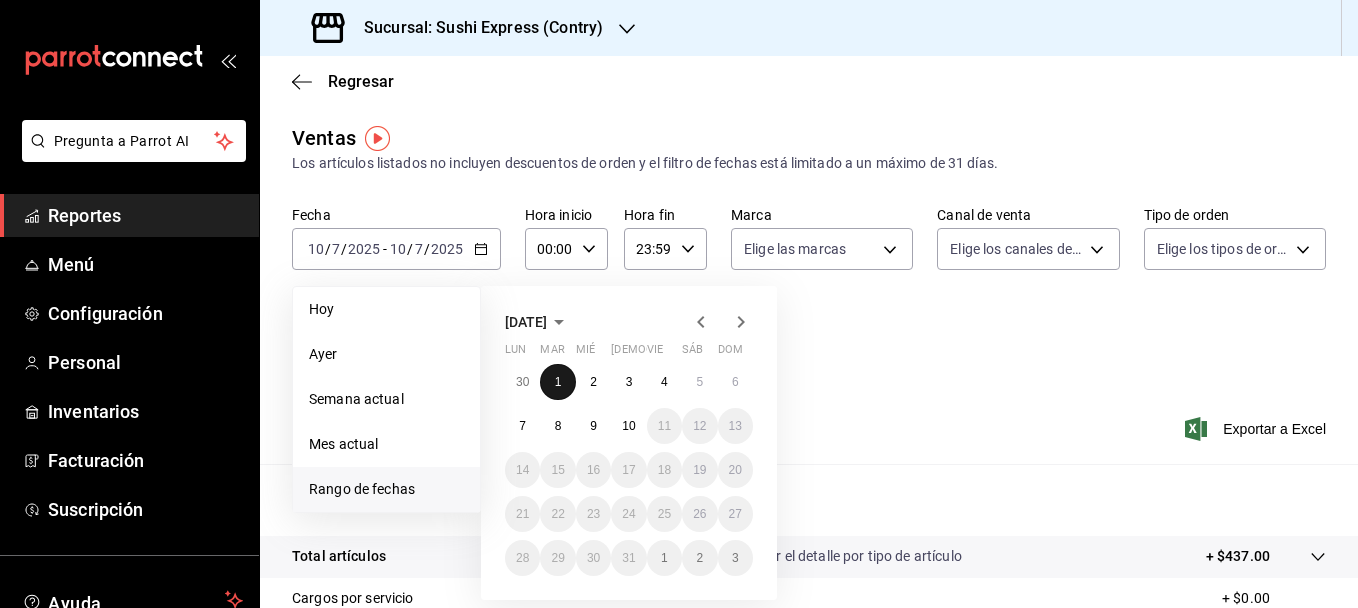 click on "1" at bounding box center [557, 382] 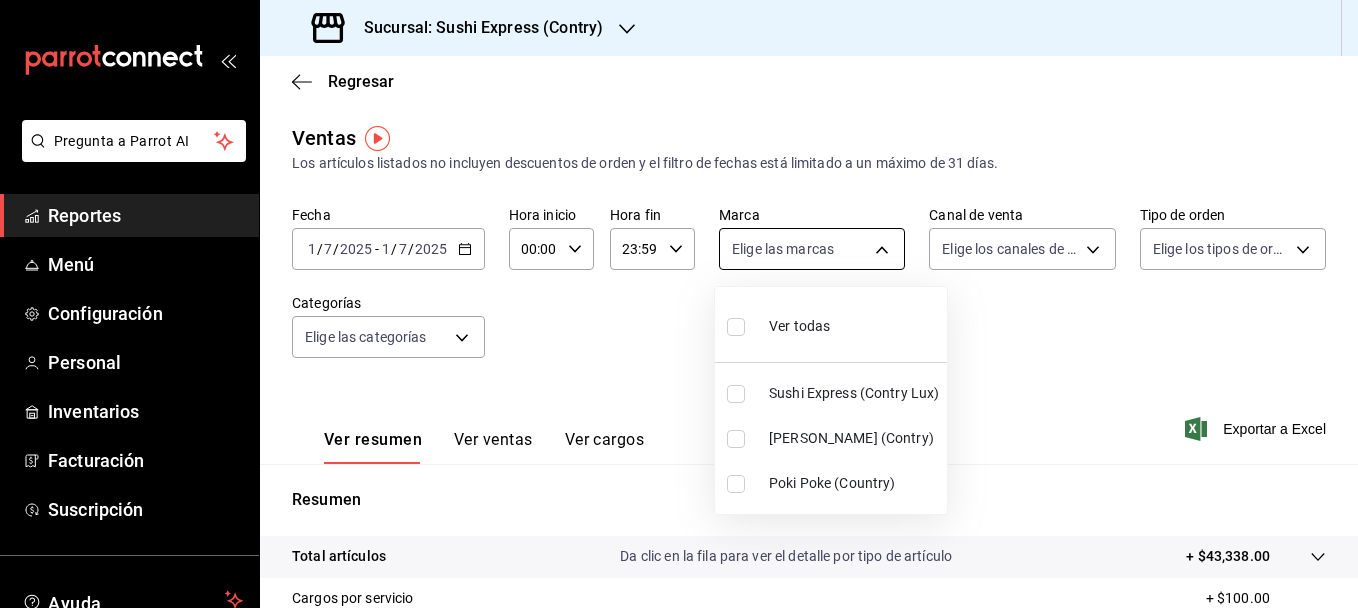 click on "Pregunta a Parrot AI Reportes   Menú   Configuración   Personal   Inventarios   Facturación   Suscripción   Ayuda Recomienda Parrot   [PERSON_NAME]   Sugerir nueva función   Sucursal: Sushi Express (Contry) Regresar Ventas Los artículos listados no incluyen descuentos de orden y el filtro de fechas está limitado a un máximo de 31 días. Fecha [DATE] [DATE] - [DATE] [DATE] Hora inicio 00:00 Hora inicio Hora fin 23:59 Hora fin Marca Elige las marcas Canal de venta Elige los canales de venta Tipo de orden Elige los tipos de orden Categorías Elige las categorías Ver resumen Ver ventas Ver cargos Exportar a Excel Resumen Total artículos Da clic en la fila para ver el detalle por tipo de artículo + $43,338.00 Cargos por servicio + $100.00 Venta bruta = $43,438.00 Descuentos totales - $3,949.80 Certificados de regalo - $0.00 Venta total = $39,488.20 Impuestos - $5,446.65 Venta neta = $34,041.55 GANA 1 MES GRATIS EN TU SUSCRIPCIÓN AQUÍ Ver video tutorial Ir a video Reportes" at bounding box center [679, 304] 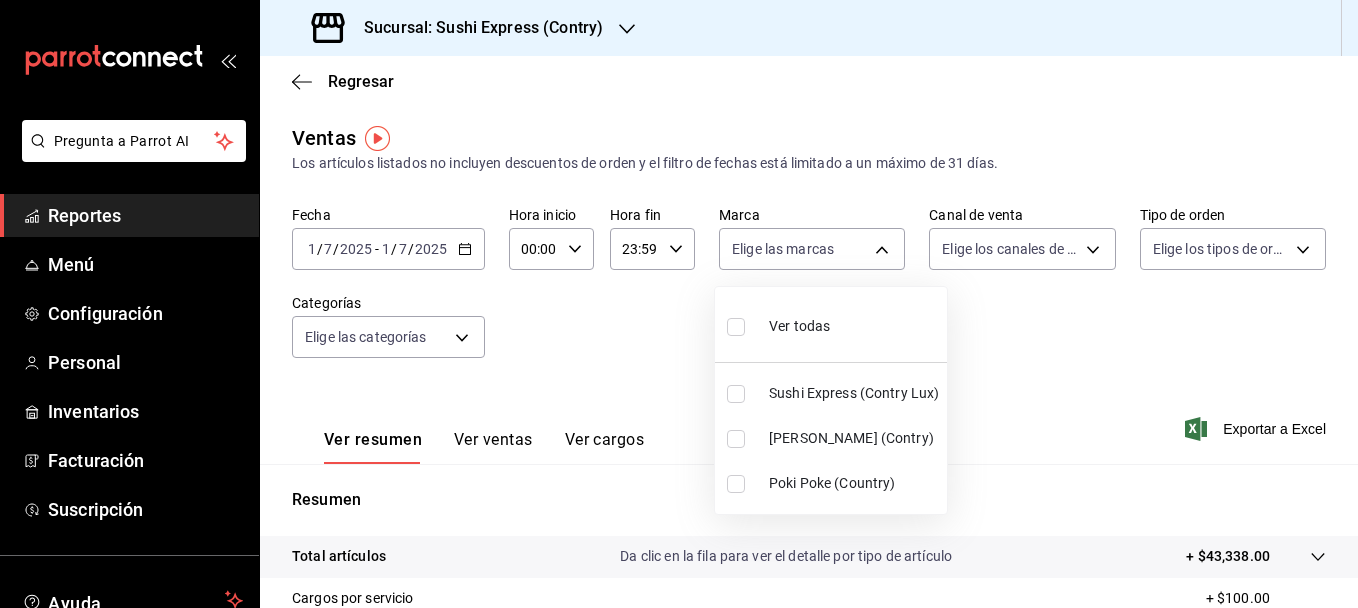 click at bounding box center (736, 484) 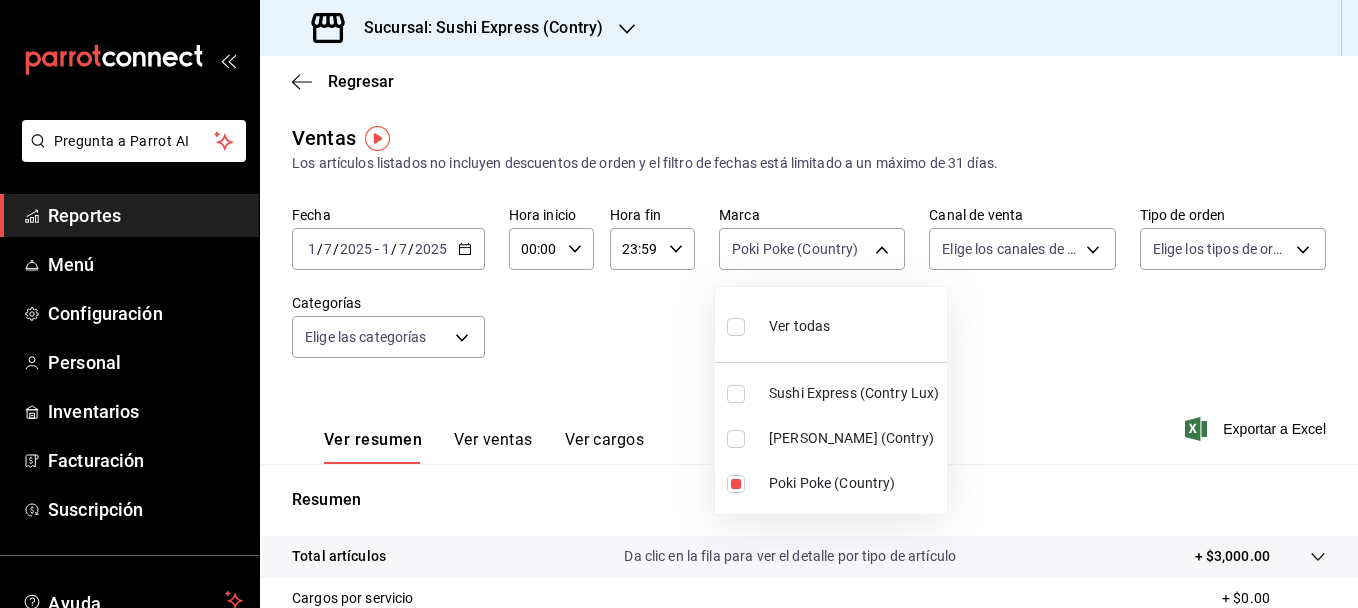 click at bounding box center (679, 304) 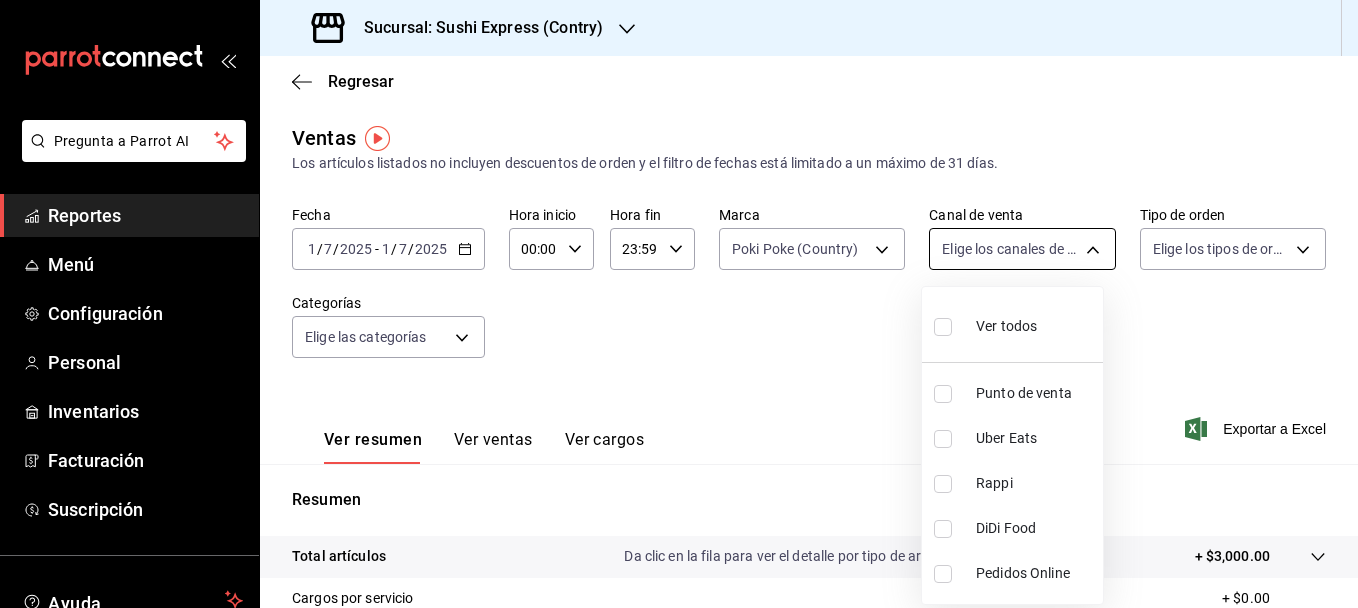 click on "Pregunta a Parrot AI Reportes   Menú   Configuración   Personal   Inventarios   Facturación   Suscripción   Ayuda Recomienda Parrot   [PERSON_NAME]   Sugerir nueva función   Sucursal: Sushi Express (Contry) Regresar Ventas Los artículos listados no incluyen descuentos de orden y el filtro de fechas está limitado a un máximo de 31 días. Fecha [DATE] [DATE] - [DATE] [DATE] Hora inicio 00:00 Hora inicio Hora fin 23:59 Hora fin Marca Poki Poke (Country) c9ac6d60-fcab-4fd6-b17a-54b041029faa Canal de venta Elige los canales de venta Tipo de orden Elige los tipos de orden Categorías Elige las categorías Ver resumen Ver ventas Ver cargos Exportar a Excel Resumen Total artículos Da clic en la fila para ver el detalle por tipo de artículo + $3,000.00 Cargos por servicio + $0.00 Venta bruta = $3,000.00 Descuentos totales - $0.00 Certificados de regalo - $0.00 Venta total = $3,000.00 Impuestos - $413.79 Venta neta = $2,586.21 GANA 1 MES GRATIS EN TU SUSCRIPCIÓN AQUÍ Ir a video" at bounding box center [679, 304] 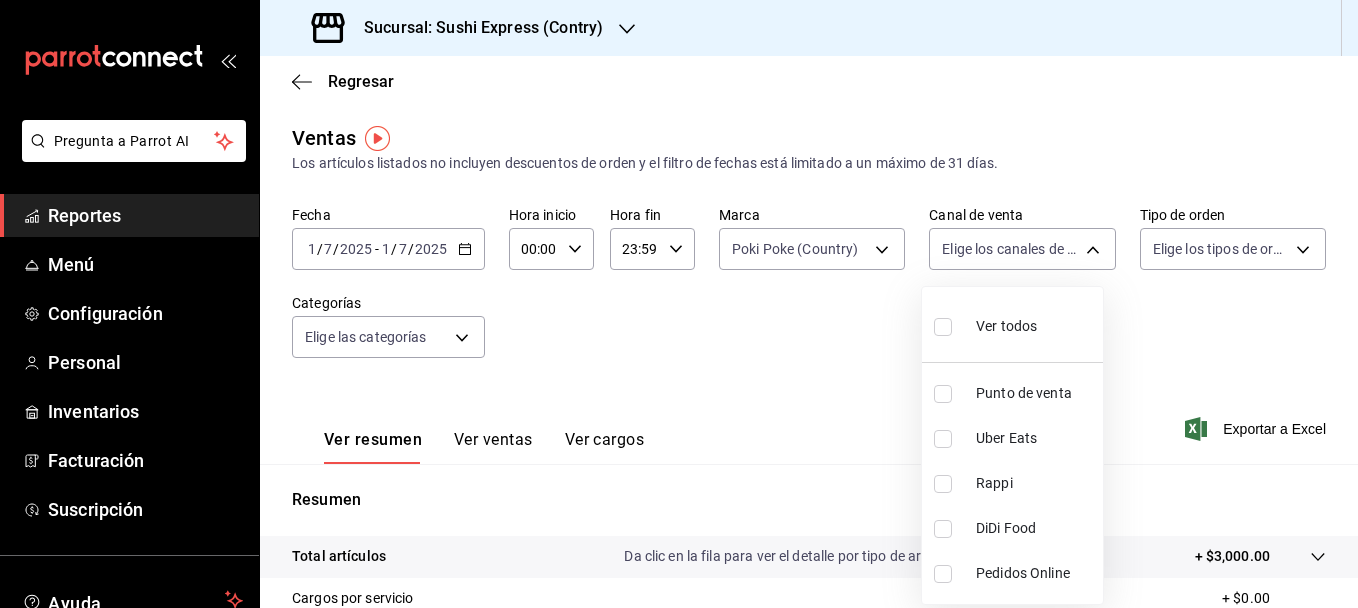 click at bounding box center (943, 394) 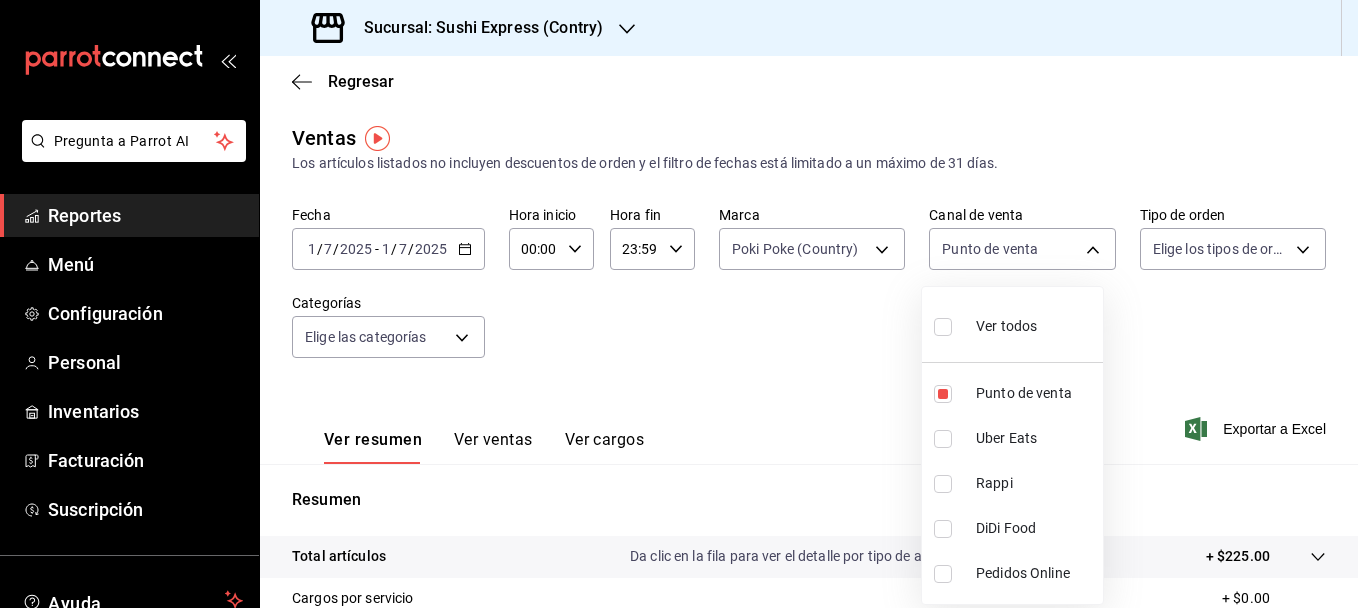 click at bounding box center [943, 439] 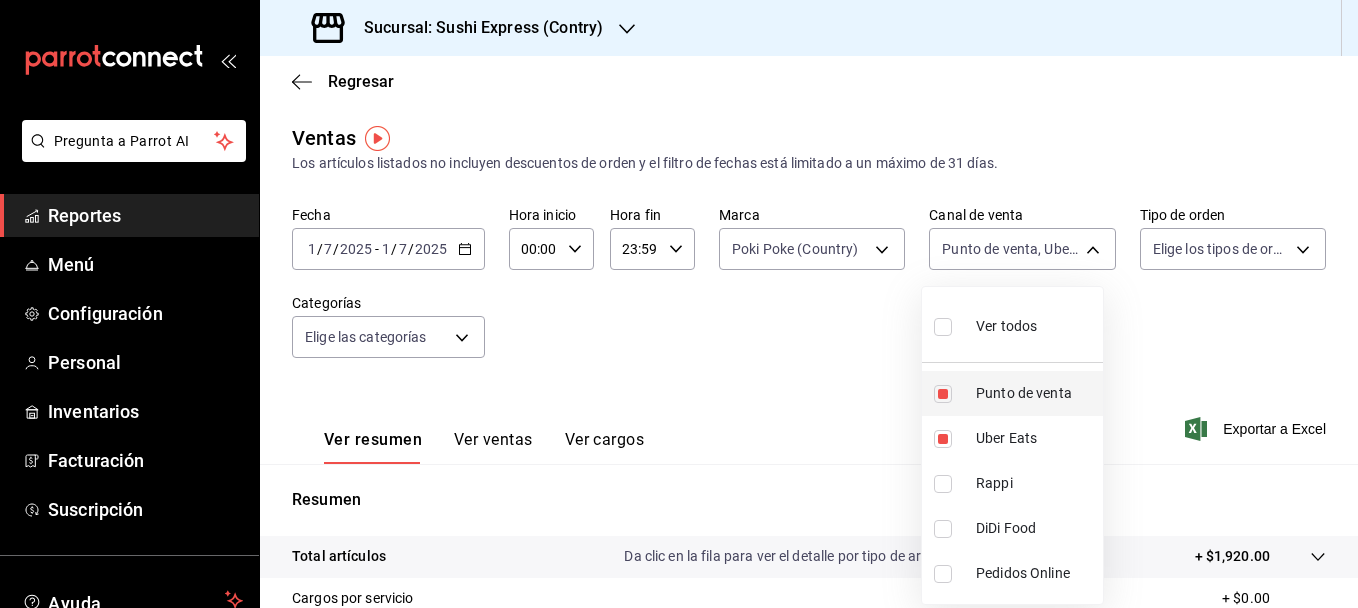 click at bounding box center (943, 394) 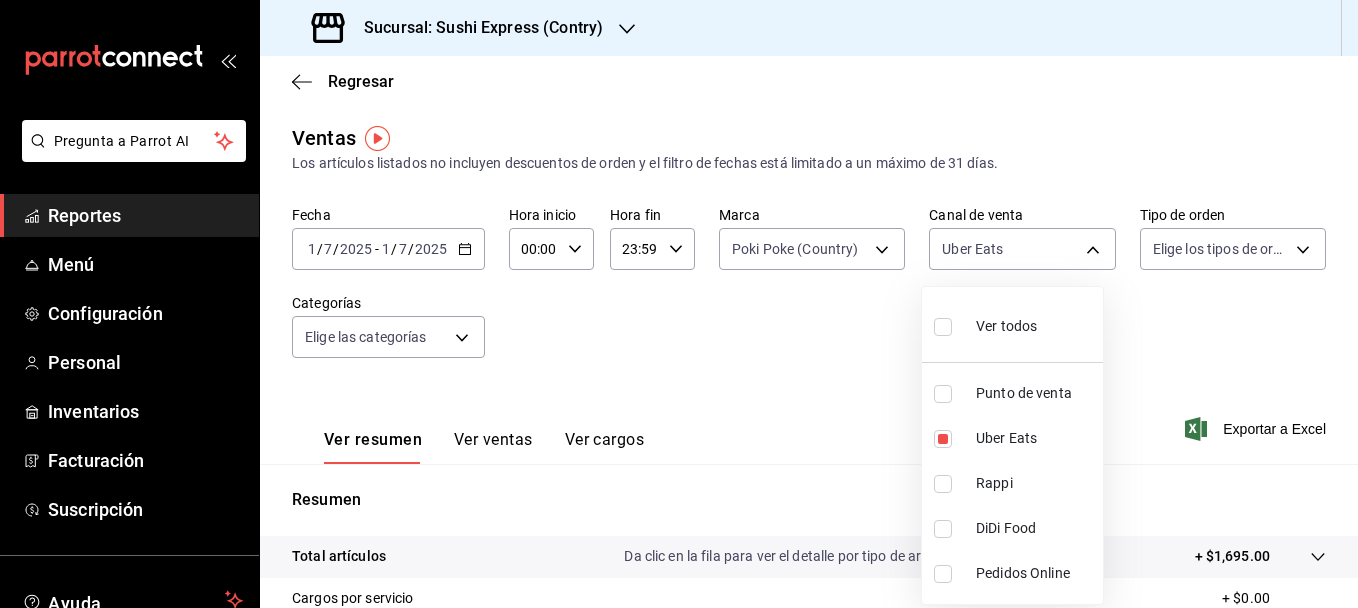 click at bounding box center (679, 304) 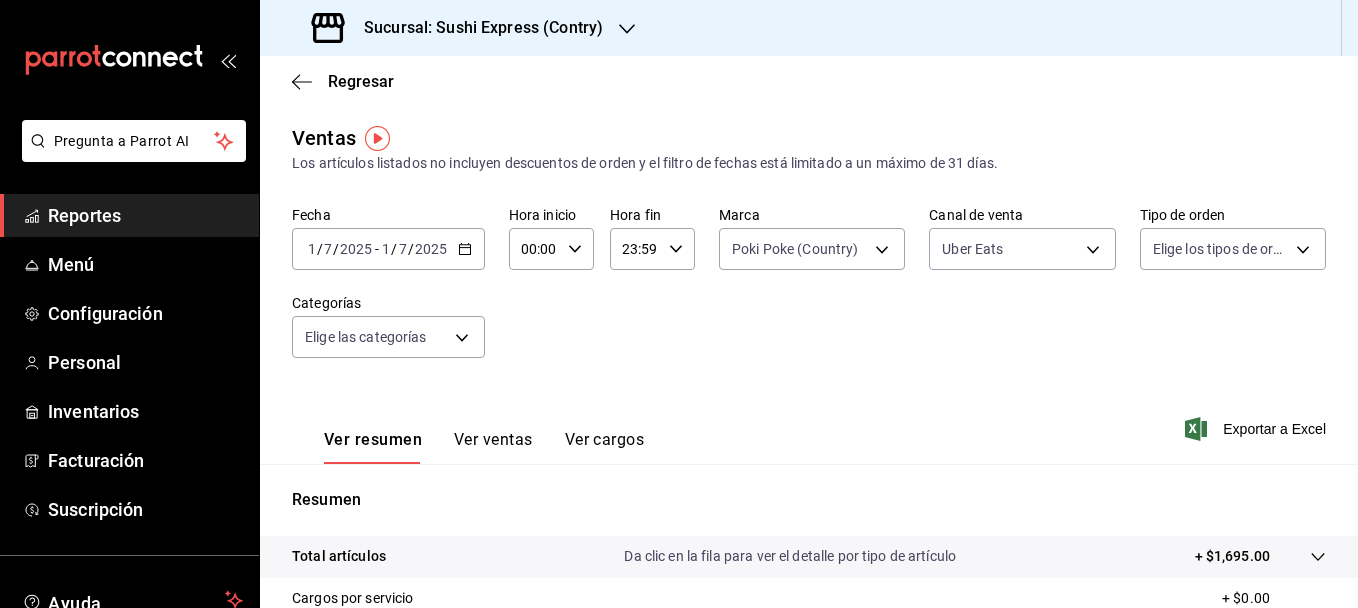click on "Ver ventas" at bounding box center (493, 447) 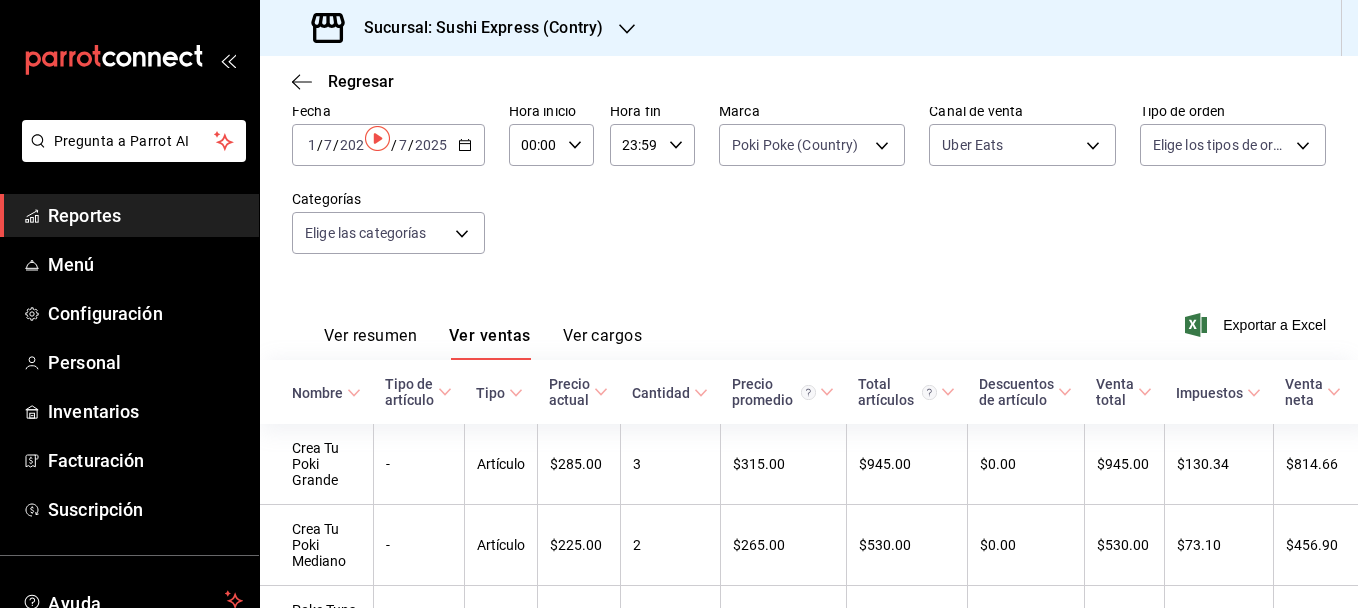 scroll, scrollTop: 0, scrollLeft: 0, axis: both 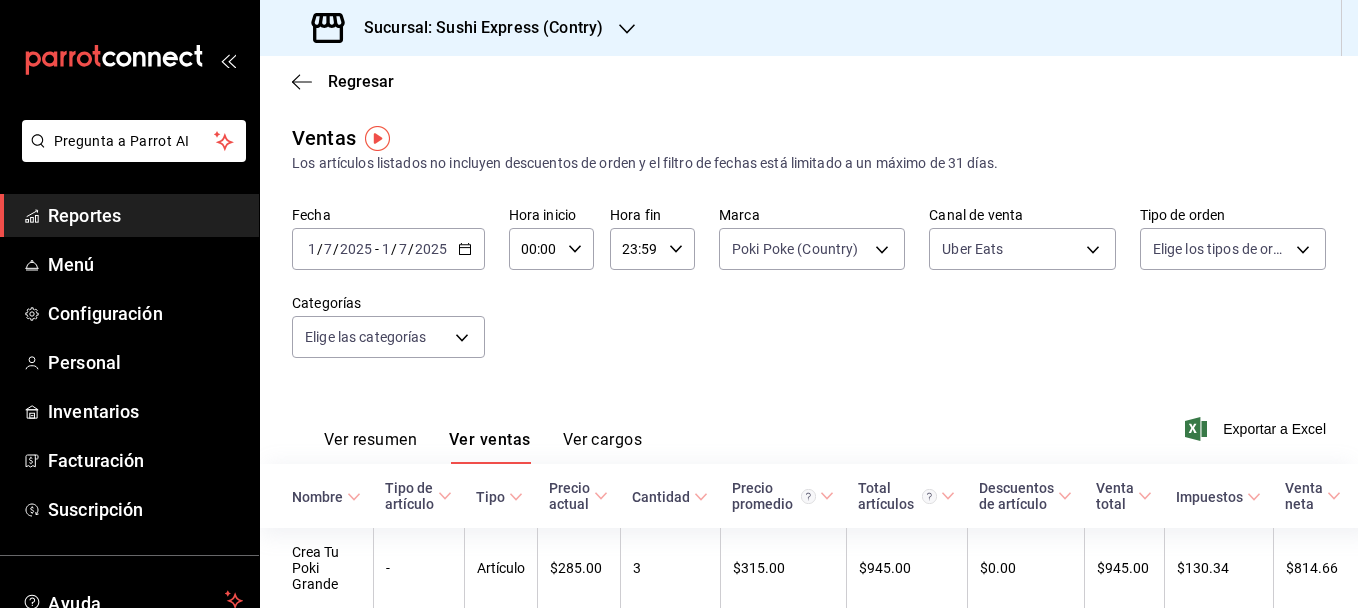 click on "Ver resumen" at bounding box center (370, 447) 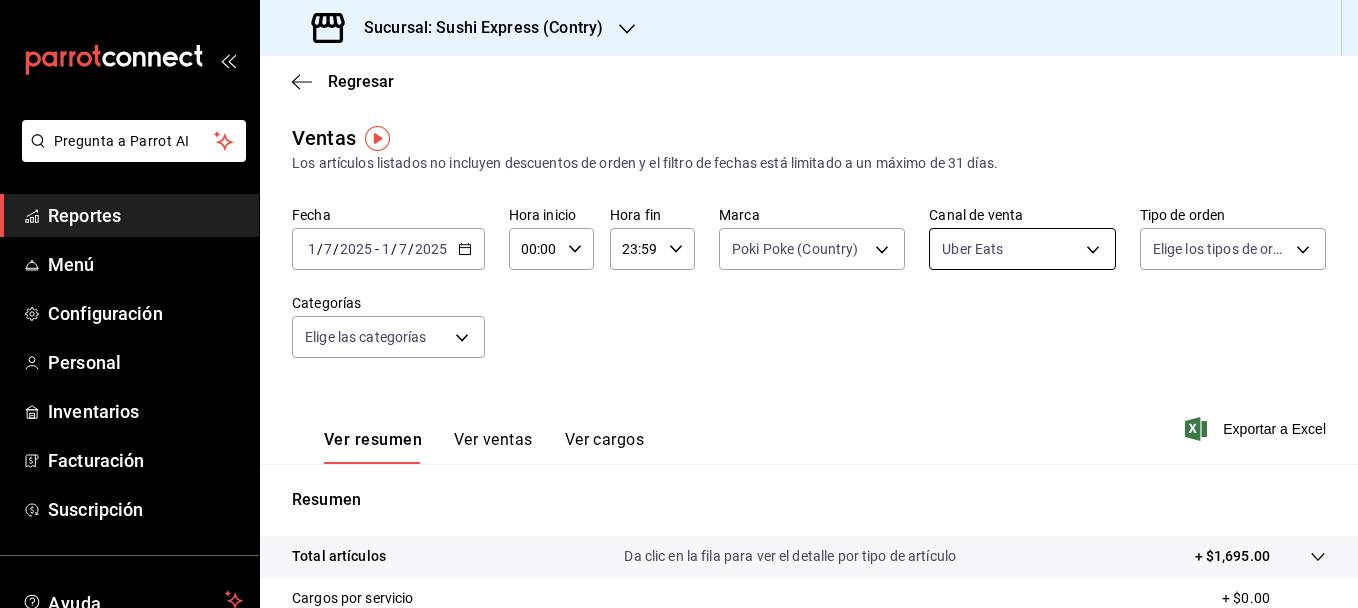 click on "Pregunta a Parrot AI Reportes   Menú   Configuración   Personal   Inventarios   Facturación   Suscripción   Ayuda Recomienda Parrot   [PERSON_NAME]   Sugerir nueva función   Sucursal: Sushi Express (Contry) Regresar Ventas Los artículos listados no incluyen descuentos de orden y el filtro de fechas está limitado a un máximo de 31 días. Fecha [DATE] [DATE] - [DATE] [DATE] Hora inicio 00:00 Hora inicio Hora fin 23:59 Hora fin Marca Poki Poke (Country) c9ac6d60-fcab-4fd6-b17a-54b041029faa Canal de venta Uber Eats UBER_EATS Tipo de orden Elige los tipos de orden Categorías Elige las categorías Ver resumen Ver ventas Ver cargos Exportar a Excel Resumen Total artículos Da clic en la fila para ver el detalle por tipo de artículo + $1,695.00 Cargos por servicio + $0.00 Venta bruta = $1,695.00 Descuentos totales - $0.00 Certificados de regalo - $0.00 Venta total = $1,695.00 Impuestos - $233.79 Venta neta = $1,461.21 GANA 1 MES GRATIS EN TU SUSCRIPCIÓN AQUÍ Ver video tutorial" at bounding box center (679, 304) 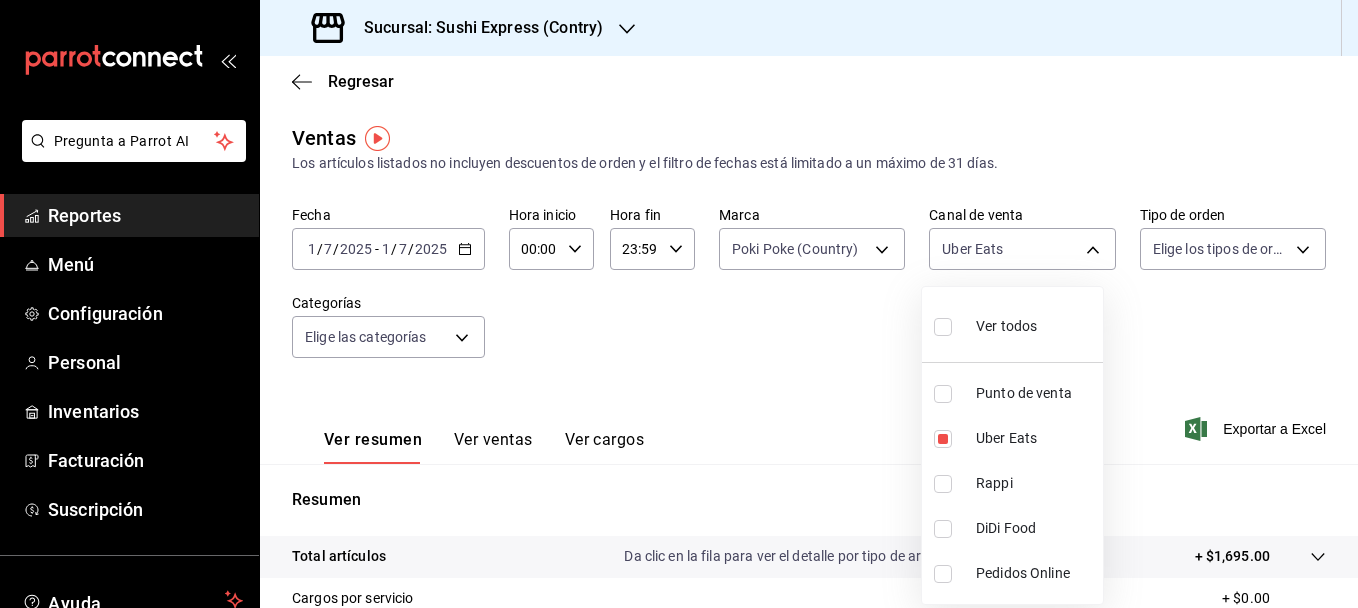 click at bounding box center (943, 484) 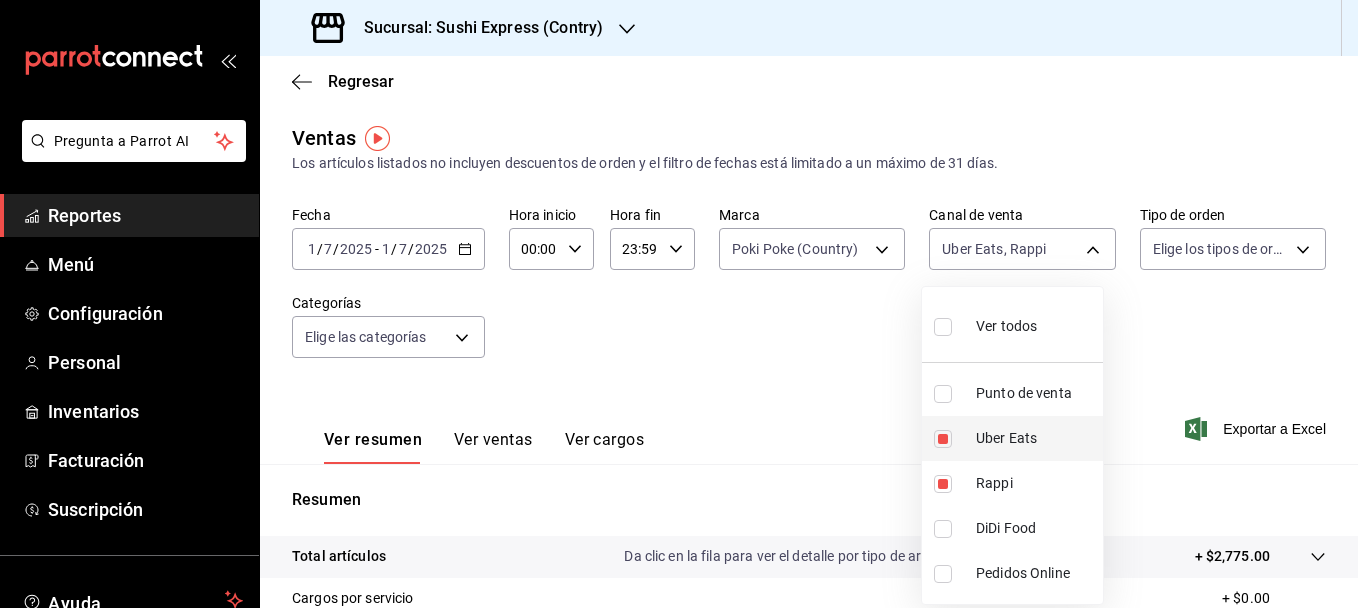 click at bounding box center (943, 439) 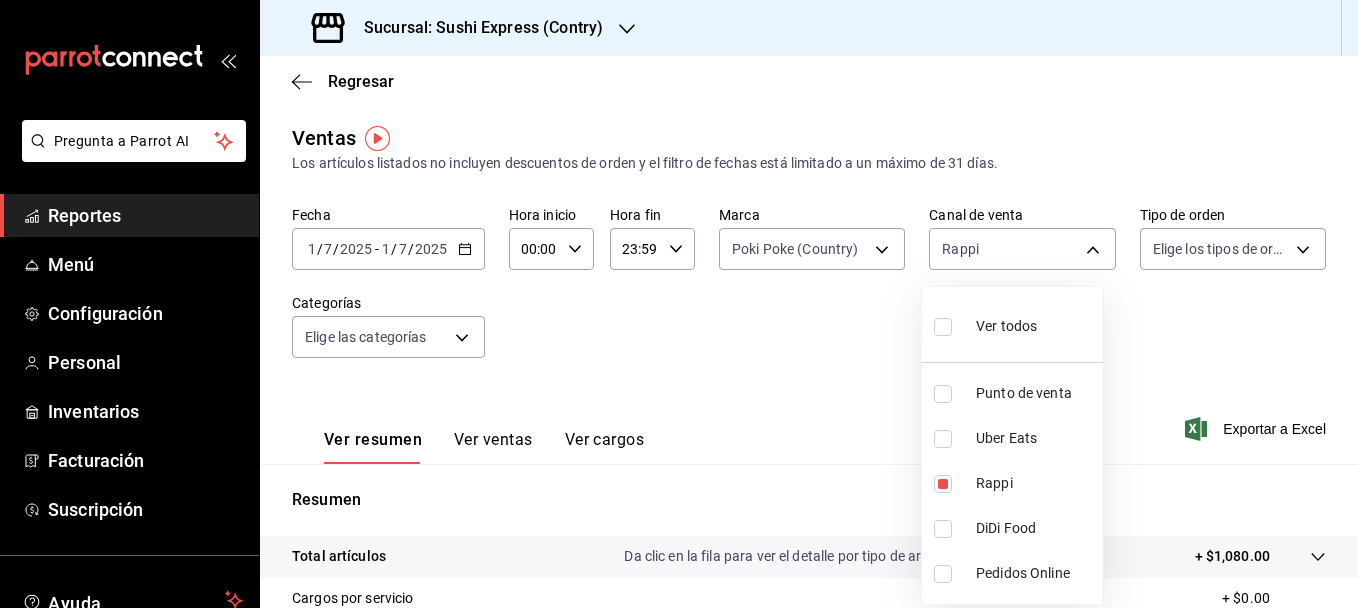 click at bounding box center [679, 304] 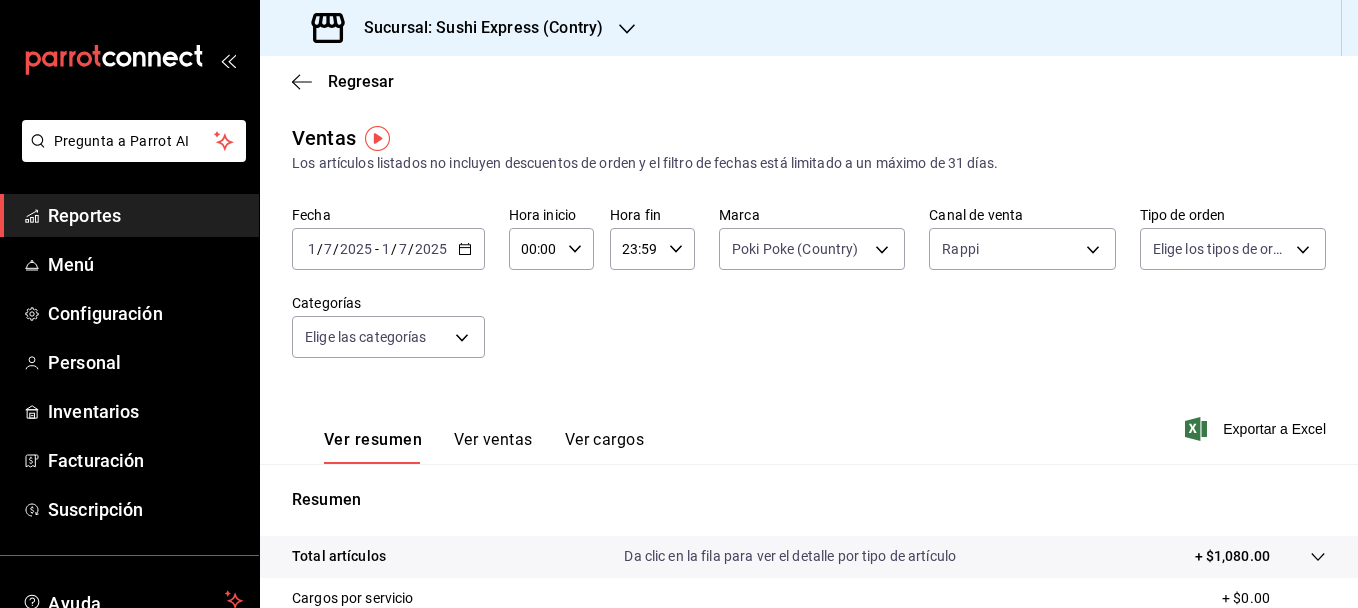 click on "Ver ventas" at bounding box center [493, 447] 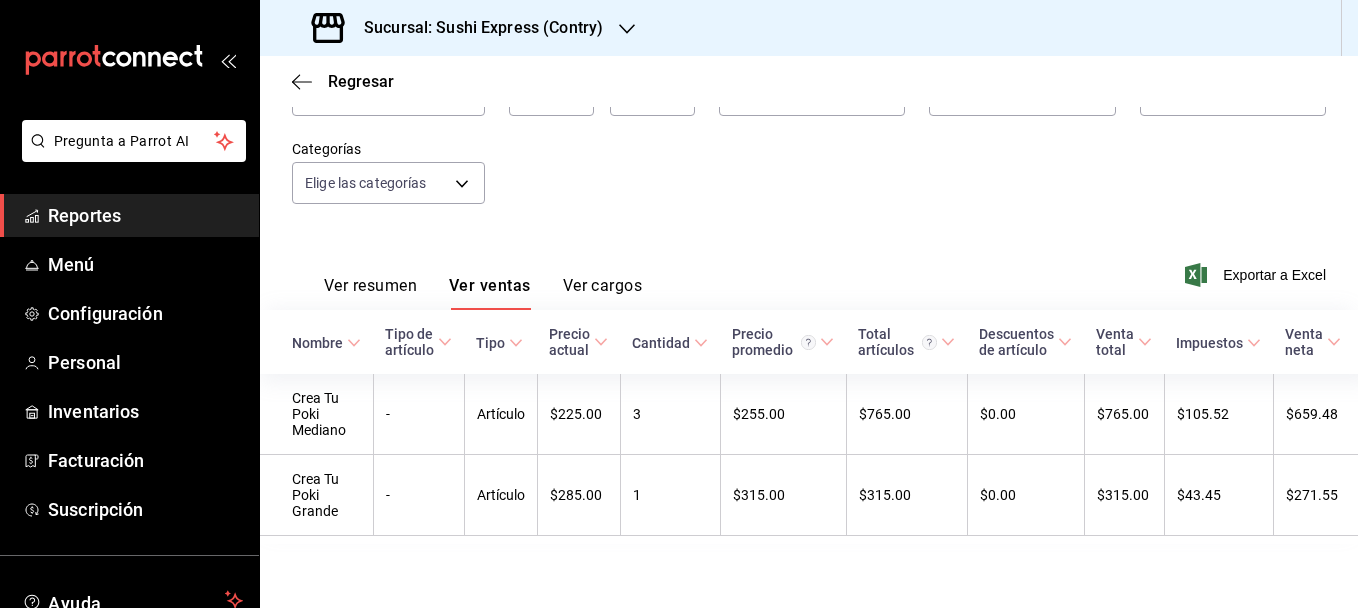 scroll, scrollTop: 0, scrollLeft: 0, axis: both 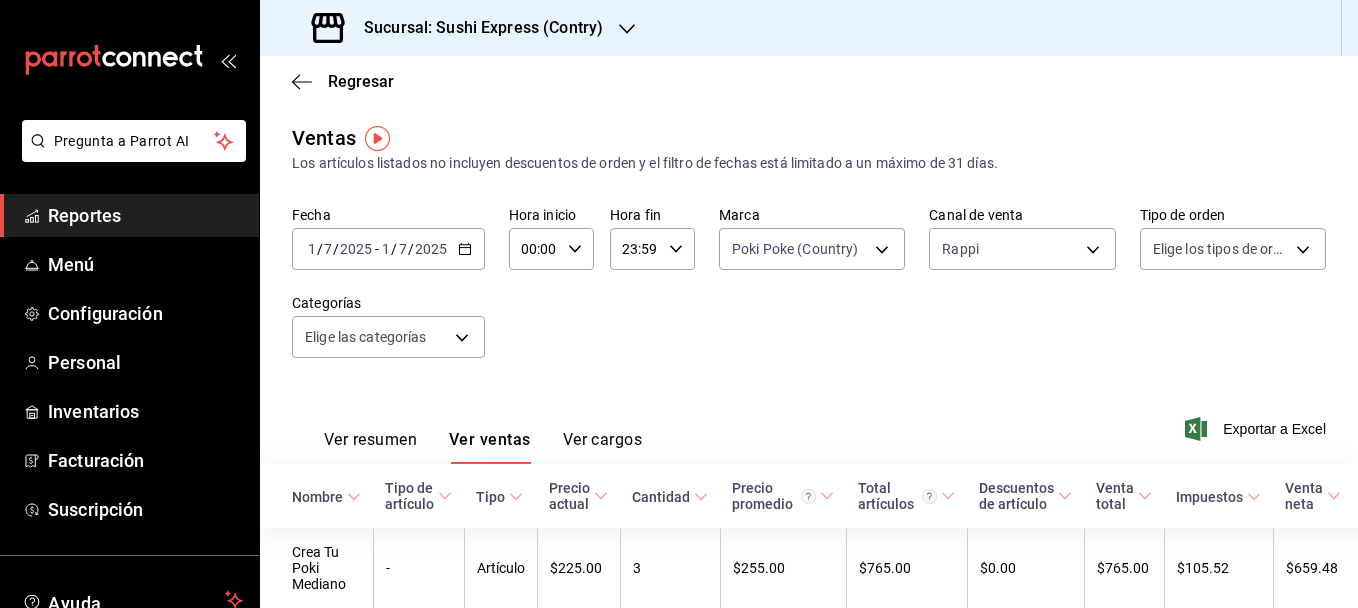 click on "Ver resumen" at bounding box center (370, 447) 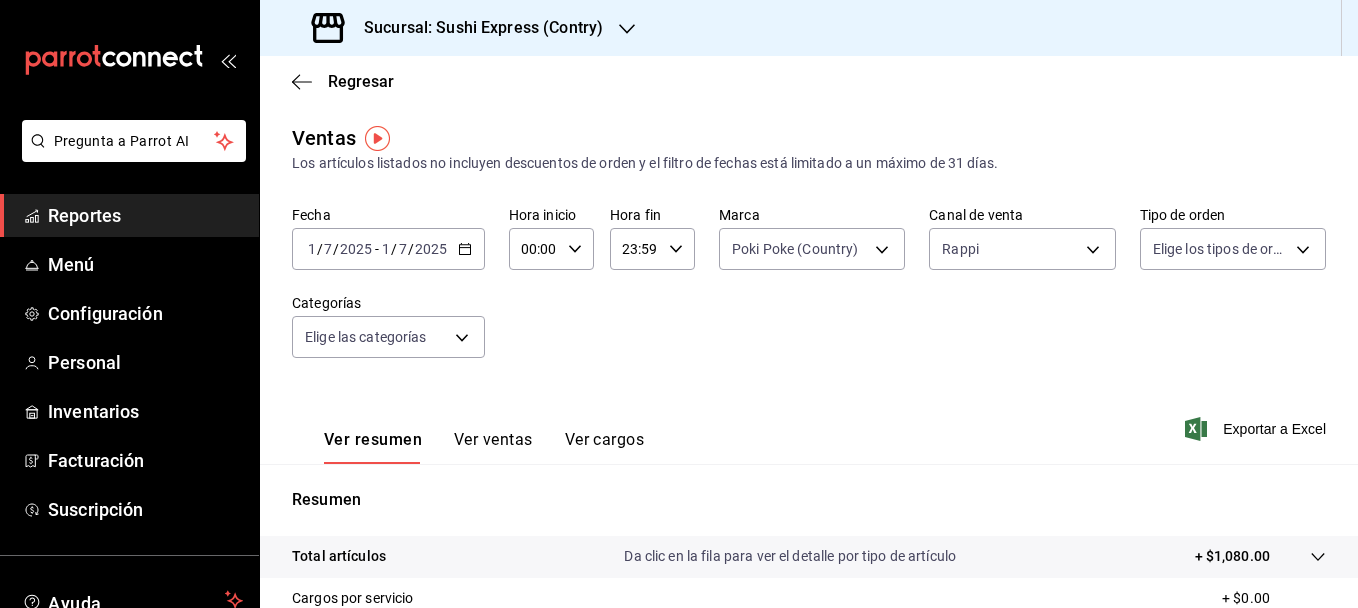 click on "[DATE] [DATE] - [DATE] [DATE]" at bounding box center [388, 249] 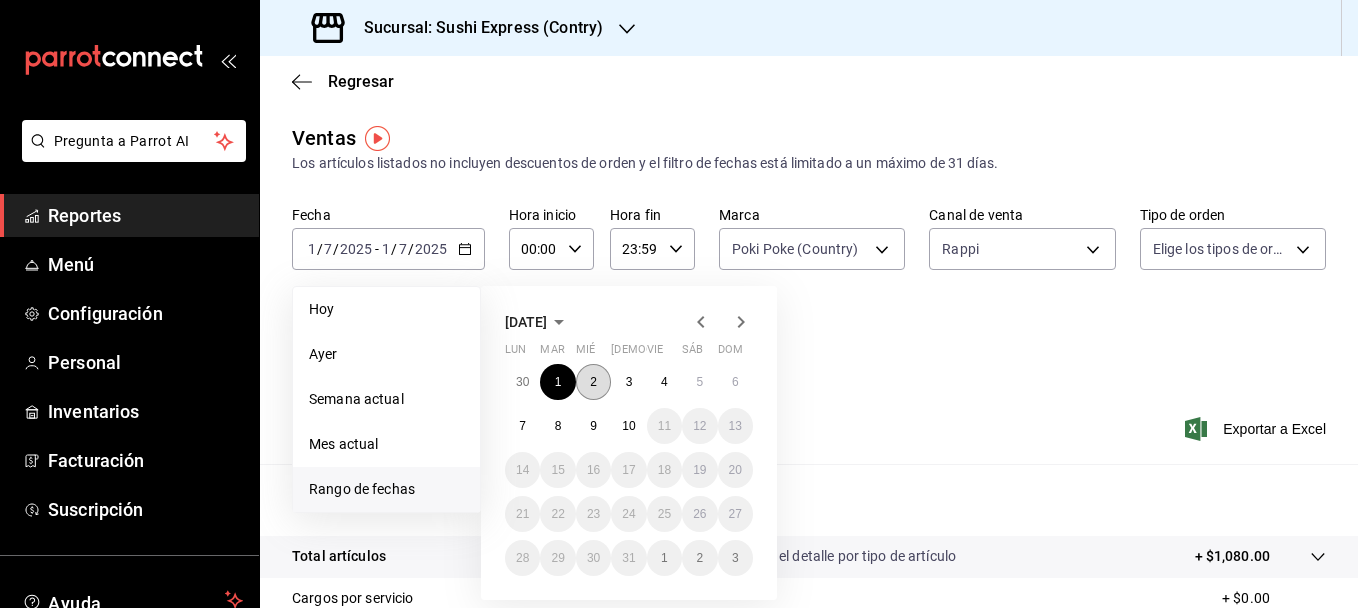 click on "2" at bounding box center (593, 382) 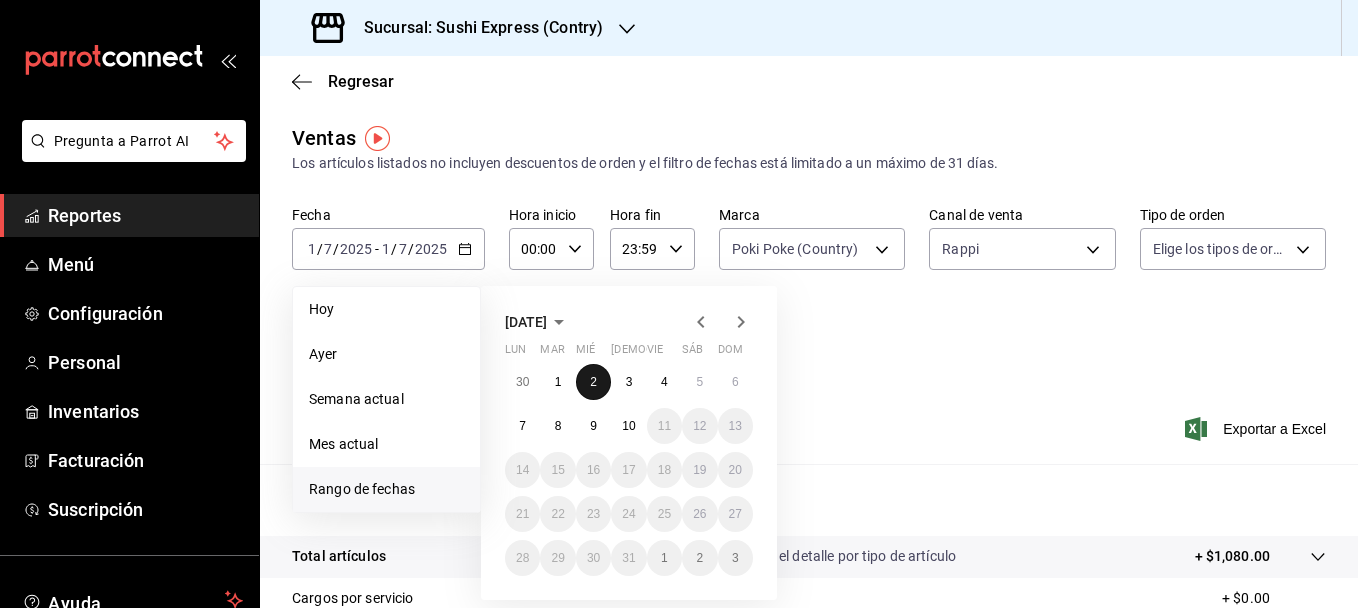 click on "2" at bounding box center [593, 382] 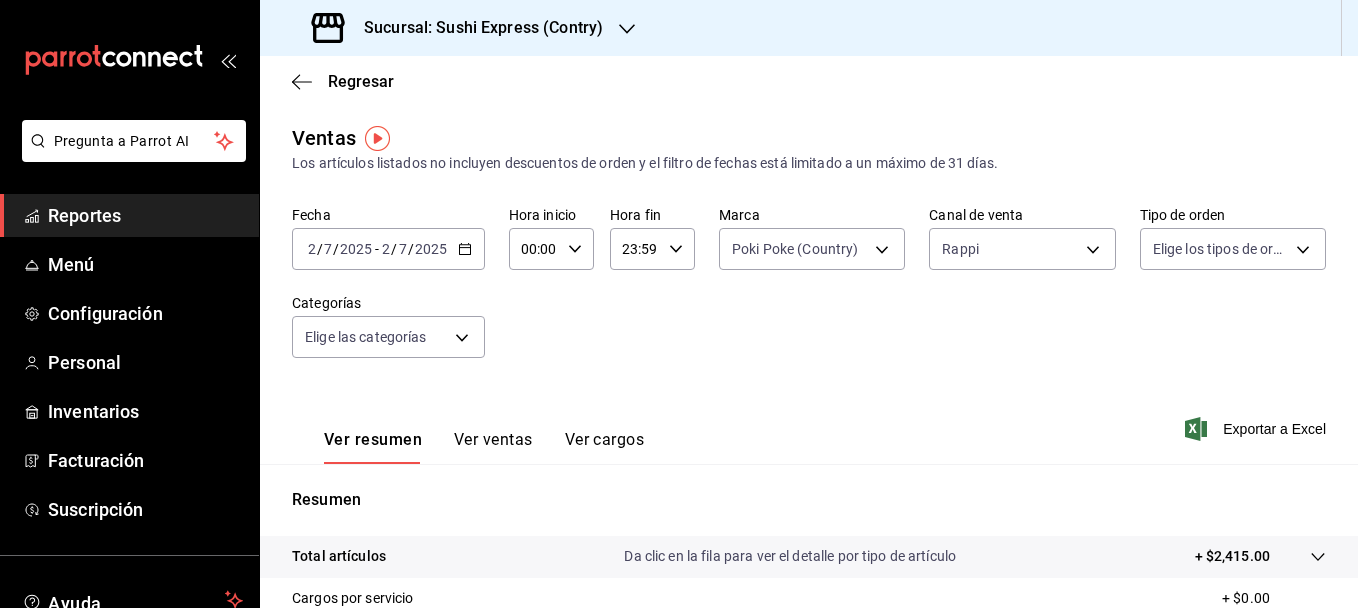 click on "Ver ventas" at bounding box center [493, 447] 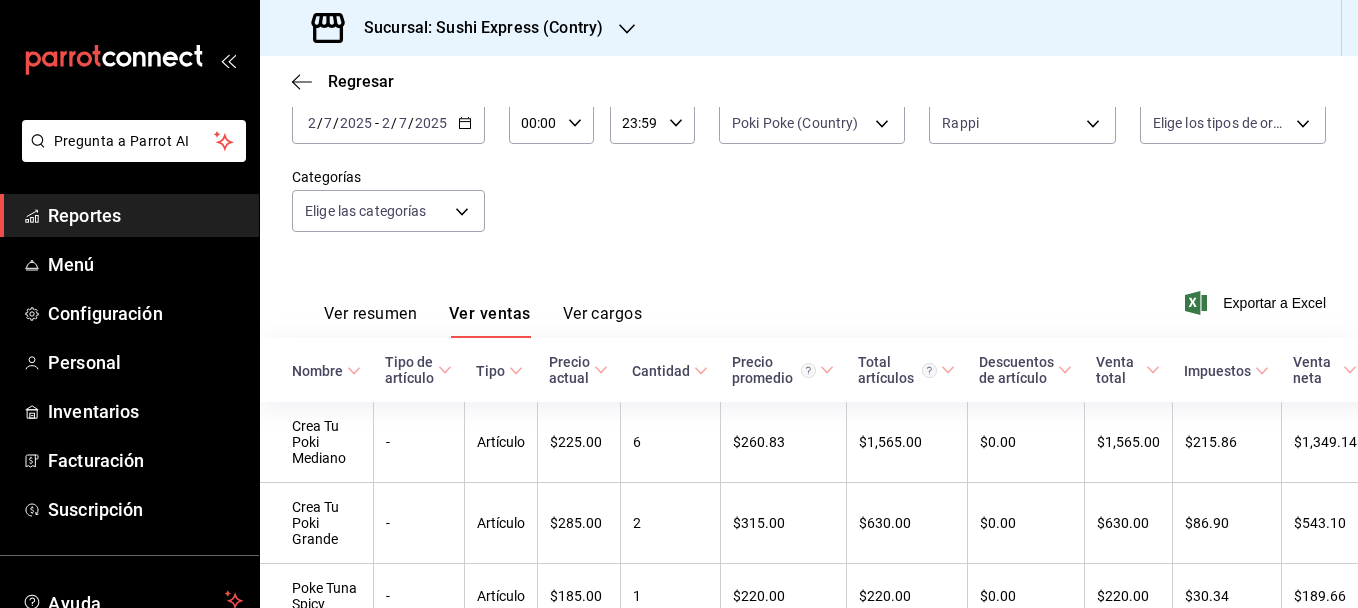 scroll, scrollTop: 137, scrollLeft: 0, axis: vertical 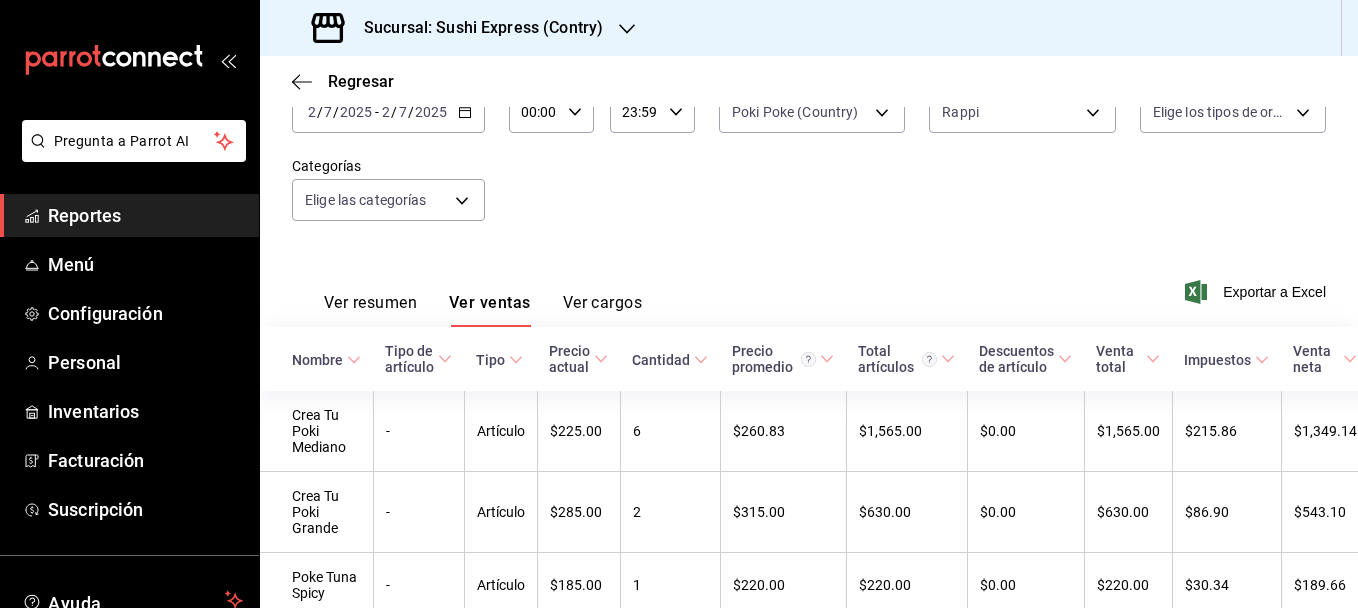 type 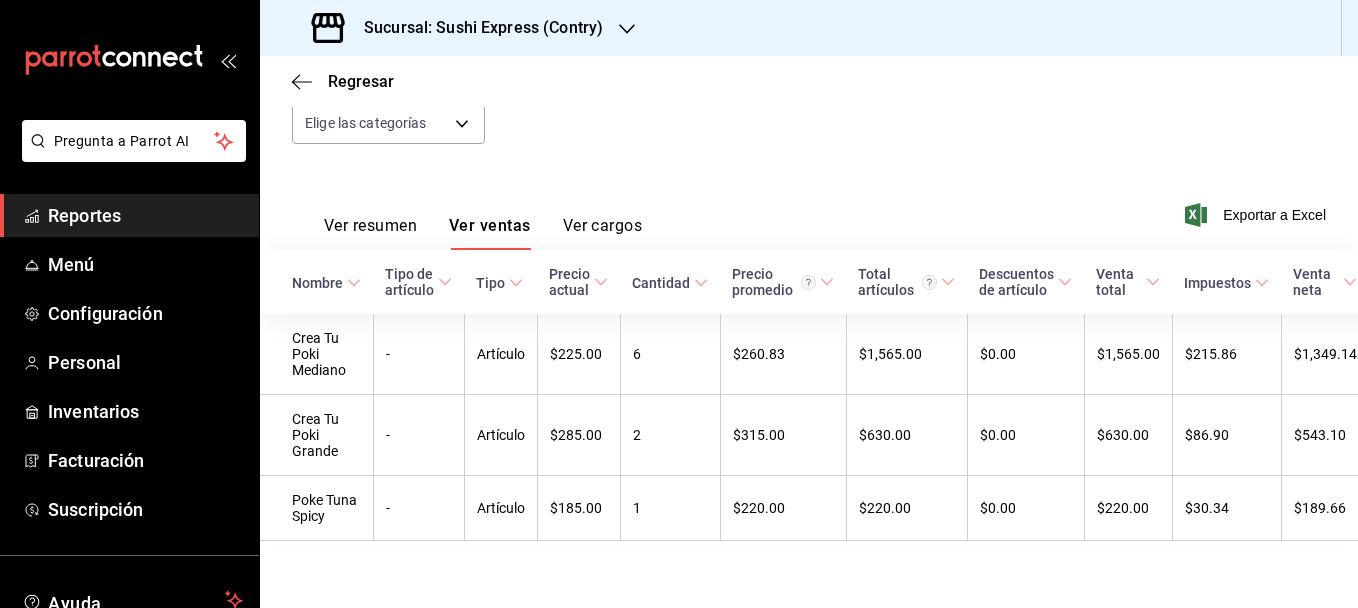 scroll, scrollTop: 217, scrollLeft: 0, axis: vertical 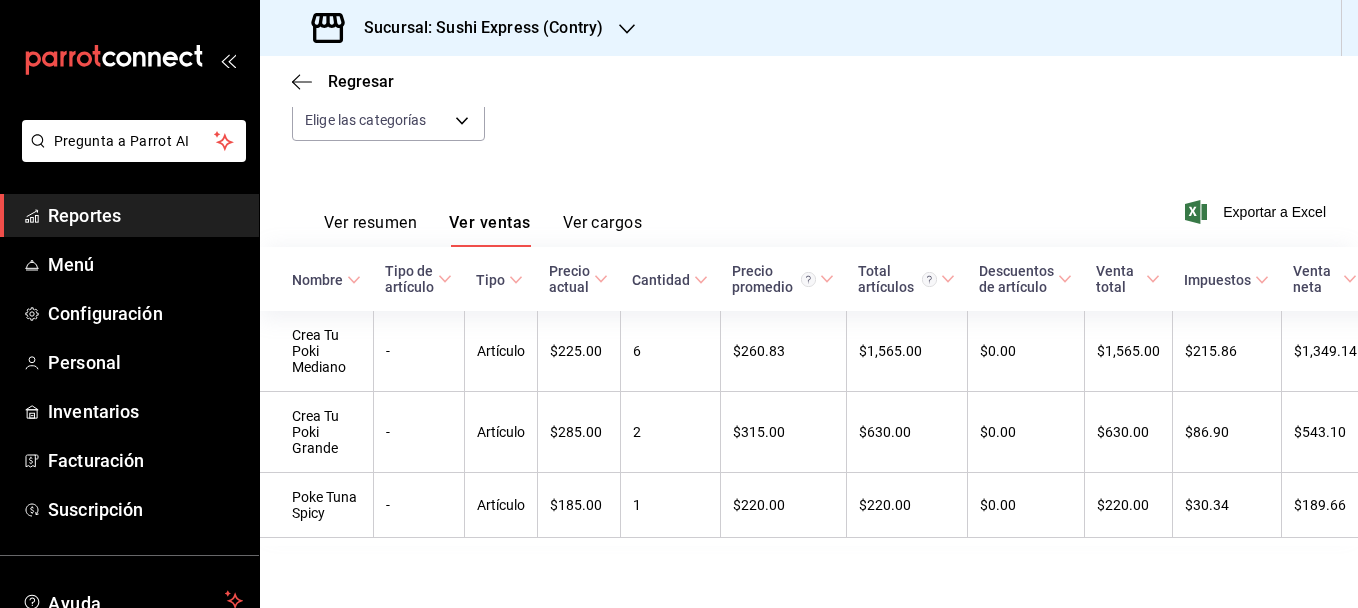 click on "Ver resumen" at bounding box center [370, 230] 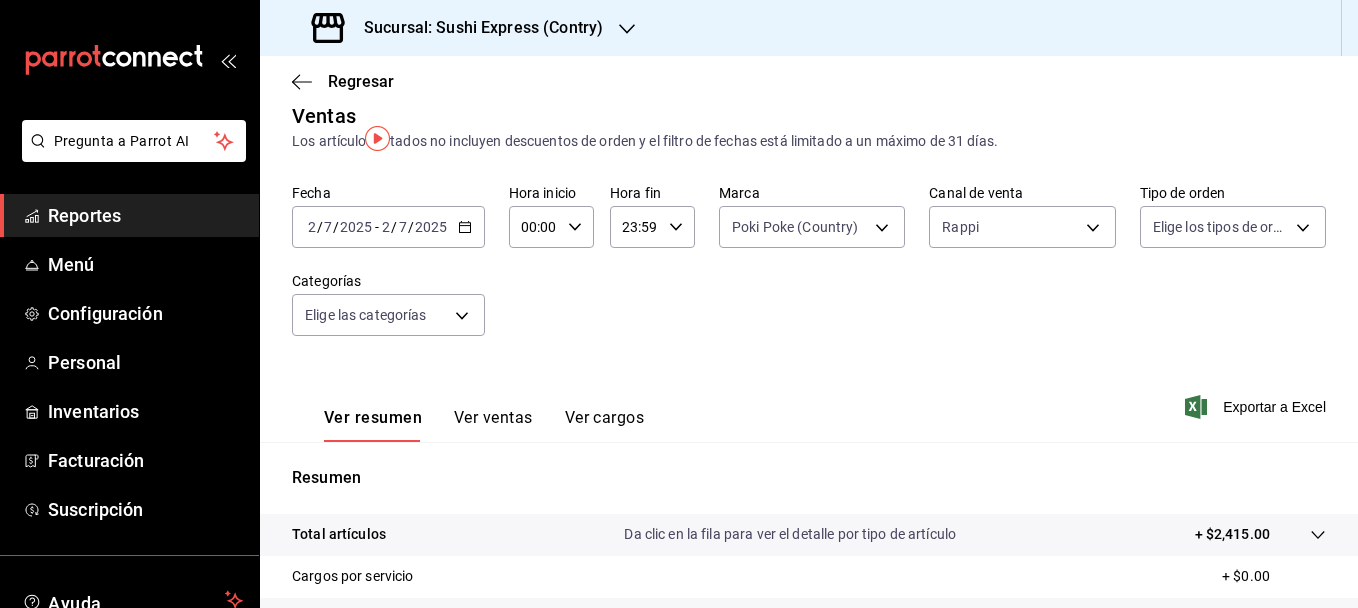 scroll, scrollTop: 0, scrollLeft: 0, axis: both 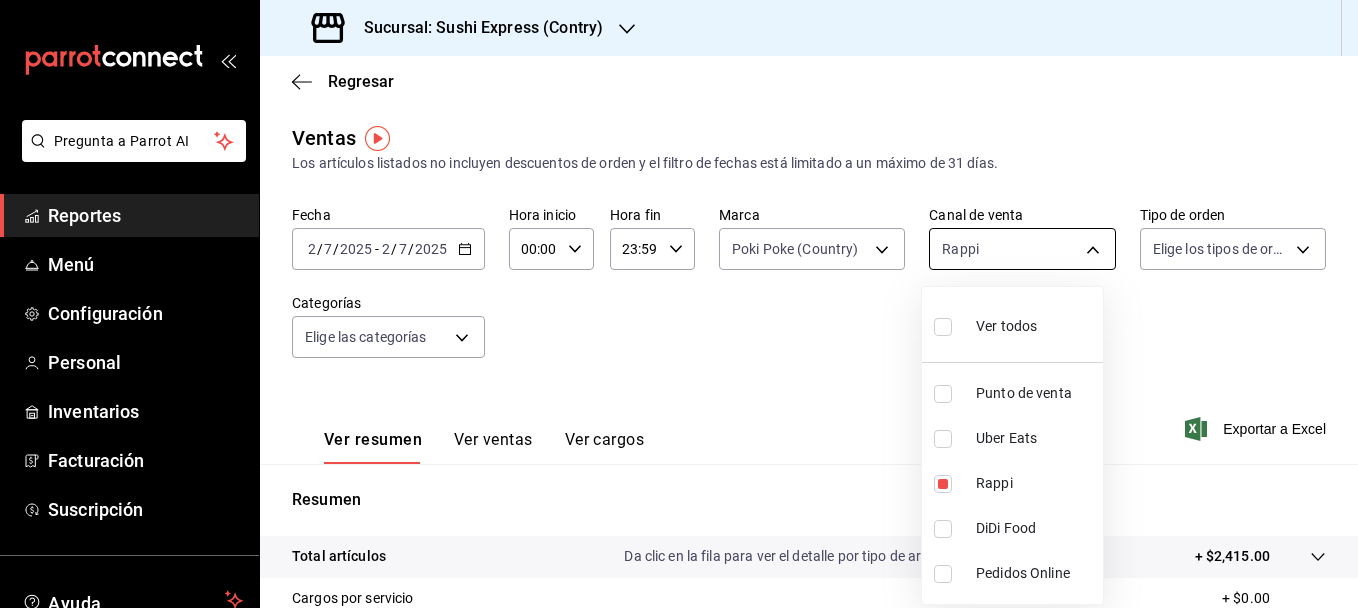 click on "Pregunta a Parrot AI Reportes   Menú   Configuración   Personal   Inventarios   Facturación   Suscripción   Ayuda Recomienda Parrot   [PERSON_NAME]   Sugerir nueva función   Sucursal: Sushi Express (Contry) Regresar Ventas Los artículos listados no incluyen descuentos de orden y el filtro de fechas está limitado a un máximo de 31 días. Fecha [DATE] [DATE] - [DATE] [DATE] Hora inicio 00:00 Hora inicio Hora fin 23:59 Hora fin Marca Poki Poke (Country) c9ac6d60-fcab-4fd6-b17a-54b041029faa Canal de venta Rappi RAPPI Tipo de orden Elige los tipos de orden Categorías Elige las categorías Ver resumen Ver ventas Ver cargos Exportar a Excel Resumen Total artículos Da clic en la fila para ver el detalle por tipo de artículo + $2,415.00 Cargos por servicio + $0.00 Venta bruta = $2,415.00 Descuentos totales - $0.00 Certificados de regalo - $0.00 Venta total = $2,415.00 Impuestos - $333.10 Venta neta = $2,081.90 GANA 1 MES GRATIS EN TU SUSCRIPCIÓN AQUÍ Ver video tutorial   Menú" at bounding box center [679, 304] 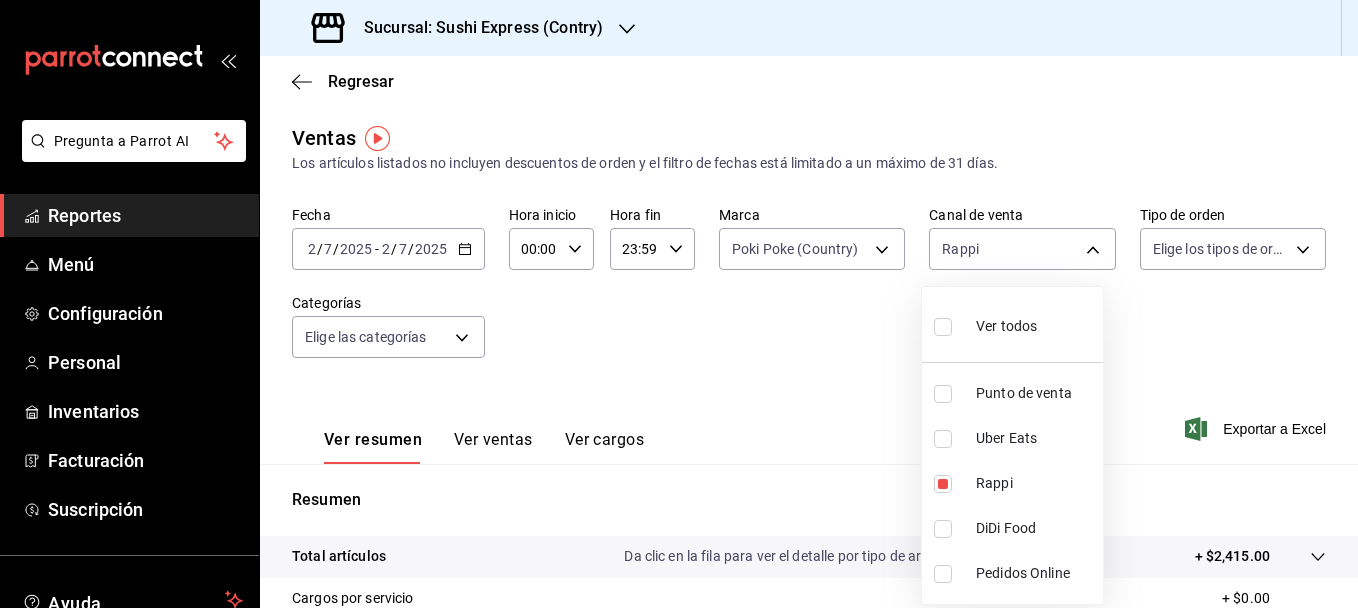 click at bounding box center (943, 439) 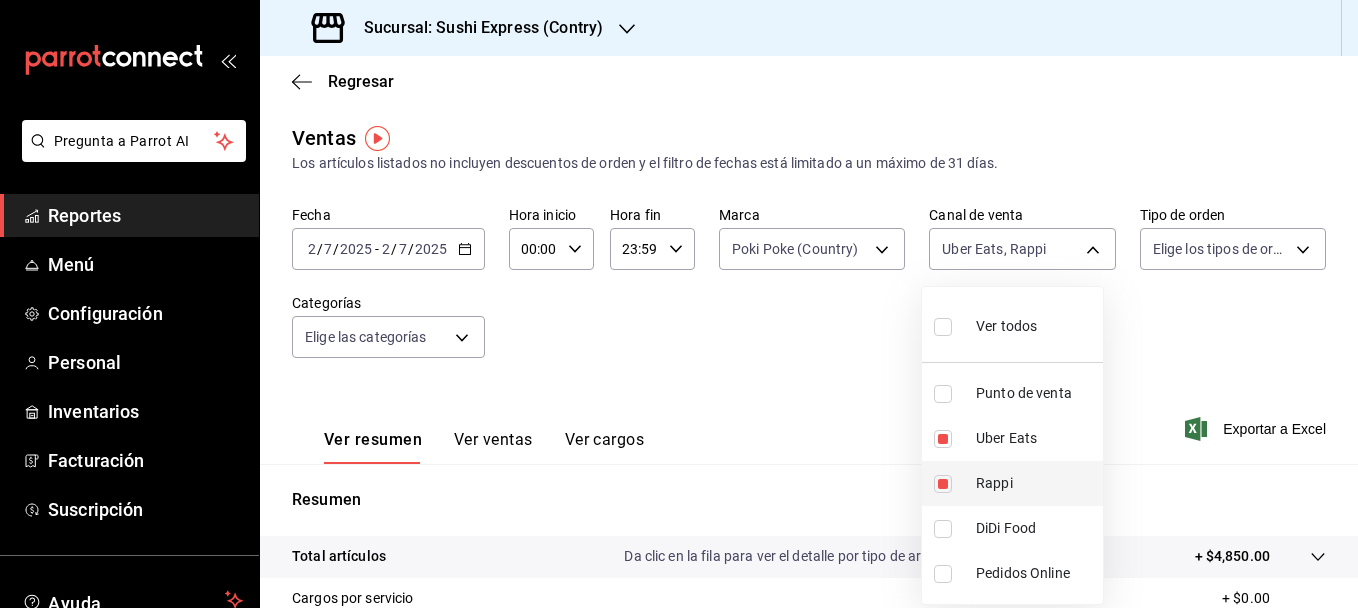 click at bounding box center [943, 484] 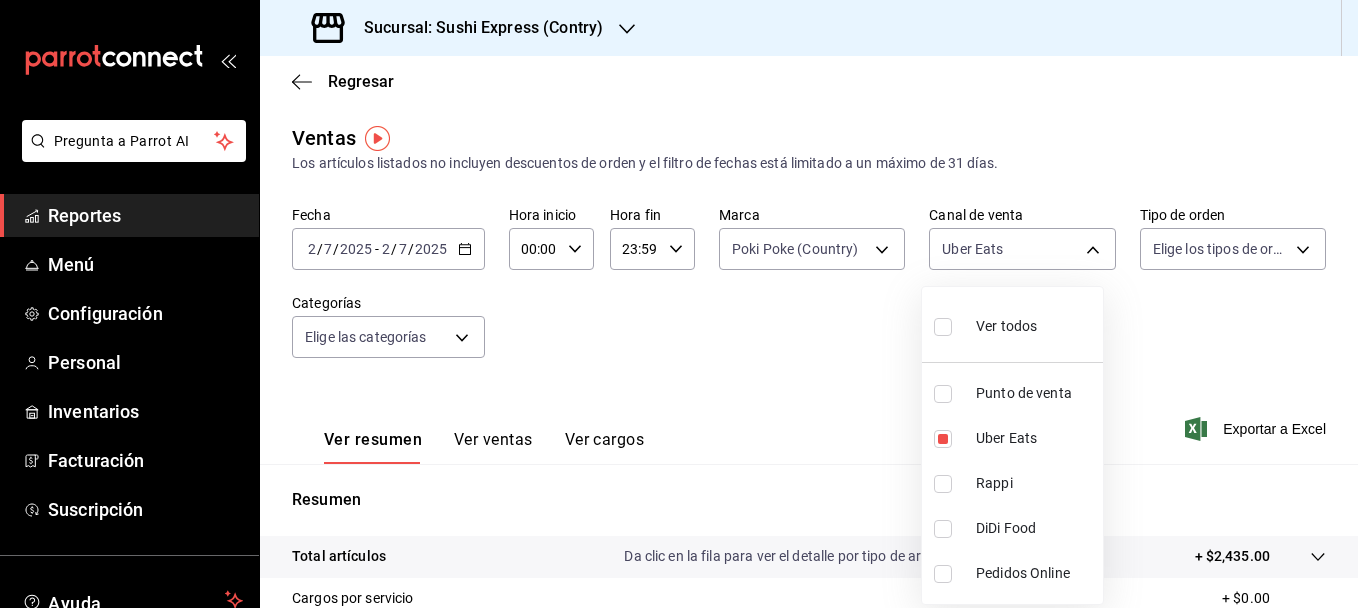 click at bounding box center [679, 304] 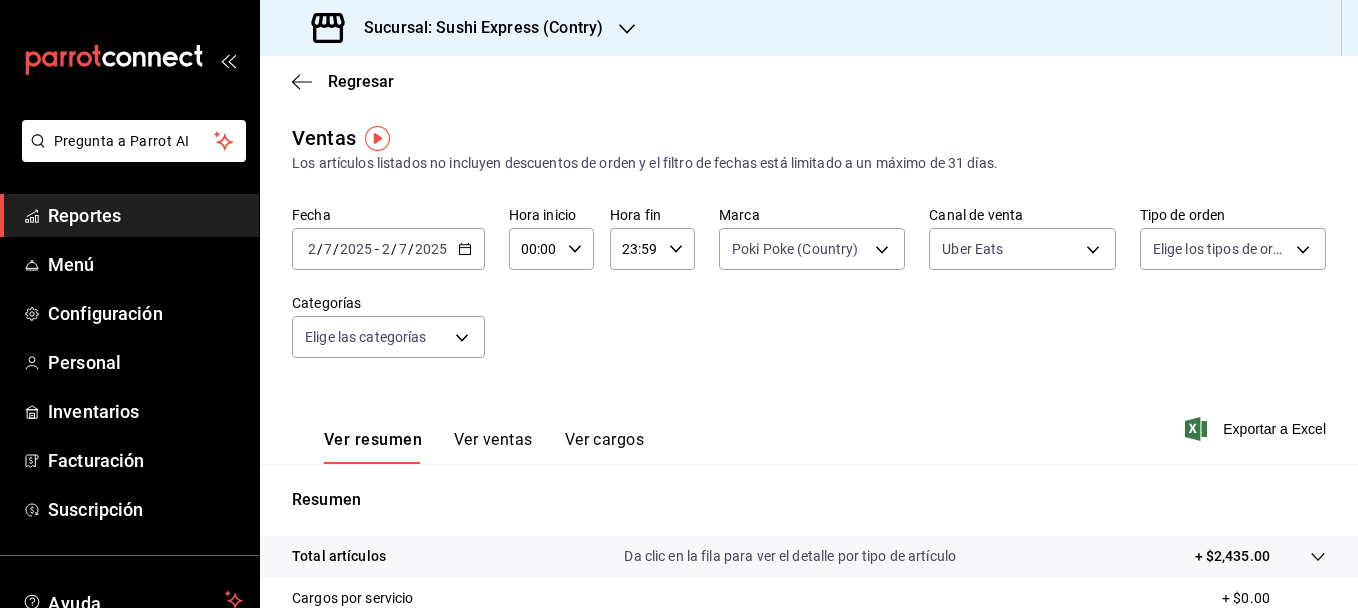 click on "Ver ventas" at bounding box center [493, 447] 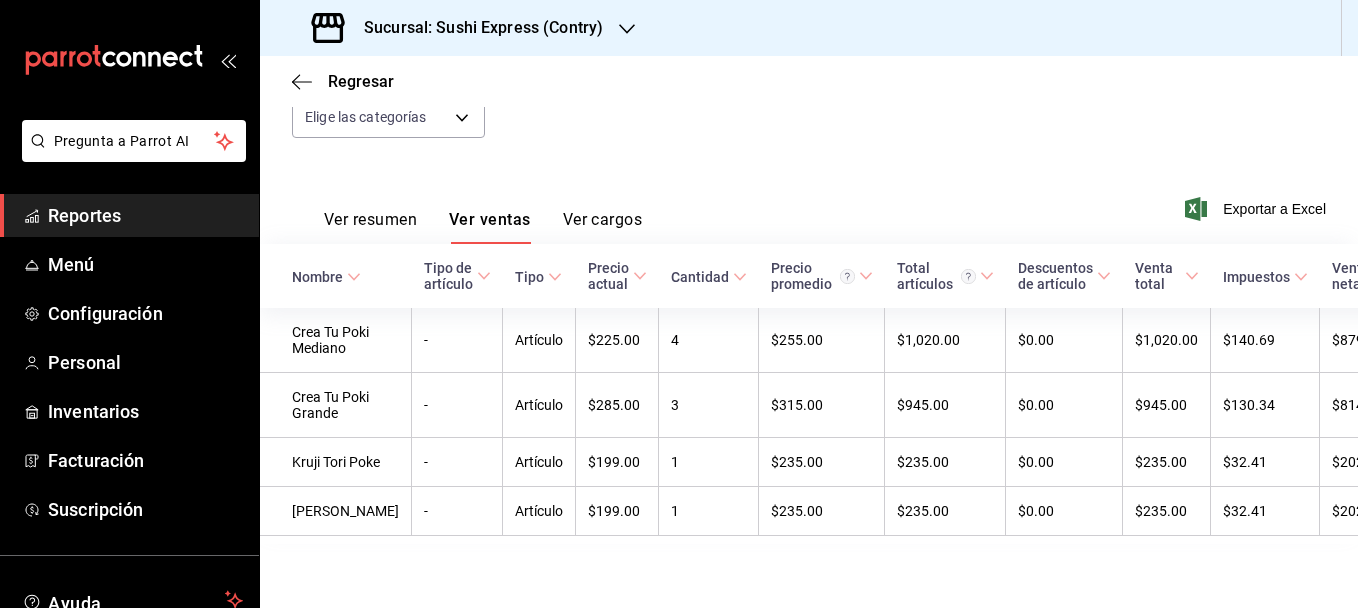 scroll, scrollTop: 294, scrollLeft: 0, axis: vertical 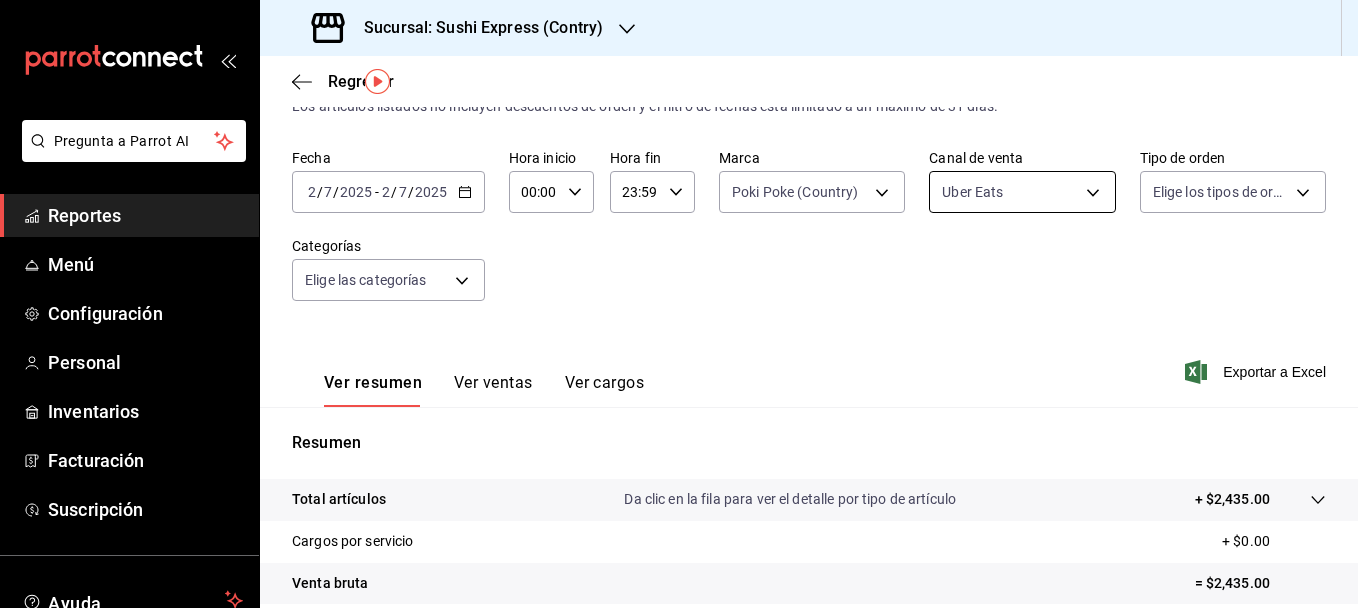 click on "Pregunta a Parrot AI Reportes   Menú   Configuración   Personal   Inventarios   Facturación   Suscripción   Ayuda Recomienda Parrot   [PERSON_NAME]   Sugerir nueva función   Sucursal: Sushi Express (Contry) Regresar Ventas Los artículos listados no incluyen descuentos de orden y el filtro de fechas está limitado a un máximo de 31 días. Fecha [DATE] [DATE] - [DATE] [DATE] Hora inicio 00:00 Hora inicio Hora fin 23:59 Hora fin Marca Poki Poke (Country) c9ac6d60-fcab-4fd6-b17a-54b041029faa Canal de venta Uber Eats UBER_EATS Tipo de orden Elige los tipos de orden Categorías Elige las categorías Ver resumen Ver ventas Ver cargos Exportar a Excel Resumen Total artículos Da clic en la fila para ver el detalle por tipo de artículo + $2,435.00 Cargos por servicio + $0.00 Venta bruta = $2,435.00 Descuentos totales - $0.00 Certificados de regalo - $0.00 Venta total = $2,435.00 Impuestos - $335.86 Venta neta = $2,099.14 GANA 1 MES GRATIS EN TU SUSCRIPCIÓN AQUÍ Ver video tutorial" at bounding box center [679, 304] 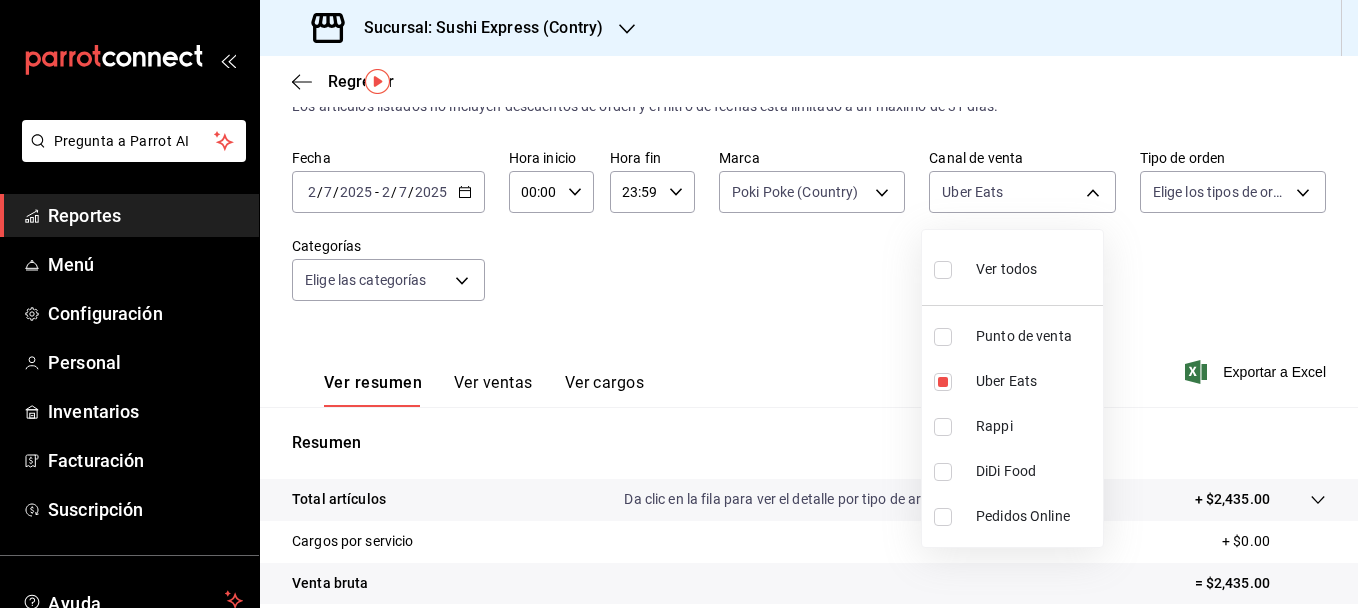 click at bounding box center (943, 337) 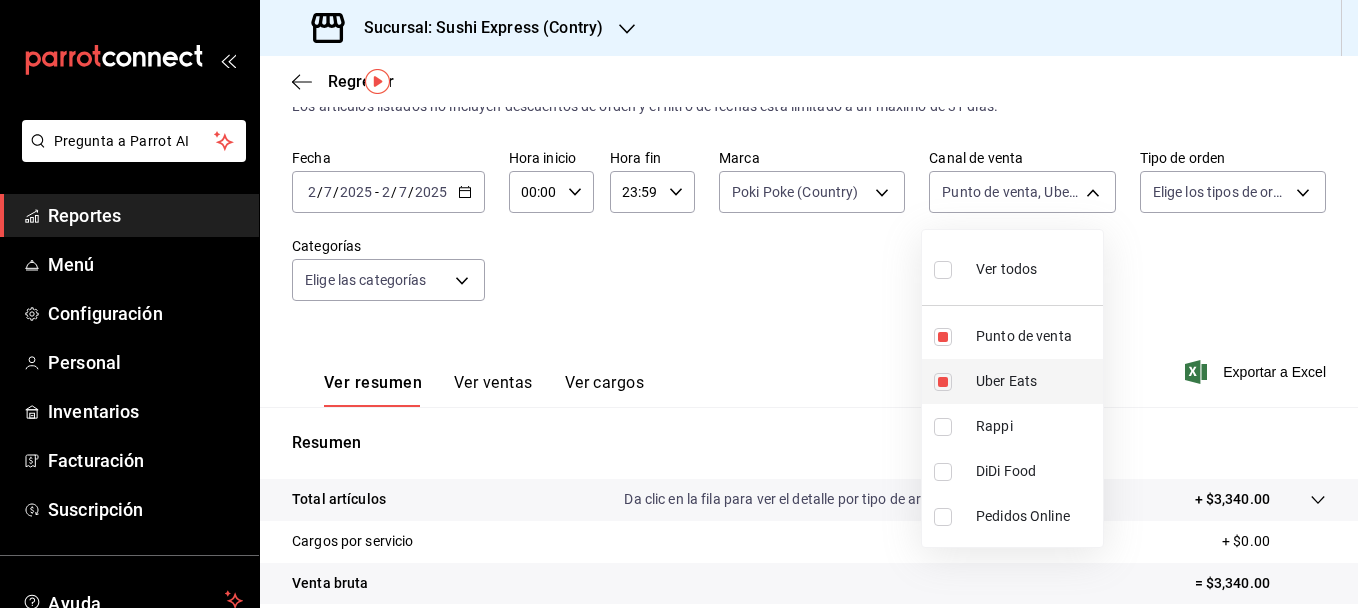 click at bounding box center (943, 382) 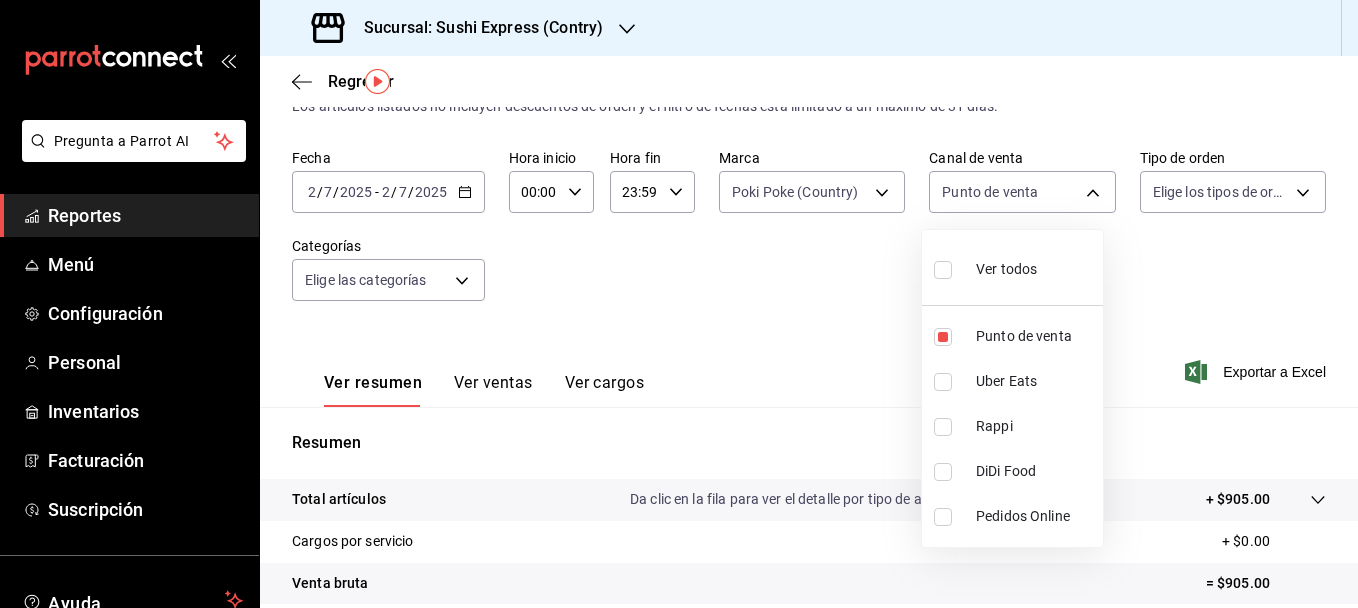 click at bounding box center (679, 304) 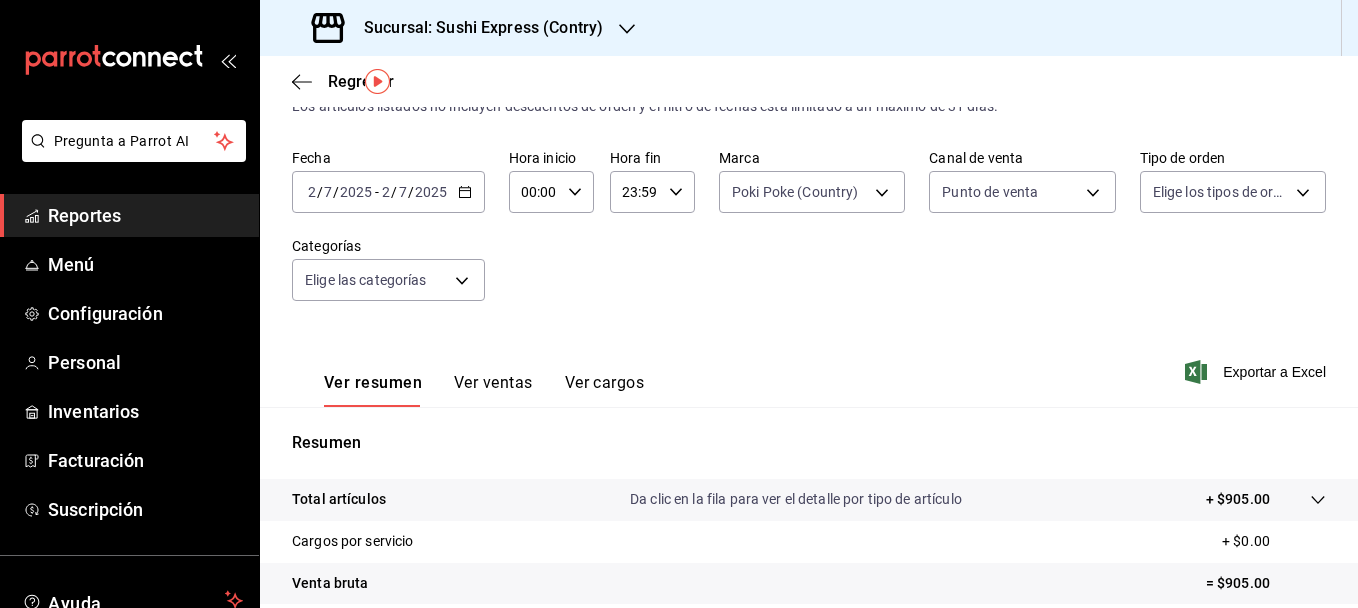 click on "Ver ventas" at bounding box center (493, 390) 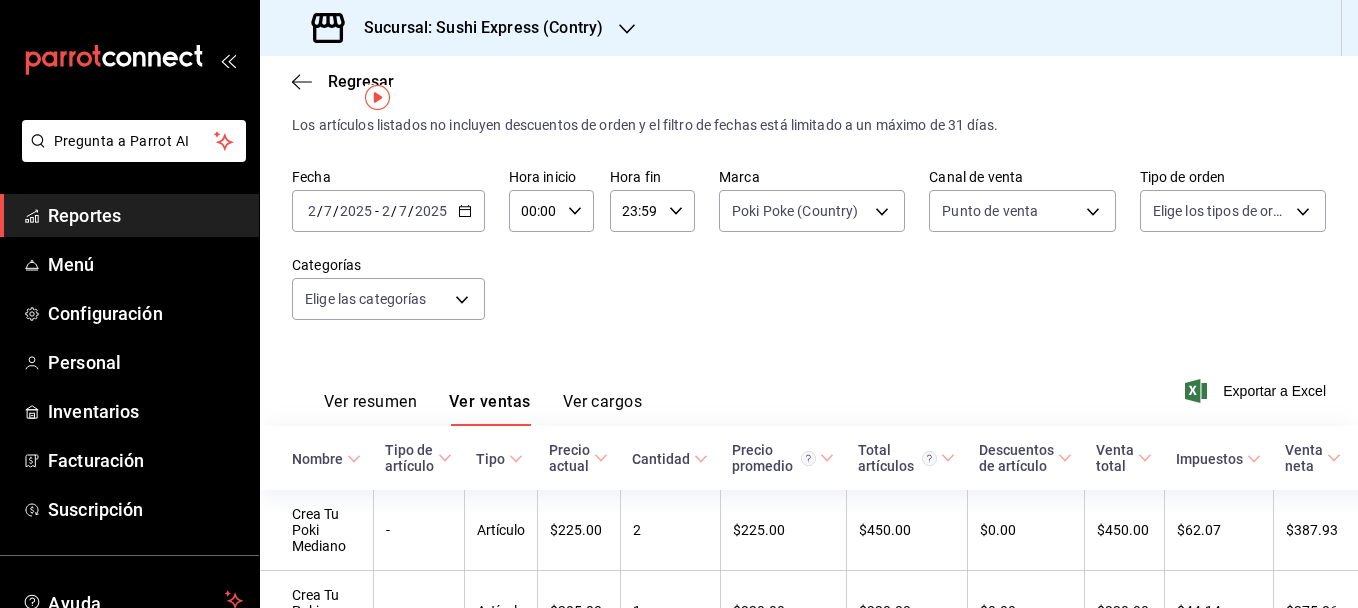 scroll, scrollTop: 16, scrollLeft: 0, axis: vertical 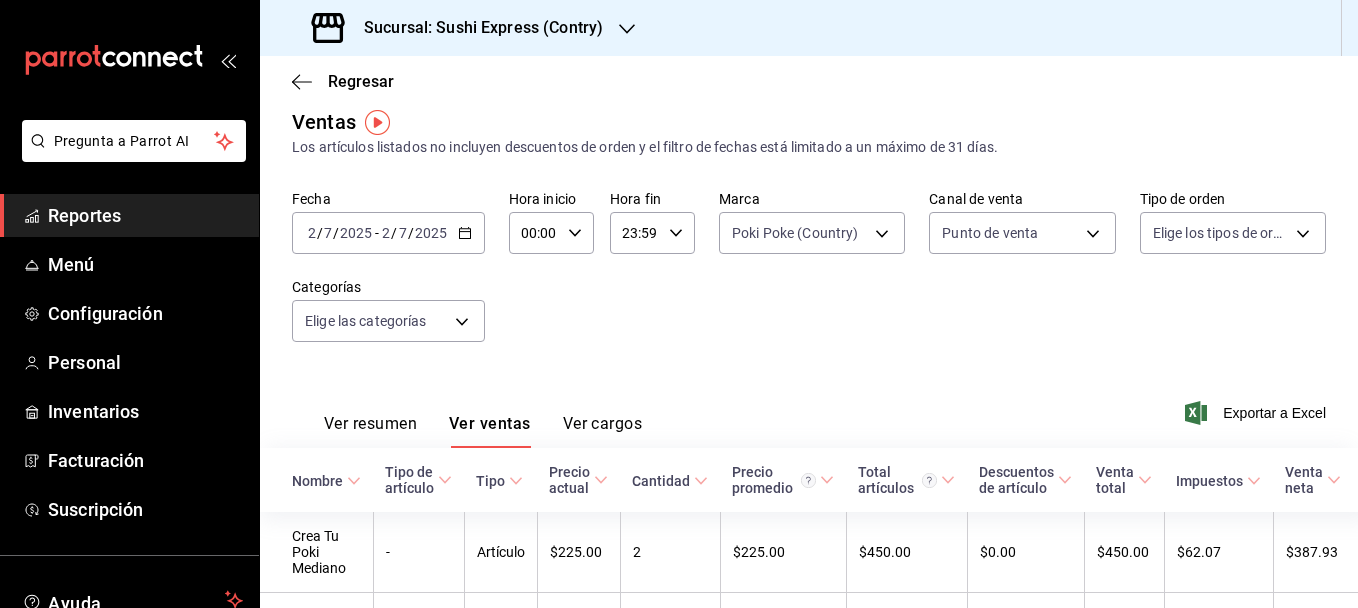 click on "[DATE] [DATE] - [DATE] [DATE]" at bounding box center [388, 233] 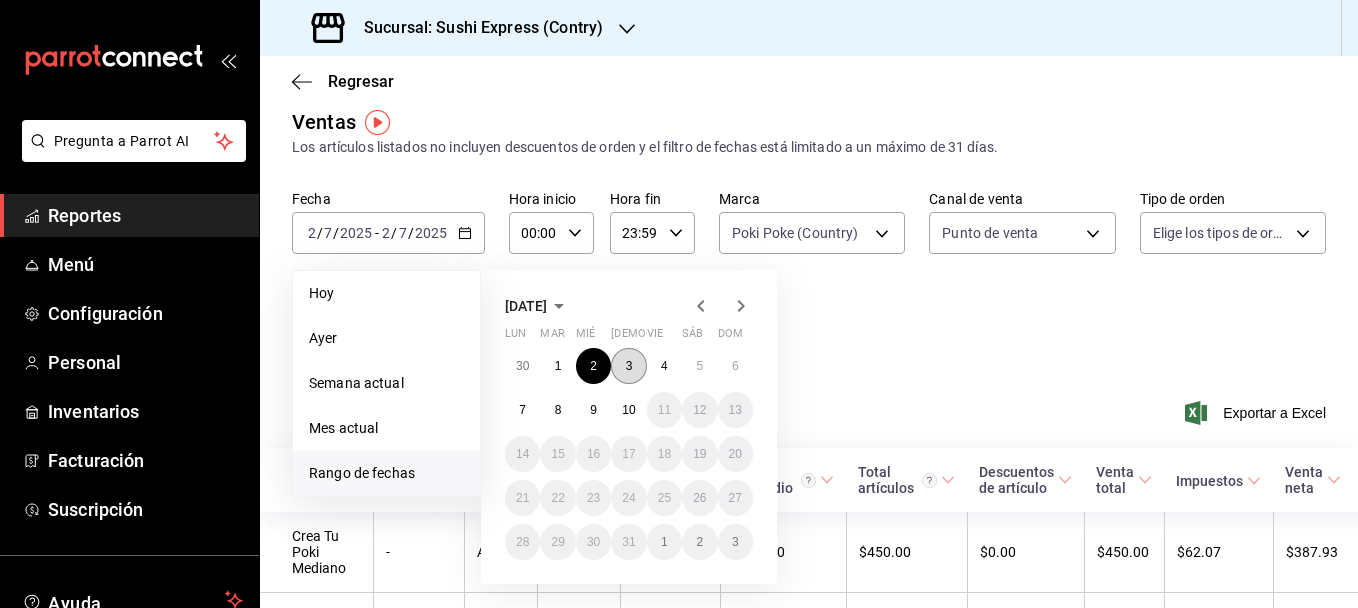 click on "3" at bounding box center (629, 366) 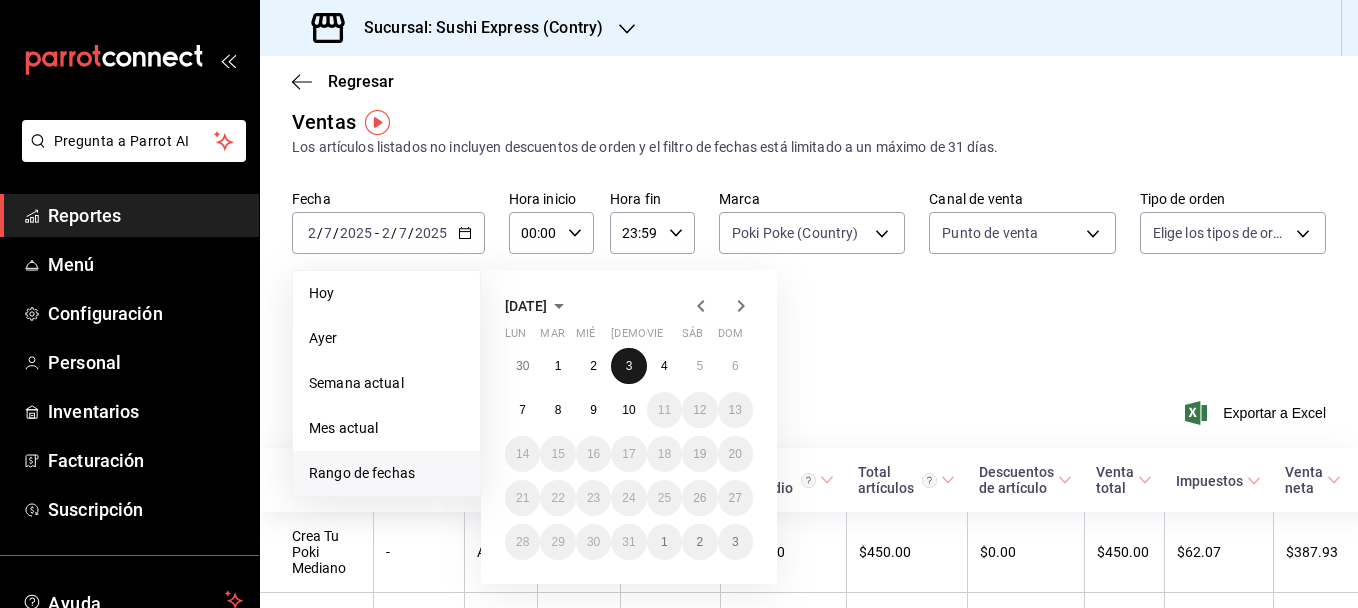 click on "3" at bounding box center (629, 366) 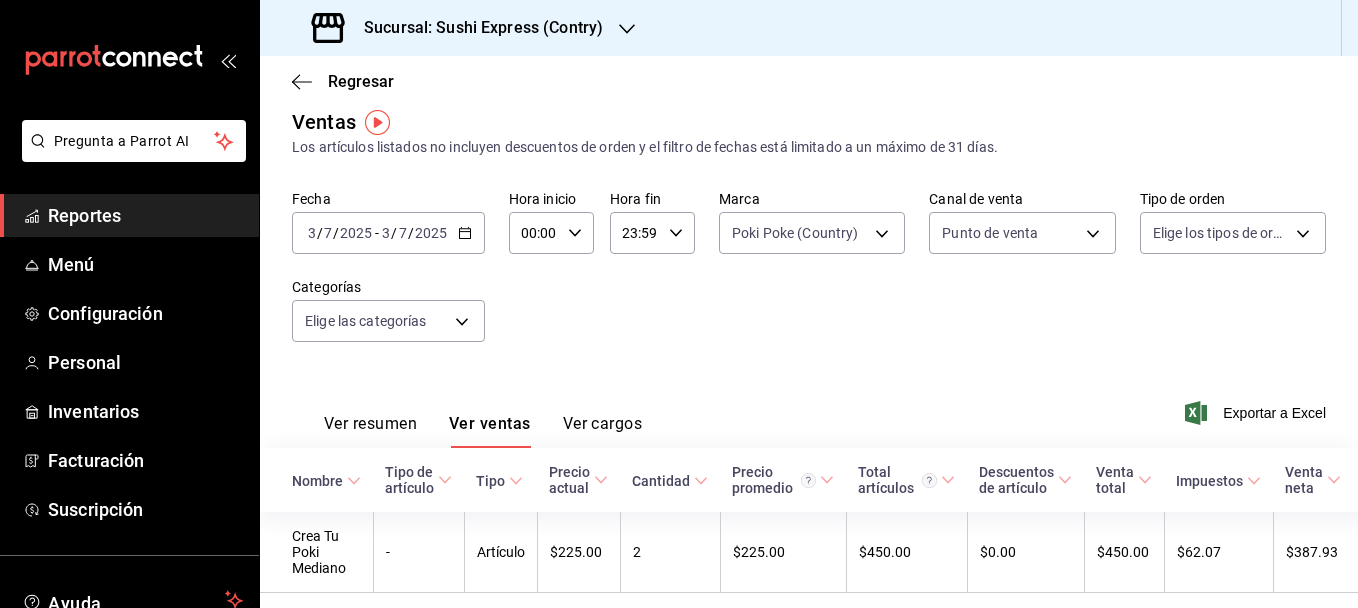 click on "Fecha [DATE] [DATE] - [DATE] [DATE] Hora inicio 00:00 Hora inicio Hora fin 23:59 Hora fin Marca Poki Poke (Country) c9ac6d60-fcab-4fd6-b17a-54b041029faa Canal de venta Punto de venta PARROT Tipo de orden Elige los tipos de orden Categorías Elige las categorías" at bounding box center (809, 278) 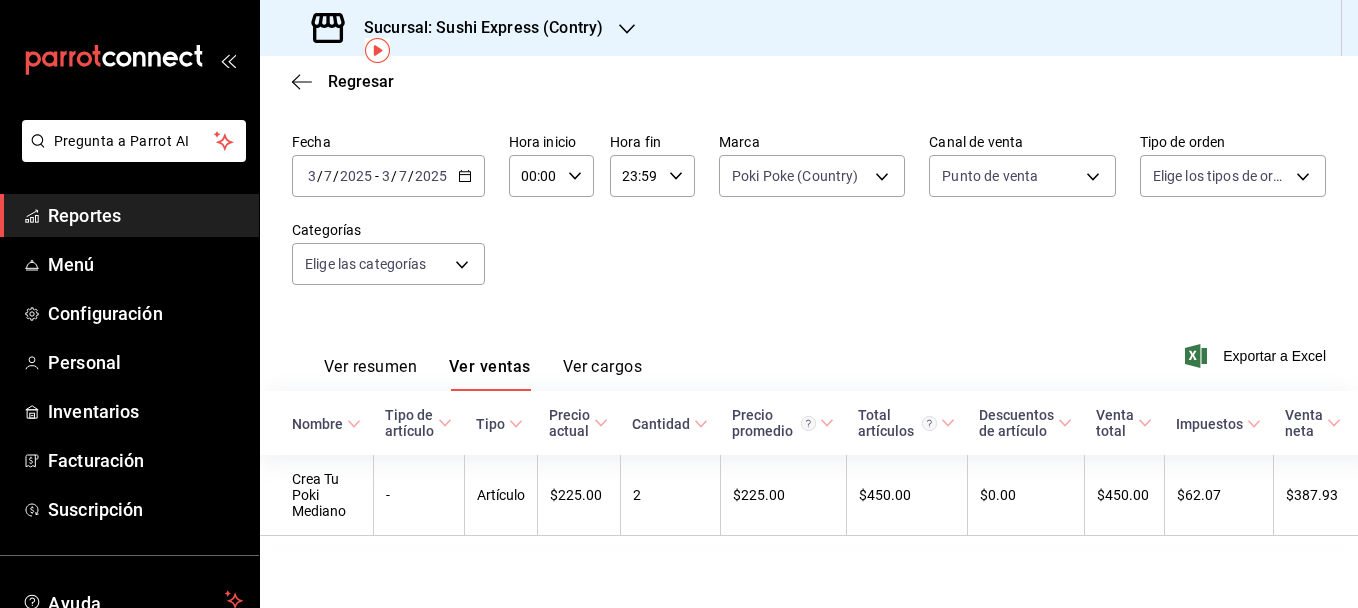 scroll, scrollTop: 0, scrollLeft: 0, axis: both 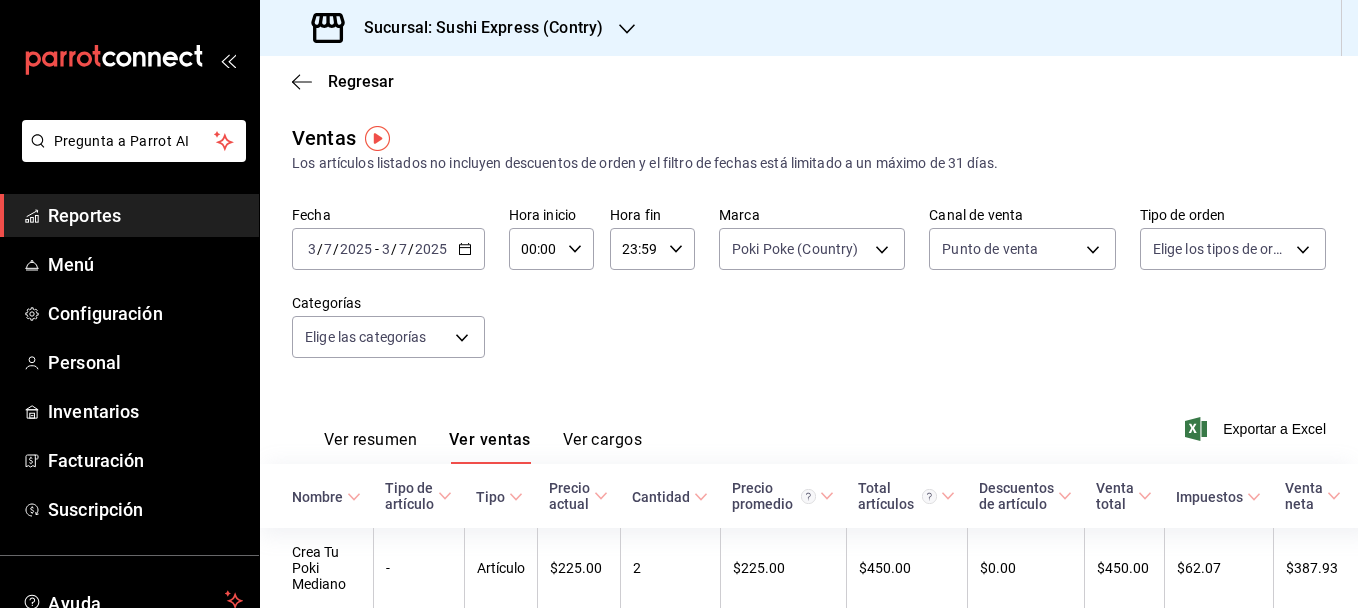 click on "Ver resumen" at bounding box center [370, 447] 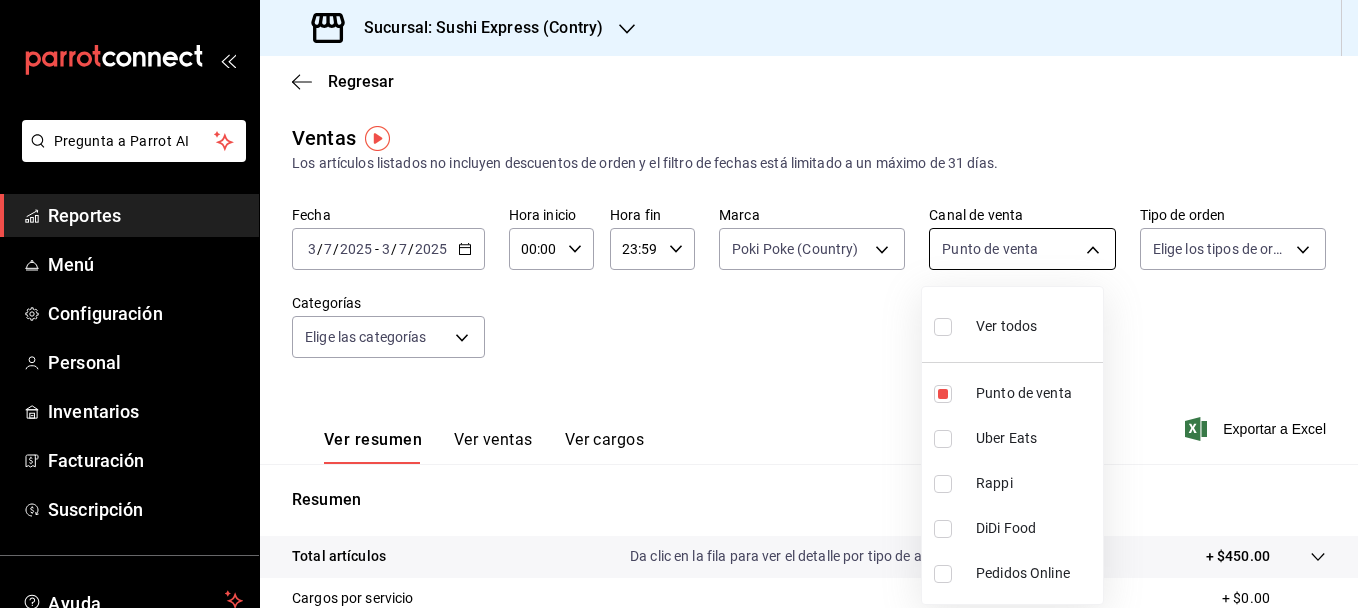 click on "Pregunta a Parrot AI Reportes   Menú   Configuración   Personal   Inventarios   Facturación   Suscripción   Ayuda Recomienda Parrot   [PERSON_NAME]   Sugerir nueva función   Sucursal: Sushi Express (Contry) Regresar Ventas Los artículos listados no incluyen descuentos de orden y el filtro de fechas está limitado a un máximo de 31 días. Fecha [DATE] [DATE] - [DATE] [DATE] Hora inicio 00:00 Hora inicio Hora fin 23:59 Hora fin Marca Poki Poke (Country) c9ac6d60-fcab-4fd6-b17a-54b041029faa Canal de venta Punto de venta PARROT Tipo de orden Elige los tipos de orden Categorías Elige las categorías Ver resumen Ver ventas Ver cargos Exportar a Excel Resumen Total artículos Da clic en la fila para ver el detalle por tipo de artículo + $450.00 Cargos por servicio + $0.00 Venta bruta = $450.00 Descuentos totales - $0.00 Certificados de regalo - $0.00 Venta total = $450.00 Impuestos - $62.07 Venta neta = $387.93 GANA 1 MES GRATIS EN TU SUSCRIPCIÓN AQUÍ Ver video tutorial" at bounding box center (679, 304) 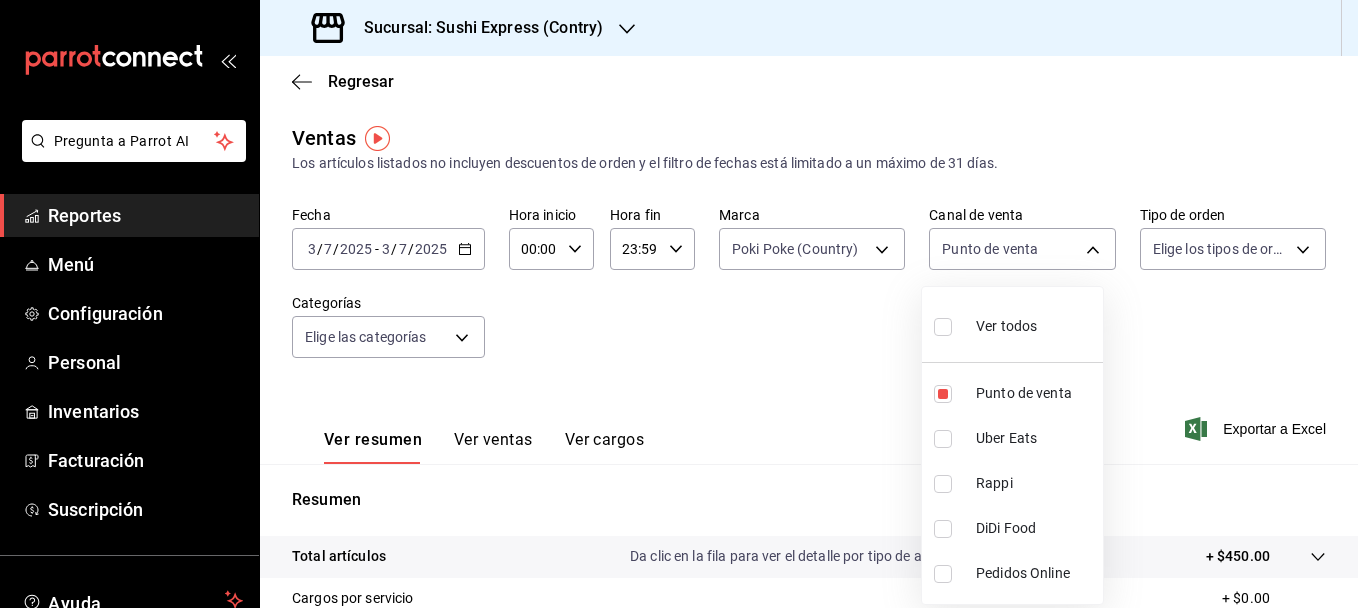 click at bounding box center (943, 439) 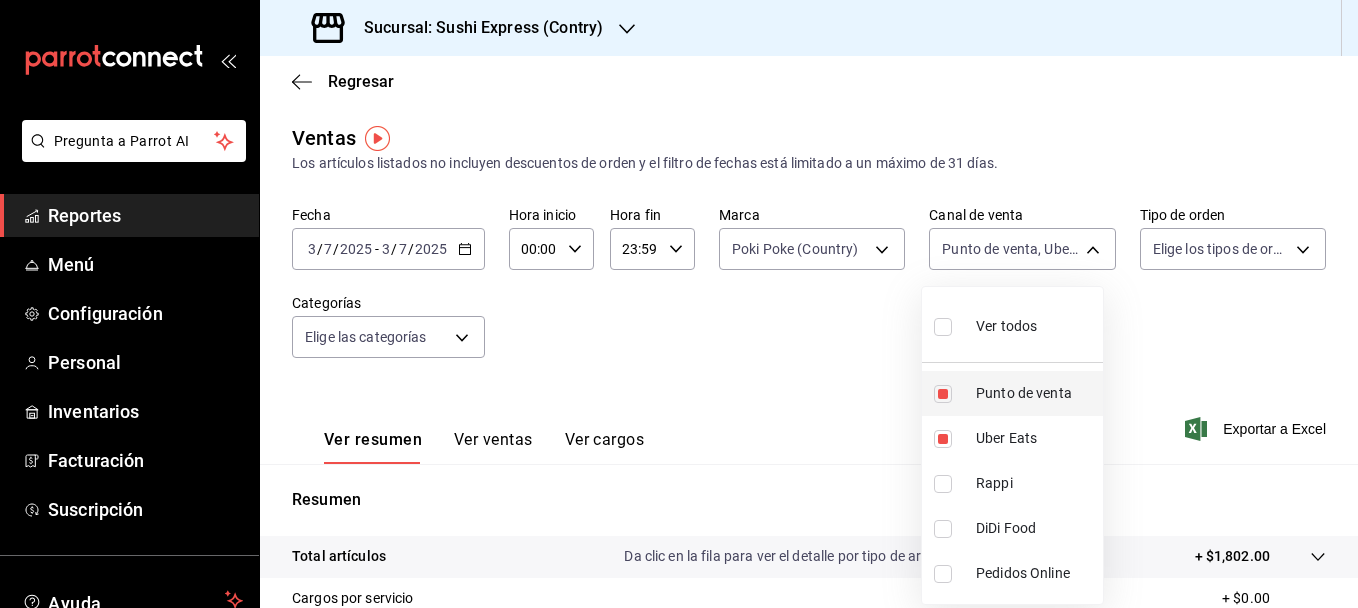 click at bounding box center (943, 394) 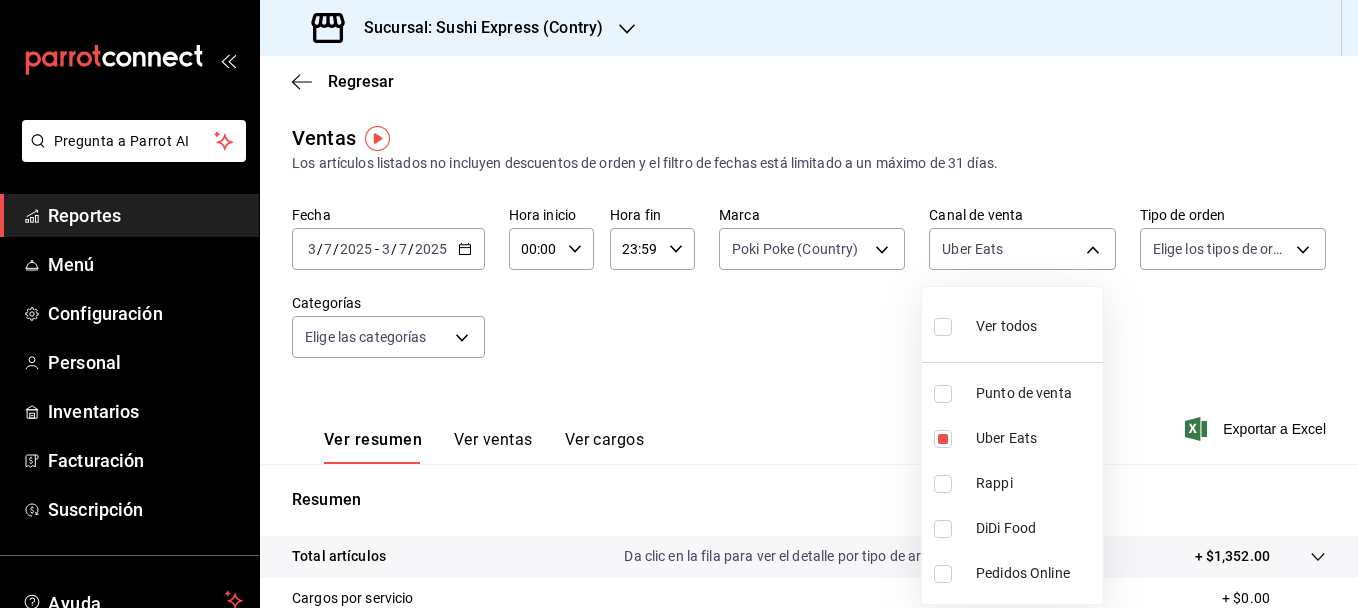 click at bounding box center (679, 304) 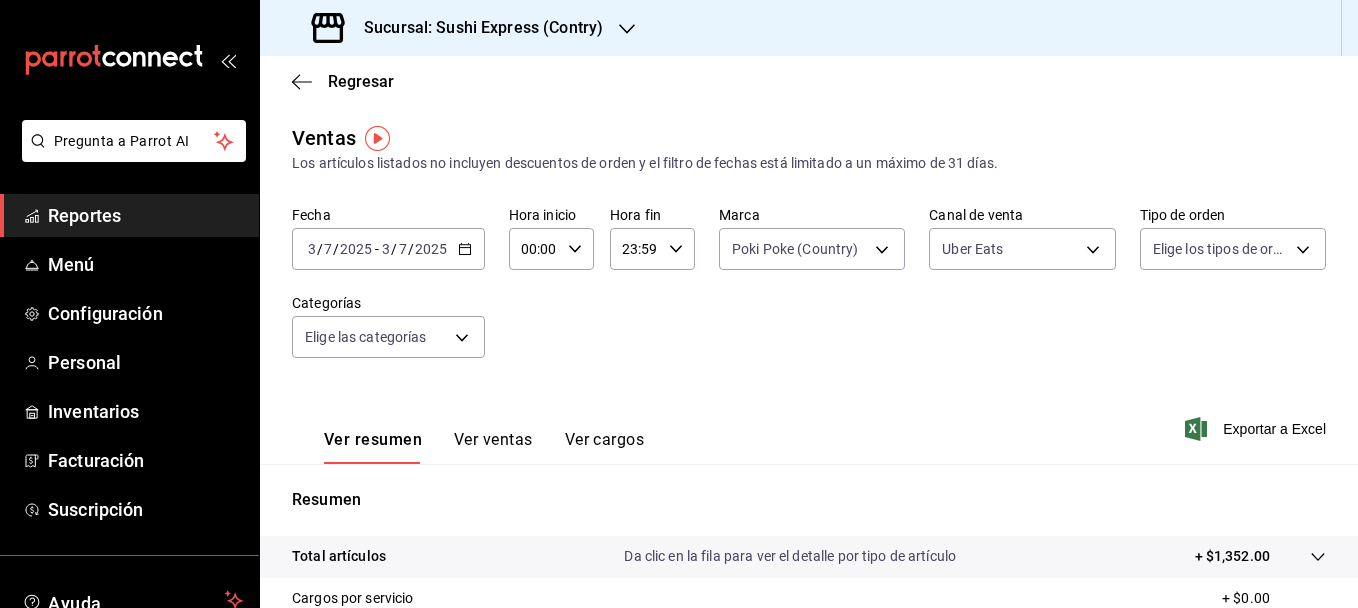 click on "Ver ventas" at bounding box center (493, 447) 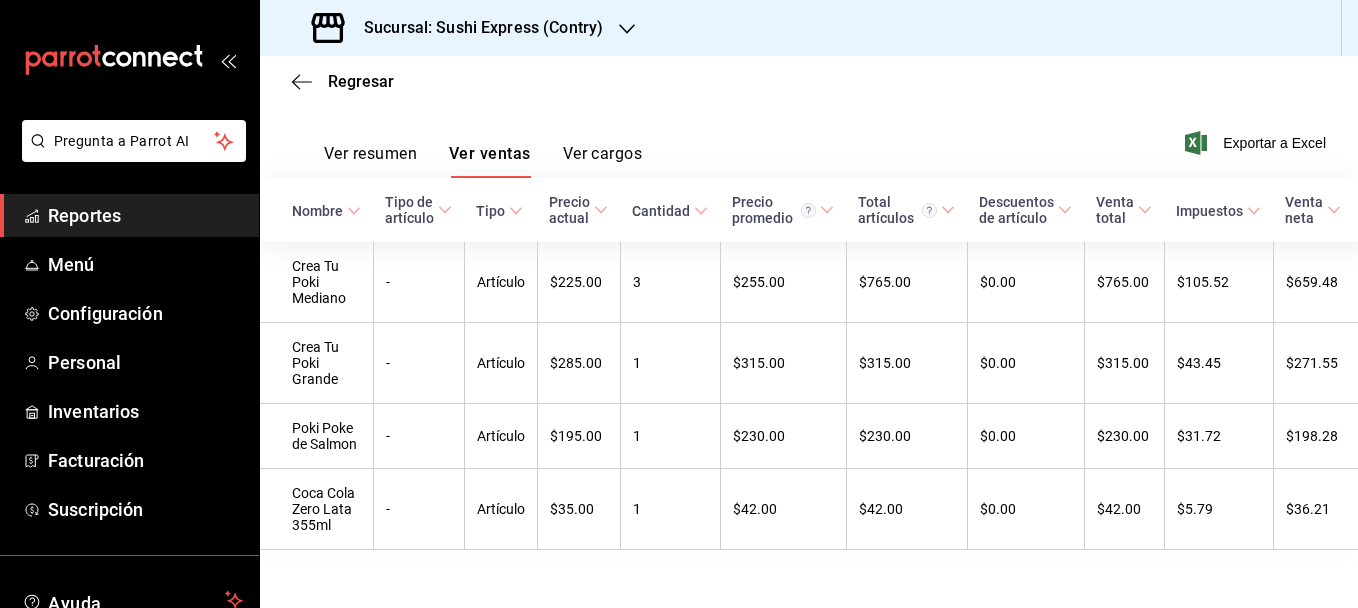scroll, scrollTop: 278, scrollLeft: 0, axis: vertical 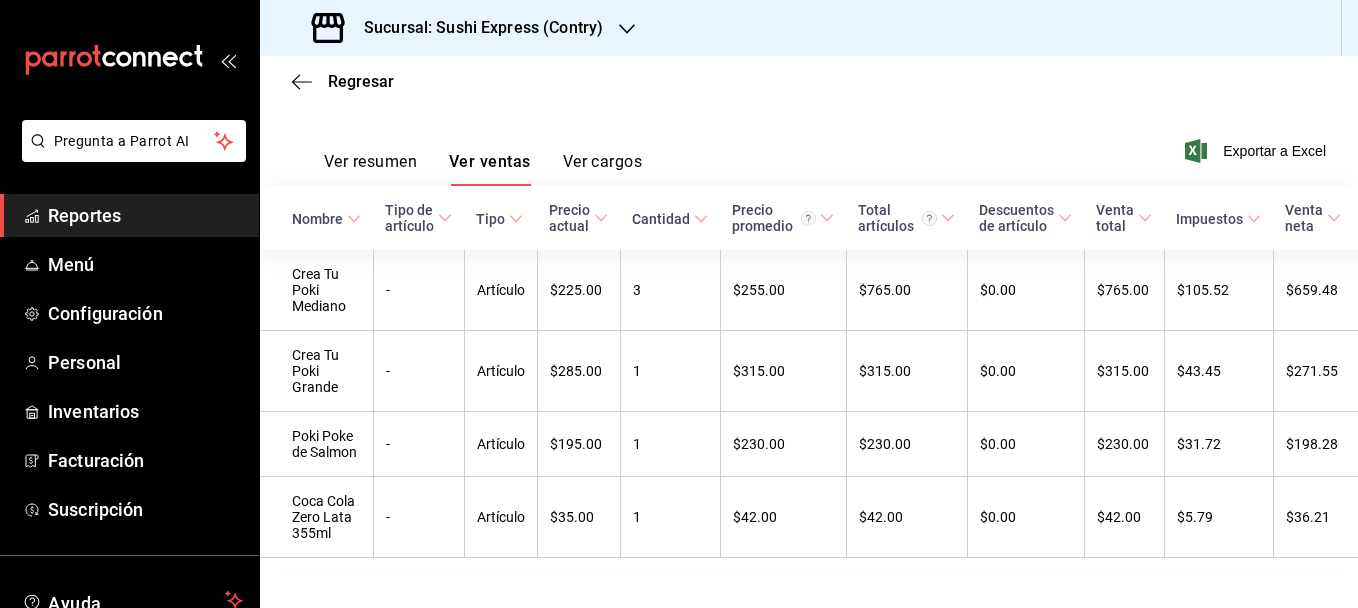 click on "Ver resumen" at bounding box center [370, 169] 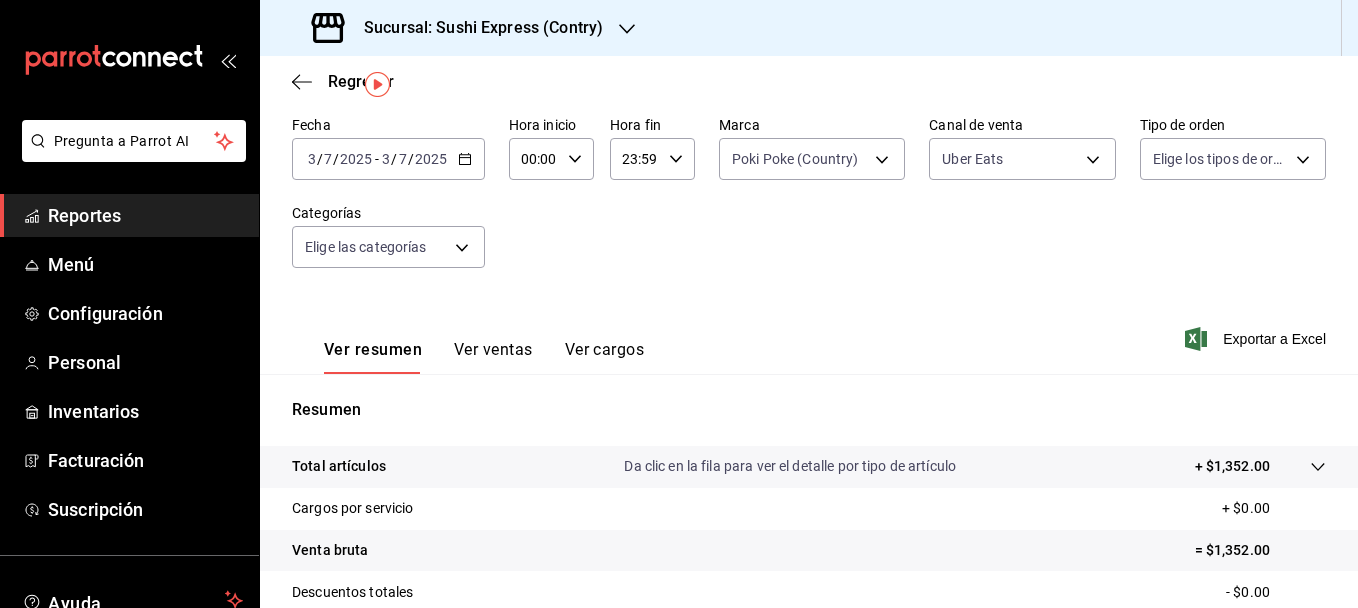 scroll, scrollTop: 53, scrollLeft: 0, axis: vertical 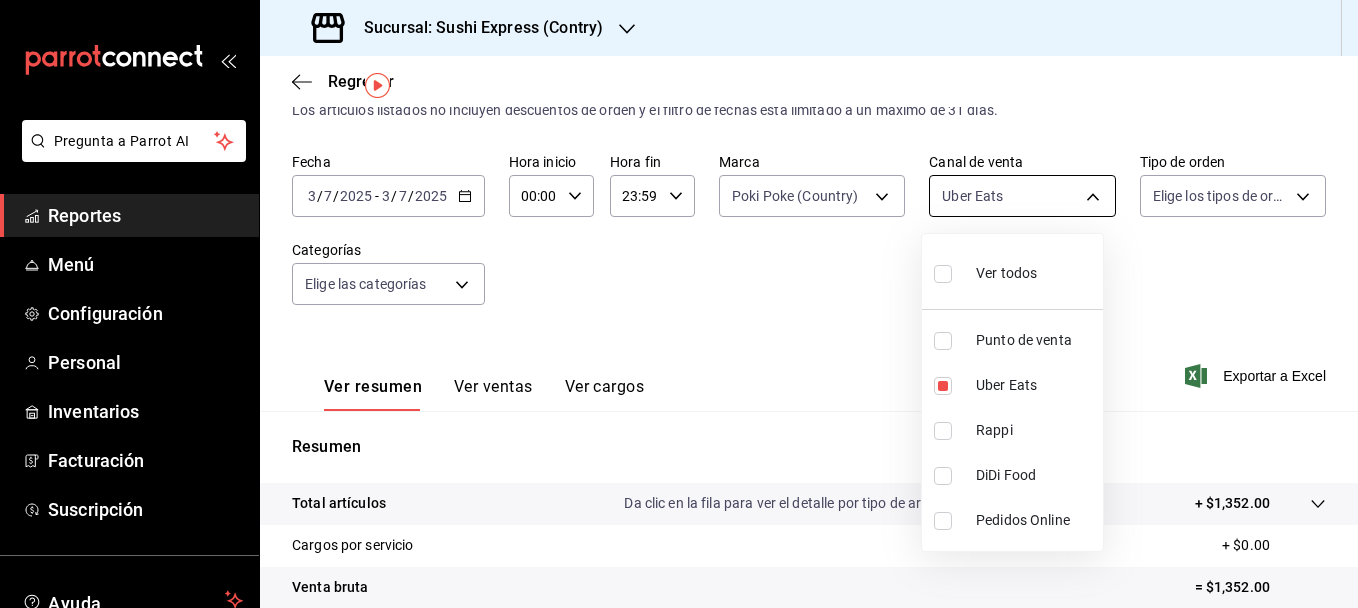 click on "Pregunta a Parrot AI Reportes   Menú   Configuración   Personal   Inventarios   Facturación   Suscripción   Ayuda Recomienda Parrot   [PERSON_NAME]   Sugerir nueva función   Sucursal: Sushi Express (Contry) Regresar Ventas Los artículos listados no incluyen descuentos de orden y el filtro de fechas está limitado a un máximo de 31 días. Fecha [DATE] [DATE] - [DATE] [DATE] Hora inicio 00:00 Hora inicio Hora fin 23:59 Hora fin Marca Poki Poke (Country) c9ac6d60-fcab-4fd6-b17a-54b041029faa Canal de venta Uber Eats UBER_EATS Tipo de orden Elige los tipos de orden Categorías Elige las categorías Ver resumen Ver ventas Ver cargos Exportar a Excel Resumen Total artículos Da clic en la fila para ver el detalle por tipo de artículo + $1,352.00 Cargos por servicio + $0.00 Venta bruta = $1,352.00 Descuentos totales - $0.00 Certificados de regalo - $0.00 Venta total = $1,352.00 Impuestos - $186.48 Venta neta = $1,165.52 GANA 1 MES GRATIS EN TU SUSCRIPCIÓN AQUÍ Ver video tutorial" at bounding box center (679, 304) 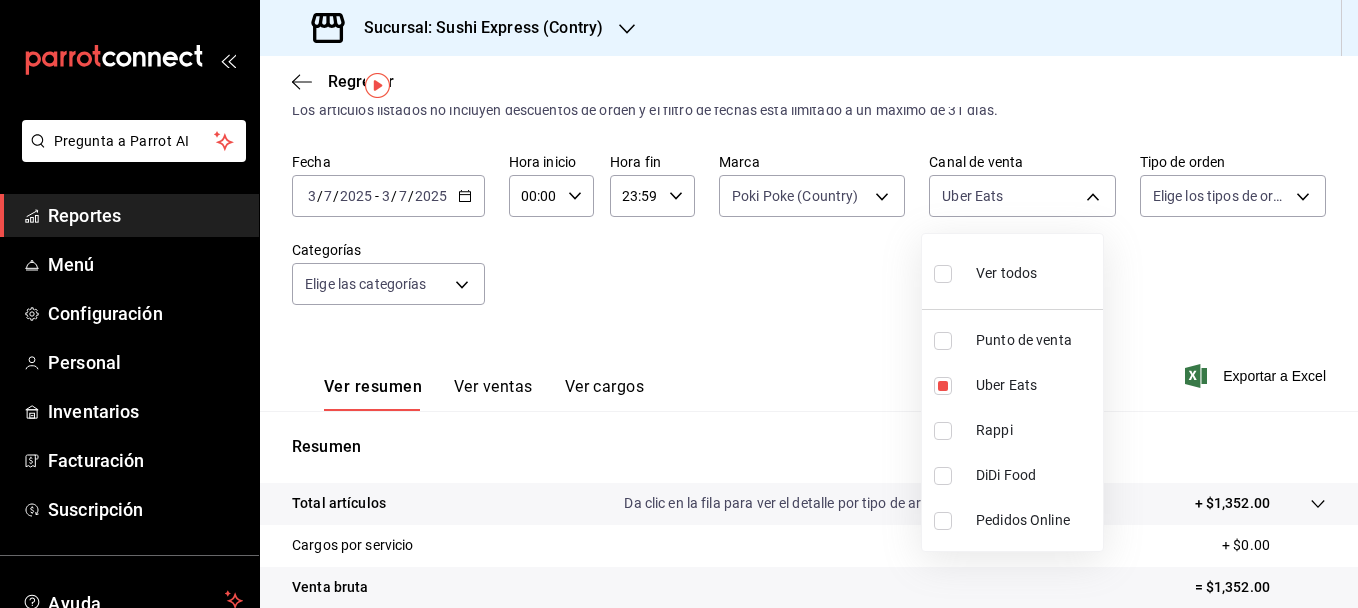 click at bounding box center [943, 431] 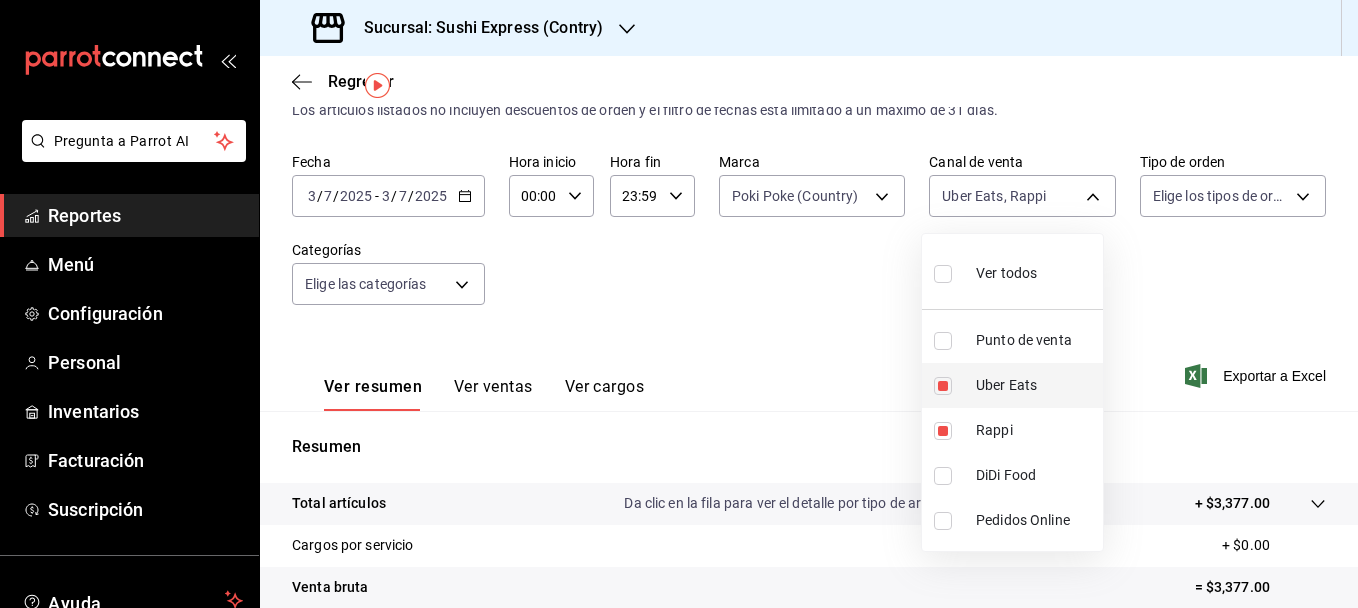 click on "Uber Eats" at bounding box center (1012, 385) 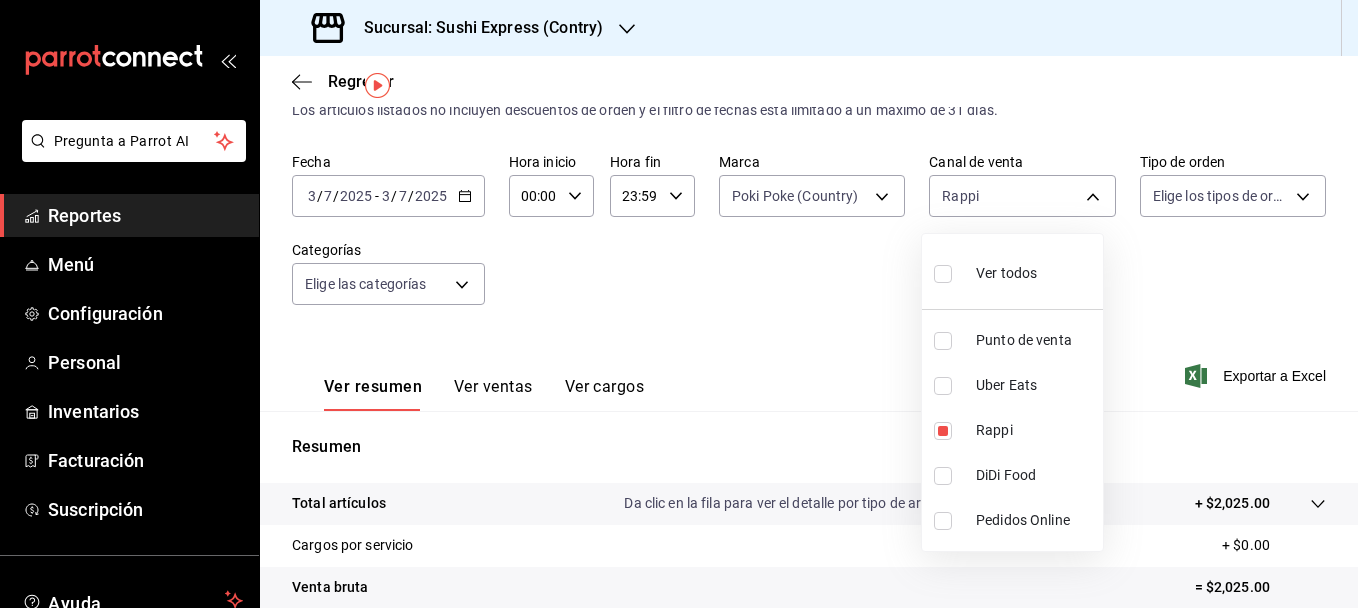 click at bounding box center (679, 304) 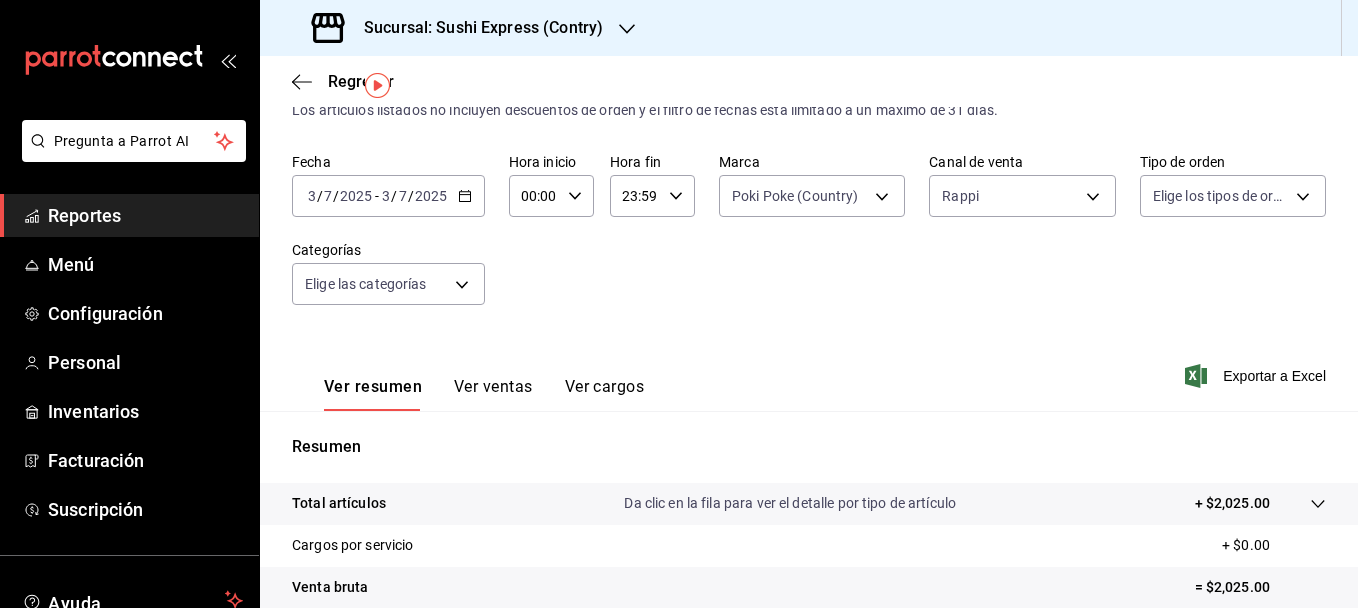 click on "Ver ventas" at bounding box center (493, 394) 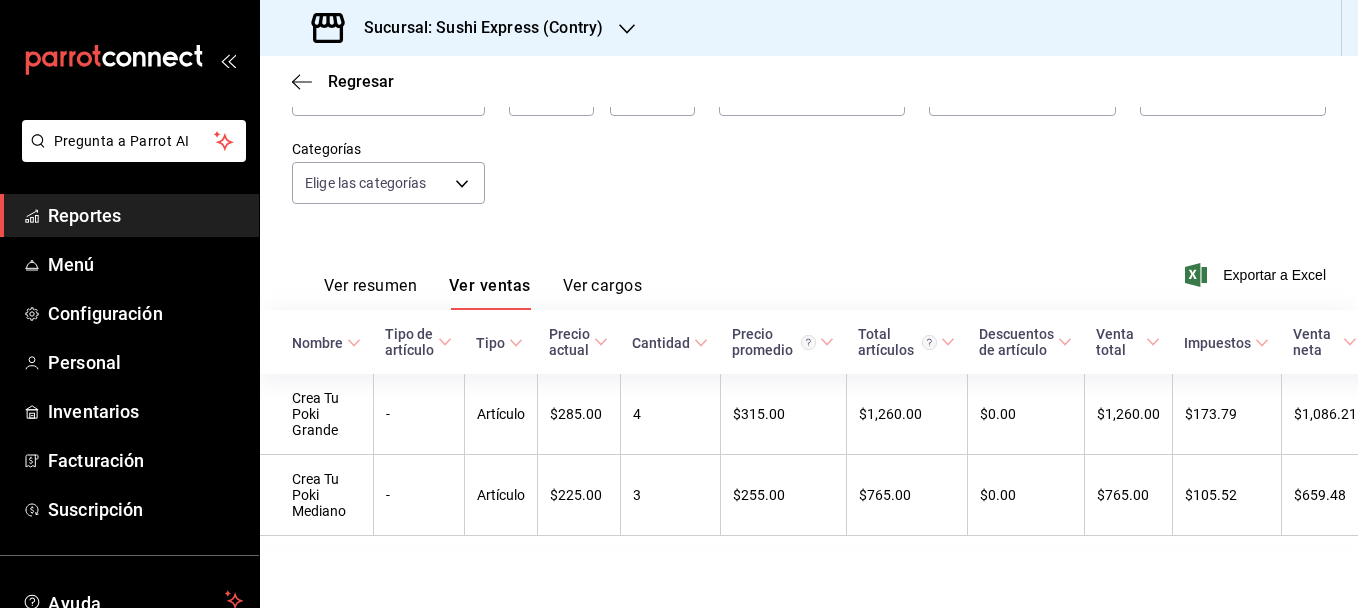 scroll, scrollTop: 0, scrollLeft: 0, axis: both 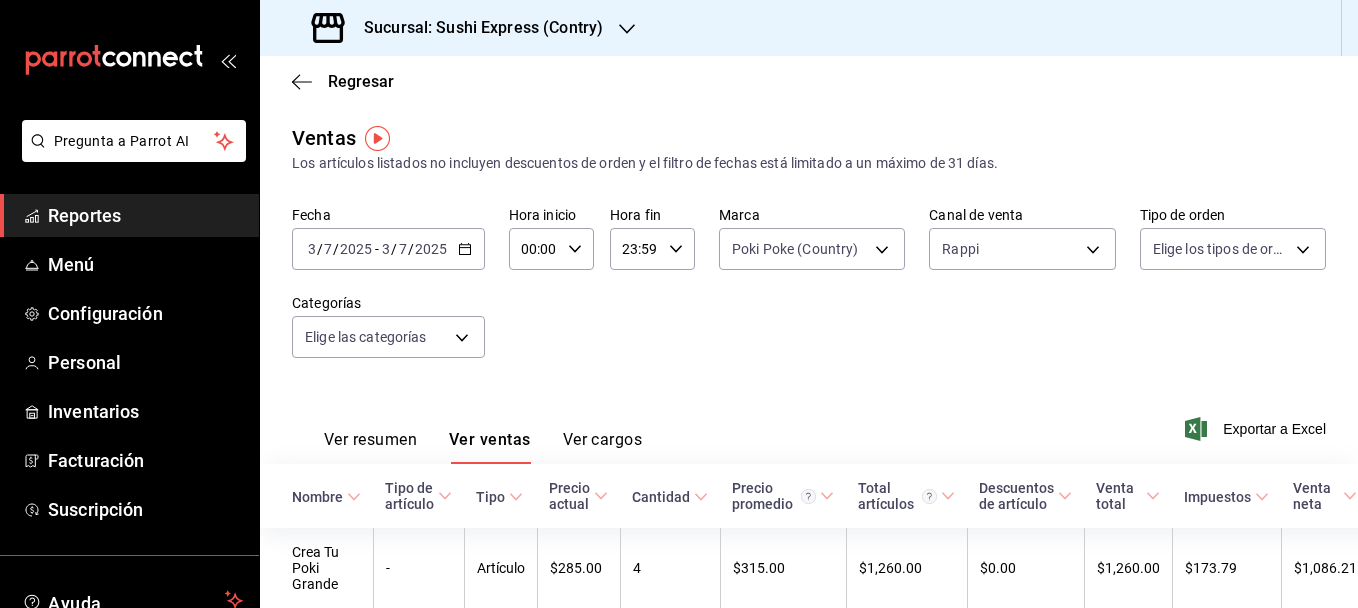 click 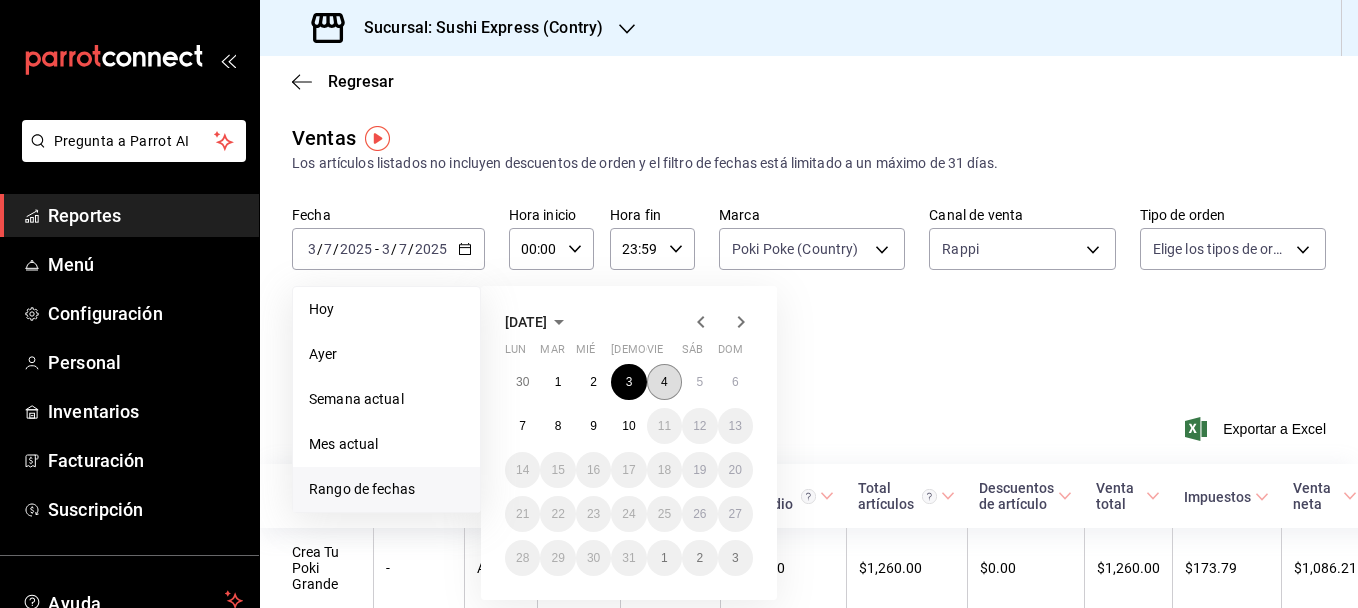 click on "4" at bounding box center (664, 382) 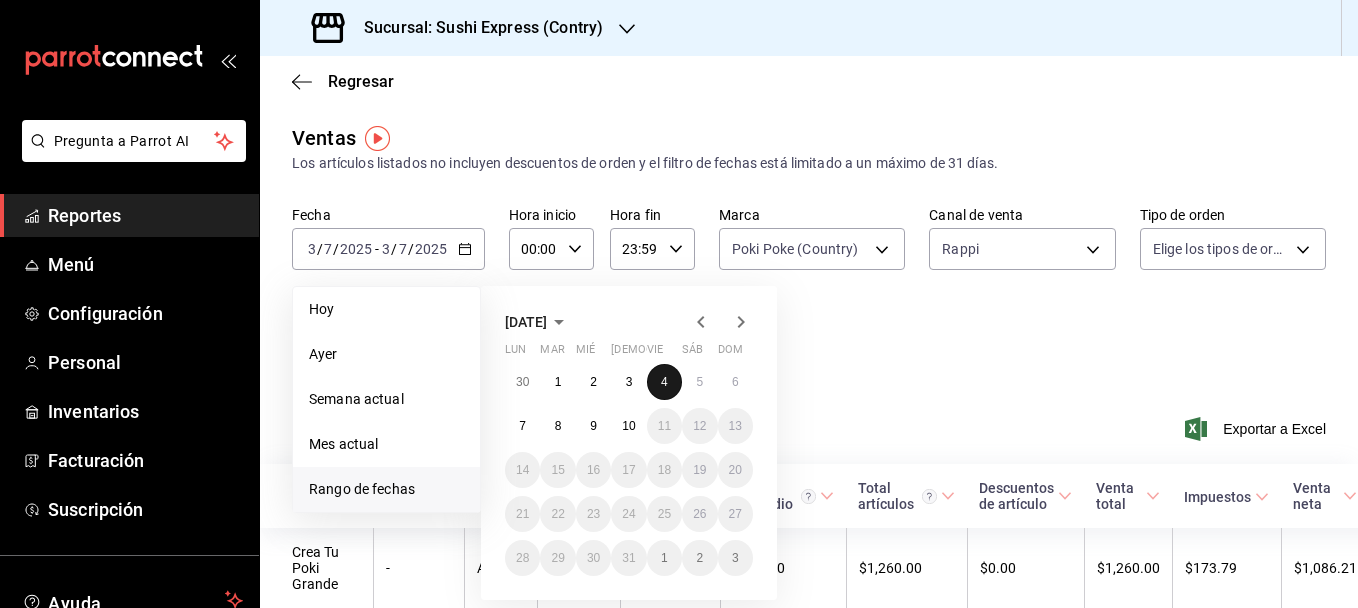 click on "4" at bounding box center (664, 382) 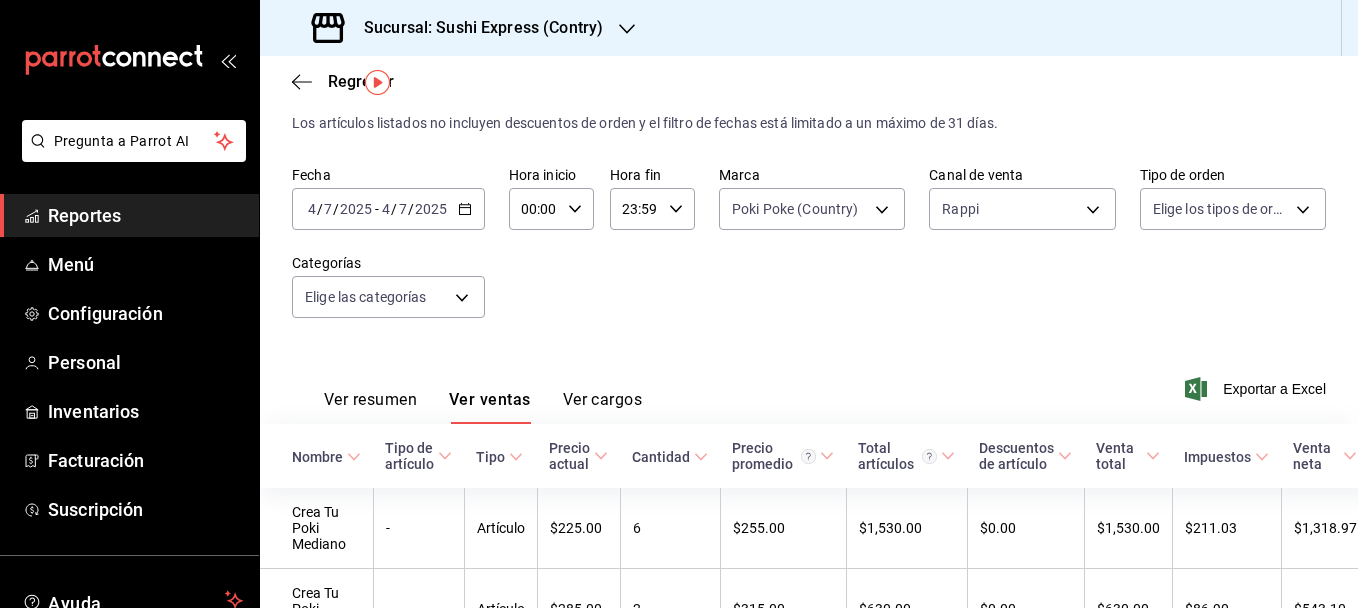 scroll, scrollTop: 177, scrollLeft: 0, axis: vertical 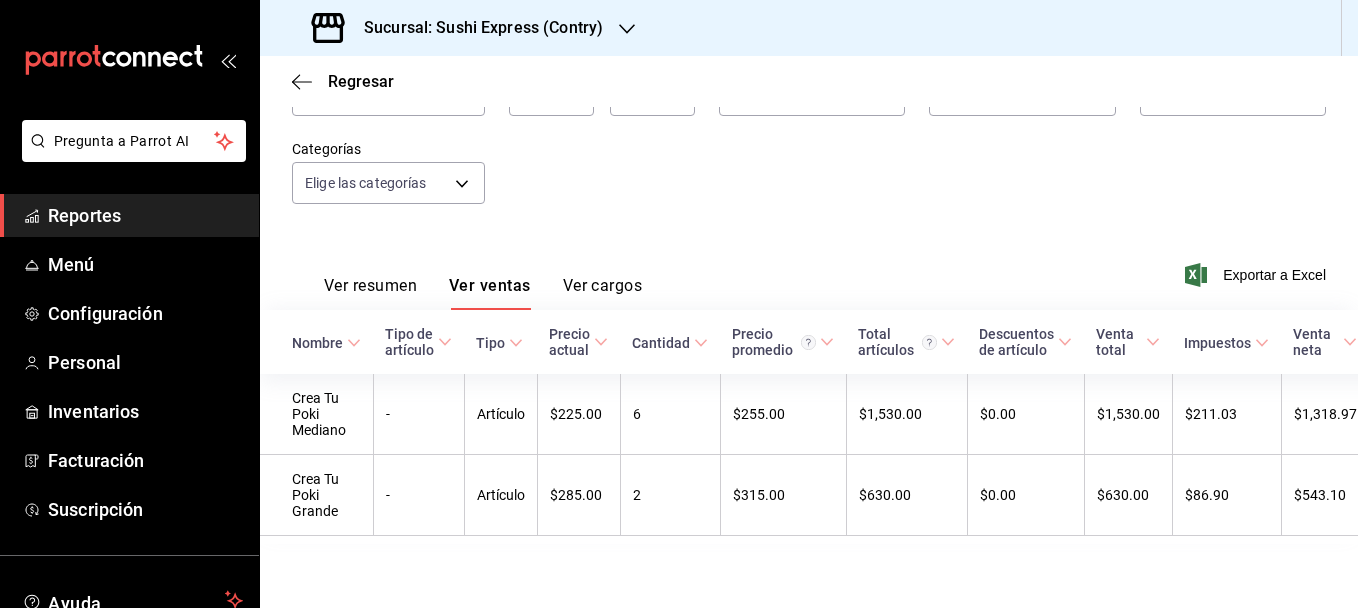 click on "Ver resumen" at bounding box center (370, 293) 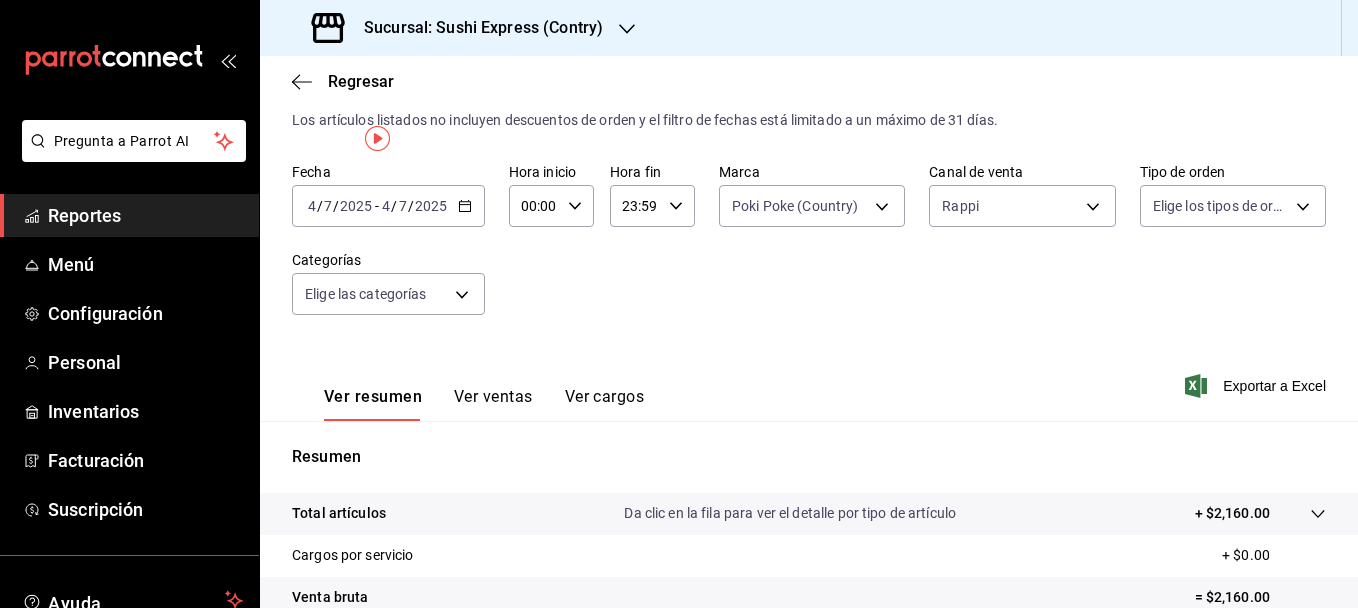 scroll, scrollTop: 0, scrollLeft: 0, axis: both 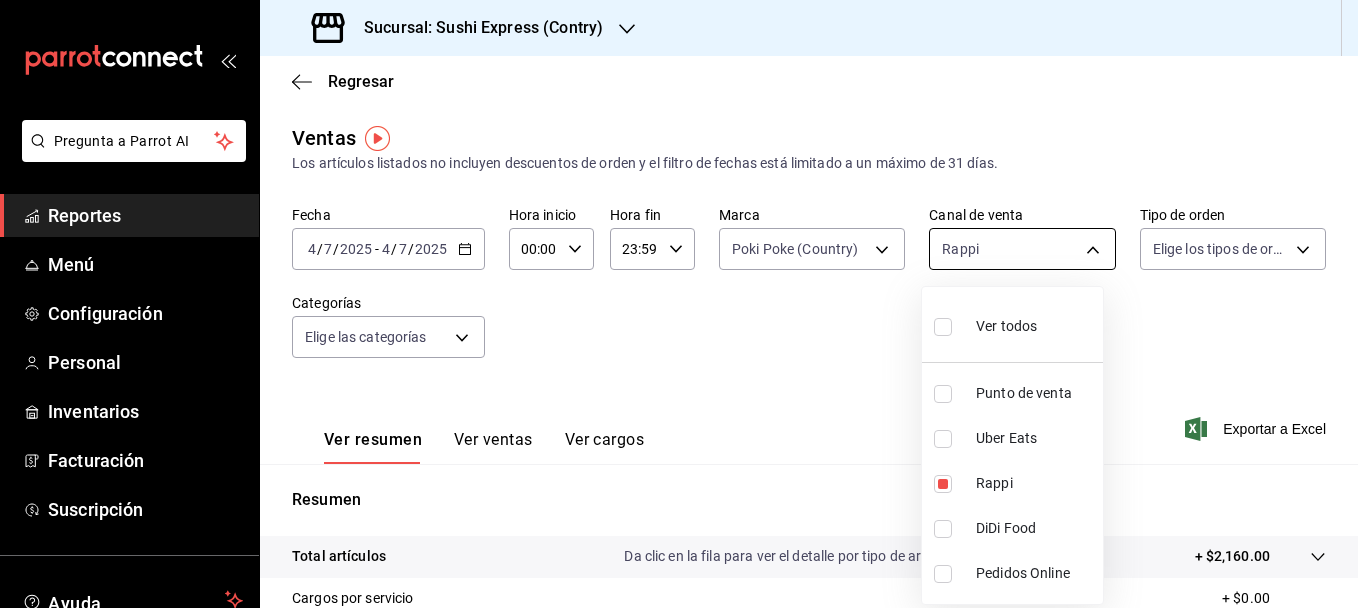 click on "Pregunta a Parrot AI Reportes   Menú   Configuración   Personal   Inventarios   Facturación   Suscripción   Ayuda Recomienda Parrot   [PERSON_NAME]   Sugerir nueva función   Sucursal: Sushi Express (Contry) Regresar Ventas Los artículos listados no incluyen descuentos de orden y el filtro de fechas está limitado a un máximo de 31 días. Fecha [DATE] [DATE] - [DATE] [DATE] Hora inicio 00:00 Hora inicio Hora fin 23:59 Hora fin Marca Poki Poke (Country) c9ac6d60-fcab-4fd6-b17a-54b041029faa Canal de venta Rappi RAPPI Tipo de orden Elige los tipos de orden Categorías Elige las categorías Ver resumen Ver ventas Ver cargos Exportar a Excel Resumen Total artículos Da clic en la fila para ver el detalle por tipo de artículo + $2,160.00 Cargos por servicio + $0.00 Venta bruta = $2,160.00 Descuentos totales - $0.00 Certificados de regalo - $0.00 Venta total = $2,160.00 Impuestos - $297.93 Venta neta = $1,862.07 GANA 1 MES GRATIS EN TU SUSCRIPCIÓN AQUÍ Ver video tutorial   Menú" at bounding box center (679, 304) 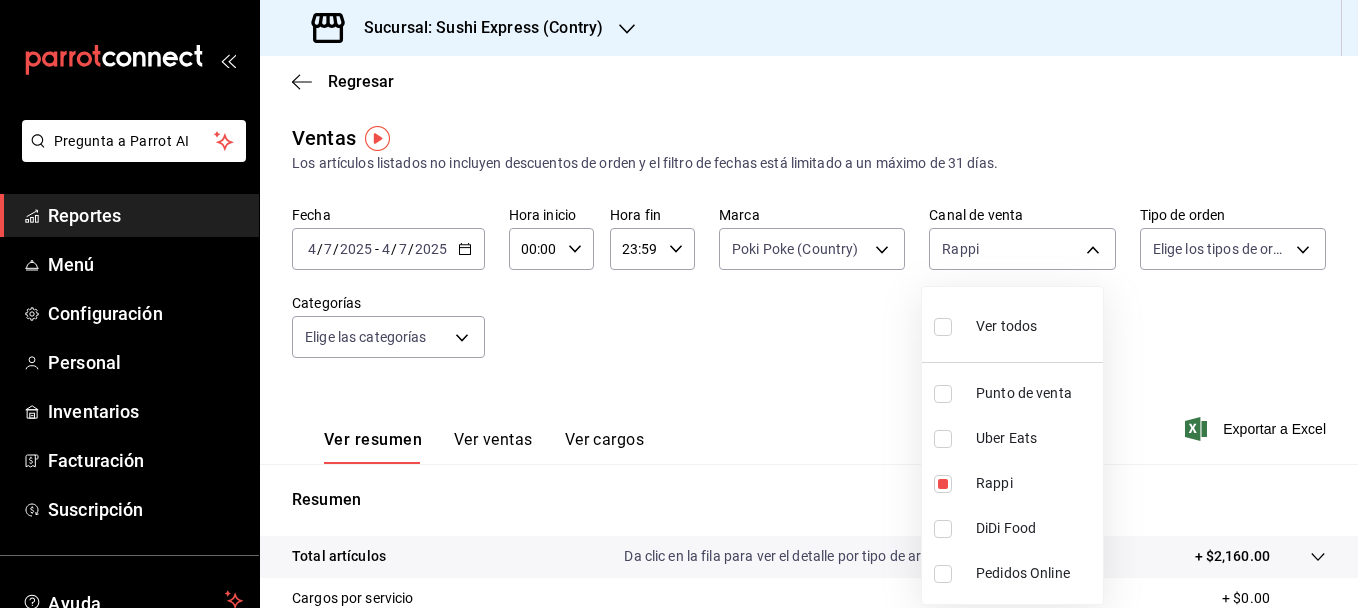 click at bounding box center (943, 439) 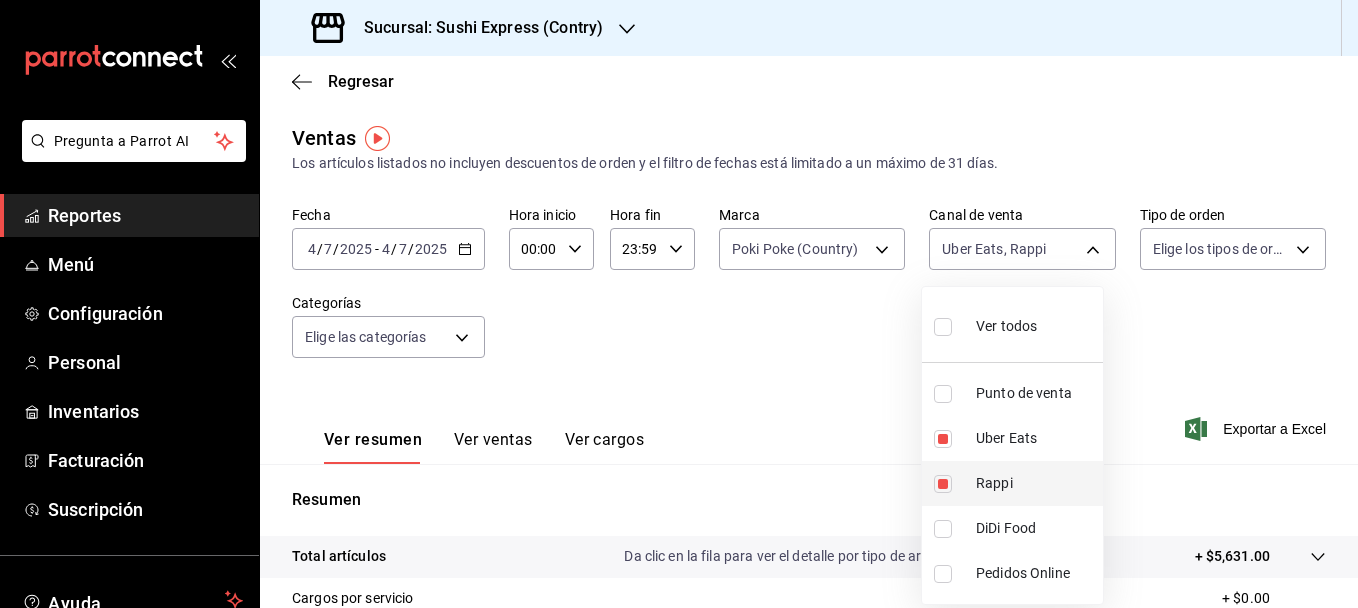 click at bounding box center [943, 484] 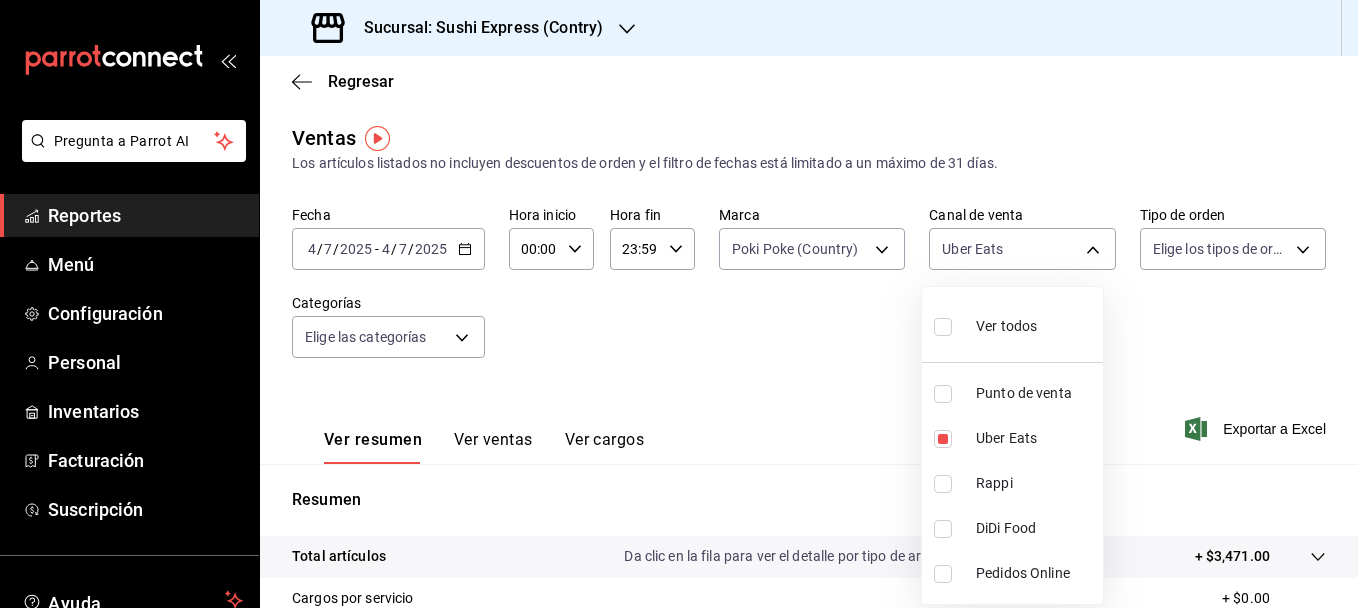 click at bounding box center (679, 304) 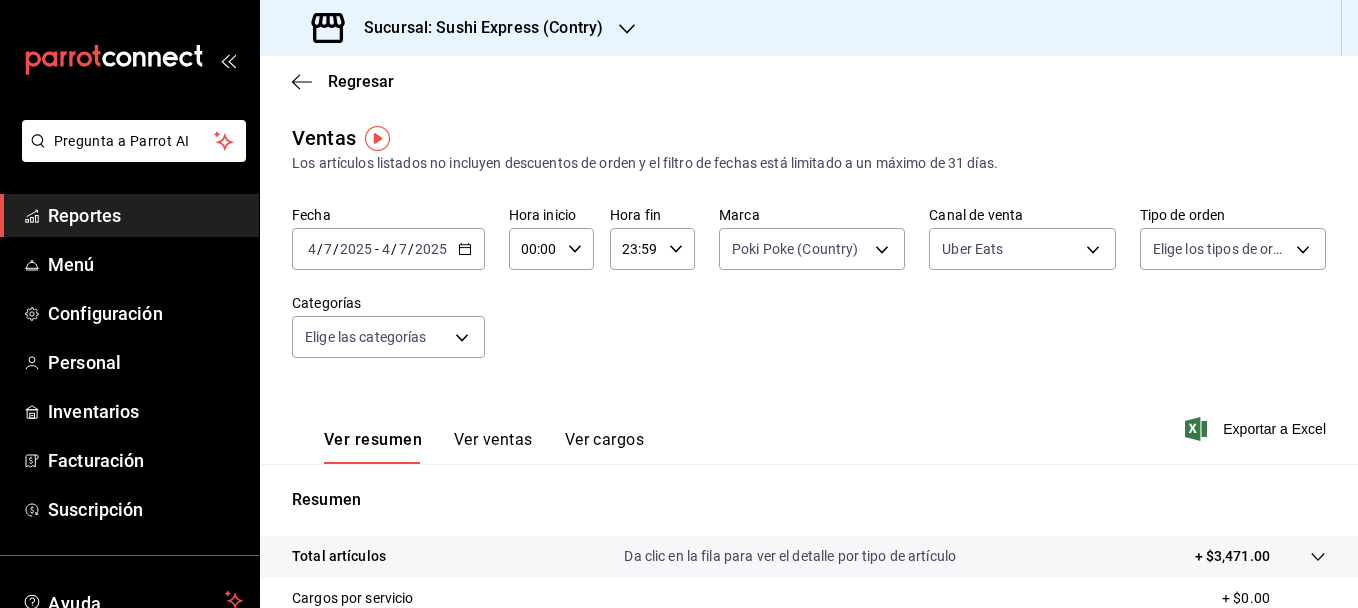 click on "Ver ventas" at bounding box center (493, 447) 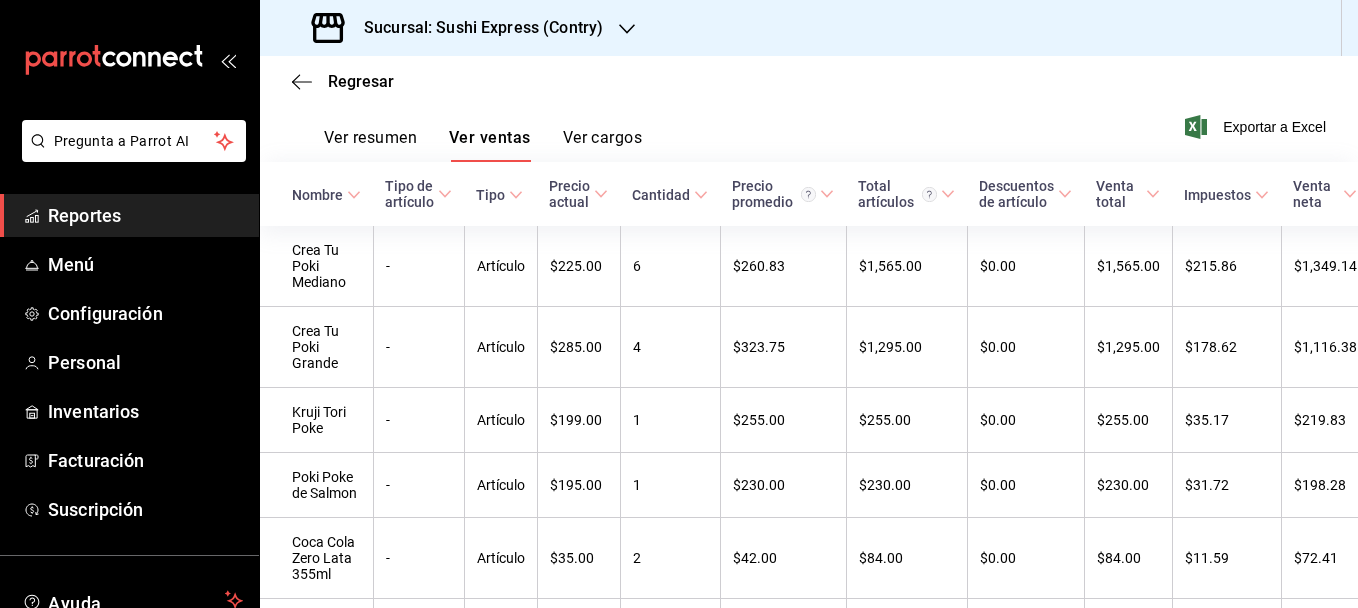 scroll, scrollTop: 298, scrollLeft: 0, axis: vertical 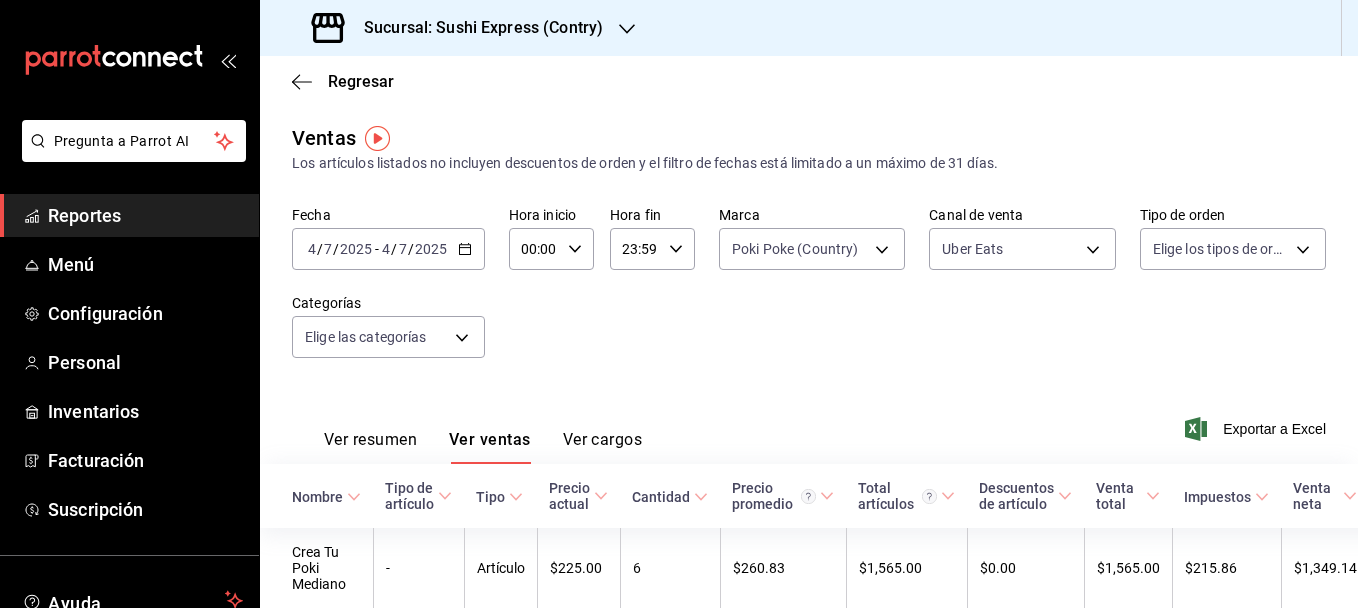 click on "Ver resumen" at bounding box center (370, 447) 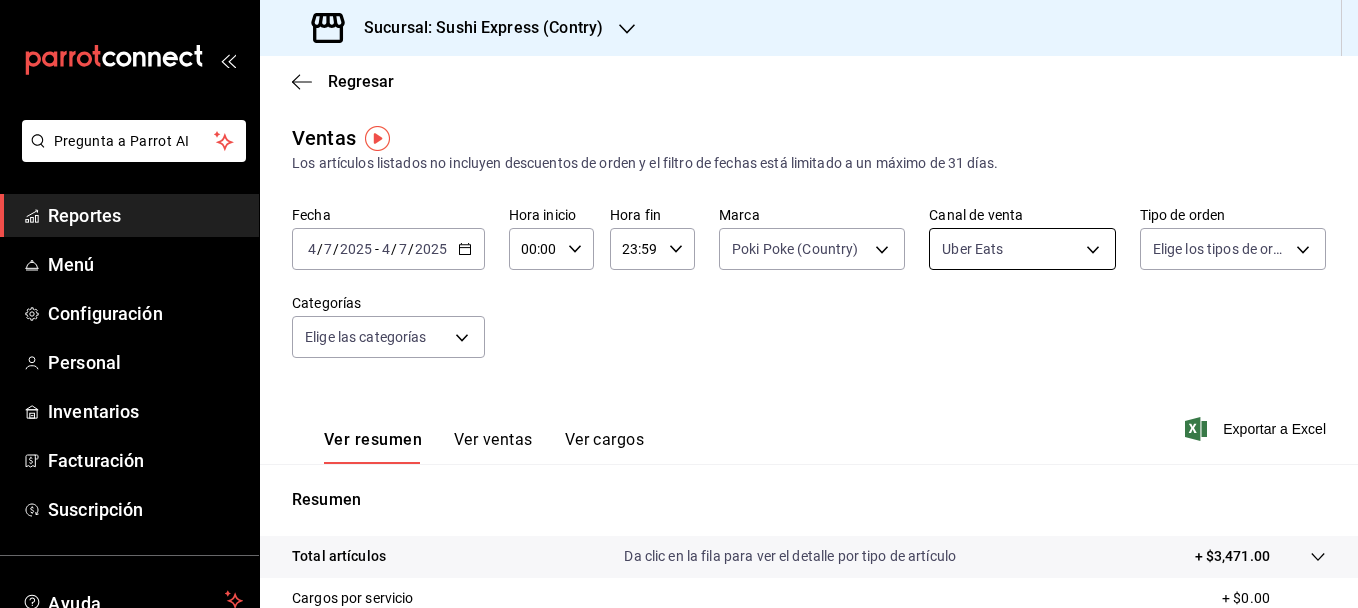 click on "Pregunta a Parrot AI Reportes   Menú   Configuración   Personal   Inventarios   Facturación   Suscripción   Ayuda Recomienda Parrot   [PERSON_NAME]   Sugerir nueva función   Sucursal: Sushi Express (Contry) Regresar Ventas Los artículos listados no incluyen descuentos de orden y el filtro de fechas está limitado a un máximo de 31 días. Fecha [DATE] [DATE] - [DATE] [DATE] Hora inicio 00:00 Hora inicio Hora fin 23:59 Hora fin Marca Poki Poke (Country) c9ac6d60-fcab-4fd6-b17a-54b041029faa Canal de venta Uber Eats UBER_EATS Tipo de orden Elige los tipos de orden Categorías Elige las categorías Ver resumen Ver ventas Ver cargos Exportar a Excel Resumen Total artículos Da clic en la fila para ver el detalle por tipo de artículo + $3,471.00 Cargos por servicio + $0.00 Venta bruta = $3,471.00 Descuentos totales - $0.00 Certificados de regalo - $0.00 Venta total = $3,471.00 Impuestos - $478.76 Venta neta = $2,992.24 GANA 1 MES GRATIS EN TU SUSCRIPCIÓN AQUÍ Ver video tutorial" at bounding box center [679, 304] 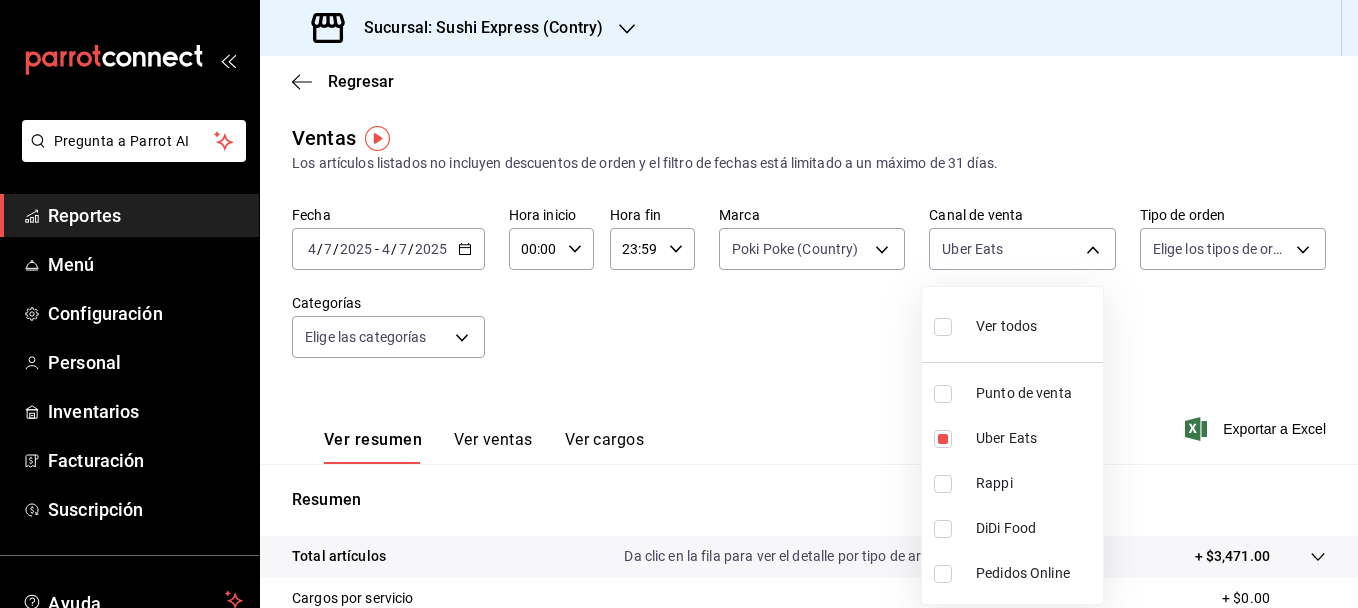 click on "Punto de venta" at bounding box center (1012, 393) 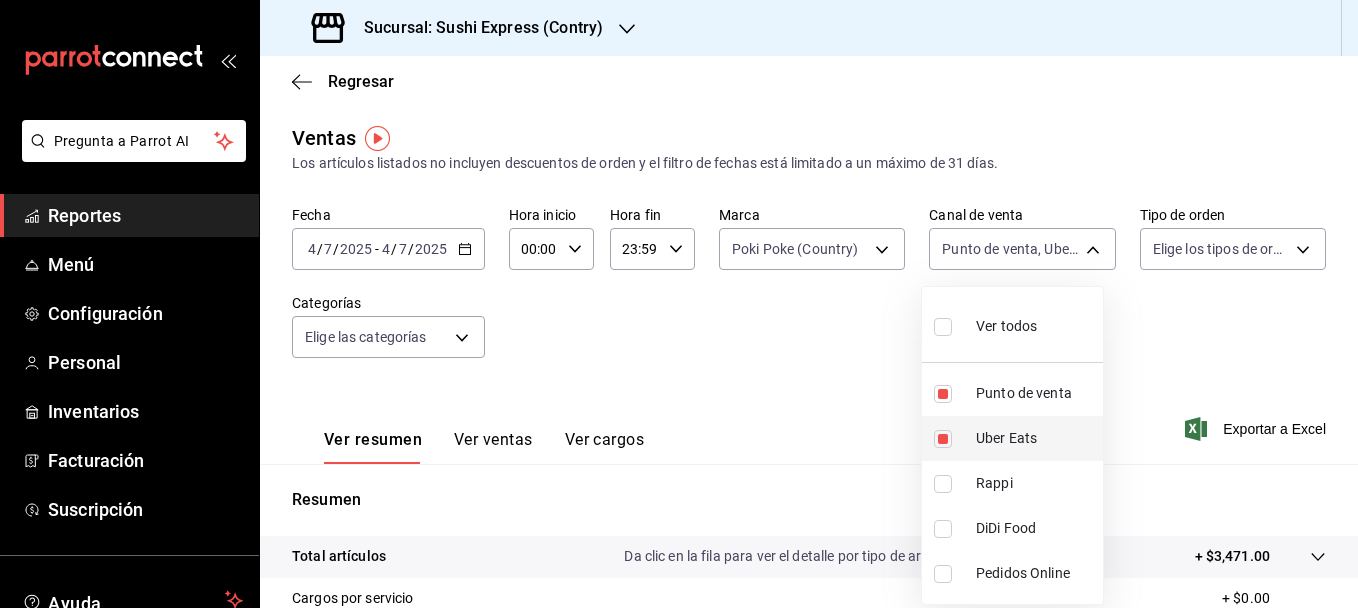 click on "Uber Eats" at bounding box center [1012, 438] 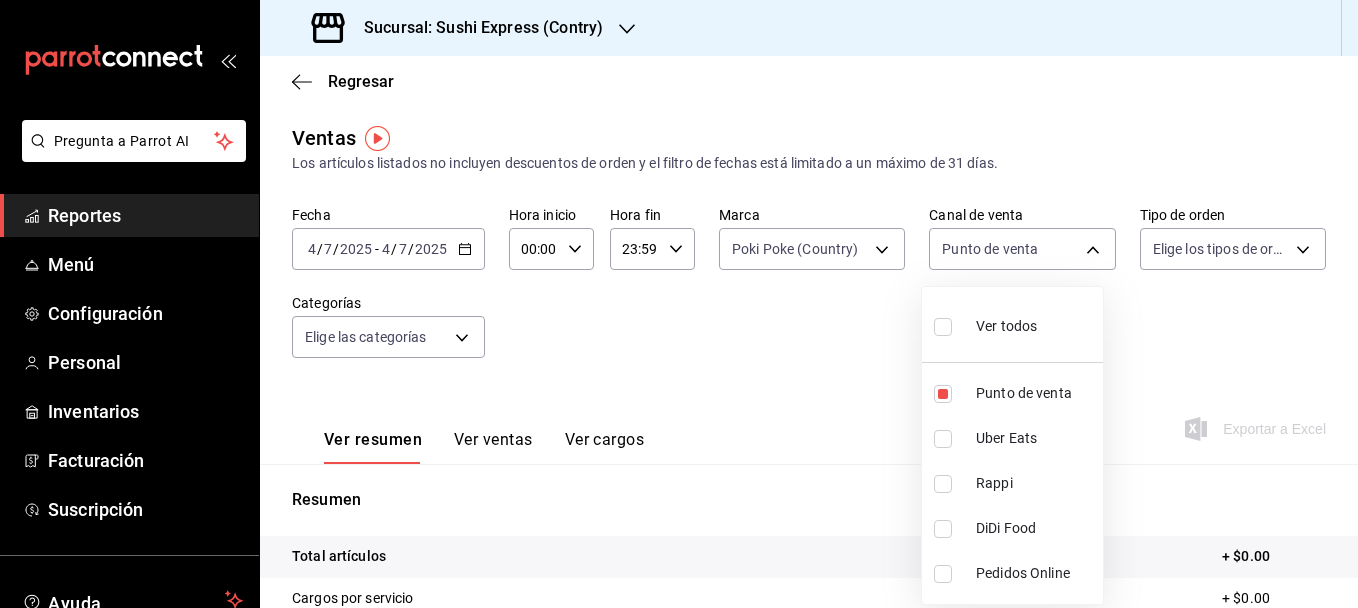 click at bounding box center [679, 304] 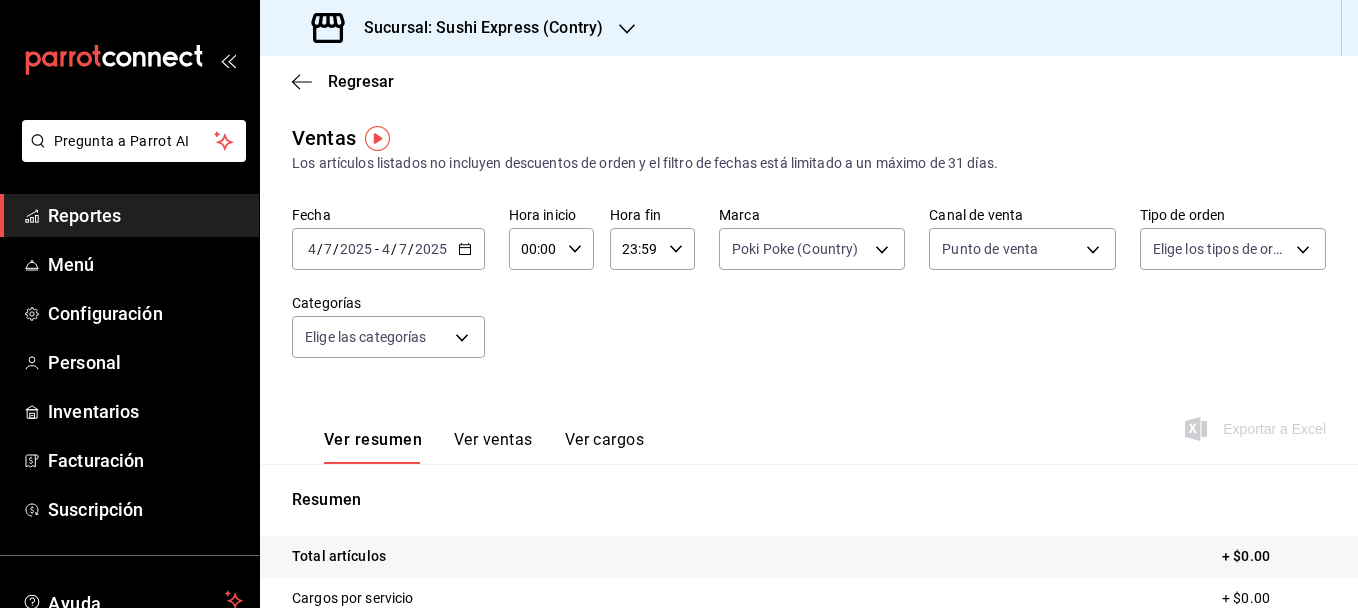 click 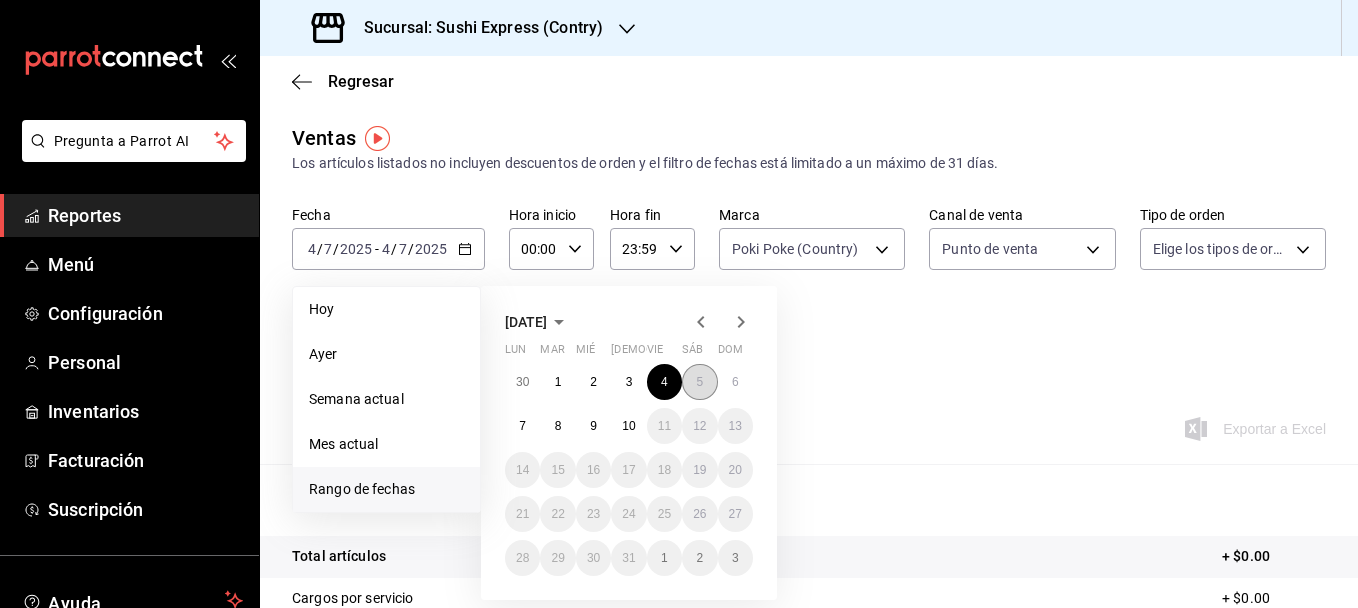 click on "5" at bounding box center [699, 382] 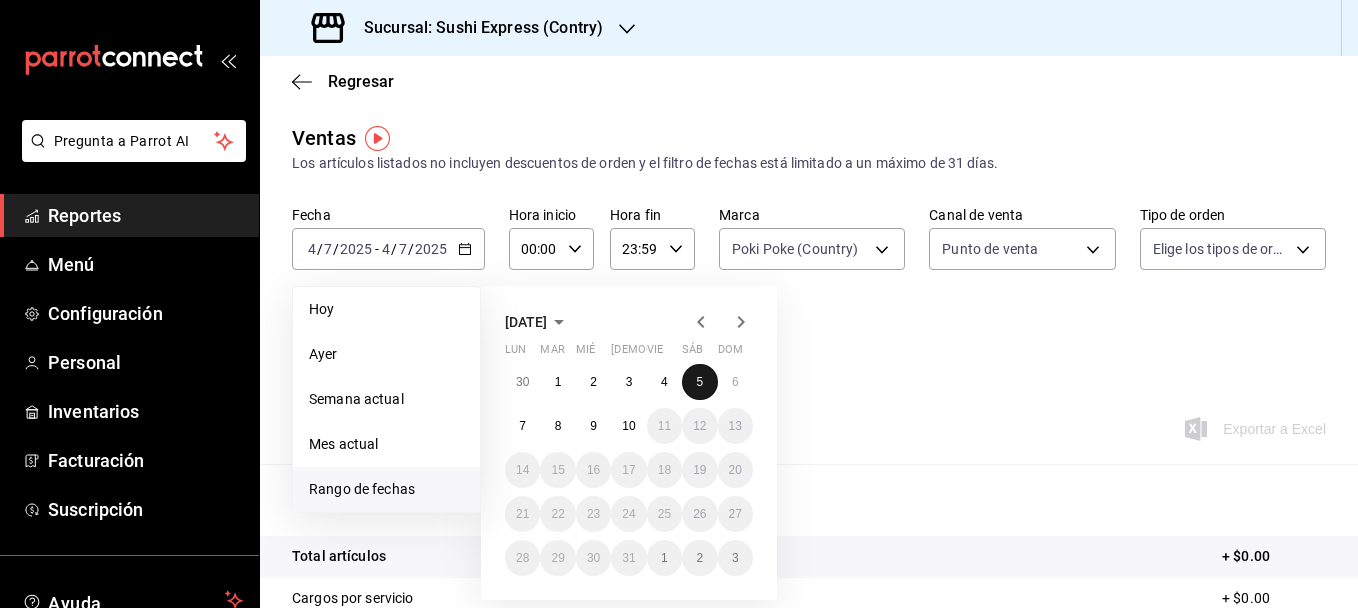 click on "5" at bounding box center (699, 382) 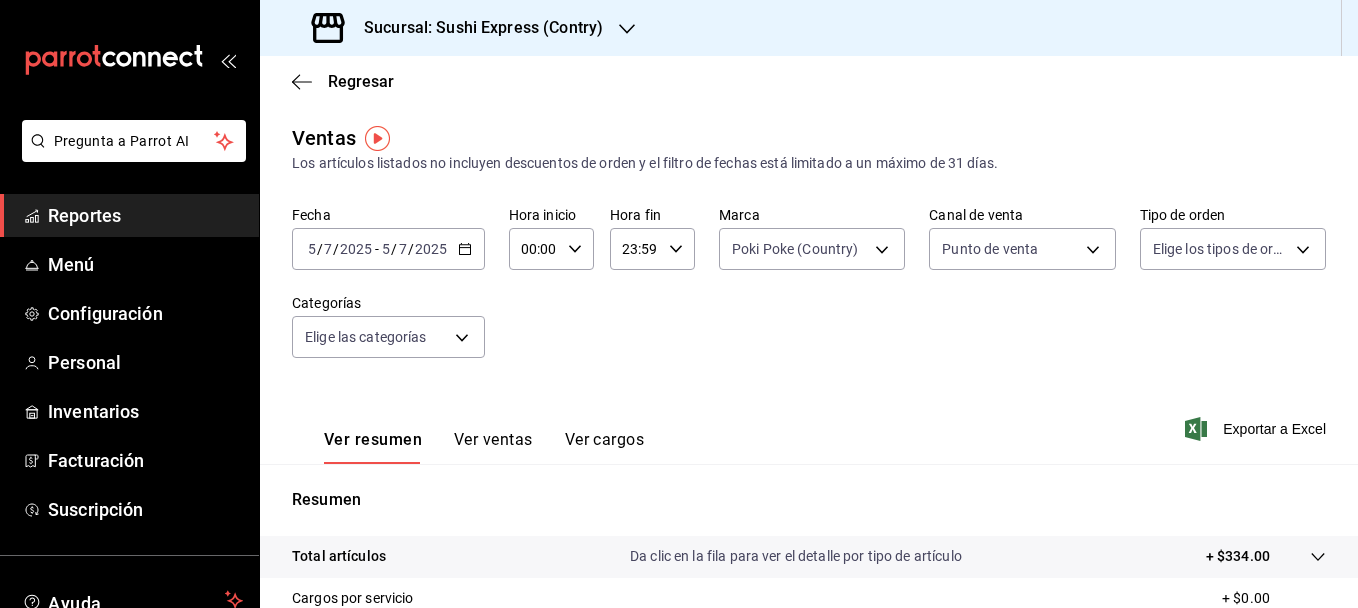 click on "Ver ventas" at bounding box center (493, 447) 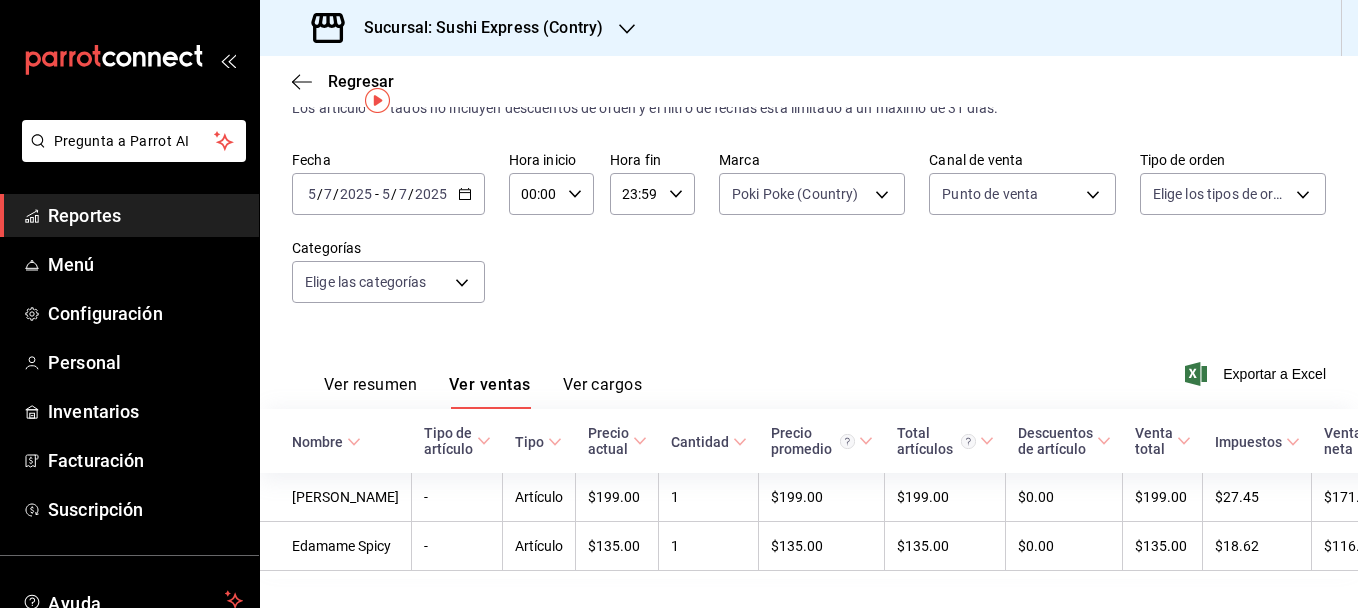 scroll, scrollTop: 0, scrollLeft: 0, axis: both 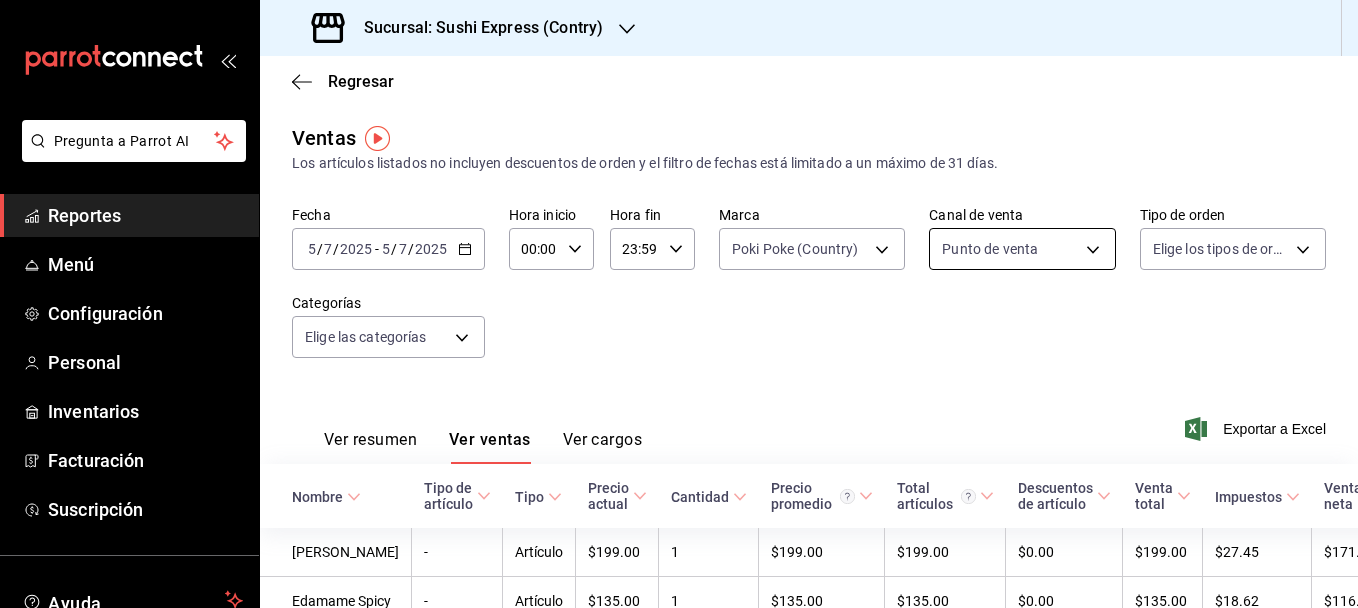 click on "Pregunta a Parrot AI Reportes   Menú   Configuración   Personal   Inventarios   Facturación   Suscripción   Ayuda Recomienda Parrot   [PERSON_NAME]   Sugerir nueva función   Sucursal: Sushi Express (Contry) Regresar Ventas Los artículos listados no incluyen descuentos de orden y el filtro de fechas está limitado a un máximo de 31 días. Fecha [DATE] [DATE] - [DATE] [DATE] Hora inicio 00:00 Hora inicio Hora fin 23:59 Hora fin Marca Poki Poke (Country) c9ac6d60-fcab-4fd6-b17a-54b041029faa Canal de venta Punto de venta PARROT Tipo de orden Elige los tipos de orden Categorías Elige las categorías Ver resumen Ver ventas Ver cargos Exportar a Excel Nombre Tipo de artículo Tipo Precio actual Cantidad Precio promedio   Total artículos   Descuentos de artículo Venta total Impuestos Venta [PERSON_NAME] - Artículo $199.00 1 $199.00 $199.00 $0.00 $199.00 $27.45 $171.55 Edamame Spicy - Artículo $135.00 1 $135.00 $135.00 $0.00 $135.00 $18.62 $116.38 Ver video tutorial Ir a video" at bounding box center (679, 304) 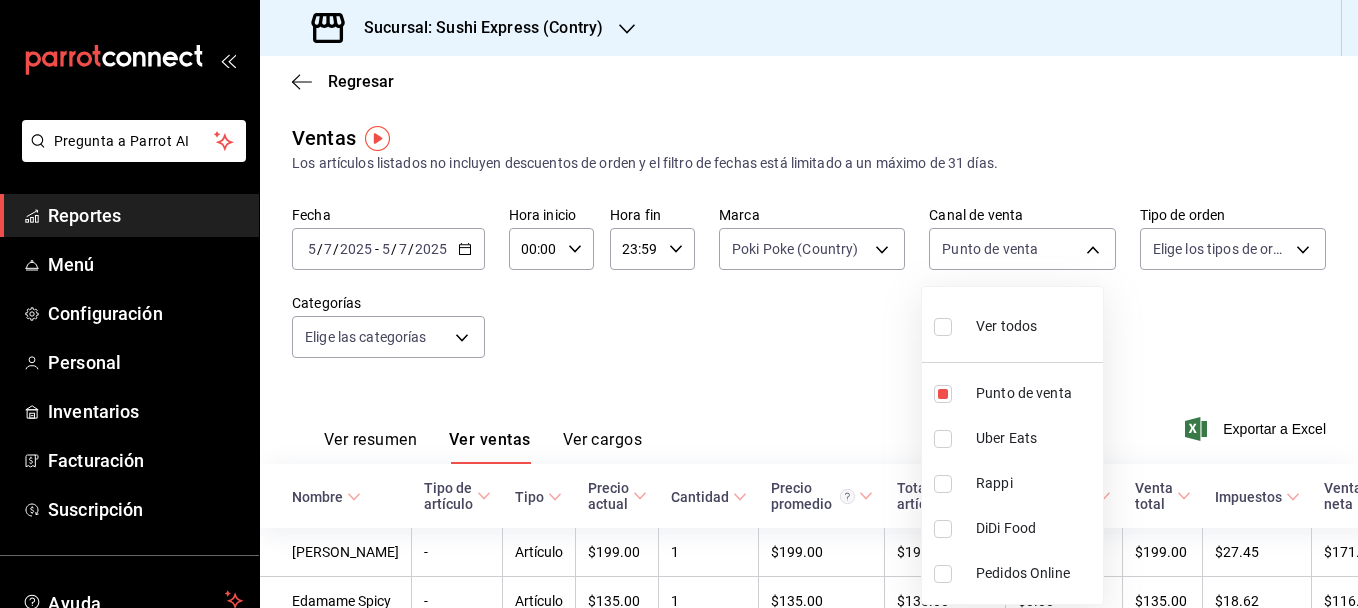 click at bounding box center [943, 439] 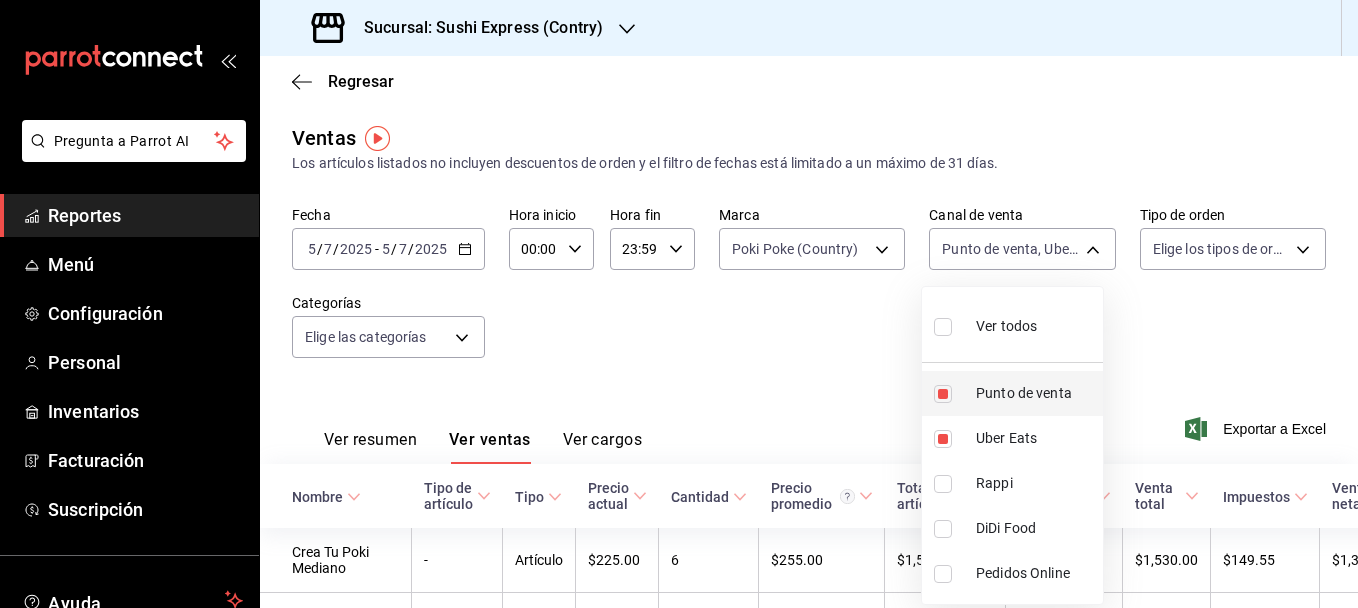 click on "Punto de venta" at bounding box center (1012, 393) 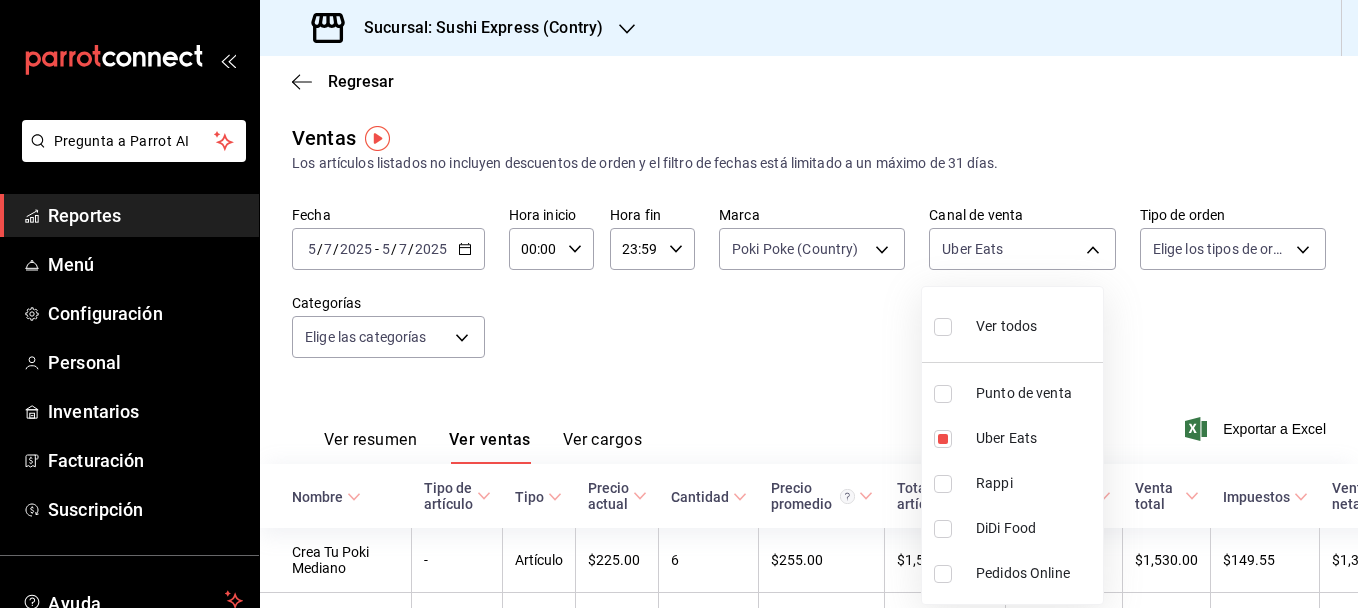 click at bounding box center (679, 304) 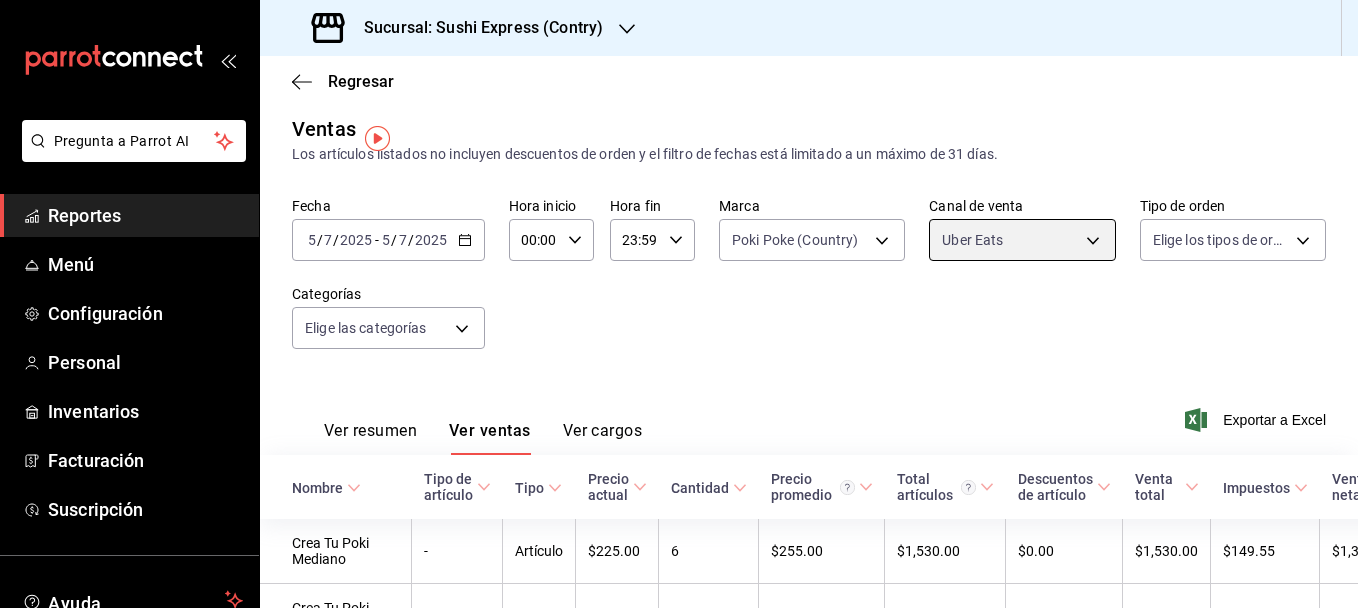 scroll, scrollTop: 0, scrollLeft: 0, axis: both 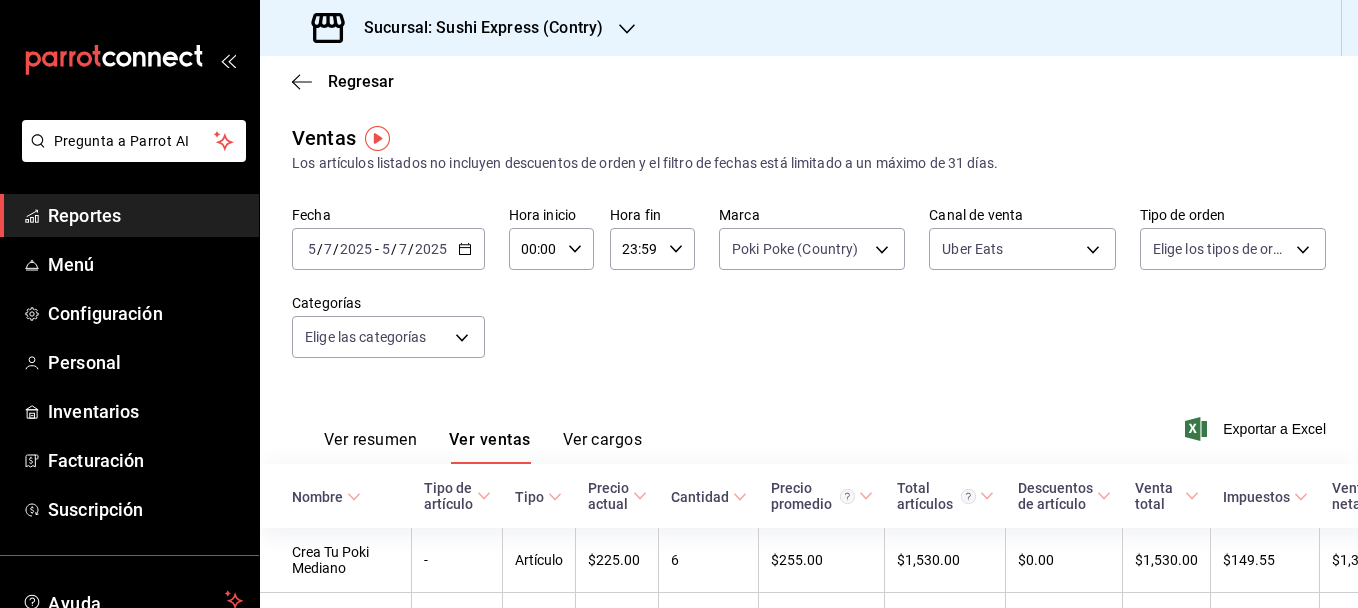 click on "Ver resumen" at bounding box center (370, 447) 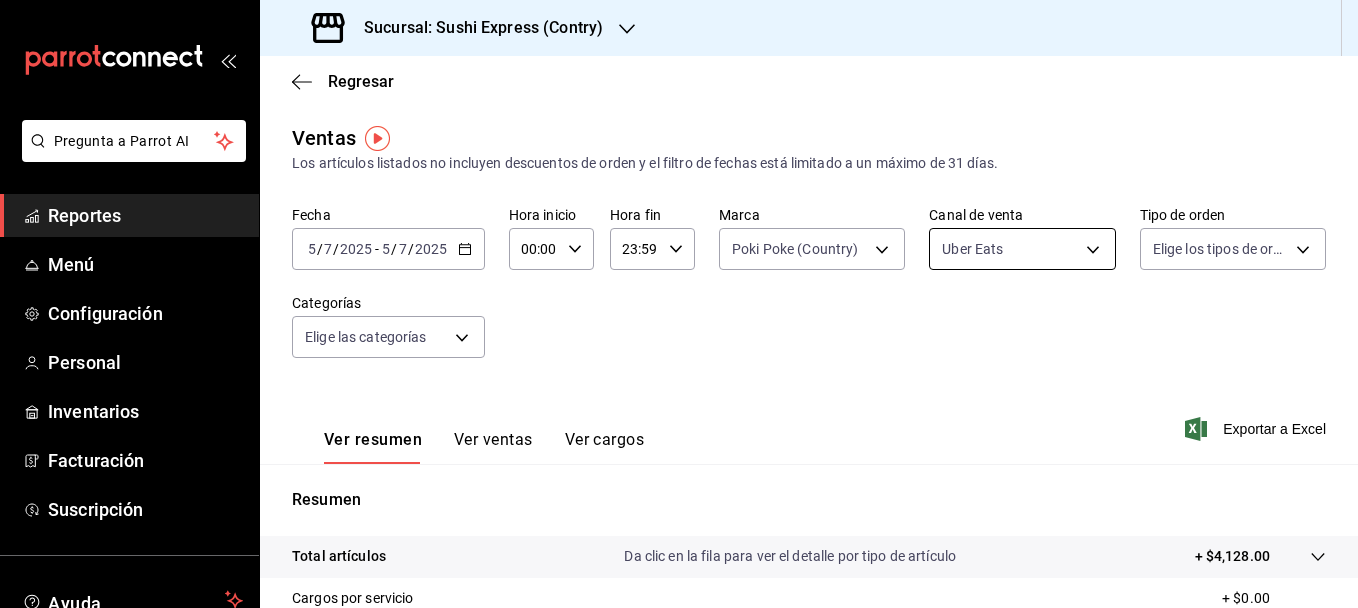 click on "Pregunta a Parrot AI Reportes   Menú   Configuración   Personal   Inventarios   Facturación   Suscripción   Ayuda Recomienda Parrot   [PERSON_NAME]   Sugerir nueva función   Sucursal: Sushi Express (Contry) Regresar Ventas Los artículos listados no incluyen descuentos de orden y el filtro de fechas está limitado a un máximo de 31 días. Fecha [DATE] [DATE] - [DATE] [DATE] Hora inicio 00:00 Hora inicio Hora fin 23:59 Hora fin Marca Poki Poke (Country) c9ac6d60-fcab-4fd6-b17a-54b041029faa Canal de venta Uber Eats UBER_EATS Tipo de orden Elige los tipos de orden Categorías Elige las categorías Ver resumen Ver ventas Ver cargos Exportar a Excel Resumen Total artículos Da clic en la fila para ver el detalle por tipo de artículo + $4,128.00 Cargos por servicio + $0.00 Venta bruta = $4,128.00 Descuentos totales - $730.00 Certificados de regalo - $0.00 Venta total = $3,398.00 Impuestos - $468.69 Venta neta = $2,929.31 GANA 1 MES GRATIS EN TU SUSCRIPCIÓN AQUÍ Ir a video" at bounding box center [679, 304] 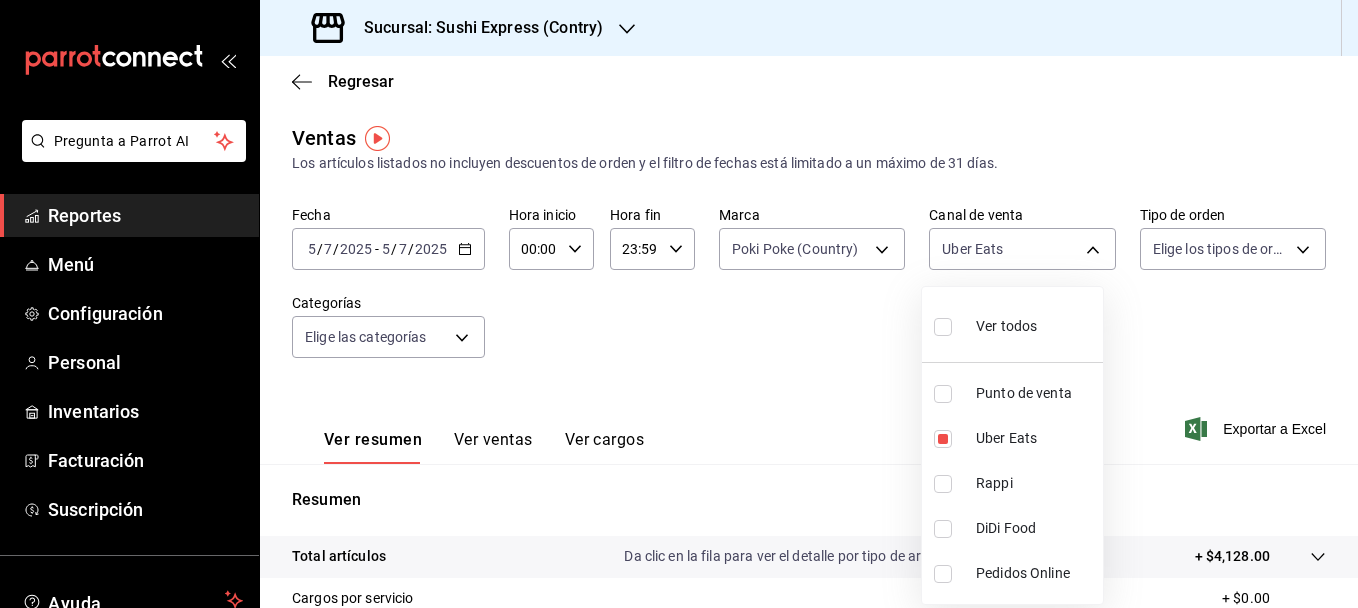 click at bounding box center (943, 484) 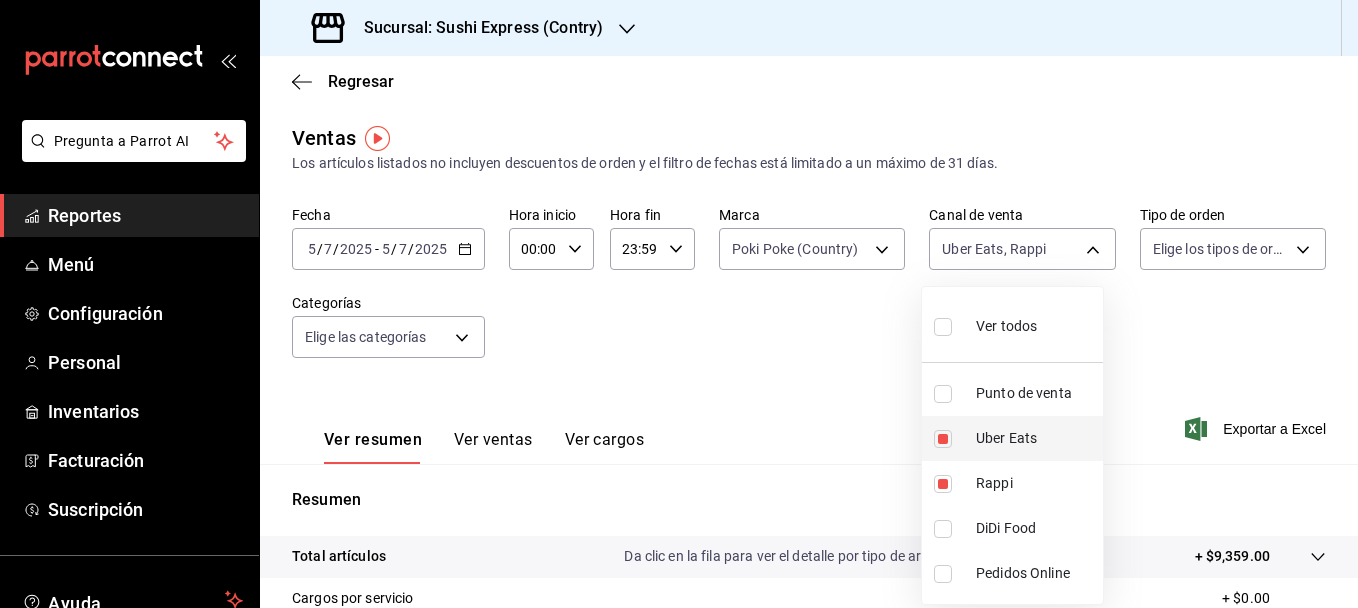 click on "Uber Eats" at bounding box center [1012, 438] 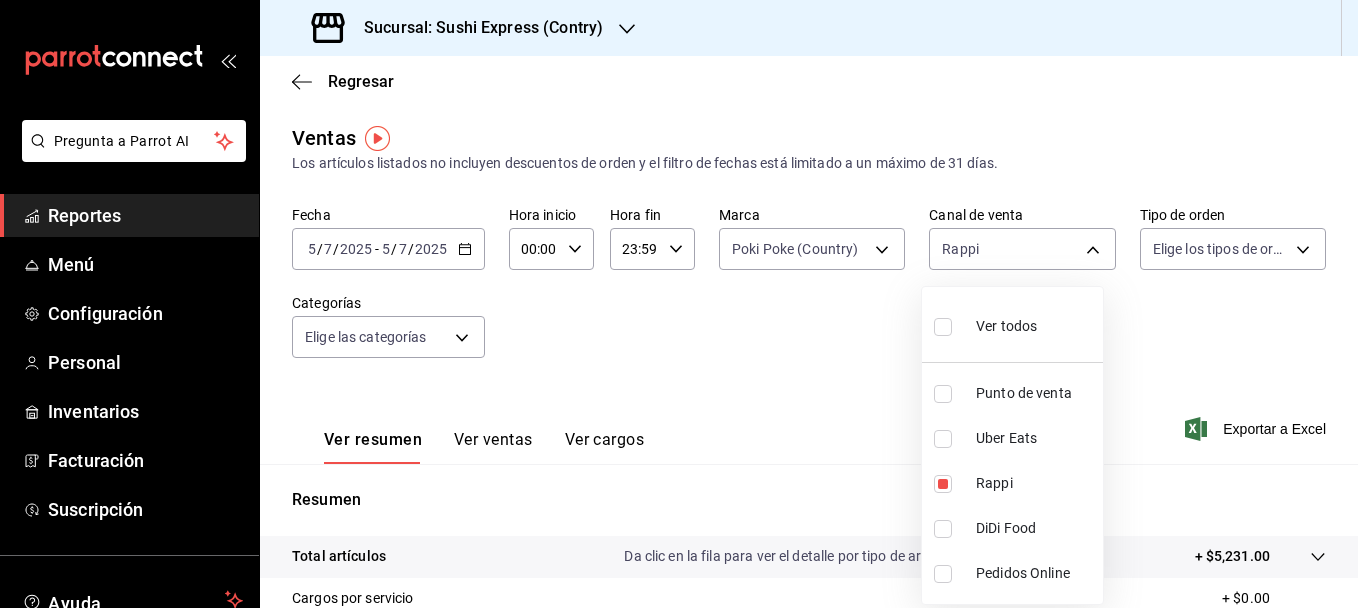 click at bounding box center [679, 304] 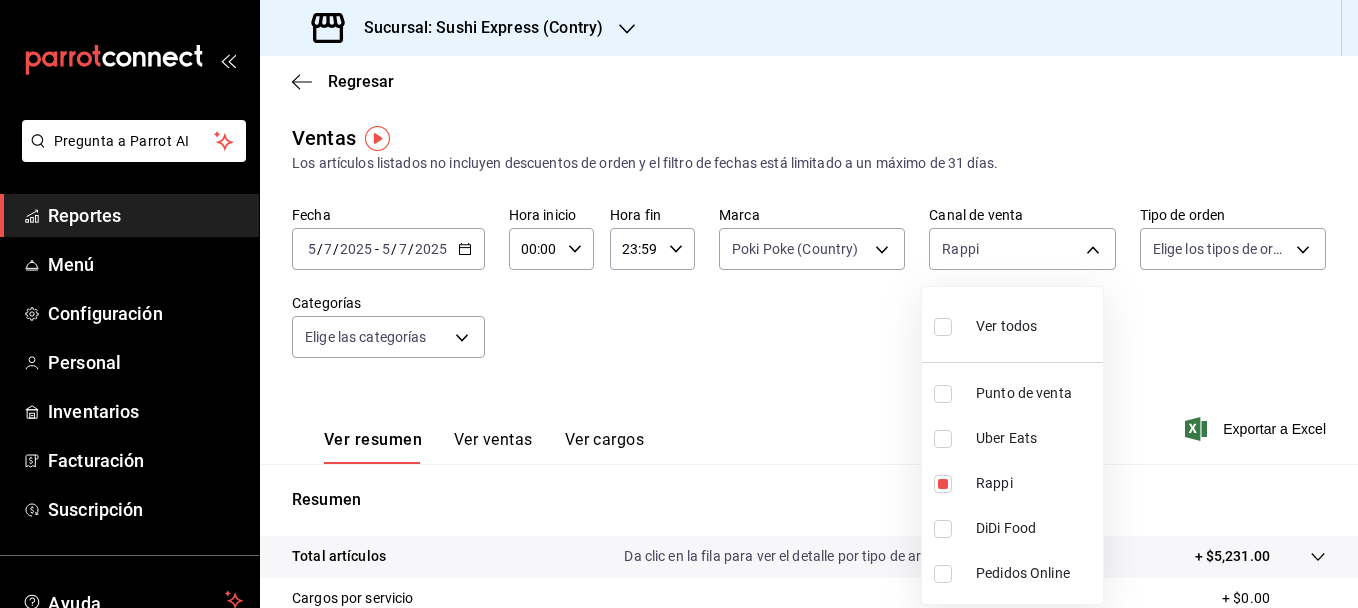 click at bounding box center [679, 304] 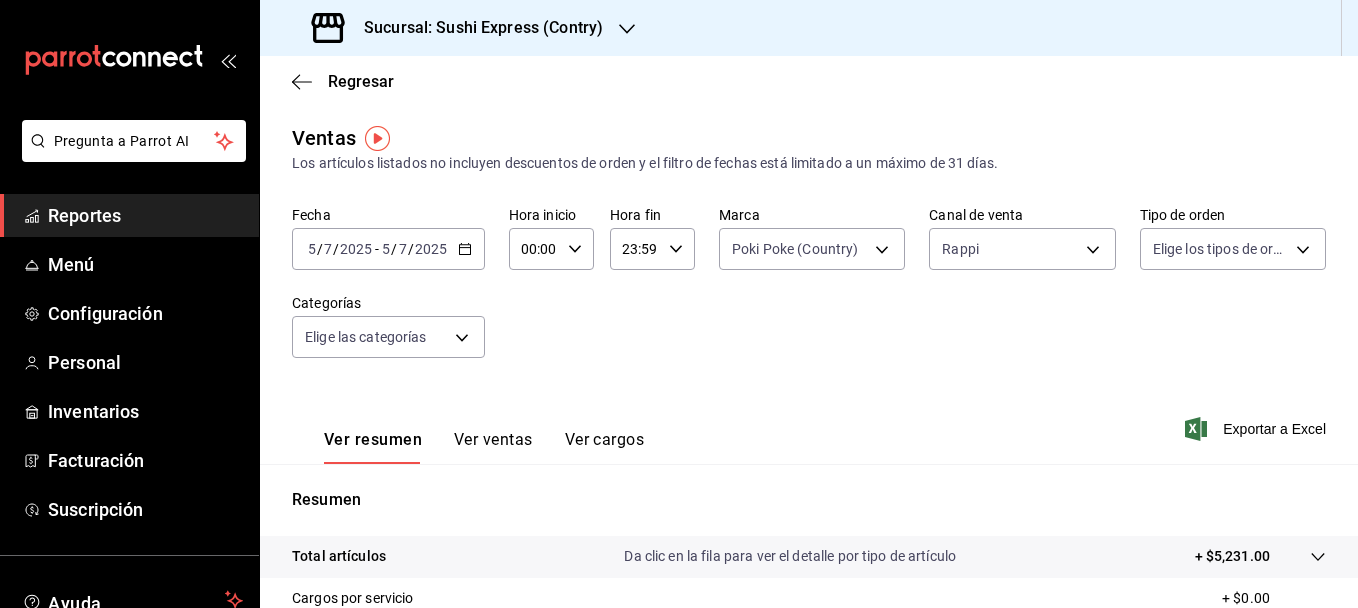 click on "Ver ventas" at bounding box center [493, 447] 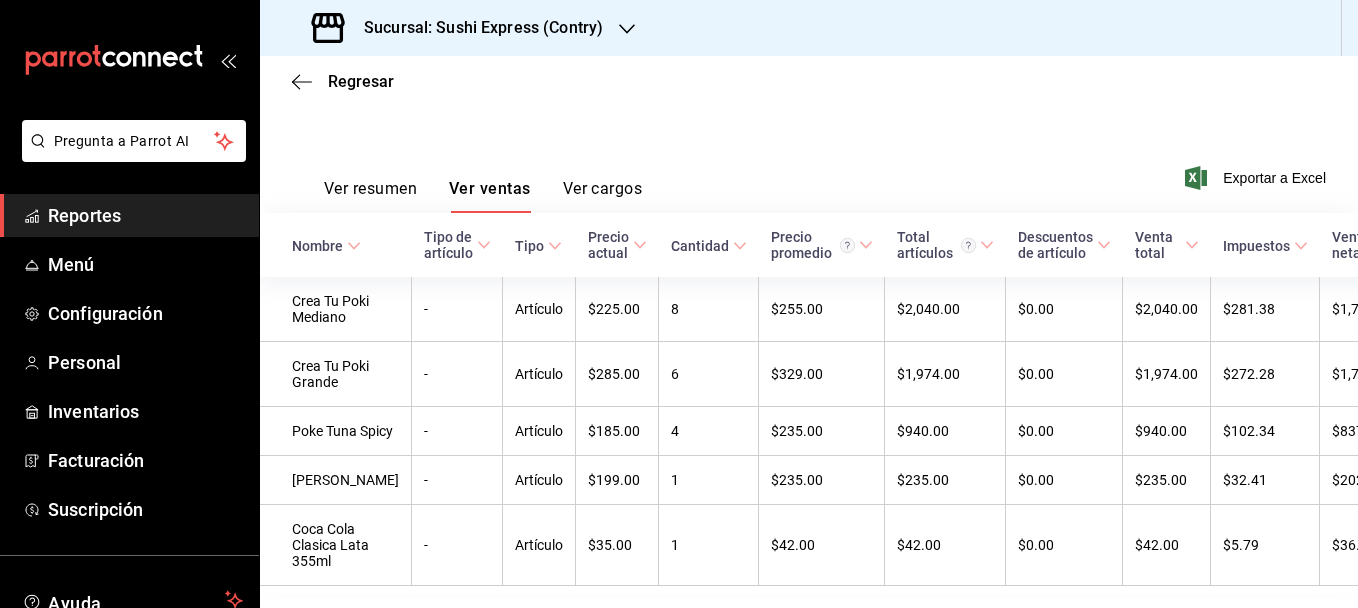 scroll, scrollTop: 15, scrollLeft: 0, axis: vertical 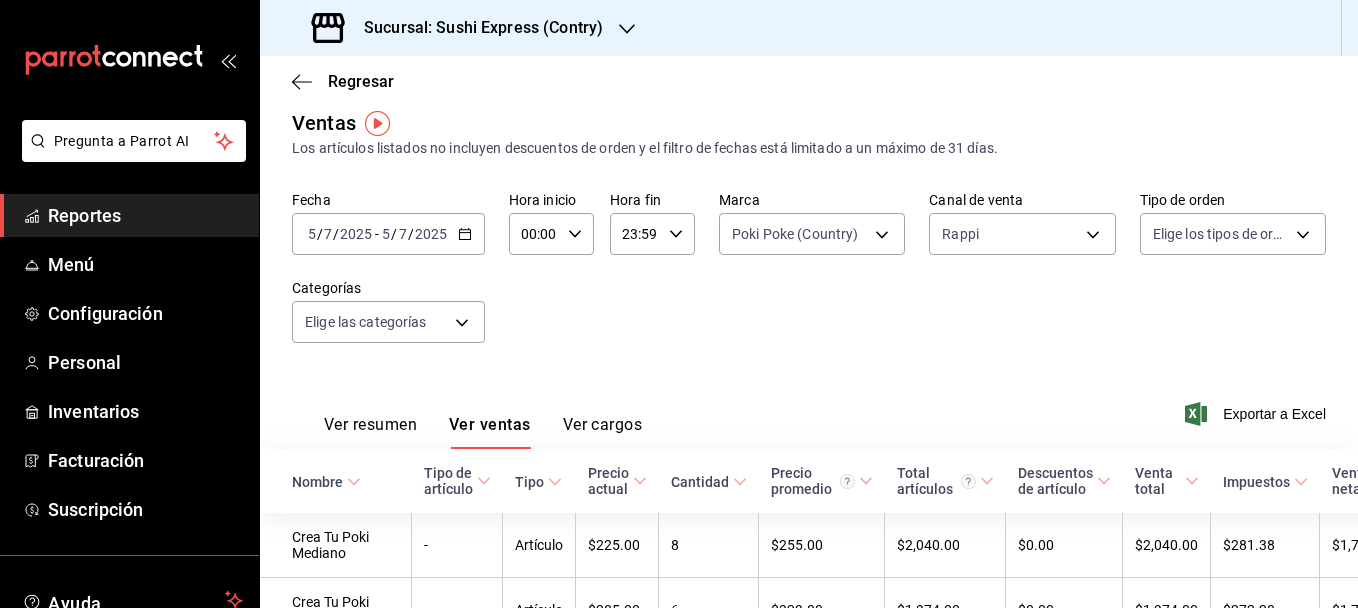 click on "Ver resumen" at bounding box center [370, 432] 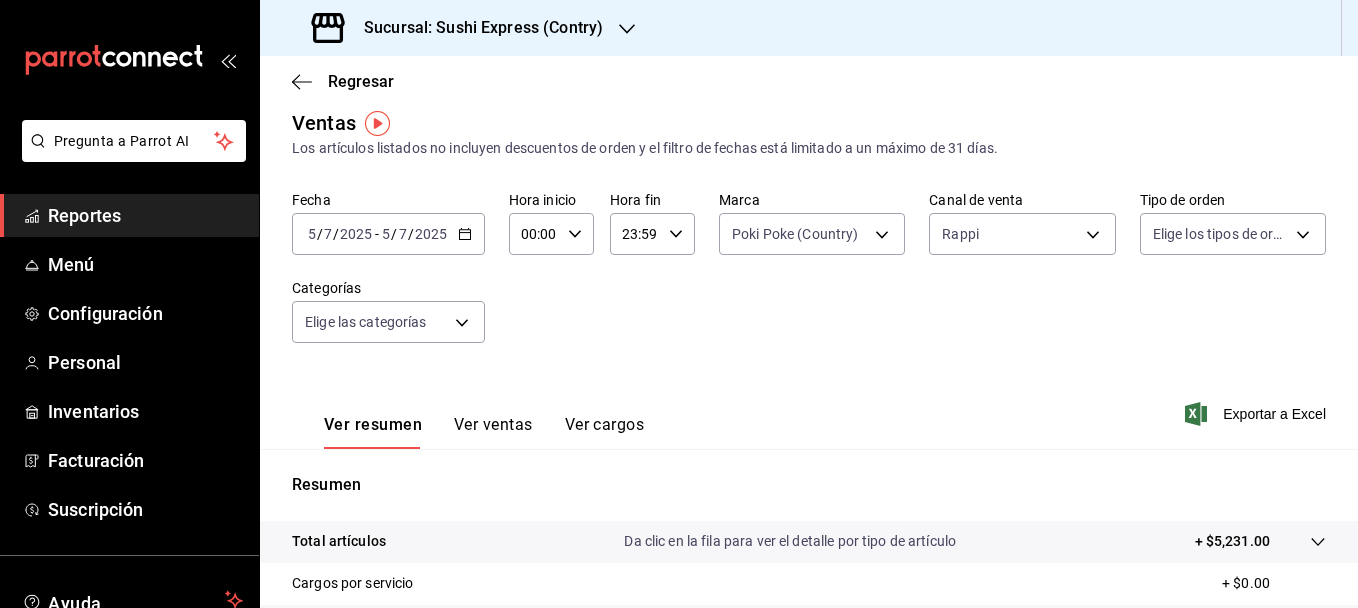 click on "Ver ventas" at bounding box center (493, 432) 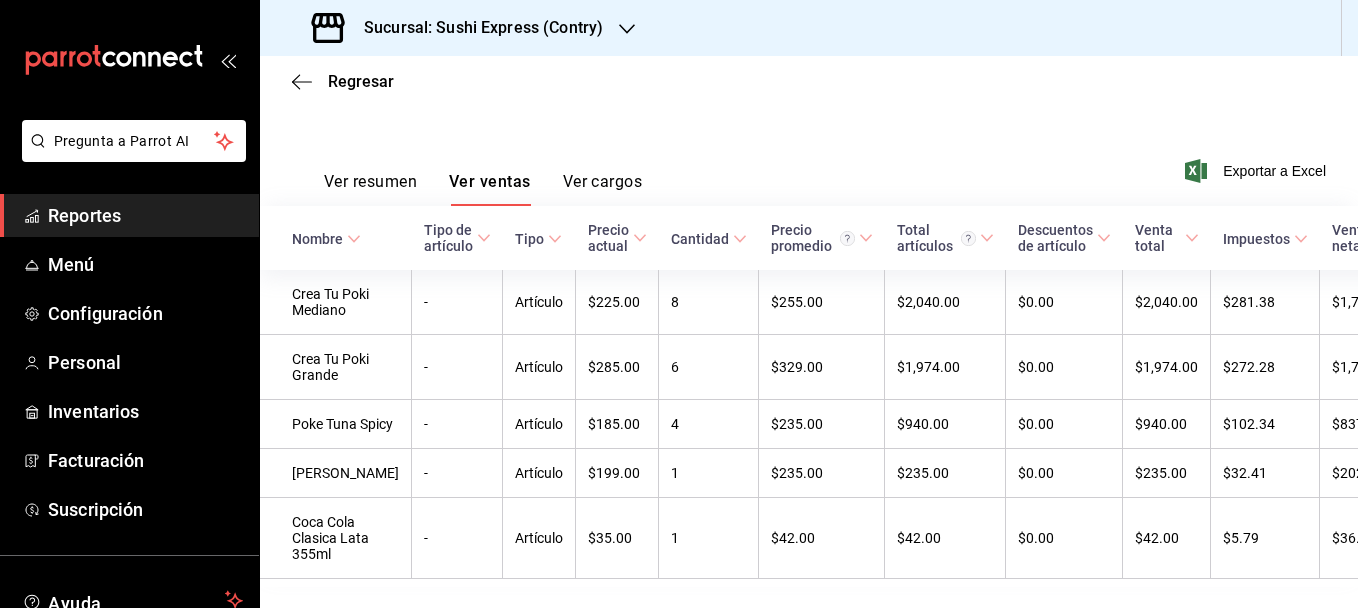 scroll, scrollTop: 260, scrollLeft: 0, axis: vertical 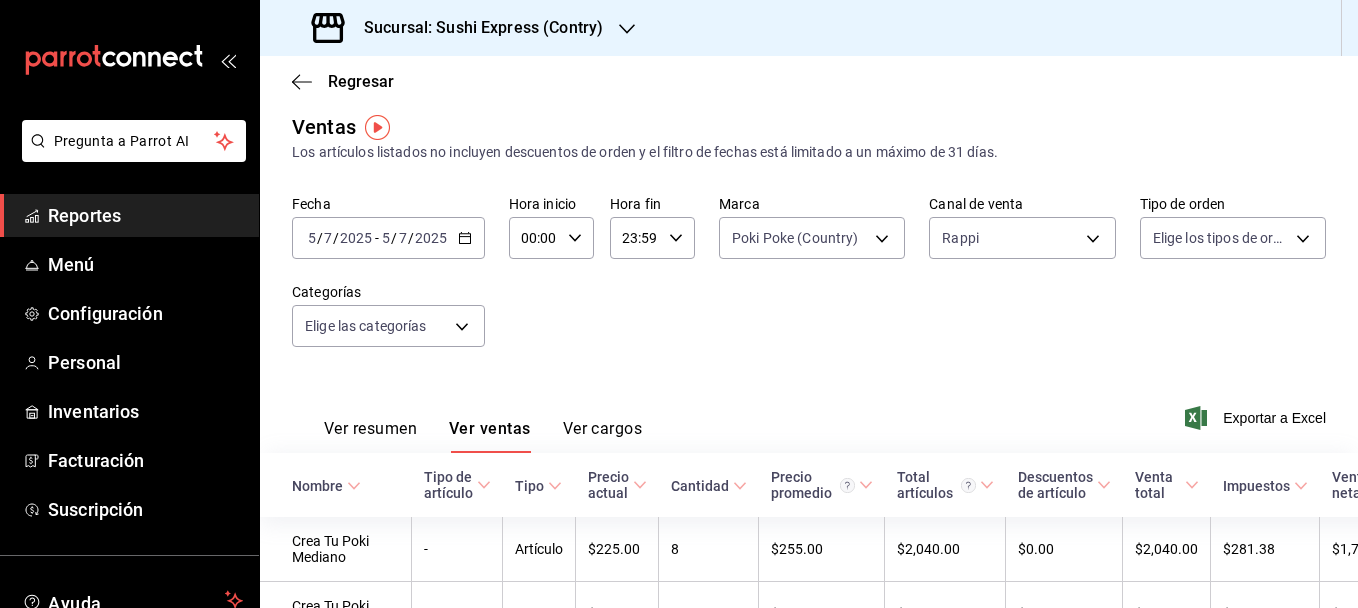 click on "Ver resumen" at bounding box center (370, 436) 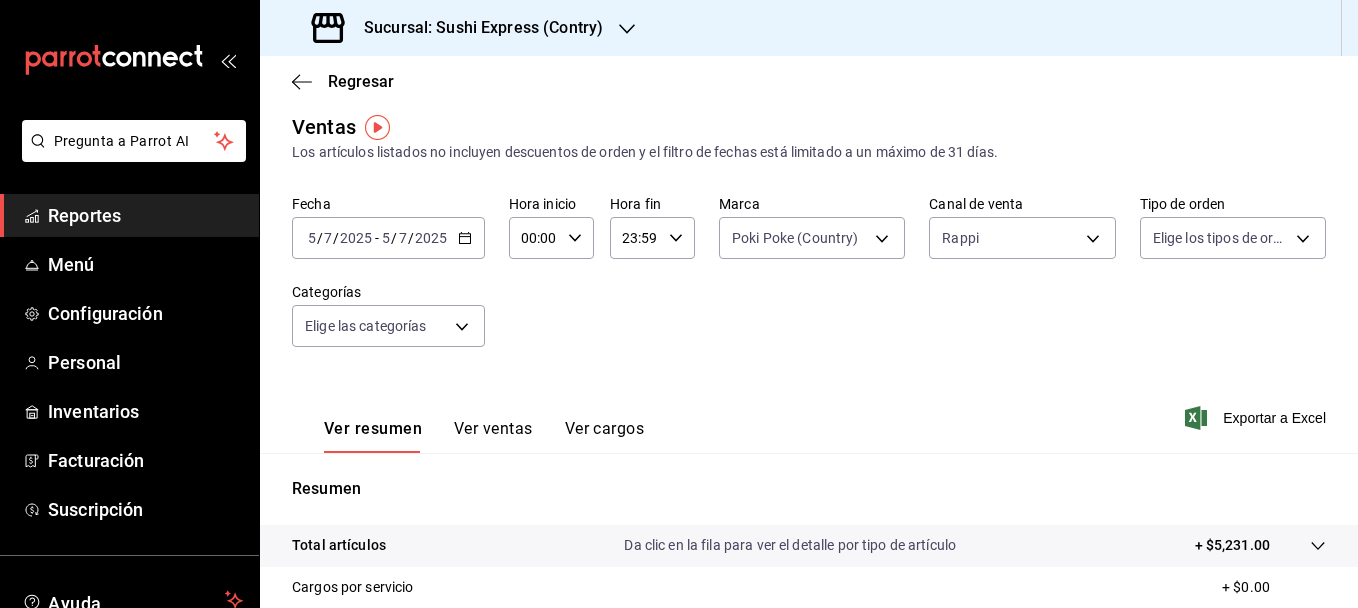 click on "[DATE] [DATE] - [DATE] [DATE]" at bounding box center [388, 238] 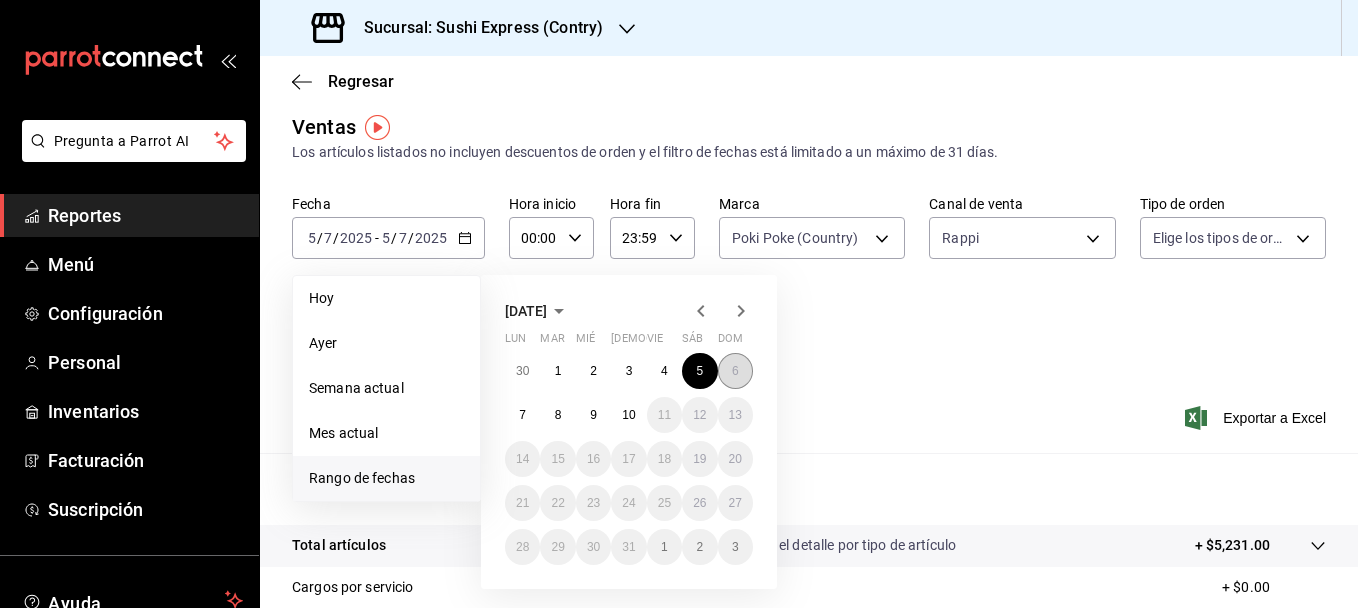 click on "6" at bounding box center [735, 371] 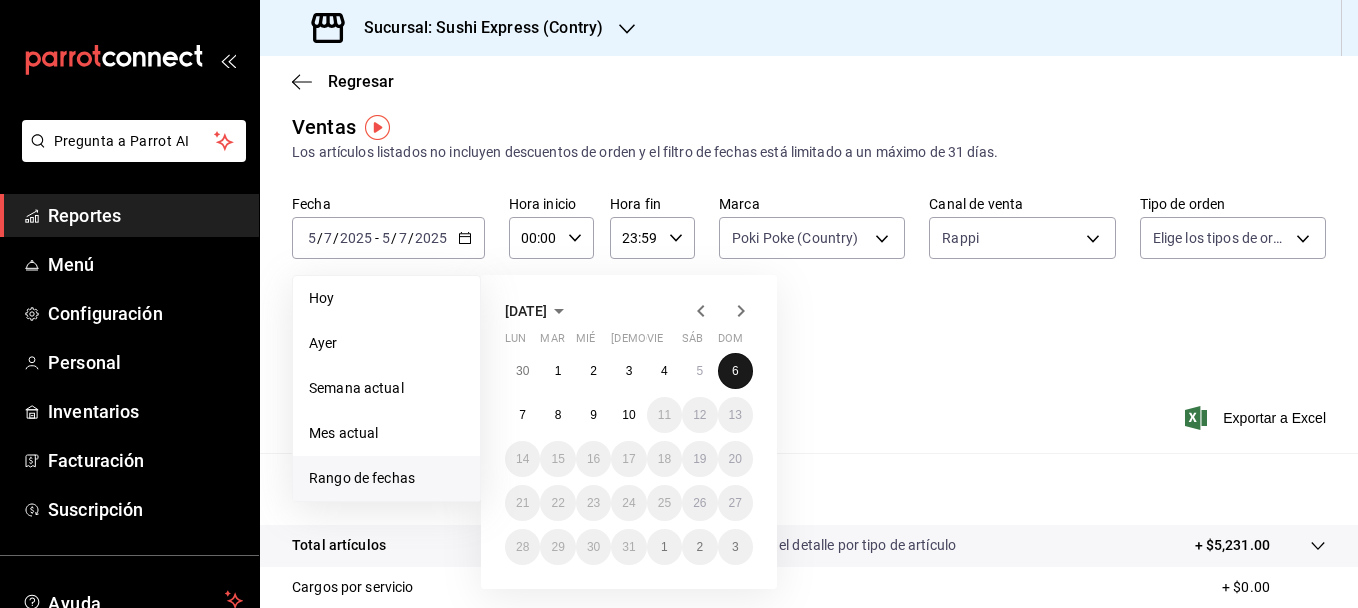 click on "6" at bounding box center [735, 371] 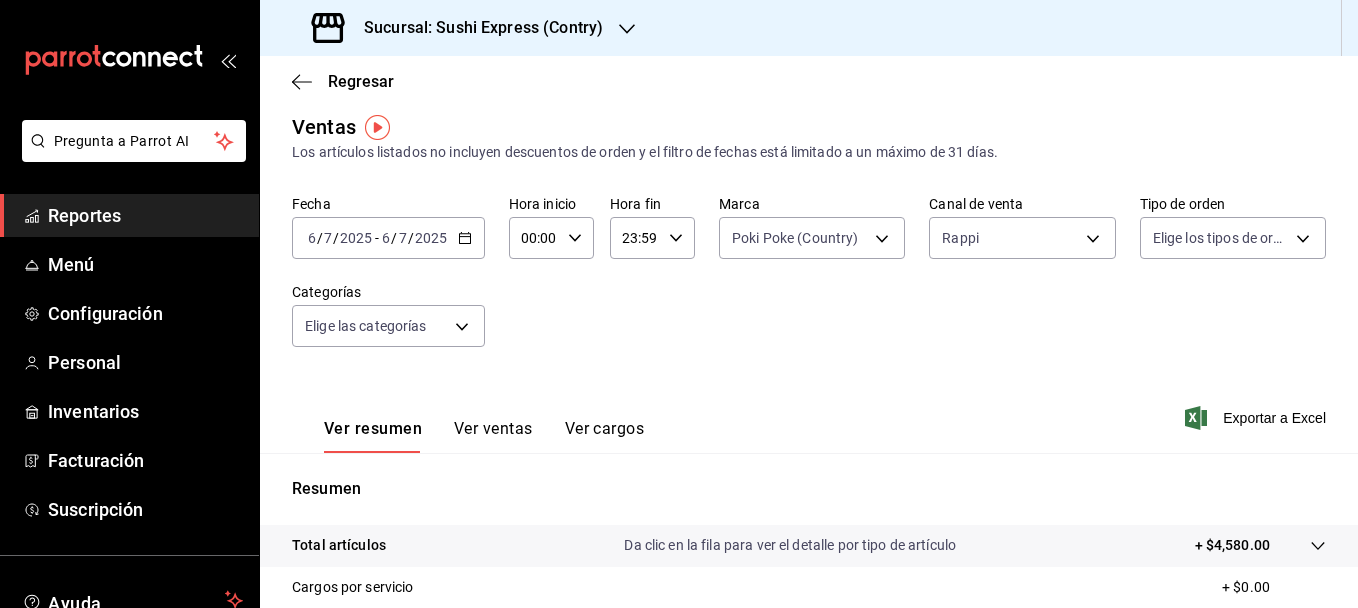 click on "Ver ventas" at bounding box center (493, 436) 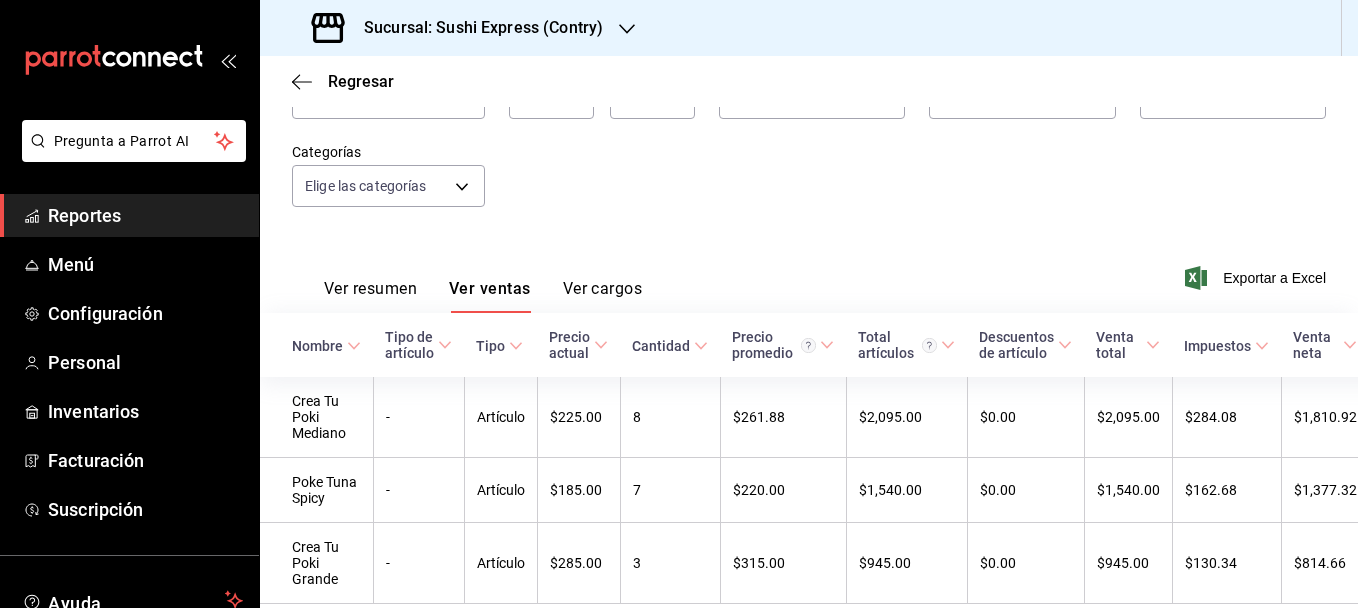 scroll, scrollTop: 150, scrollLeft: 0, axis: vertical 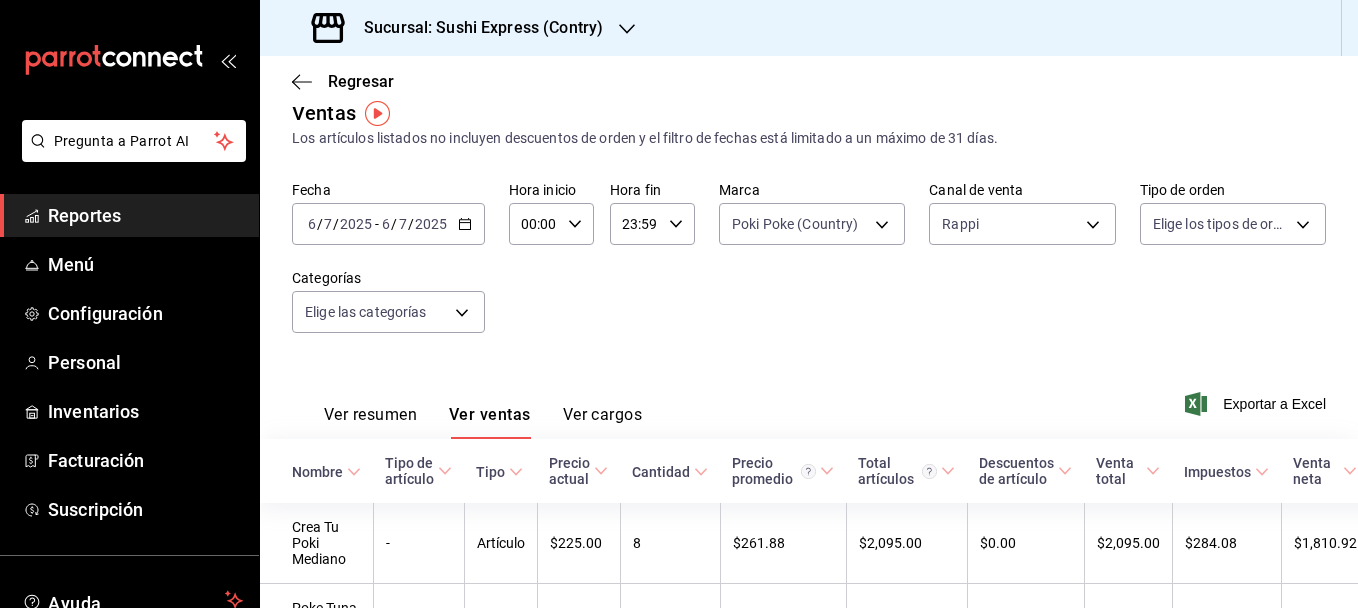 click on "Ver resumen" at bounding box center [370, 422] 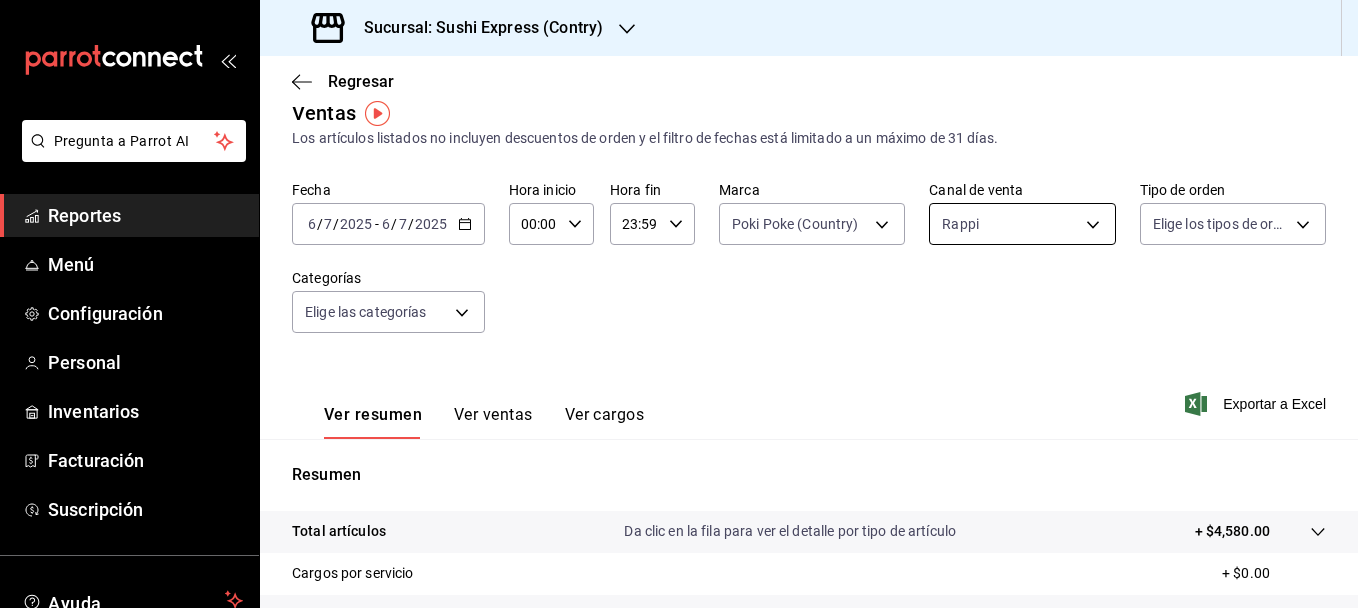 click on "Pregunta a Parrot AI Reportes   Menú   Configuración   Personal   Inventarios   Facturación   Suscripción   Ayuda Recomienda Parrot   [PERSON_NAME]   Sugerir nueva función   Sucursal: Sushi Express (Contry) Regresar Ventas Los artículos listados no incluyen descuentos de orden y el filtro de fechas está limitado a un máximo de 31 días. Fecha [DATE] [DATE] - [DATE] [DATE] Hora inicio 00:00 Hora inicio Hora fin 23:59 Hora fin Marca Poki Poke (Country) c9ac6d60-fcab-4fd6-b17a-54b041029faa Canal de venta Rappi RAPPI Tipo de orden Elige los tipos de orden Categorías Elige las categorías Ver resumen Ver ventas Ver cargos Exportar a Excel Resumen Total artículos Da clic en la fila para ver el detalle por tipo de artículo + $4,580.00 Cargos por servicio + $0.00 Venta bruta = $4,580.00 Descuentos totales - $396.00 Certificados de regalo - $0.00 Venta total = $4,184.00 Impuestos - $577.10 Venta neta = $3,606.90 GANA 1 MES GRATIS EN TU SUSCRIPCIÓN AQUÍ Ver video tutorial" at bounding box center [679, 304] 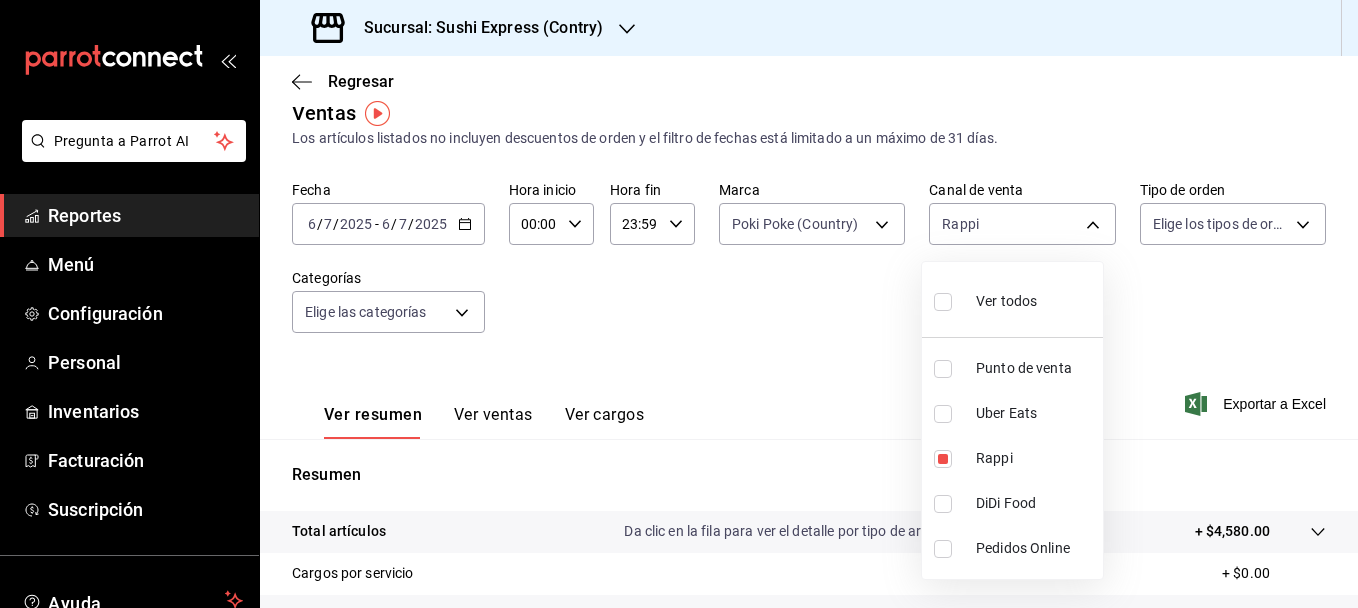 click at bounding box center [943, 414] 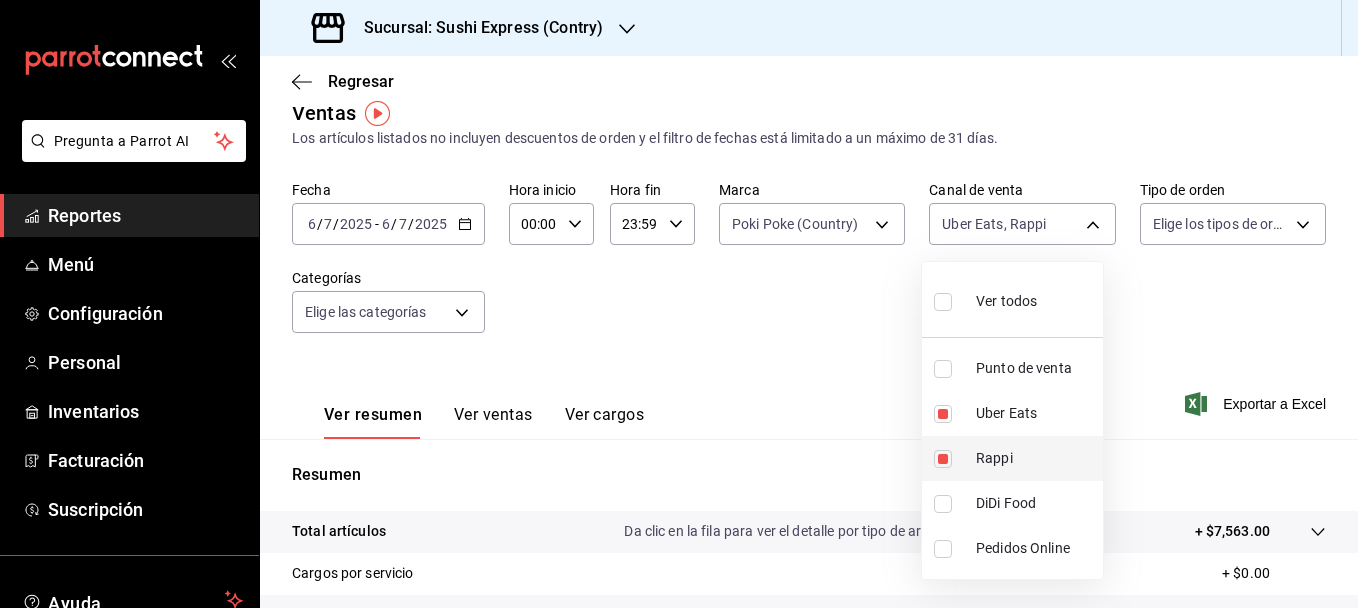 click at bounding box center (943, 459) 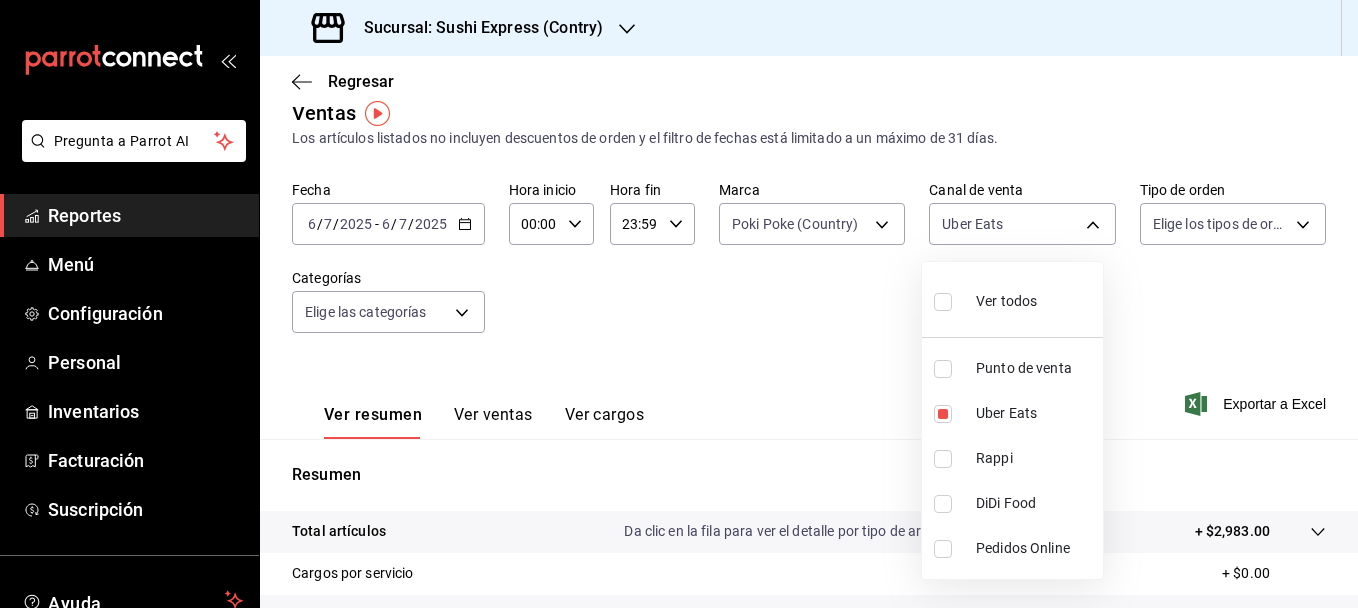 click at bounding box center (679, 304) 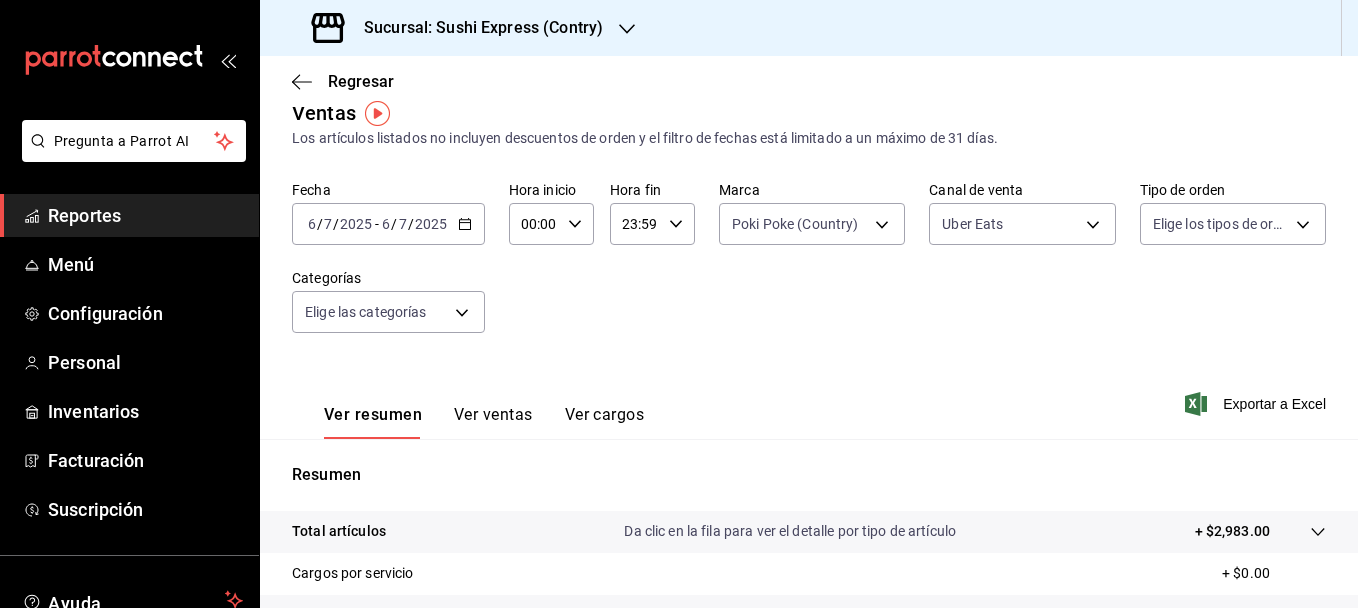 click on "Ver ventas" at bounding box center [493, 422] 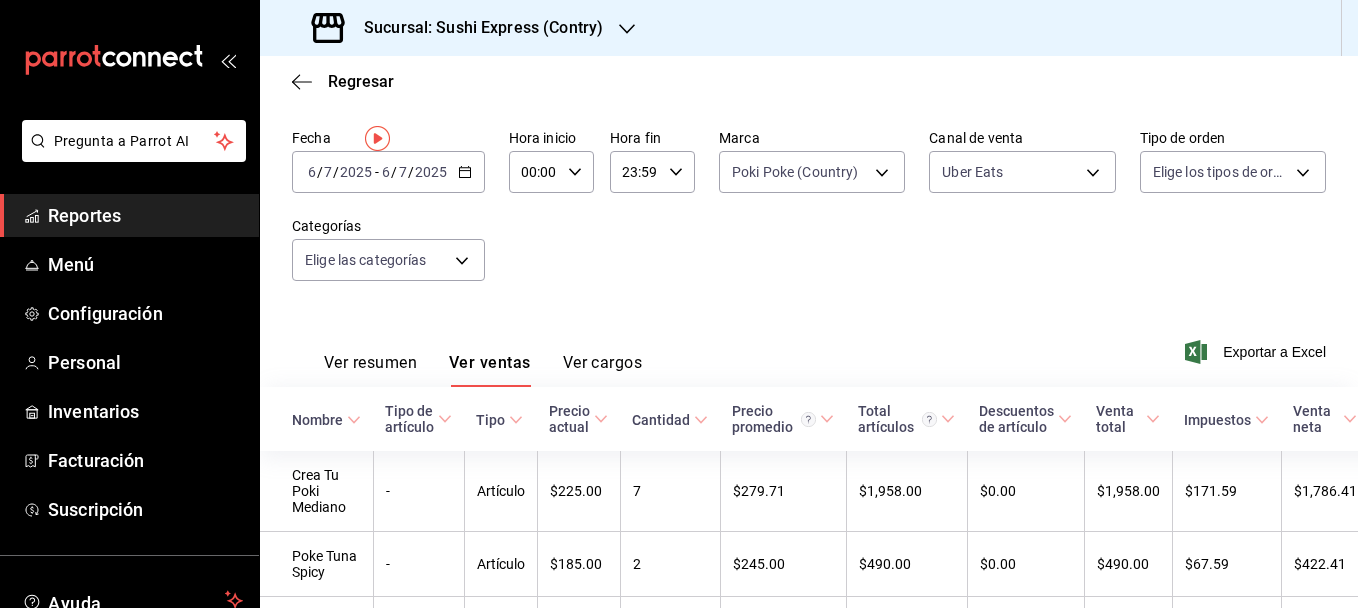 scroll, scrollTop: 0, scrollLeft: 0, axis: both 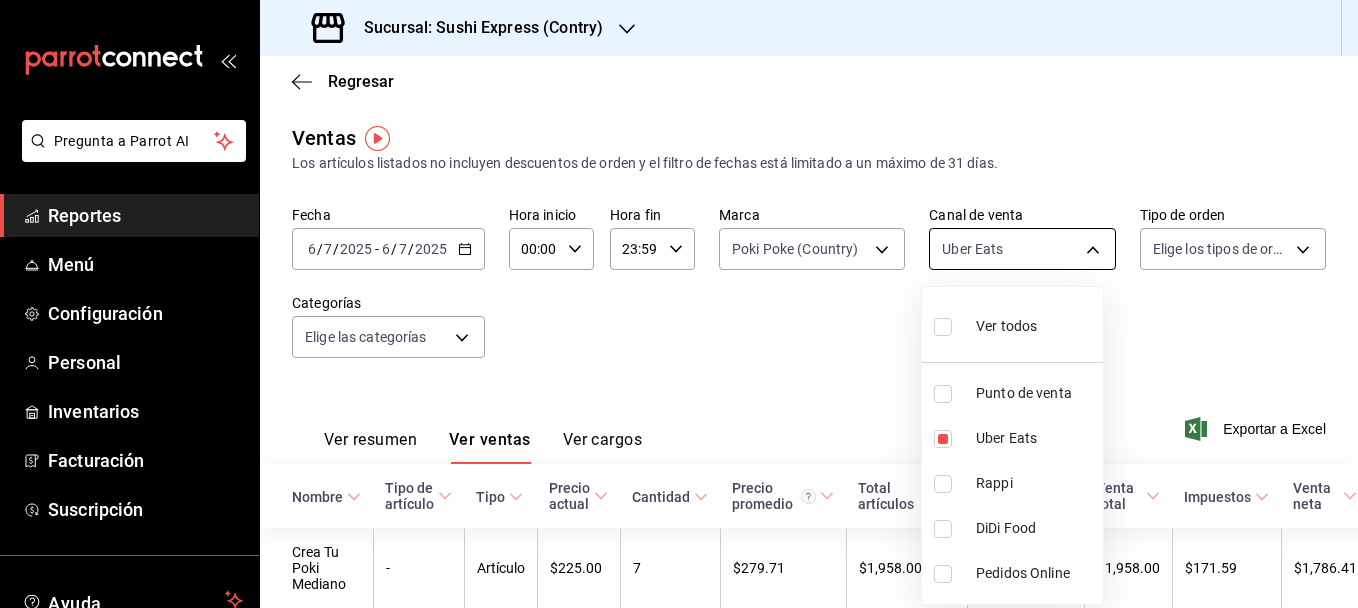 click on "Pregunta a Parrot AI Reportes   Menú   Configuración   Personal   Inventarios   Facturación   Suscripción   Ayuda Recomienda Parrot   [PERSON_NAME]   Sugerir nueva función   Sucursal: Sushi Express (Contry) Regresar Ventas Los artículos listados no incluyen descuentos de orden y el filtro de fechas está limitado a un máximo de 31 días. Fecha [DATE] [DATE] - [DATE] [DATE] Hora inicio 00:00 Hora inicio Hora fin 23:59 Hora fin Marca Poki Poke (Country) c9ac6d60-fcab-4fd6-b17a-54b041029faa Canal de venta Uber Eats UBER_EATS Tipo de orden Elige los tipos de orden Categorías Elige las categorías Ver resumen Ver ventas Ver cargos Exportar a Excel Nombre Tipo de artículo Tipo Precio actual Cantidad Precio promedio   Total artículos   Descuentos de artículo Venta total Impuestos Venta neta Crea Tu Poki Mediano - Artículo $225.00 7 $279.71 $1,958.00 $0.00 $1,958.00 $171.59 $1,786.41 Poke Tuna Spicy - Artículo $185.00 2 $245.00 $490.00 $0.00 $490.00 $67.59 $422.41 - Artículo" at bounding box center (679, 304) 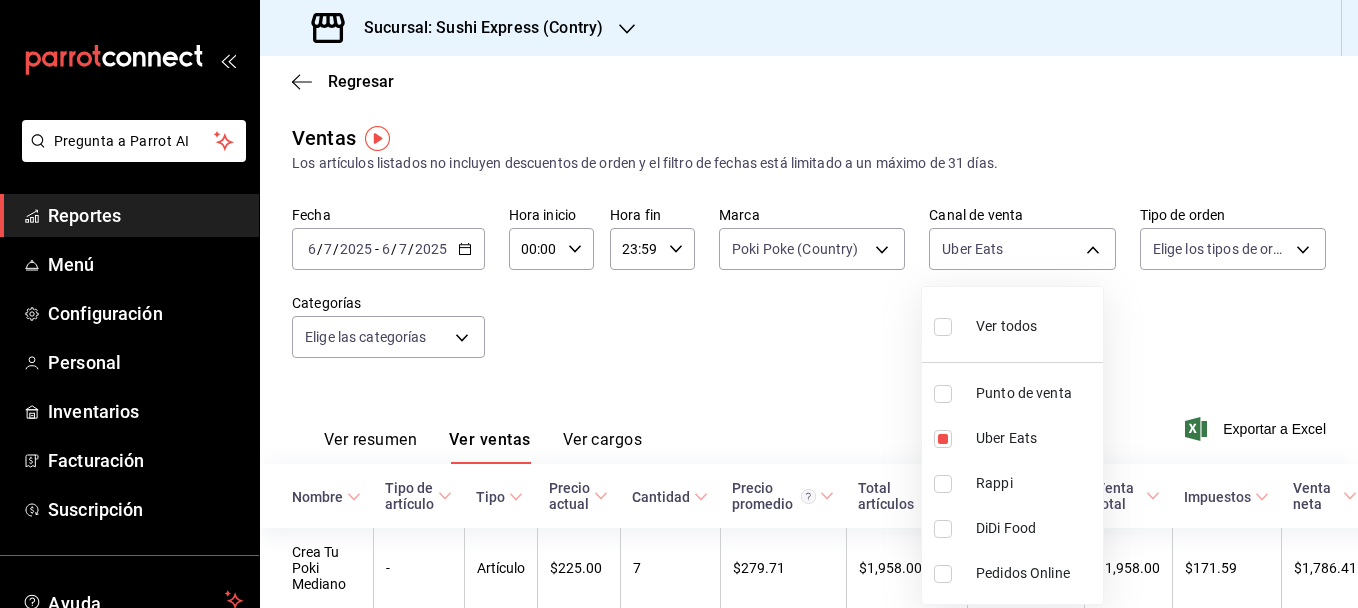 click at bounding box center [943, 394] 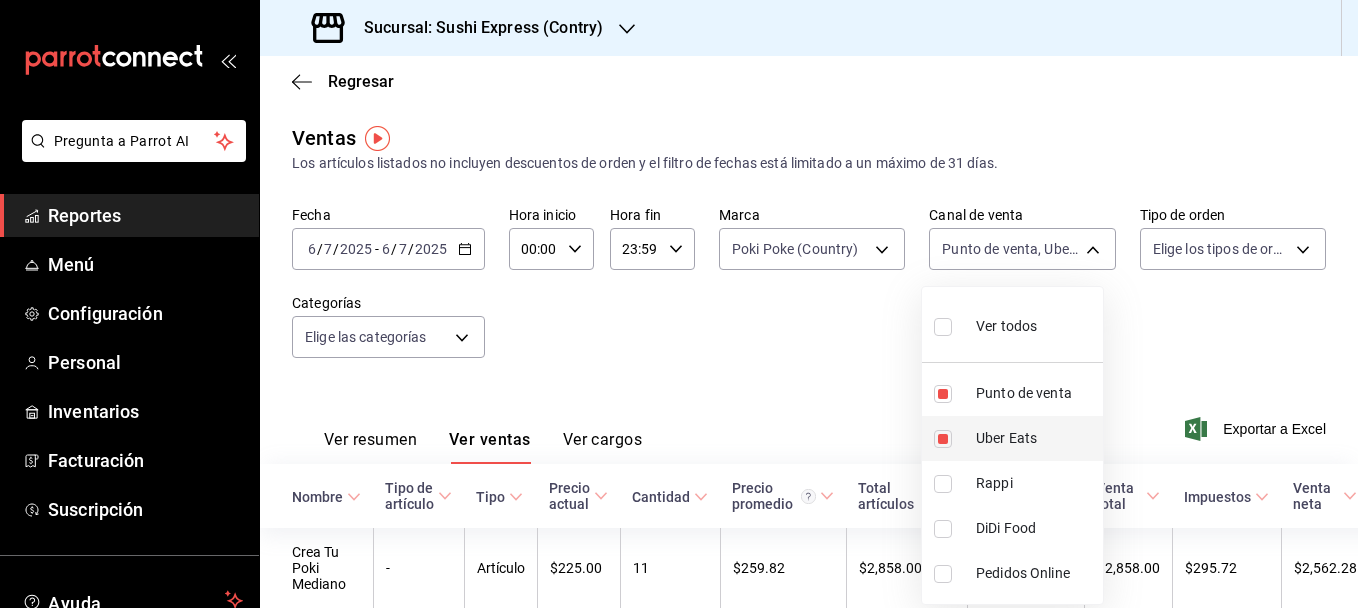 click at bounding box center (943, 439) 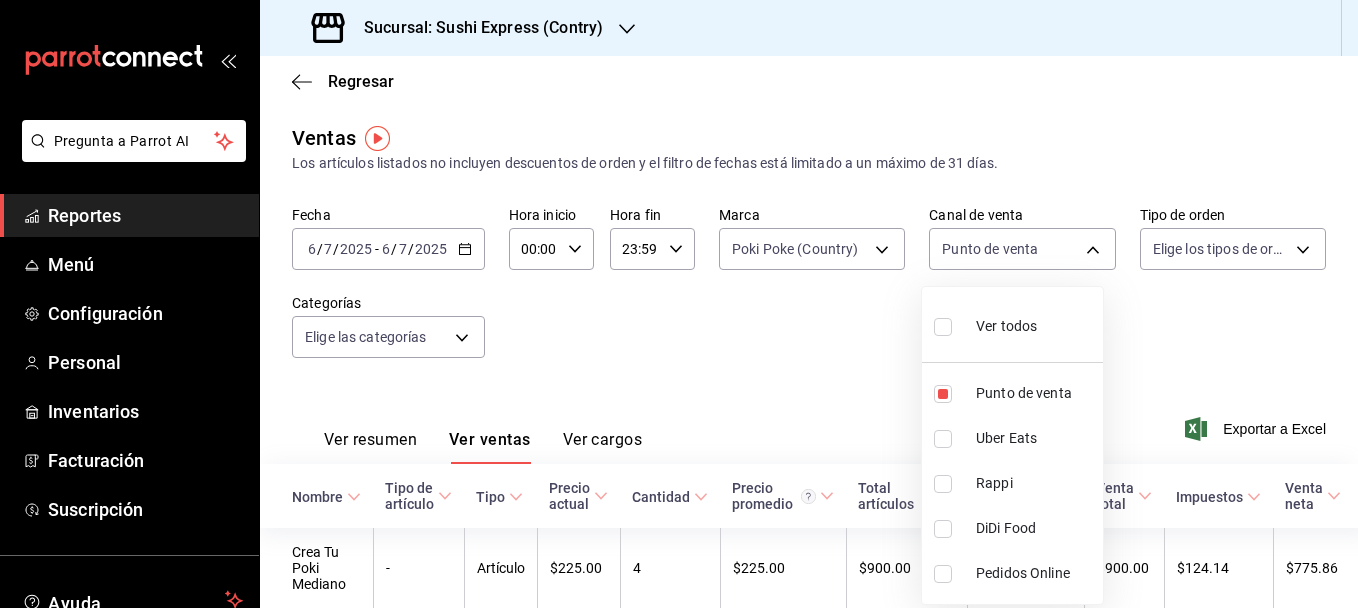 click at bounding box center (679, 304) 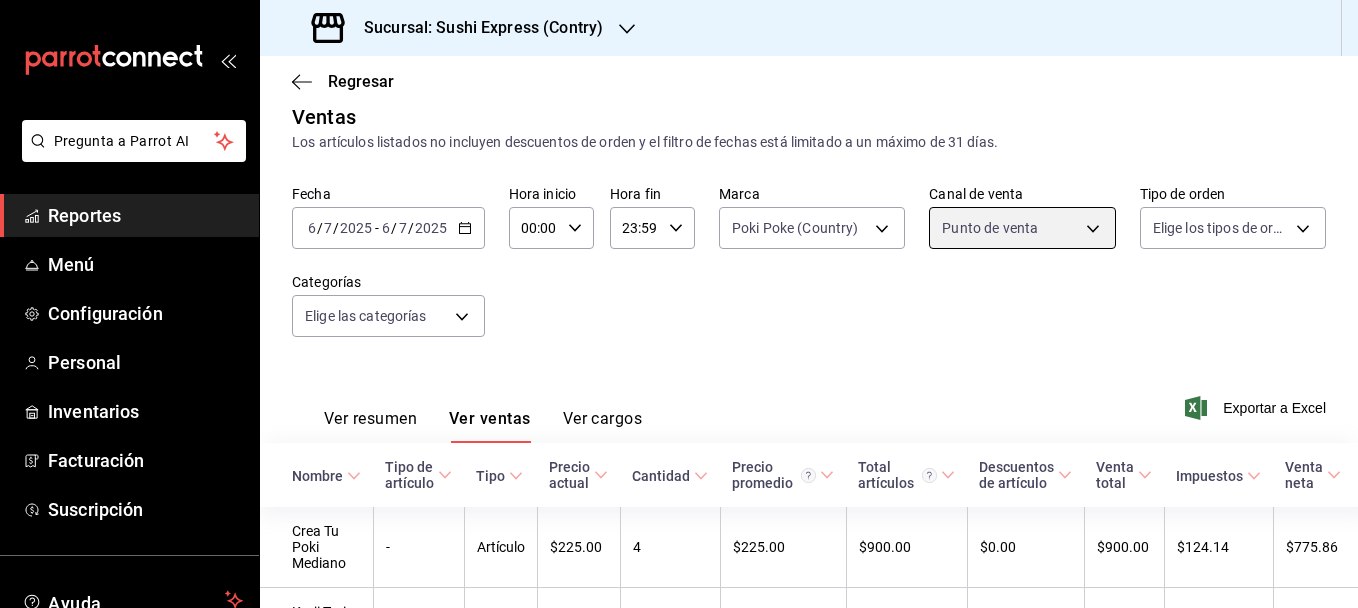 scroll, scrollTop: 0, scrollLeft: 0, axis: both 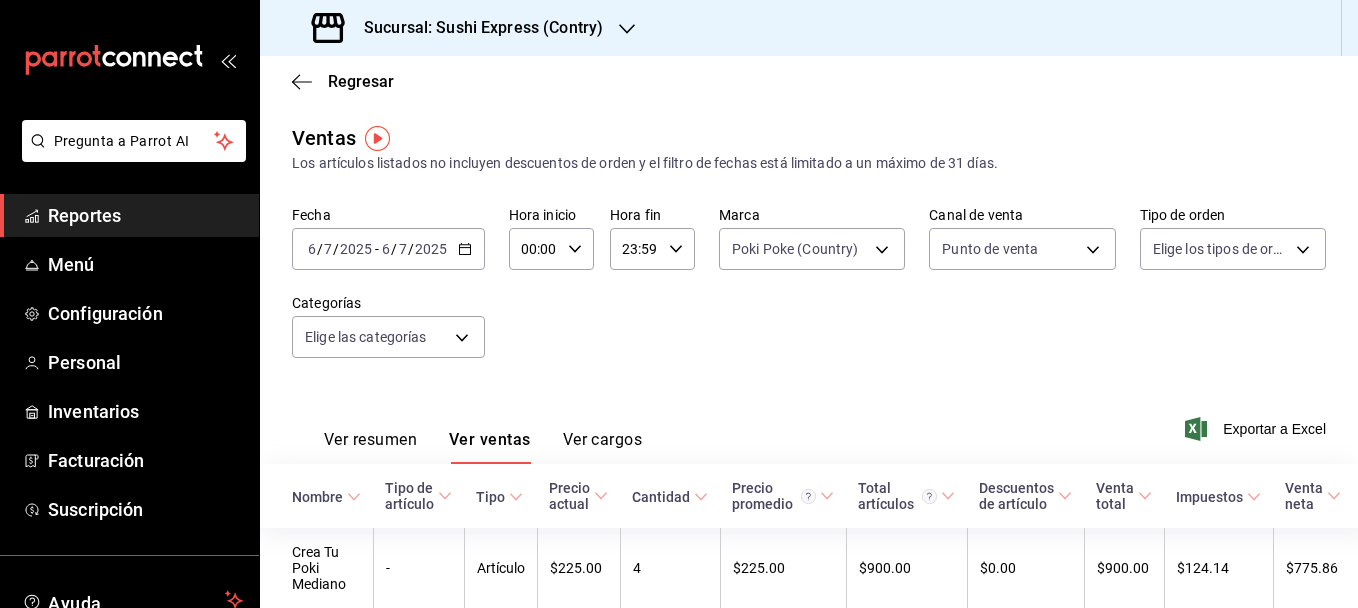 click on "Ver resumen" at bounding box center (370, 447) 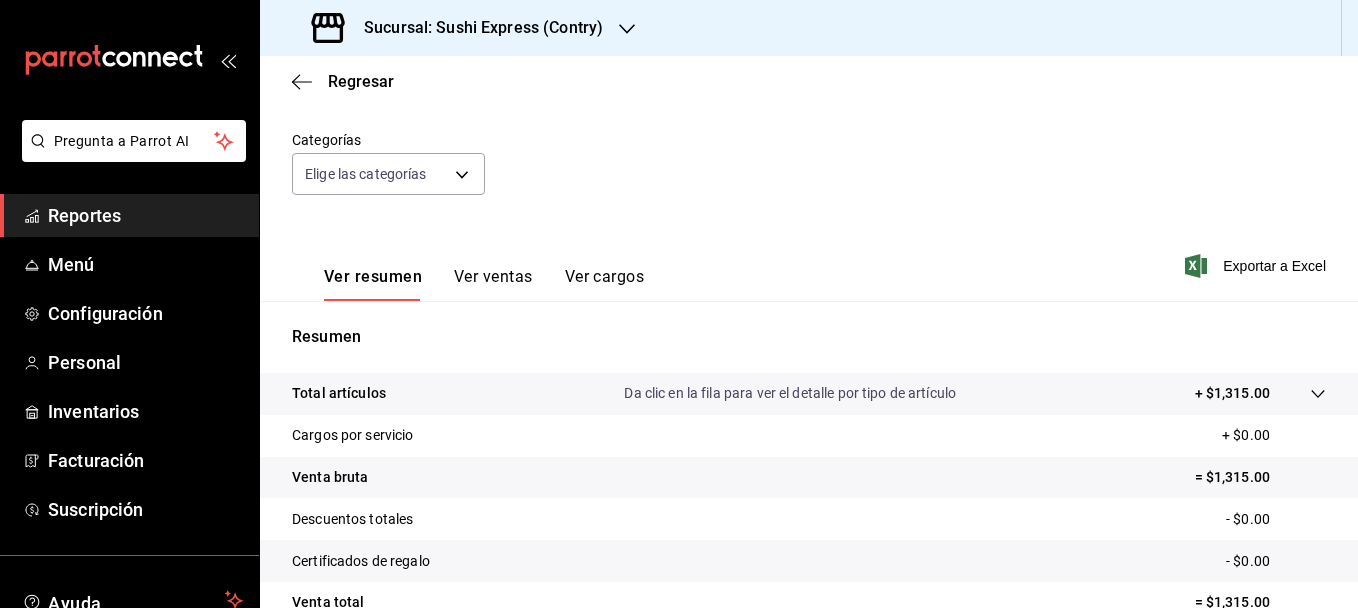 scroll, scrollTop: 0, scrollLeft: 0, axis: both 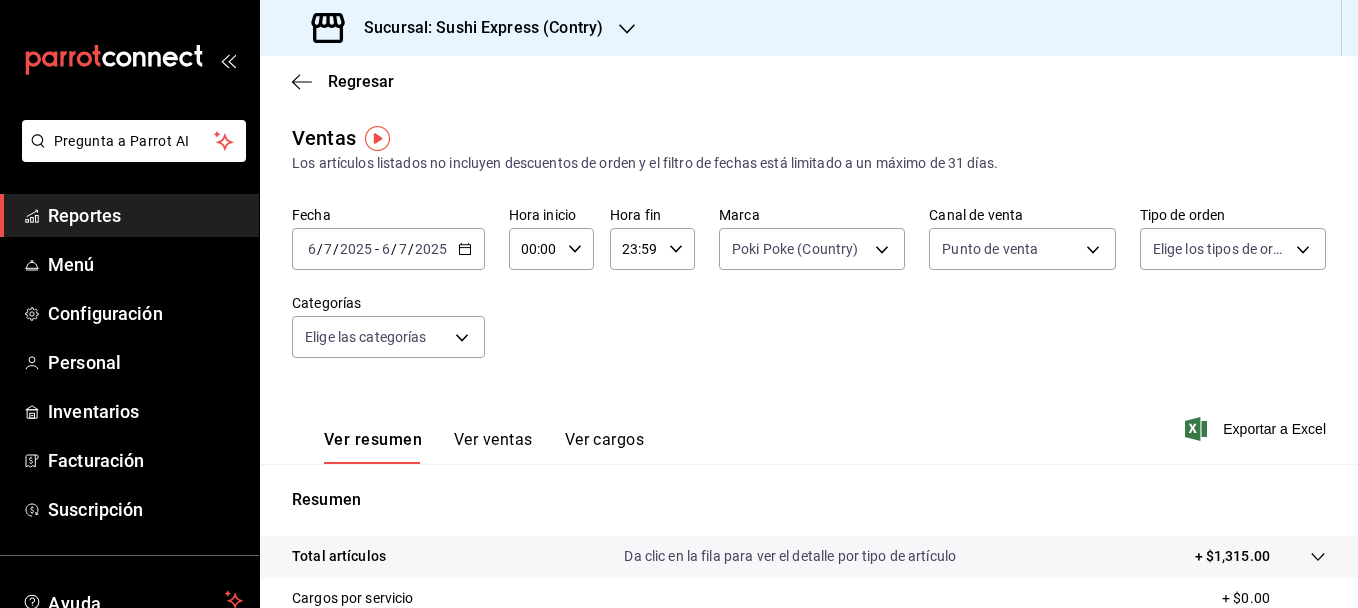 click 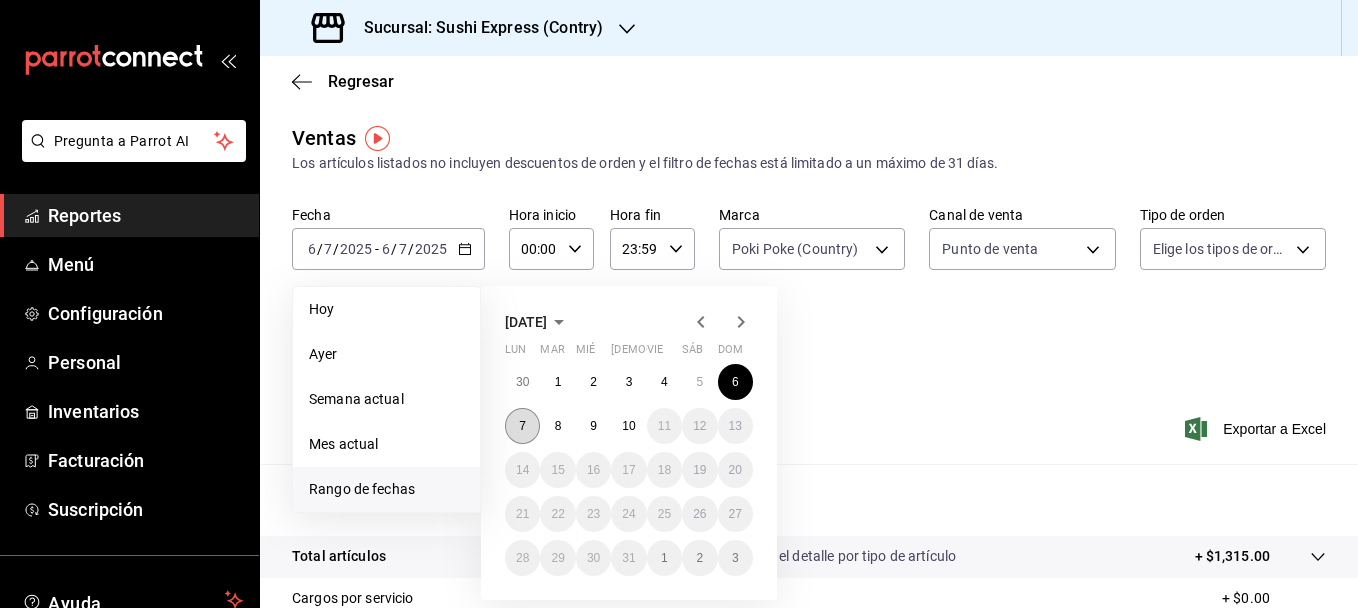 click on "7" at bounding box center [522, 426] 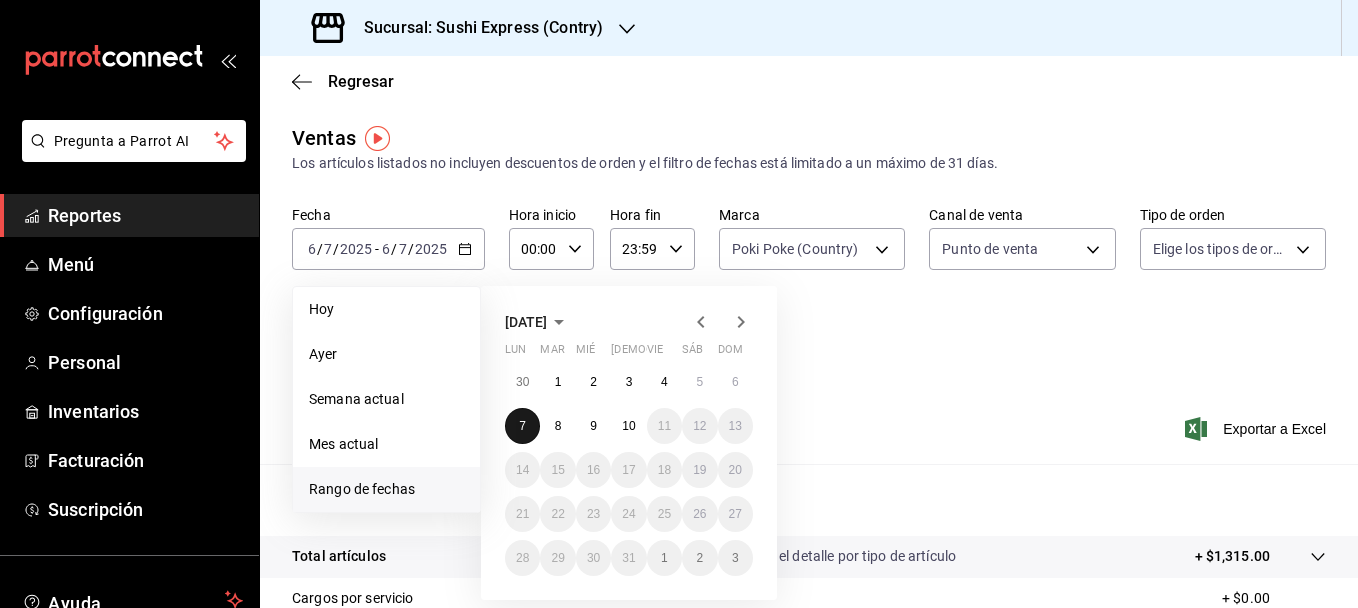 click on "7" at bounding box center (522, 426) 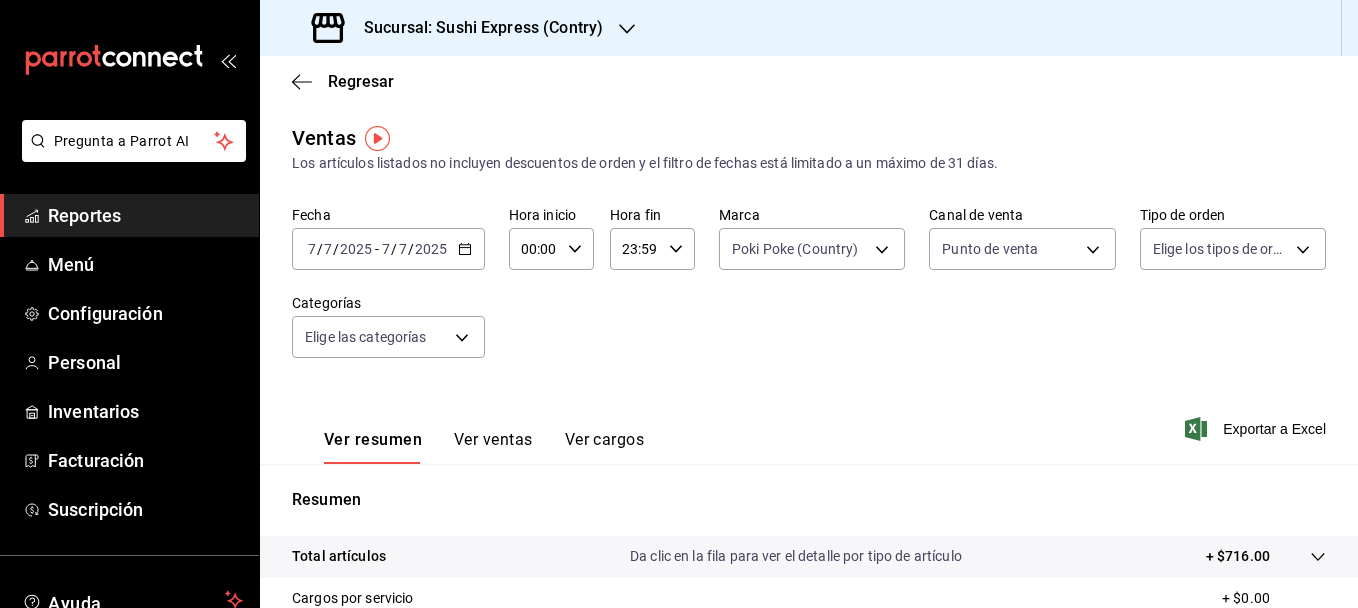 click on "Ver resumen Ver ventas Ver cargos" at bounding box center [468, 435] 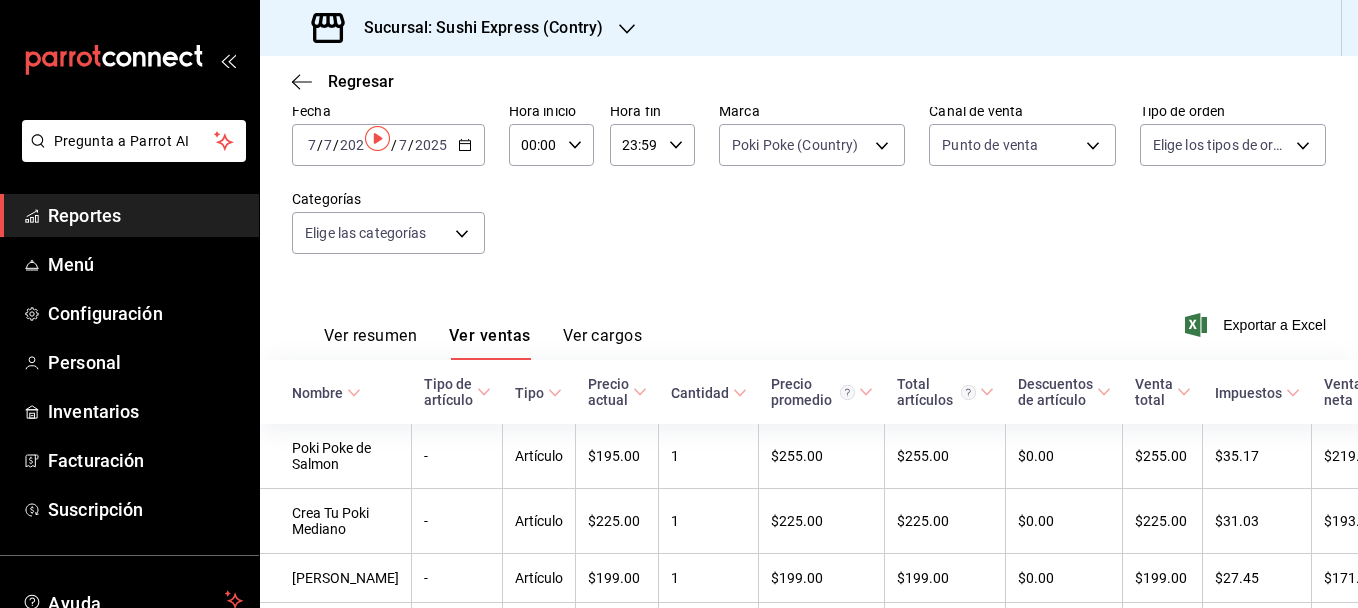 scroll, scrollTop: 0, scrollLeft: 0, axis: both 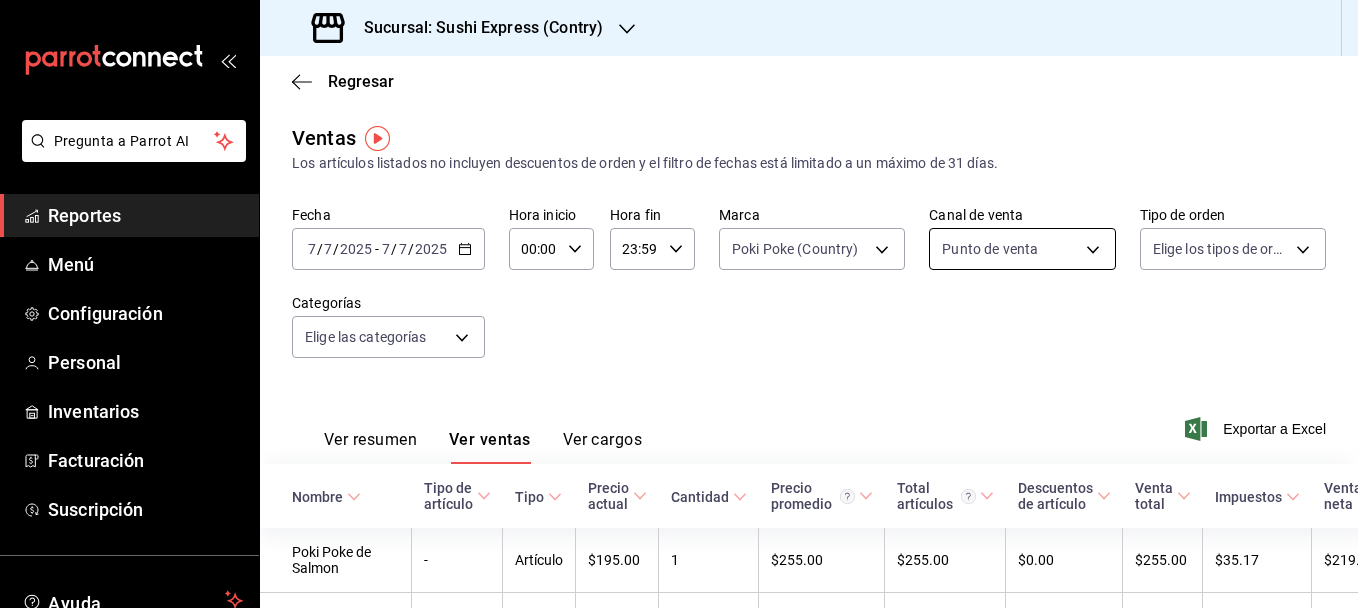 click on "Pregunta a Parrot AI Reportes   Menú   Configuración   Personal   Inventarios   Facturación   Suscripción   Ayuda Recomienda Parrot   [PERSON_NAME]   Sugerir nueva función   Sucursal: Sushi Express (Contry) Regresar Ventas Los artículos listados no incluyen descuentos de orden y el filtro de fechas está limitado a un máximo de 31 días. Fecha [DATE] [DATE] - [DATE] [DATE] Hora inicio 00:00 Hora inicio Hora fin 23:59 Hora fin Marca Poki Poke (Country) c9ac6d60-fcab-4fd6-b17a-54b041029faa Canal de venta Punto de venta PARROT Tipo de orden Elige los tipos de orden Categorías Elige las categorías Ver resumen Ver ventas Ver cargos Exportar a Excel Nombre Tipo de artículo Tipo Precio actual Cantidad Precio promedio   Total artículos   Descuentos de artículo Venta total Impuestos Venta neta Poki Poke de Salmon - Artículo $195.00 1 $255.00 $255.00 $0.00 $255.00 $35.17 $219.83 Crea Tu Poki Mediano - Artículo $225.00 1 $225.00 $225.00 $0.00 $225.00 $31.03 $193.97 [PERSON_NAME] Poke -" at bounding box center (679, 304) 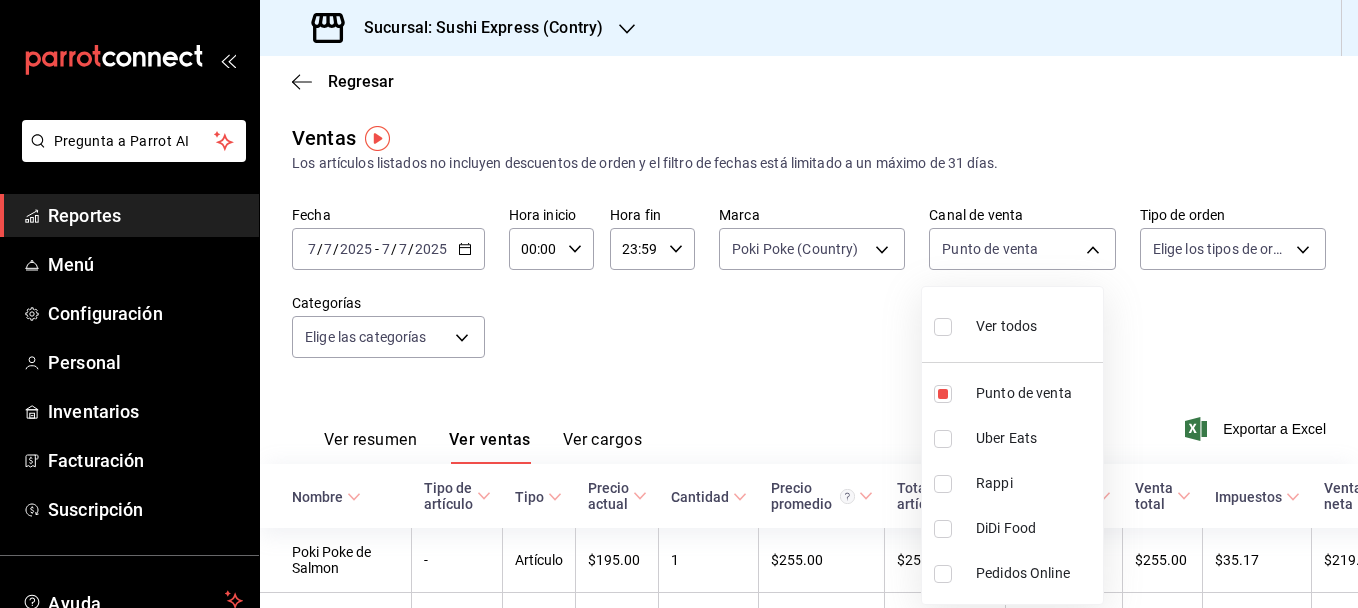 click at bounding box center [943, 439] 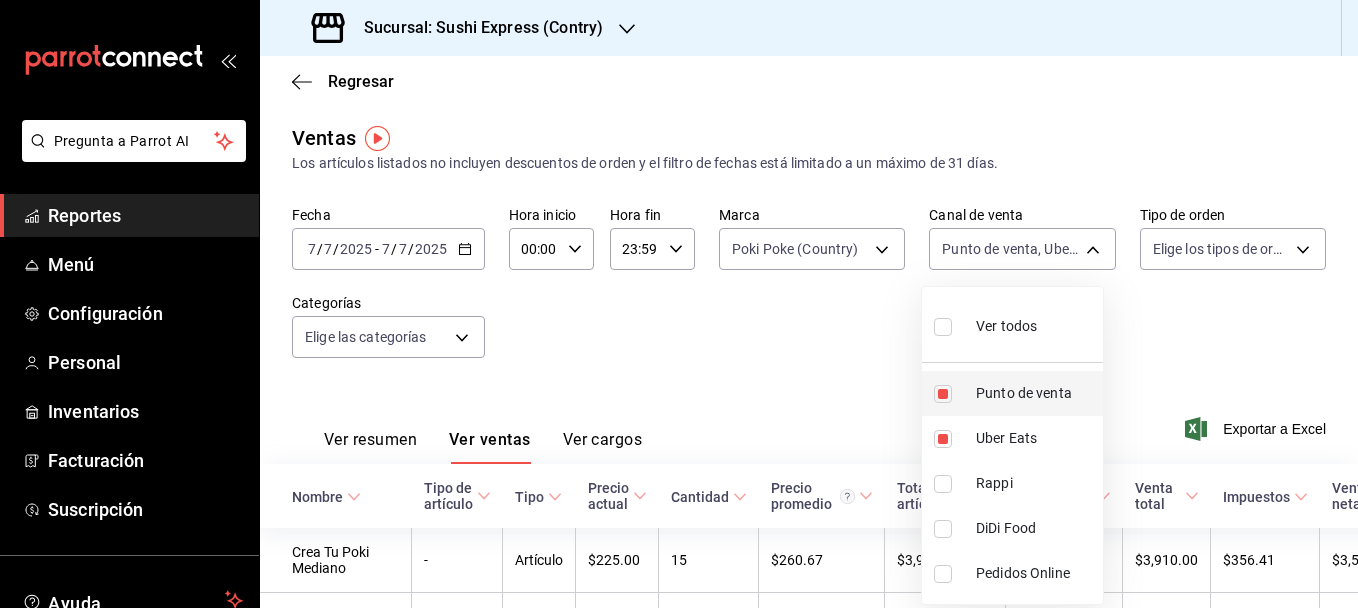 click on "Punto de venta" at bounding box center [1012, 393] 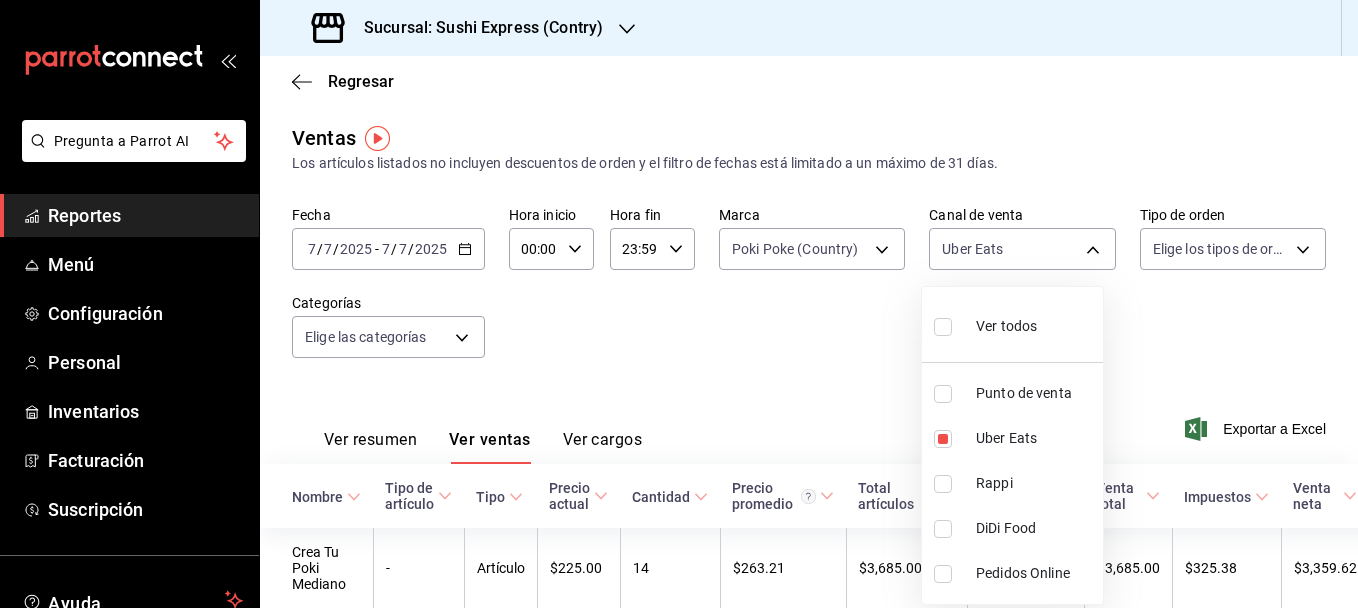 click at bounding box center (679, 304) 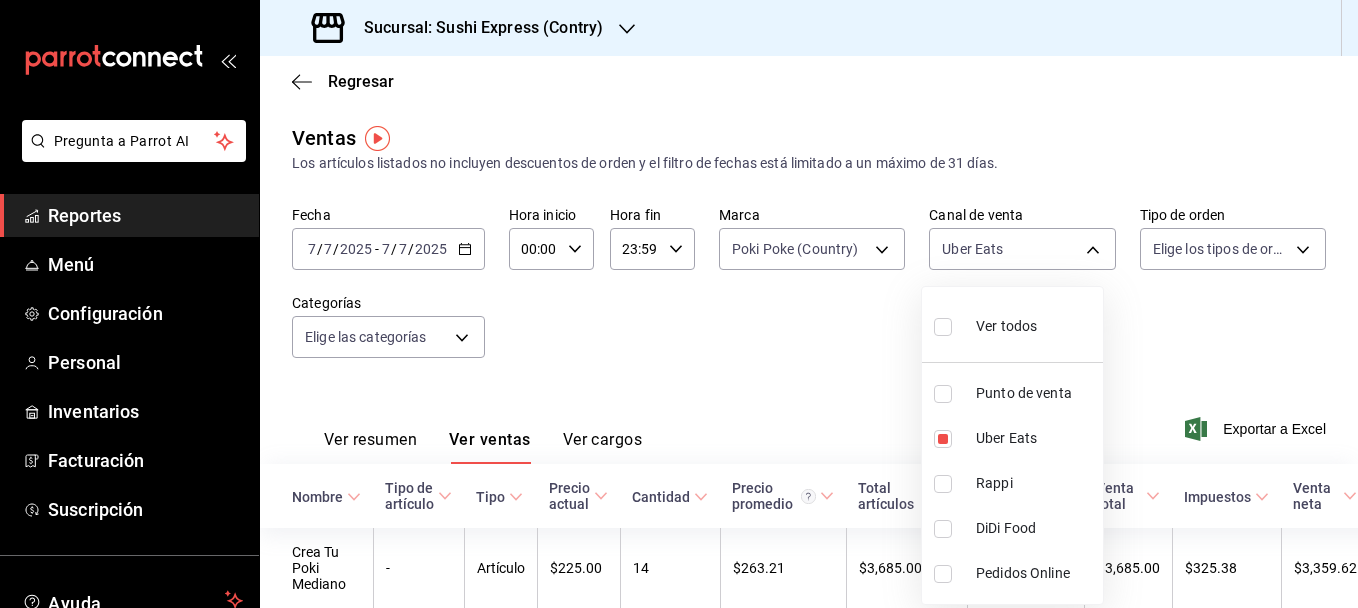 click at bounding box center (679, 304) 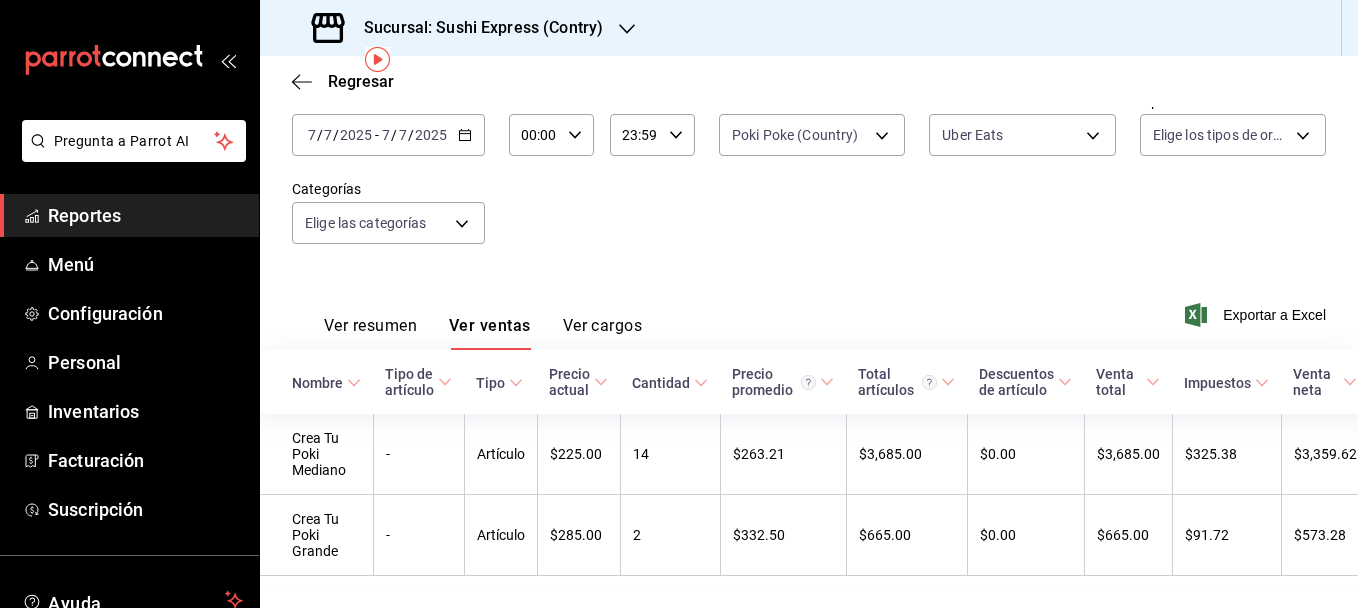 scroll, scrollTop: 76, scrollLeft: 0, axis: vertical 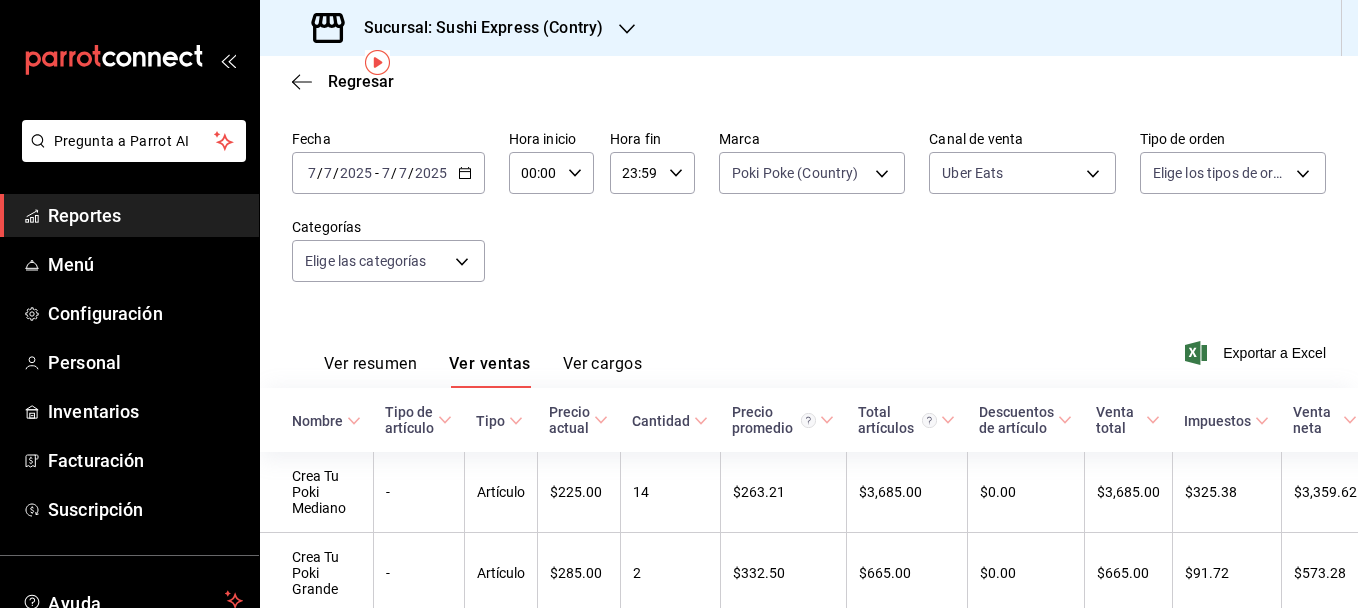 click on "Ver resumen" at bounding box center (370, 371) 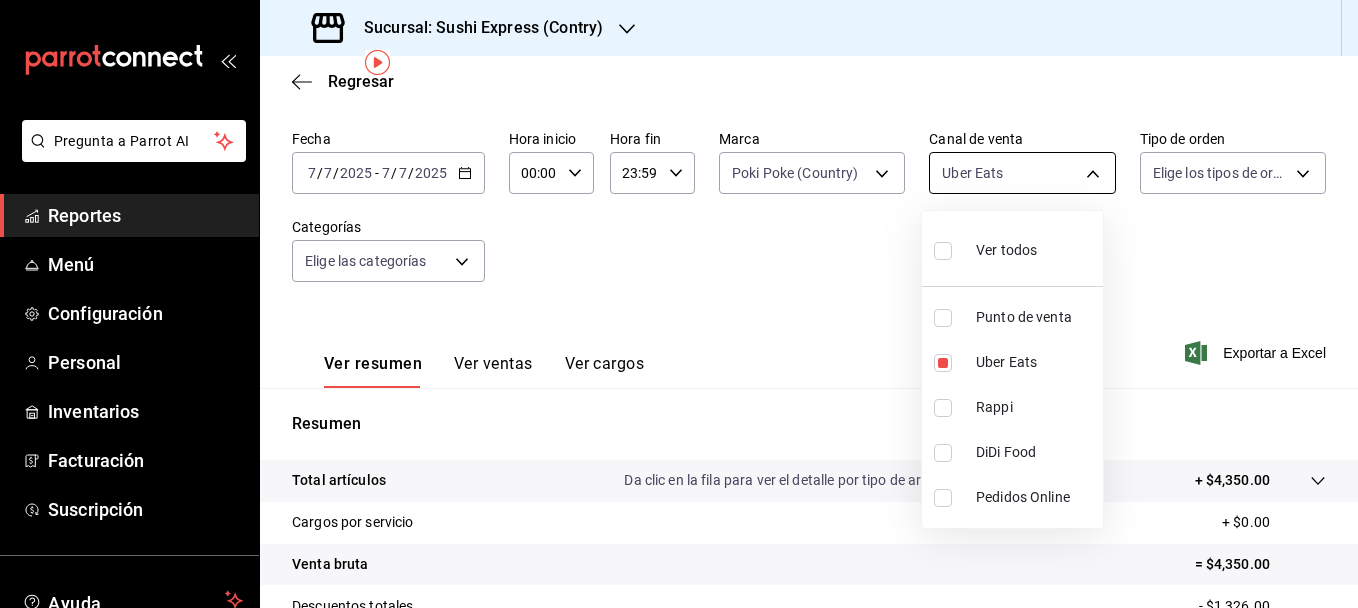 click on "Pregunta a Parrot AI Reportes   Menú   Configuración   Personal   Inventarios   Facturación   Suscripción   Ayuda Recomienda Parrot   [PERSON_NAME]   Sugerir nueva función   Sucursal: Sushi Express (Contry) Regresar Ventas Los artículos listados no incluyen descuentos de orden y el filtro de fechas está limitado a un máximo de 31 días. Fecha [DATE] [DATE] - [DATE] [DATE] Hora inicio 00:00 Hora inicio Hora fin 23:59 Hora fin Marca Poki Poke (Country) c9ac6d60-fcab-4fd6-b17a-54b041029faa Canal de venta Uber Eats UBER_EATS Tipo de orden Elige los tipos de orden Categorías Elige las categorías Ver resumen Ver ventas Ver cargos Exportar a Excel Resumen Total artículos Da clic en la fila para ver el detalle por tipo de artículo + $4,350.00 Cargos por servicio + $0.00 Venta bruta = $4,350.00 Descuentos totales - $1,326.00 Certificados de regalo - $0.00 Venta total = $3,024.00 Impuestos - $417.10 Venta neta = $2,606.90 GANA 1 MES GRATIS EN TU SUSCRIPCIÓN AQUÍ Ir a video" at bounding box center (679, 304) 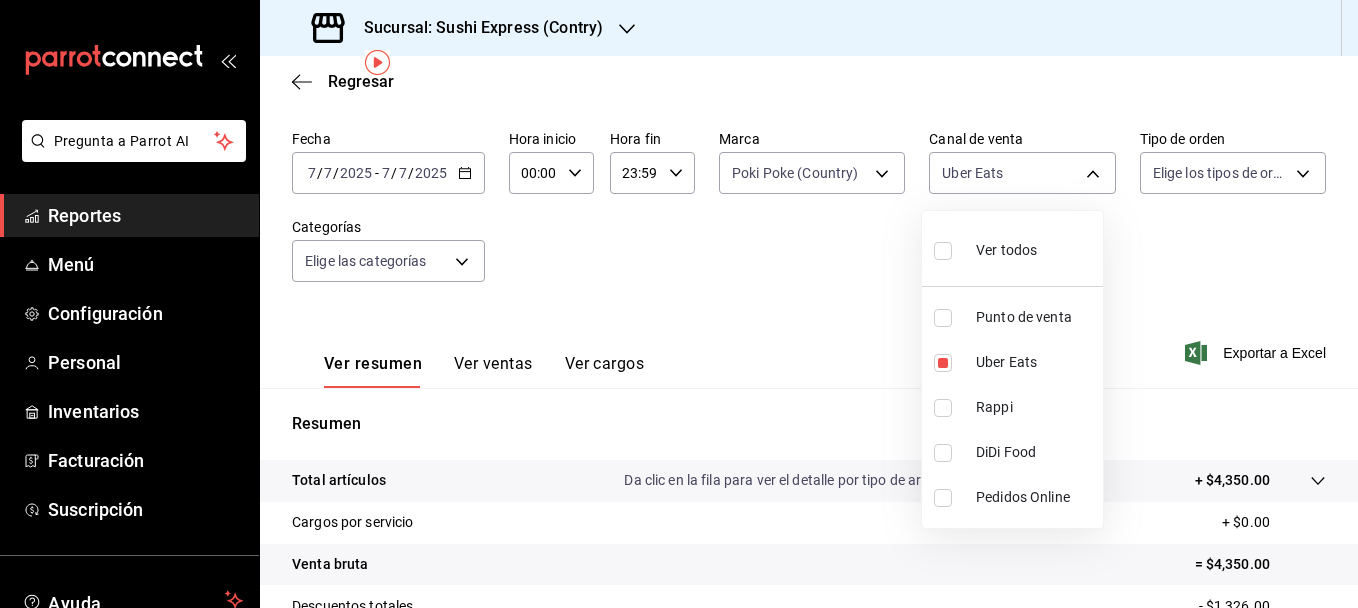 click at bounding box center (943, 408) 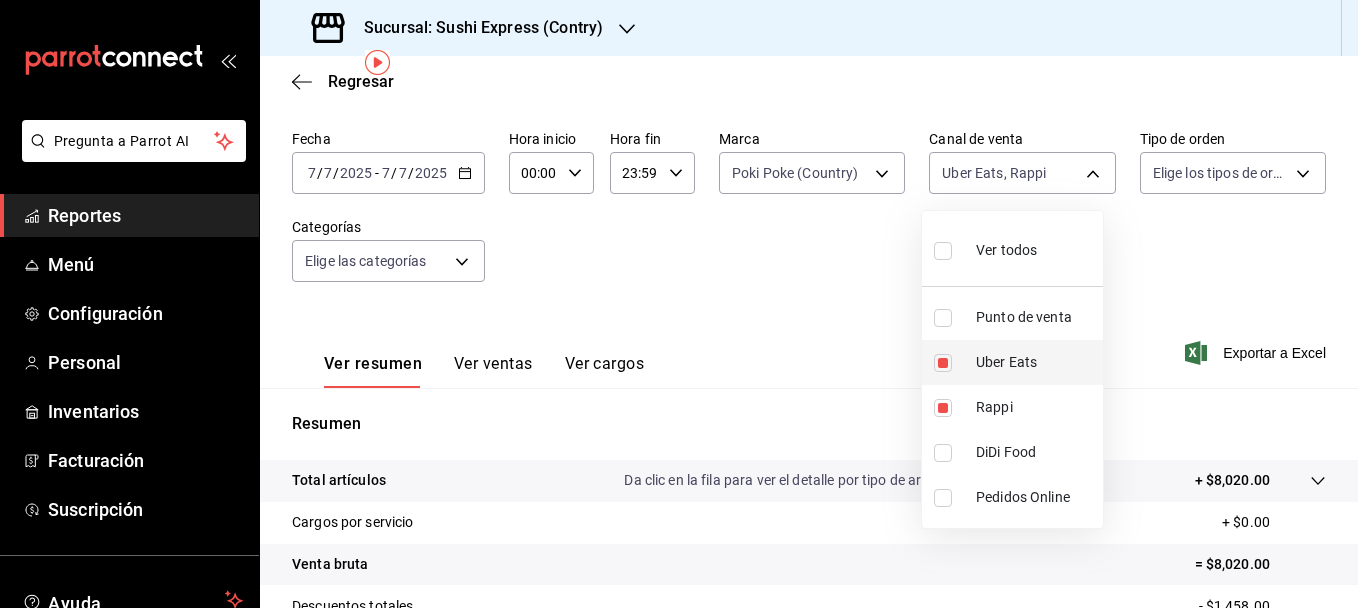 click at bounding box center (943, 363) 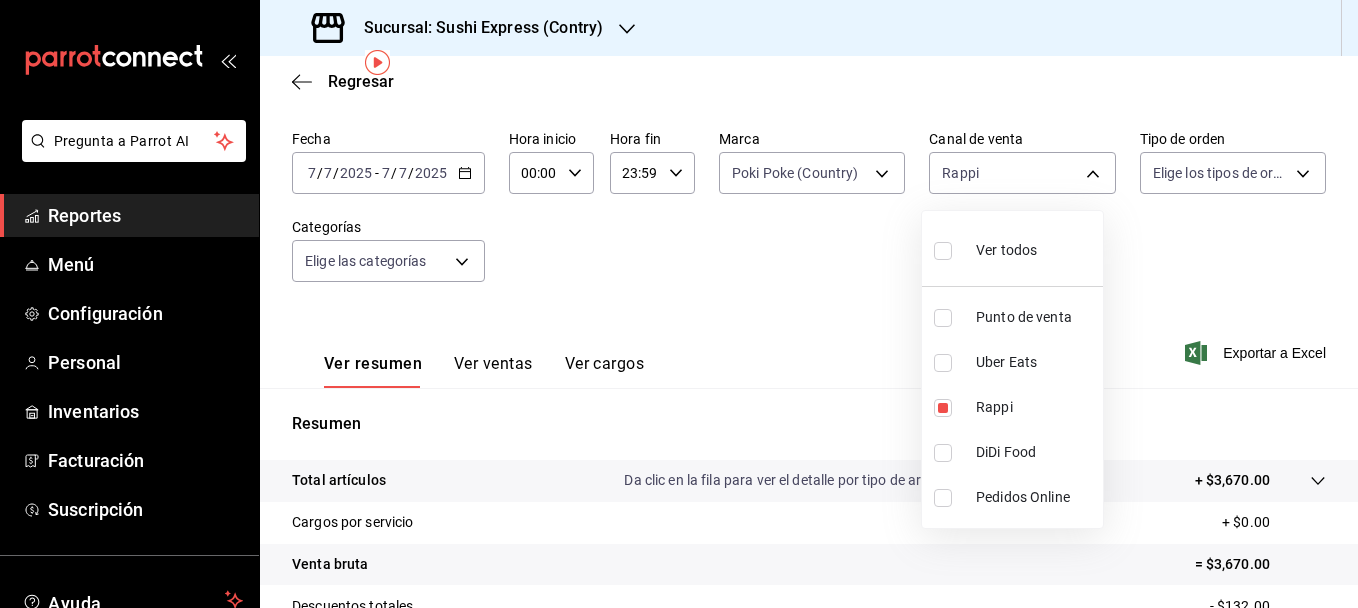 click at bounding box center (679, 304) 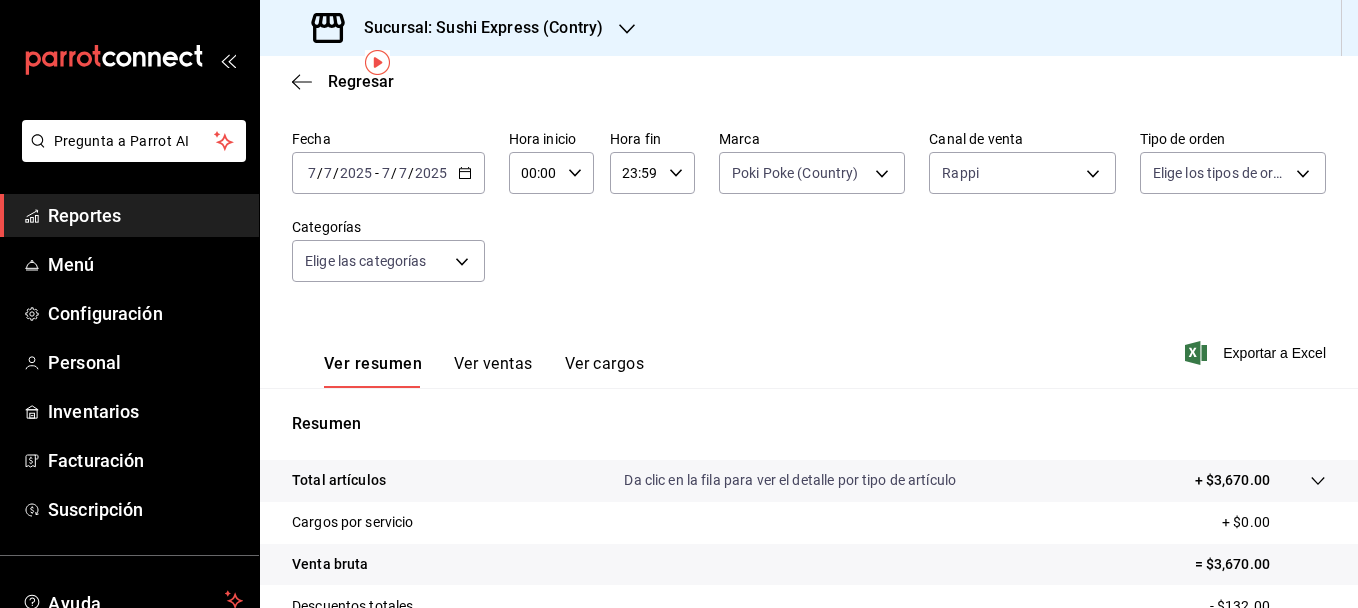 click on "Ver ventas" at bounding box center [493, 371] 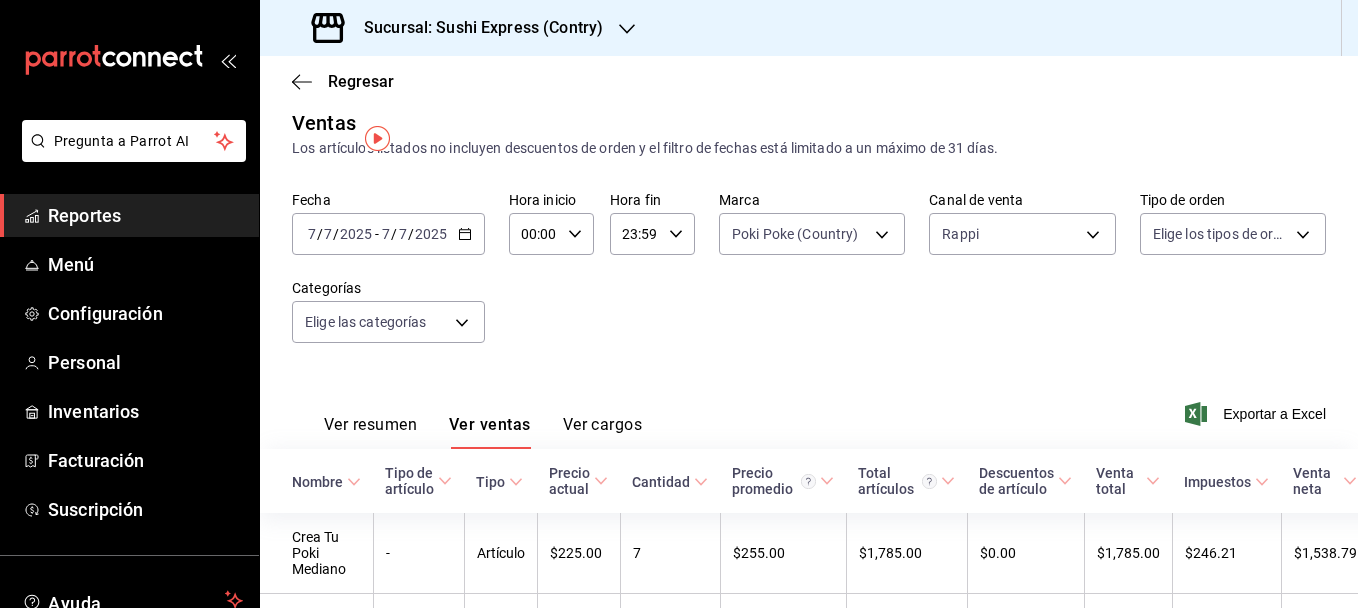 scroll, scrollTop: 0, scrollLeft: 0, axis: both 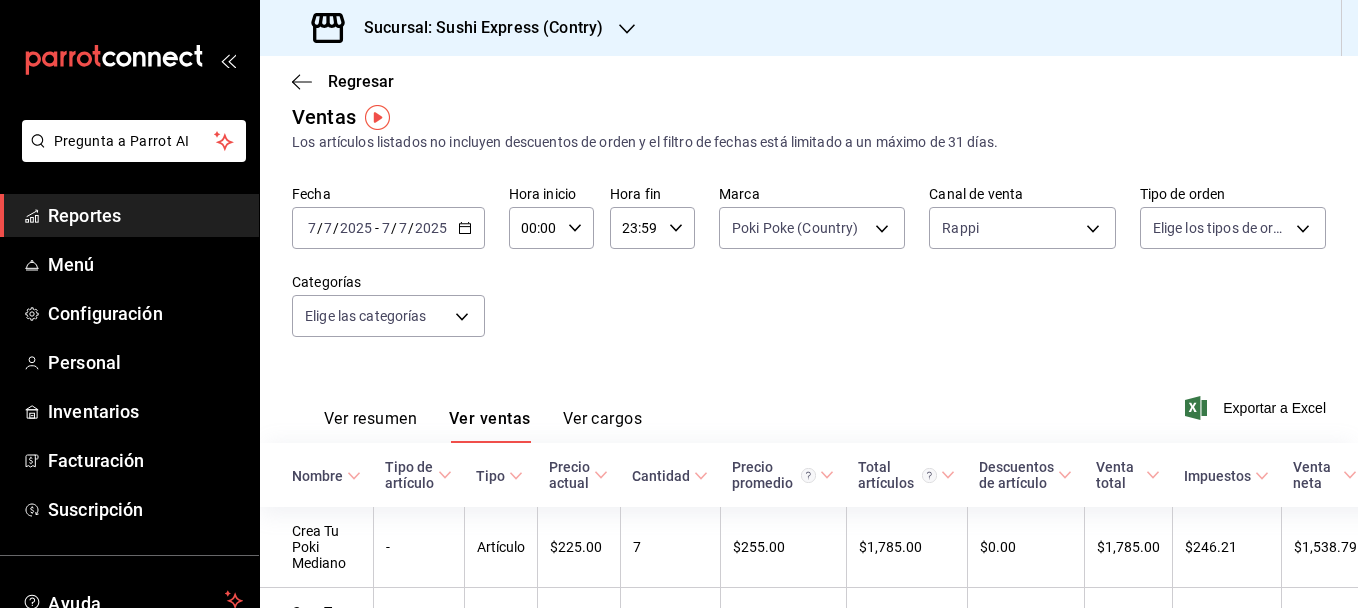 click 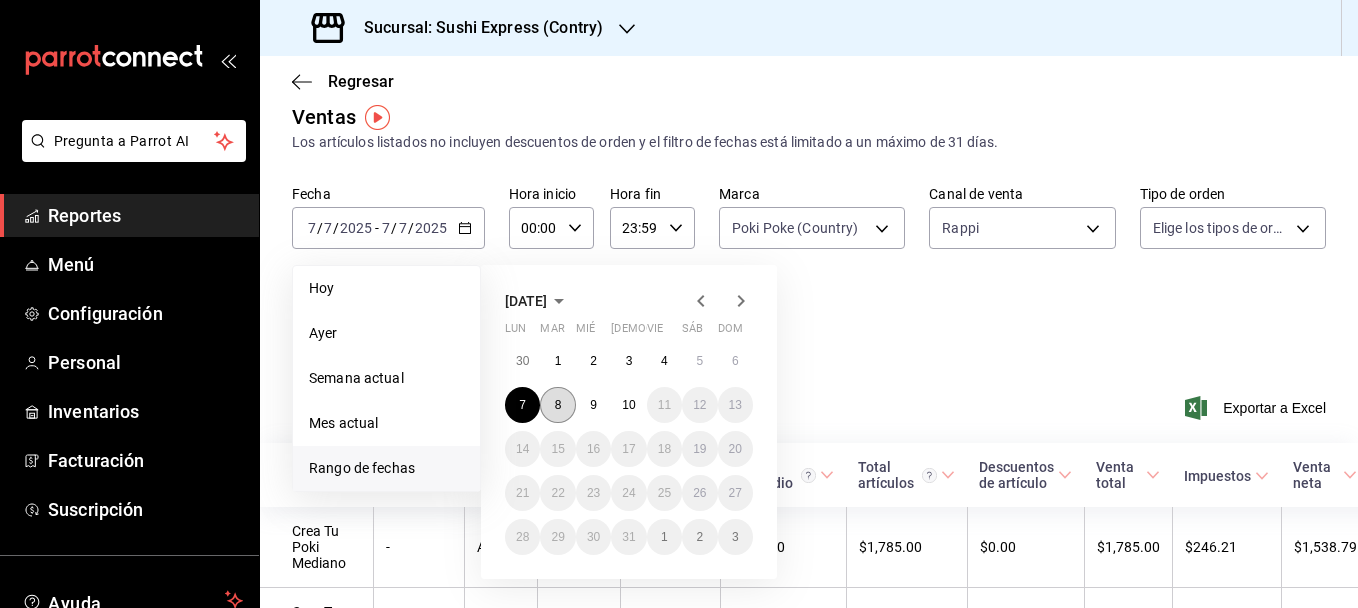 click on "8" at bounding box center [558, 405] 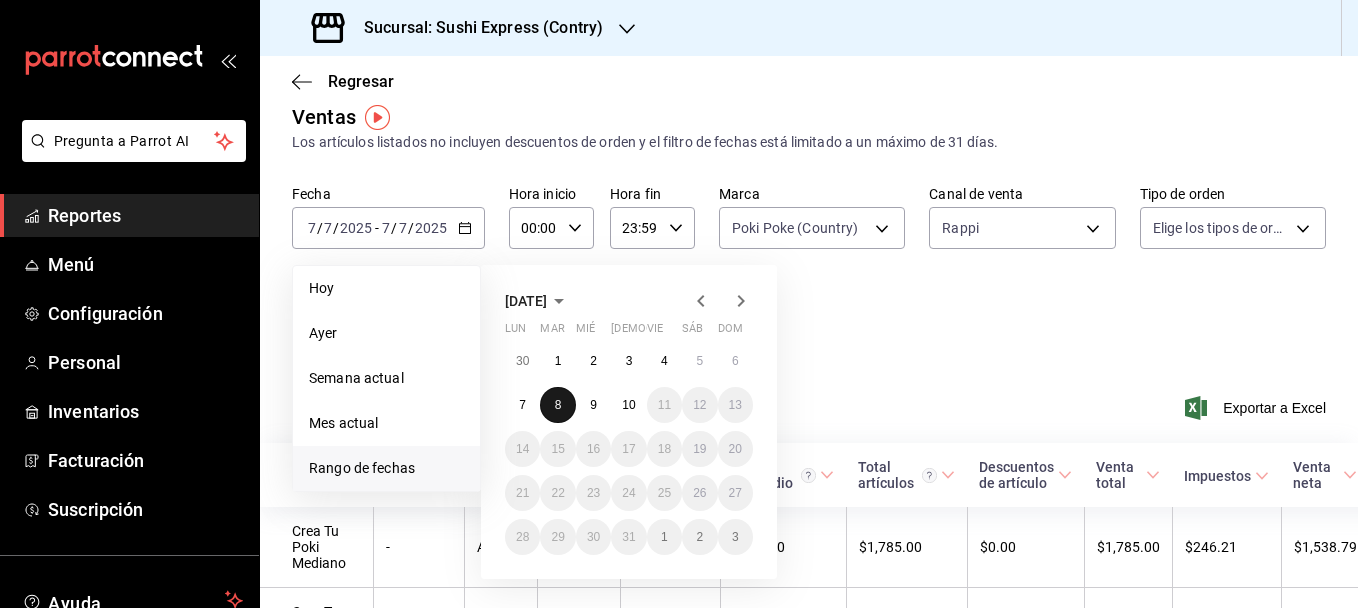 click on "8" at bounding box center [558, 405] 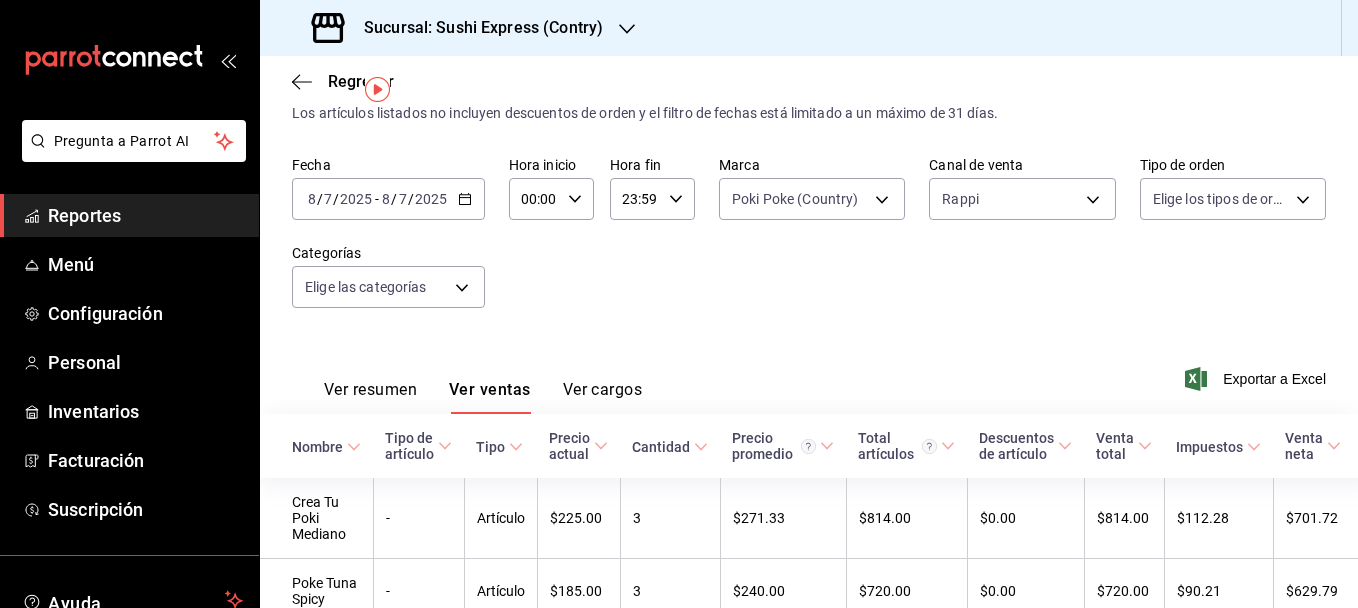 scroll, scrollTop: 49, scrollLeft: 0, axis: vertical 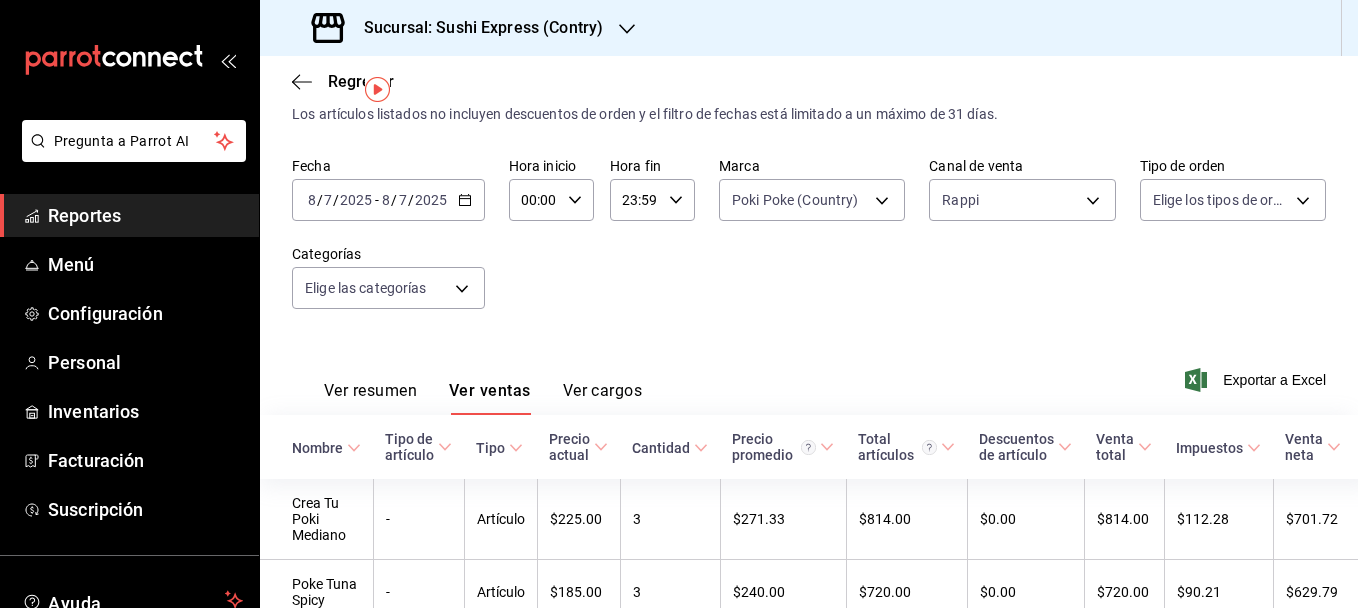 click on "Ver resumen" at bounding box center [370, 398] 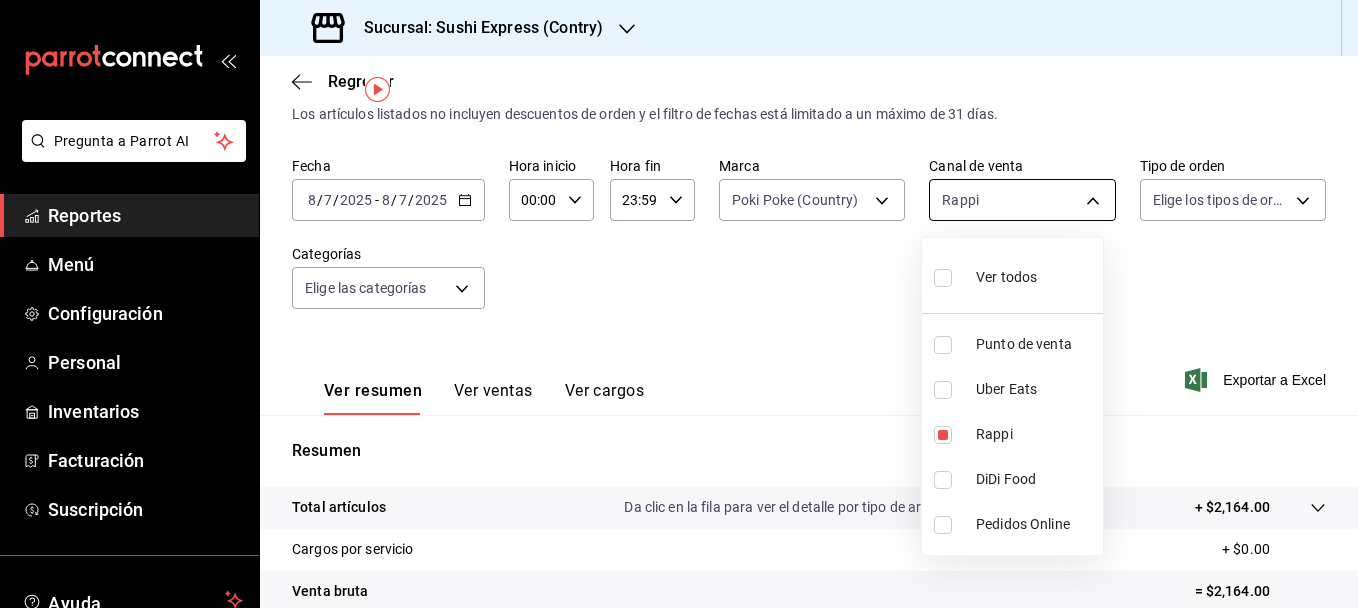 click on "Pregunta a Parrot AI Reportes   Menú   Configuración   Personal   Inventarios   Facturación   Suscripción   Ayuda Recomienda Parrot   [PERSON_NAME]   Sugerir nueva función   Sucursal: Sushi Express (Contry) Regresar Ventas Los artículos listados no incluyen descuentos de orden y el filtro de fechas está limitado a un máximo de 31 días. Fecha [DATE] [DATE] - [DATE] [DATE] Hora inicio 00:00 Hora inicio Hora fin 23:59 Hora fin Marca Poki Poke (Country) c9ac6d60-fcab-4fd6-b17a-54b041029faa Canal de venta Rappi RAPPI Tipo de orden Elige los tipos de orden Categorías Elige las categorías Ver resumen Ver ventas Ver cargos Exportar a Excel Resumen Total artículos Da clic en la fila para ver el detalle por tipo de artículo + $2,164.00 Cargos por servicio + $0.00 Venta bruta = $2,164.00 Descuentos totales - $66.00 Certificados de regalo - $0.00 Venta total = $2,098.00 Impuestos - $289.38 Venta neta = $1,808.62 GANA 1 MES GRATIS EN TU SUSCRIPCIÓN AQUÍ Ver video tutorial" at bounding box center [679, 304] 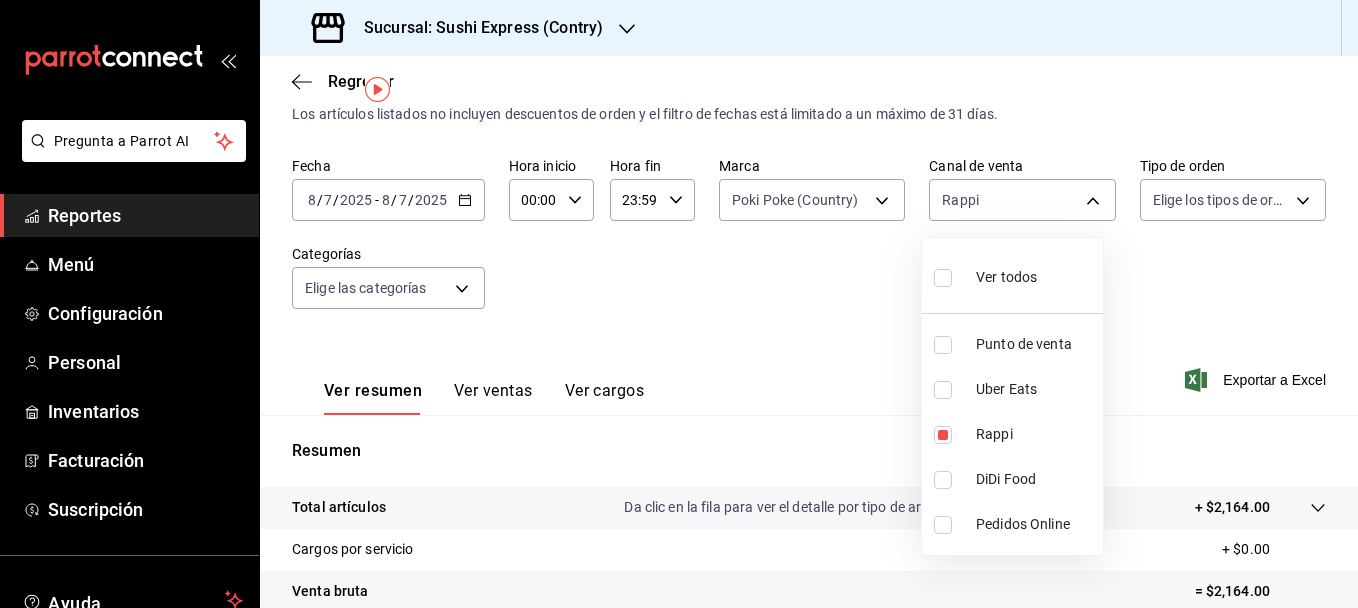 click at bounding box center [943, 390] 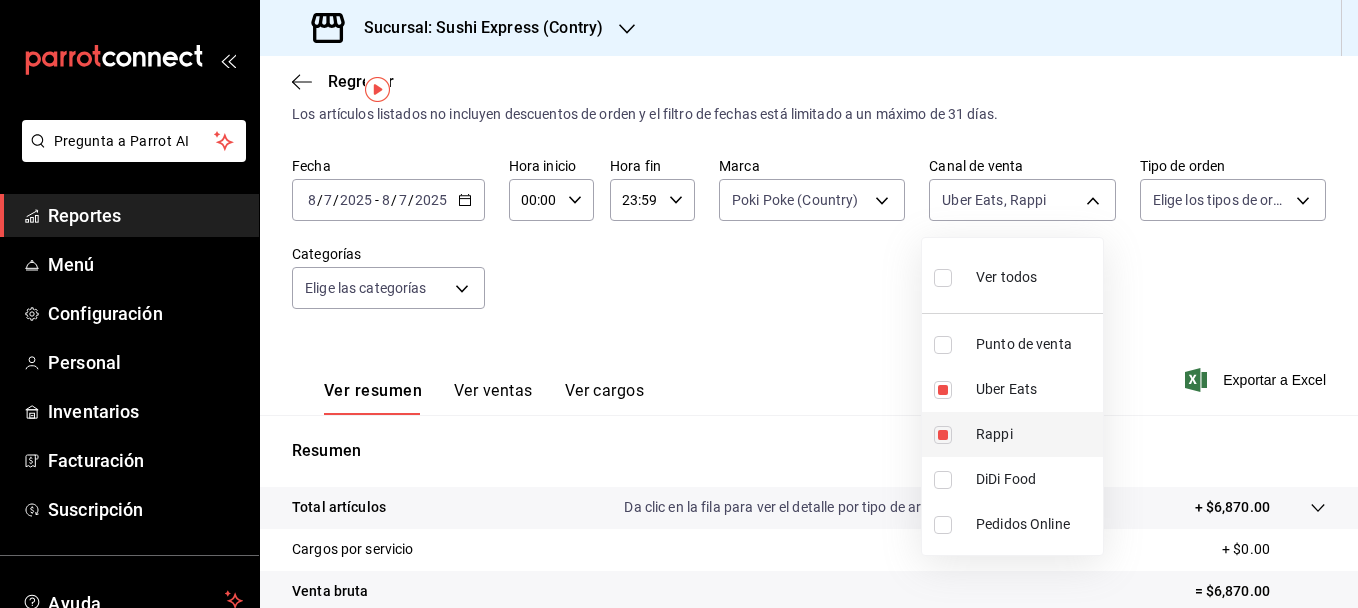 click at bounding box center (943, 435) 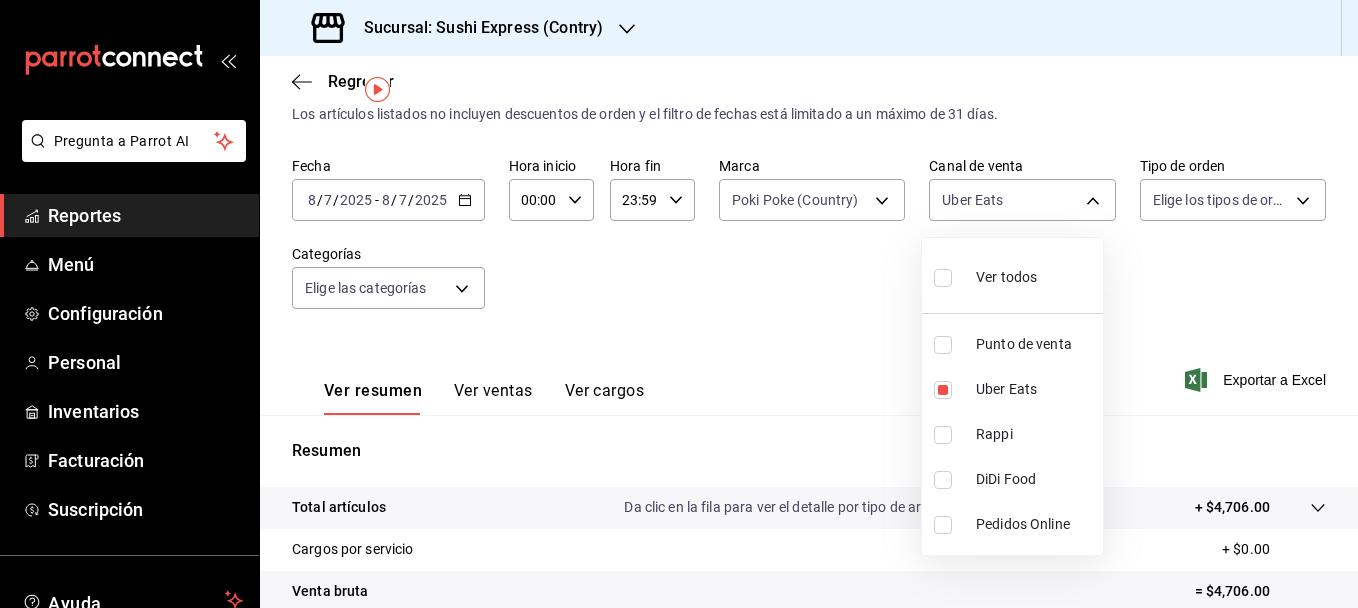 click at bounding box center (679, 304) 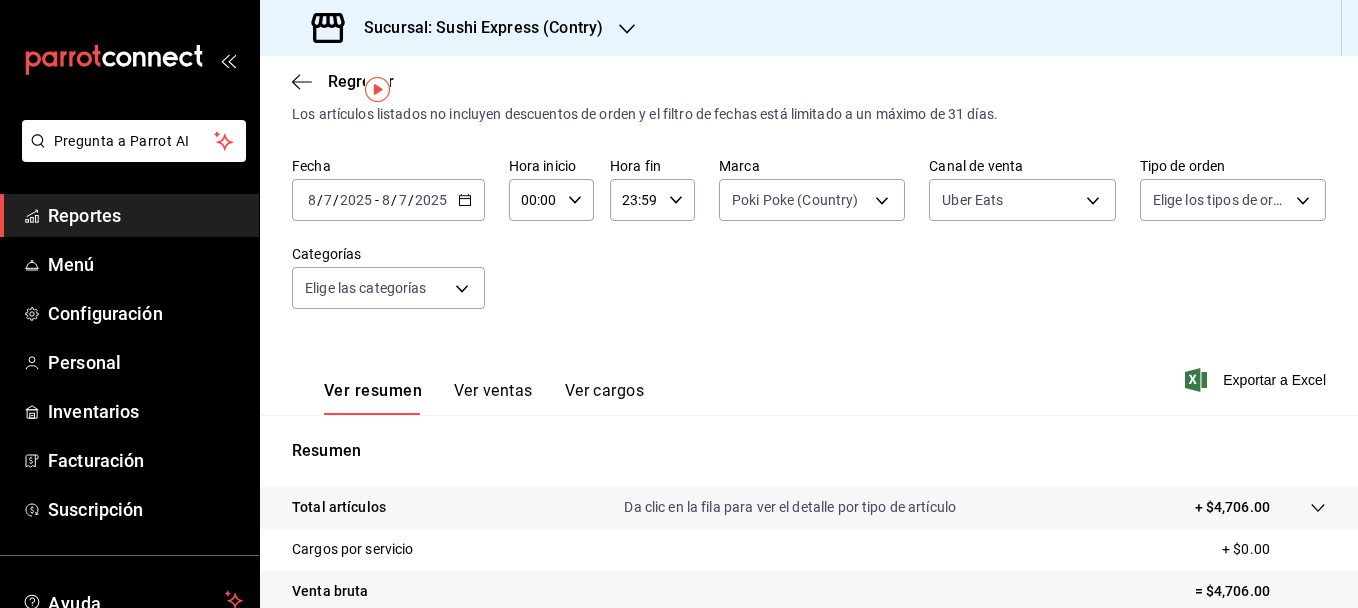 click on "Ver ventas" at bounding box center (493, 398) 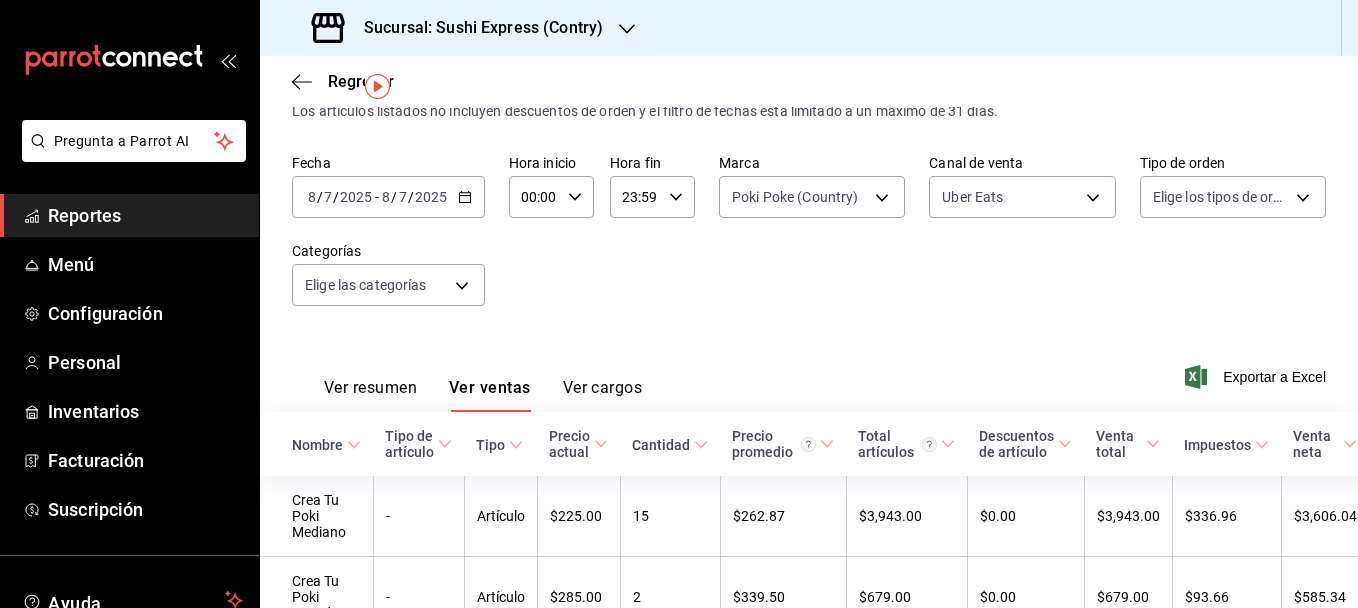 scroll, scrollTop: 47, scrollLeft: 0, axis: vertical 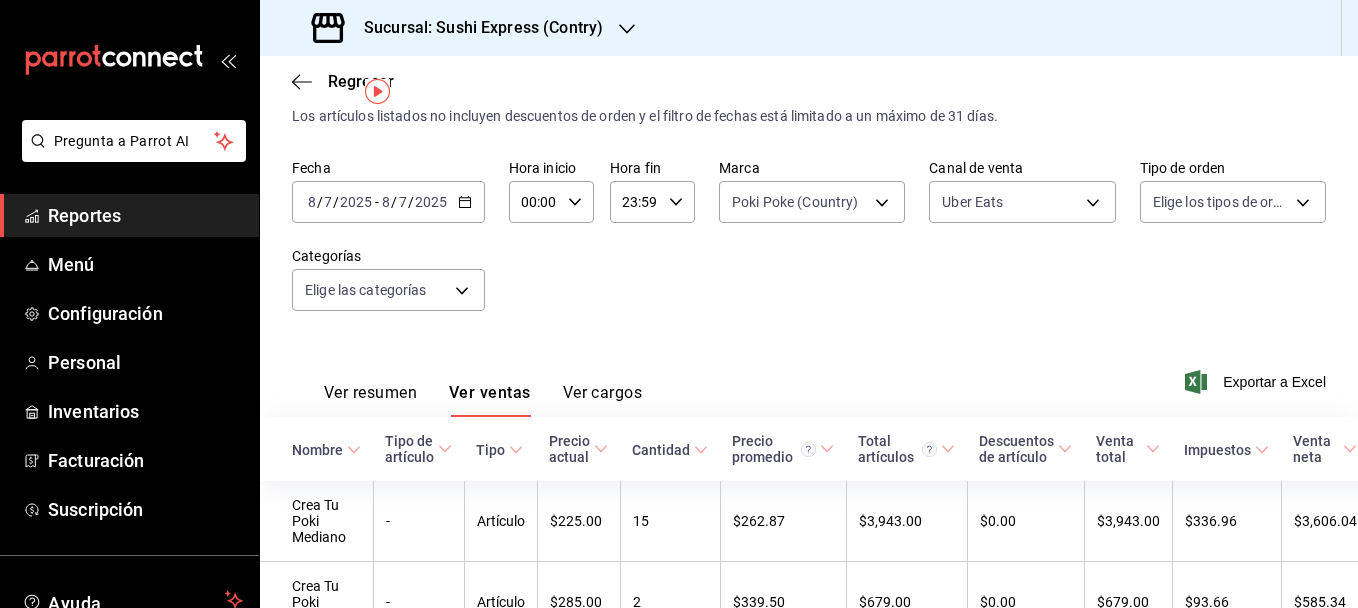 click on "Ver resumen" at bounding box center [370, 400] 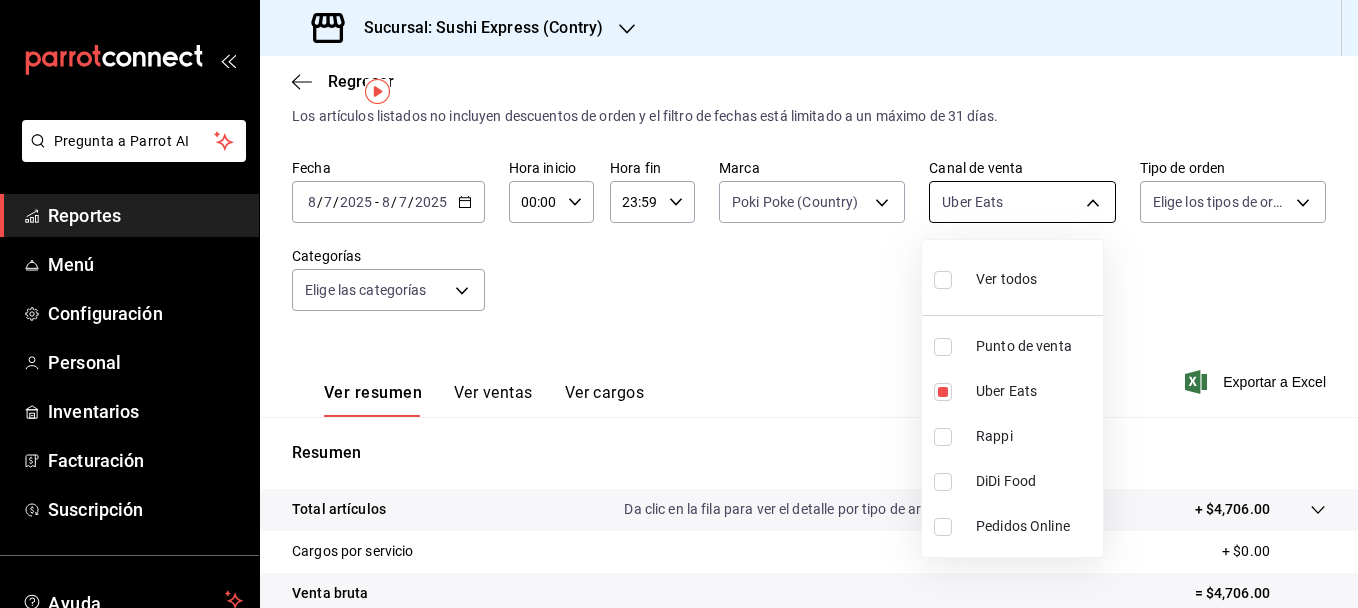click on "Pregunta a Parrot AI Reportes   Menú   Configuración   Personal   Inventarios   Facturación   Suscripción   Ayuda Recomienda Parrot   [PERSON_NAME]   Sugerir nueva función   Sucursal: Sushi Express (Contry) Regresar Ventas Los artículos listados no incluyen descuentos de orden y el filtro de fechas está limitado a un máximo de 31 días. Fecha [DATE] [DATE] - [DATE] [DATE] Hora inicio 00:00 Hora inicio Hora fin 23:59 Hora fin Marca Poki Poke (Country) c9ac6d60-fcab-4fd6-b17a-54b041029faa Canal de venta Uber Eats UBER_EATS Tipo de orden Elige los tipos de orden Categorías Elige las categorías Ver resumen Ver ventas Ver cargos Exportar a Excel Resumen Total artículos Da clic en la fila para ver el detalle por tipo de artículo + $4,706.00 Cargos por servicio + $0.00 Venta bruta = $4,706.00 Descuentos totales - $1,530.00 Certificados de regalo - $0.00 Venta total = $3,176.00 Impuestos - $438.07 Venta neta = $2,737.93 GANA 1 MES GRATIS EN TU SUSCRIPCIÓN AQUÍ Ir a video" at bounding box center [679, 304] 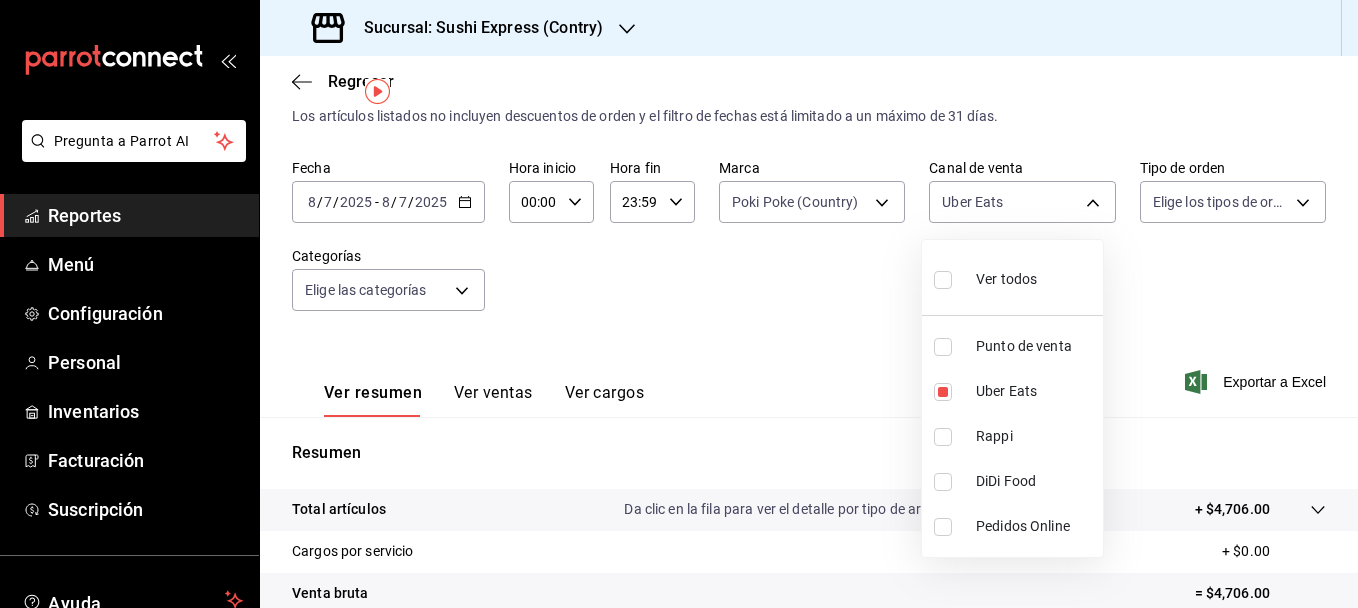 click at bounding box center [943, 347] 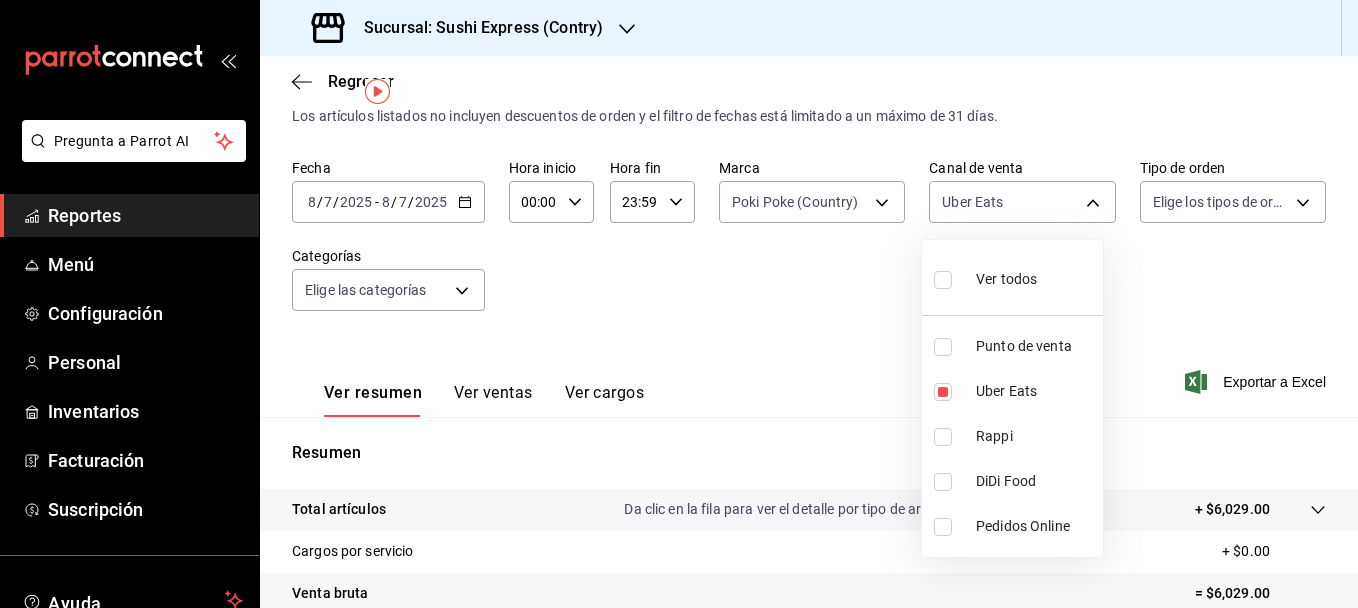 click at bounding box center [943, 347] 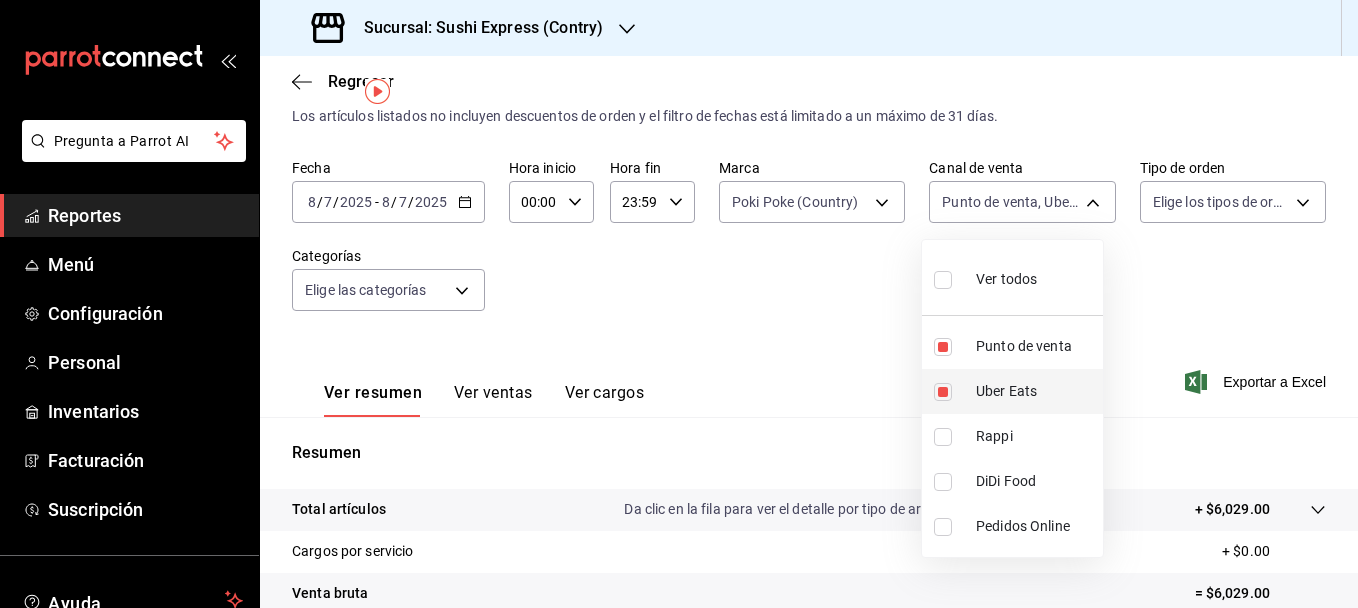 click at bounding box center (943, 392) 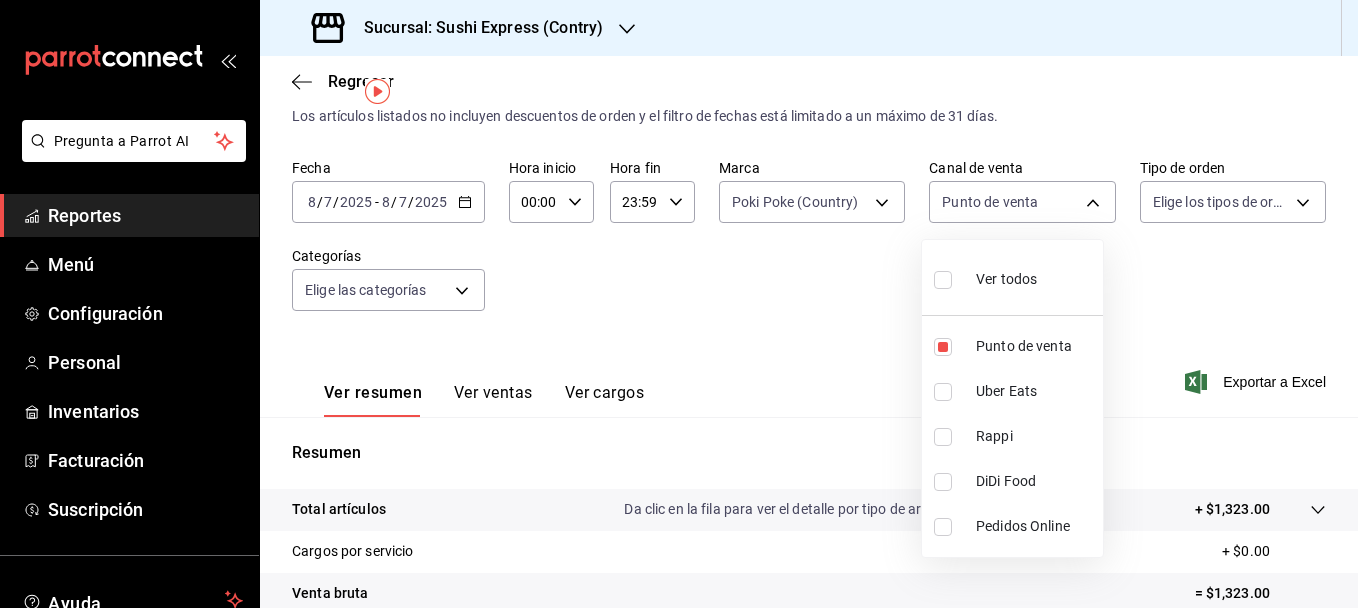click at bounding box center (679, 304) 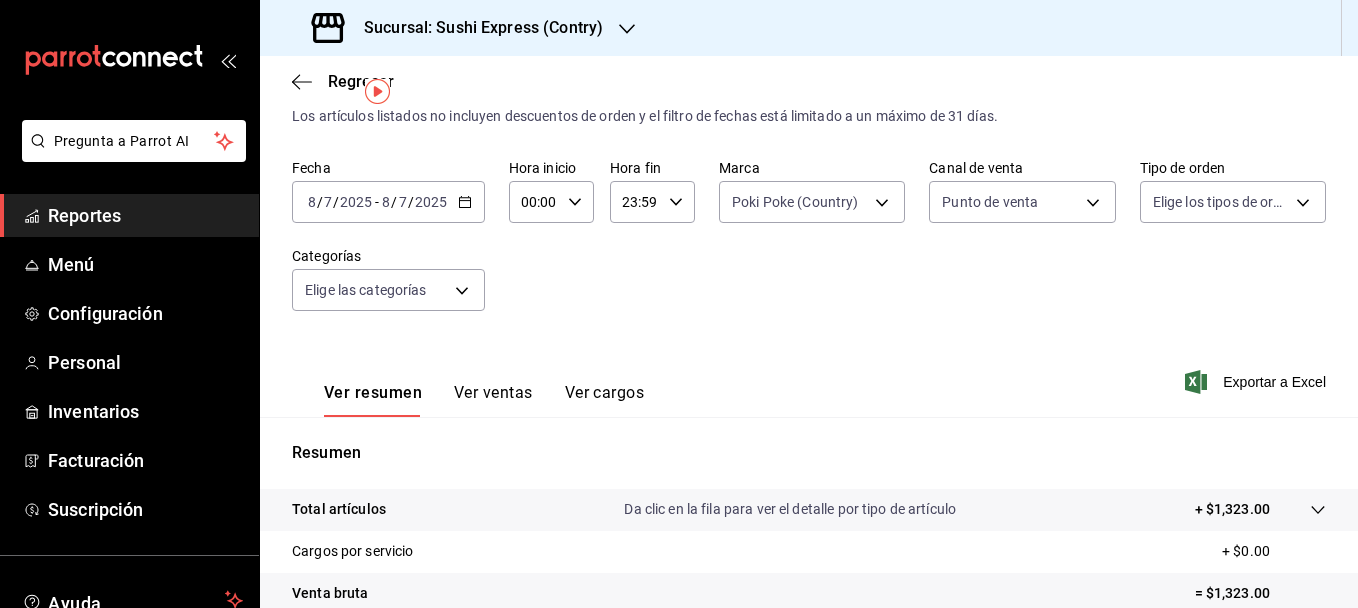 click on "Ver ventas" at bounding box center [493, 400] 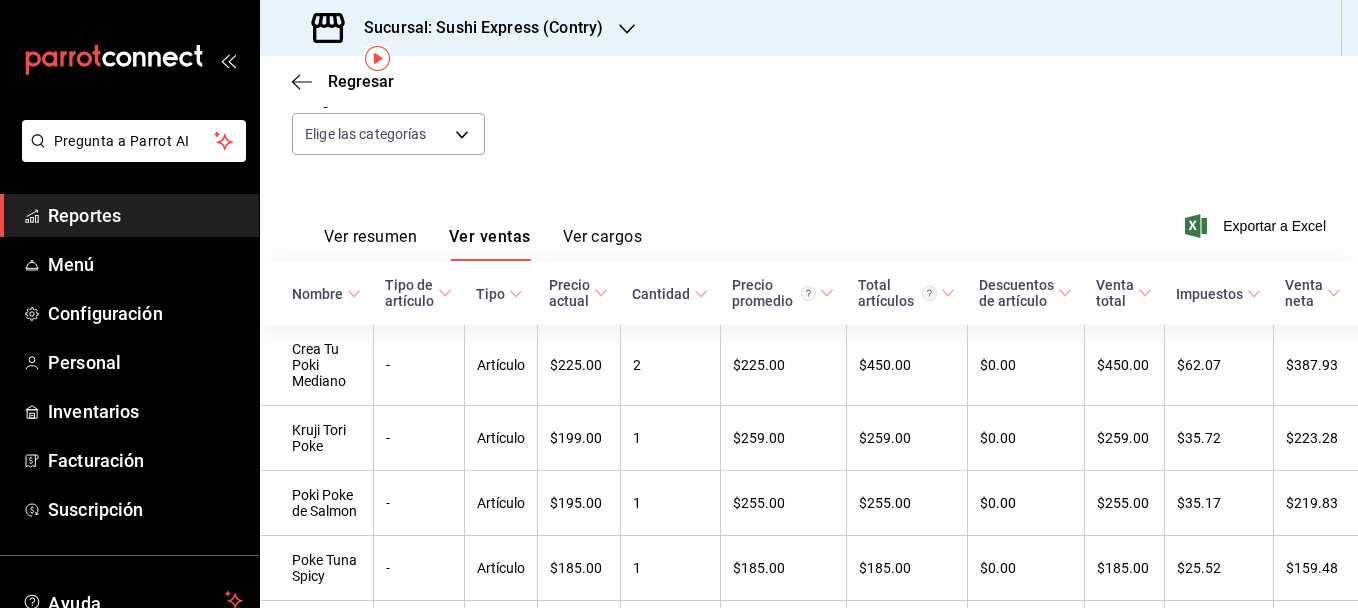 scroll, scrollTop: 0, scrollLeft: 0, axis: both 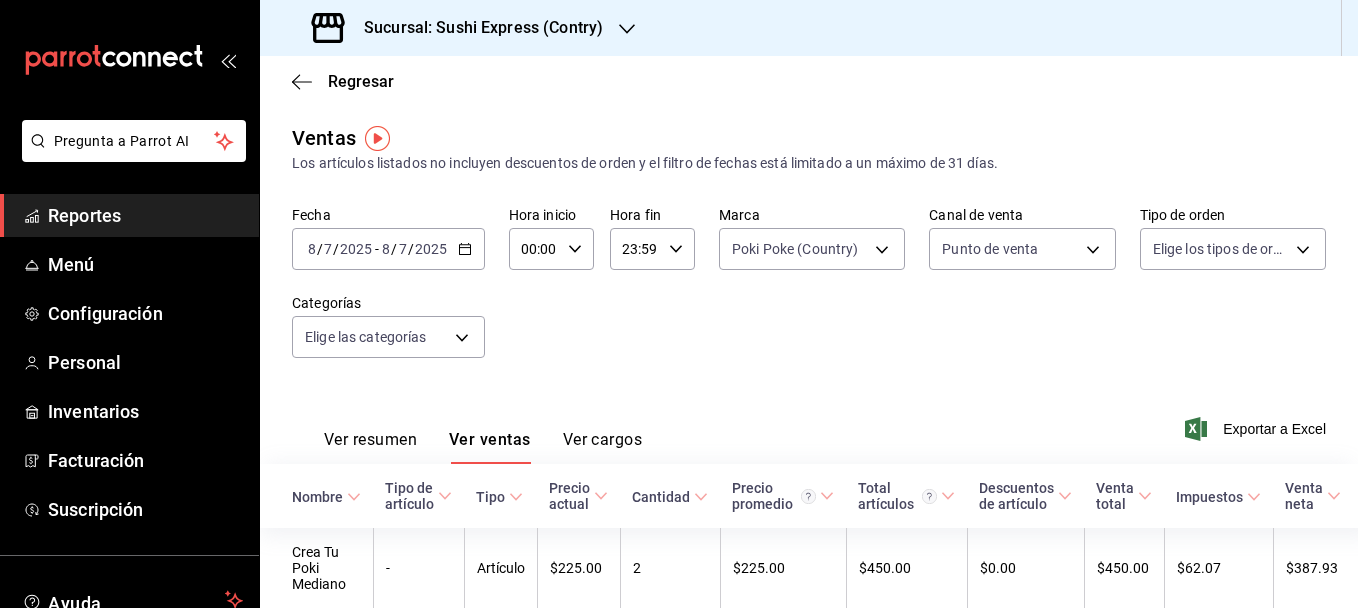 click on "Ver resumen" at bounding box center [370, 447] 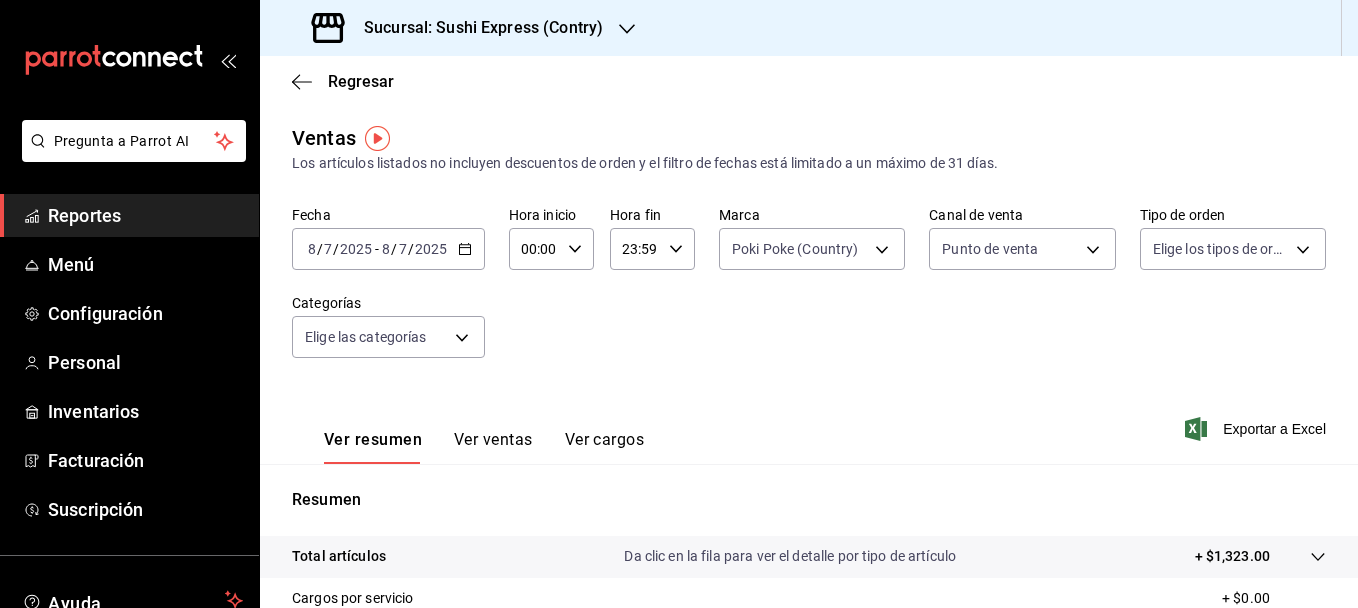 click 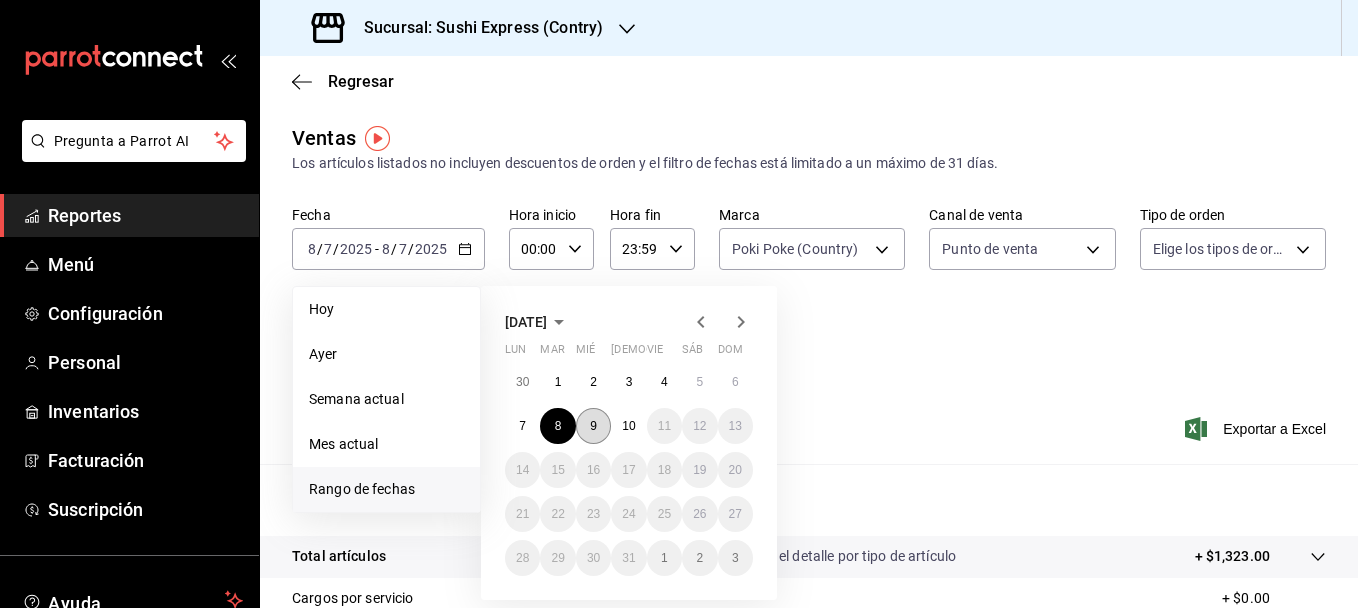 click on "9" at bounding box center (593, 426) 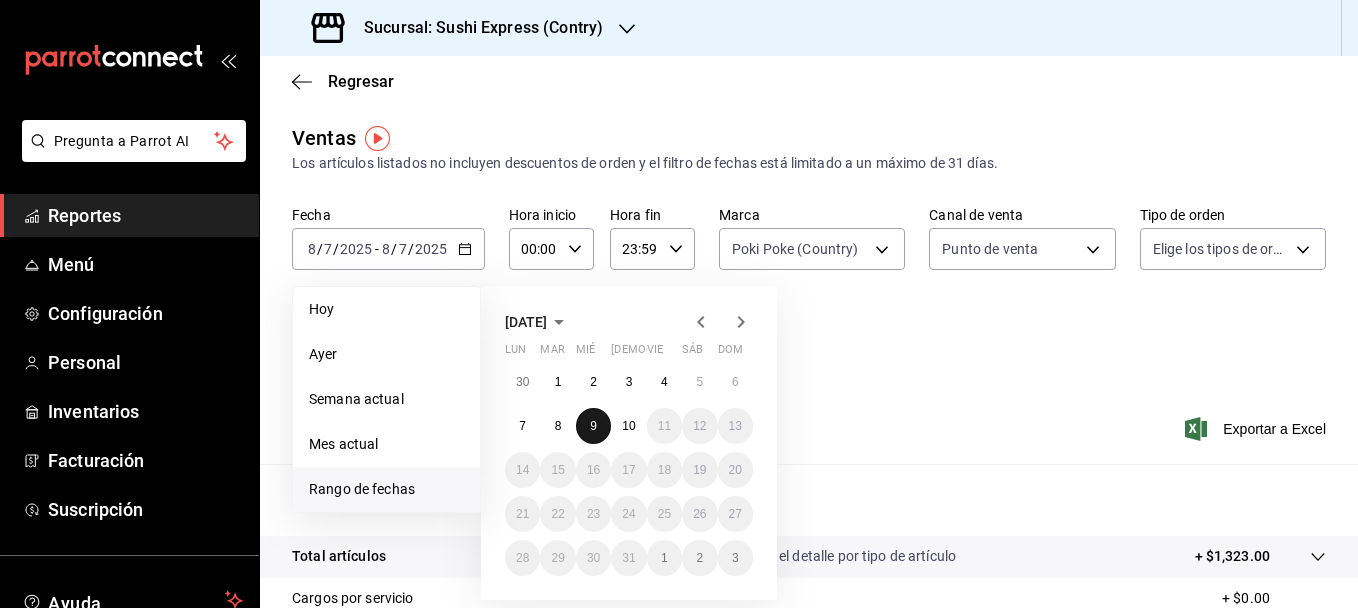 click on "9" at bounding box center (593, 426) 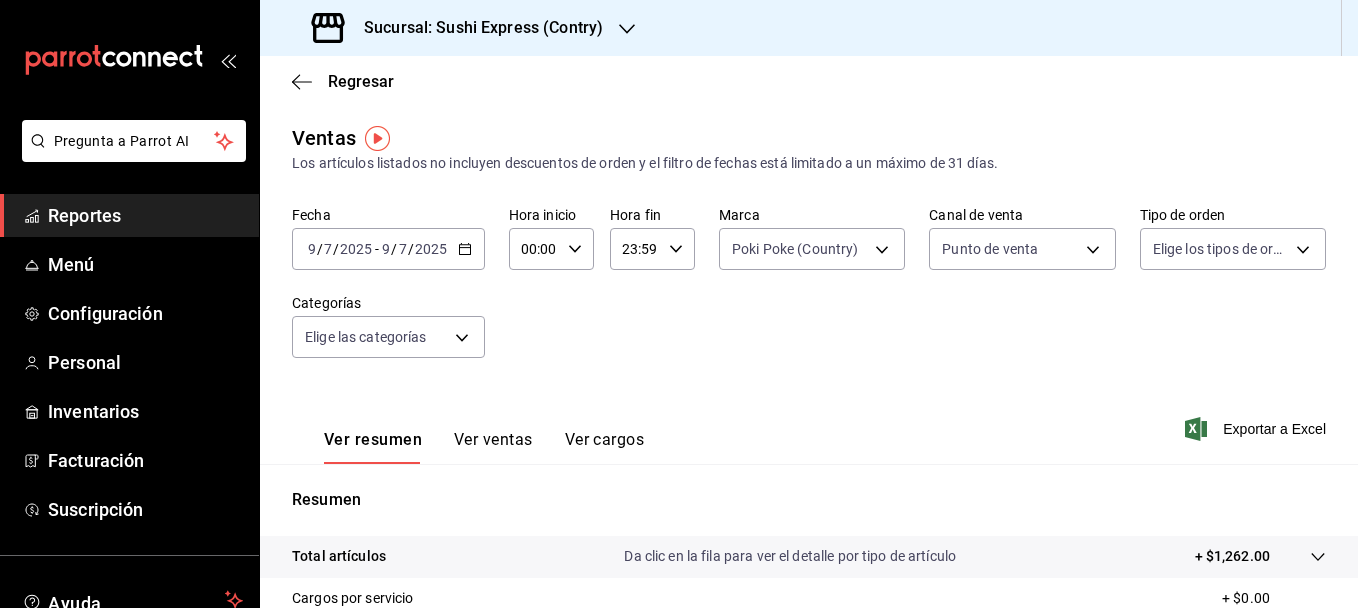 click on "Fecha [DATE] [DATE] - [DATE] [DATE] Hora inicio 00:00 Hora inicio Hora fin 23:59 Hora fin Marca Poki Poke (Country) c9ac6d60-fcab-4fd6-b17a-54b041029faa Canal de venta Punto de venta PARROT Tipo de orden Elige los tipos de orden Categorías Elige las categorías" at bounding box center (809, 294) 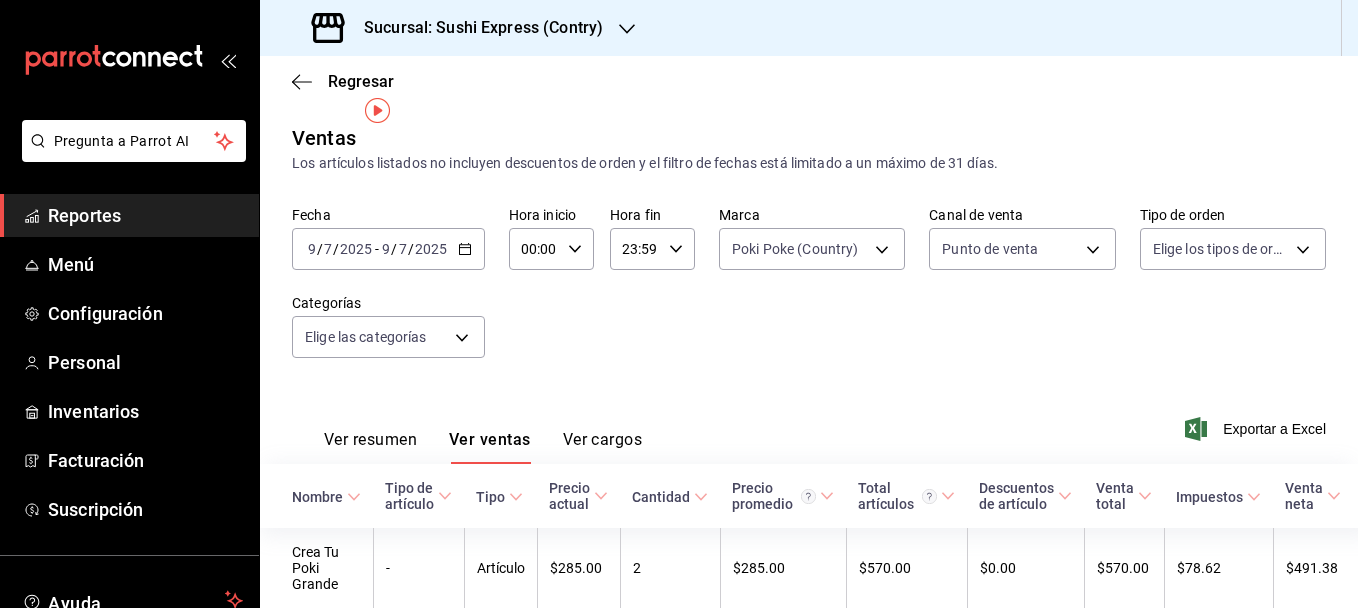scroll, scrollTop: 70, scrollLeft: 0, axis: vertical 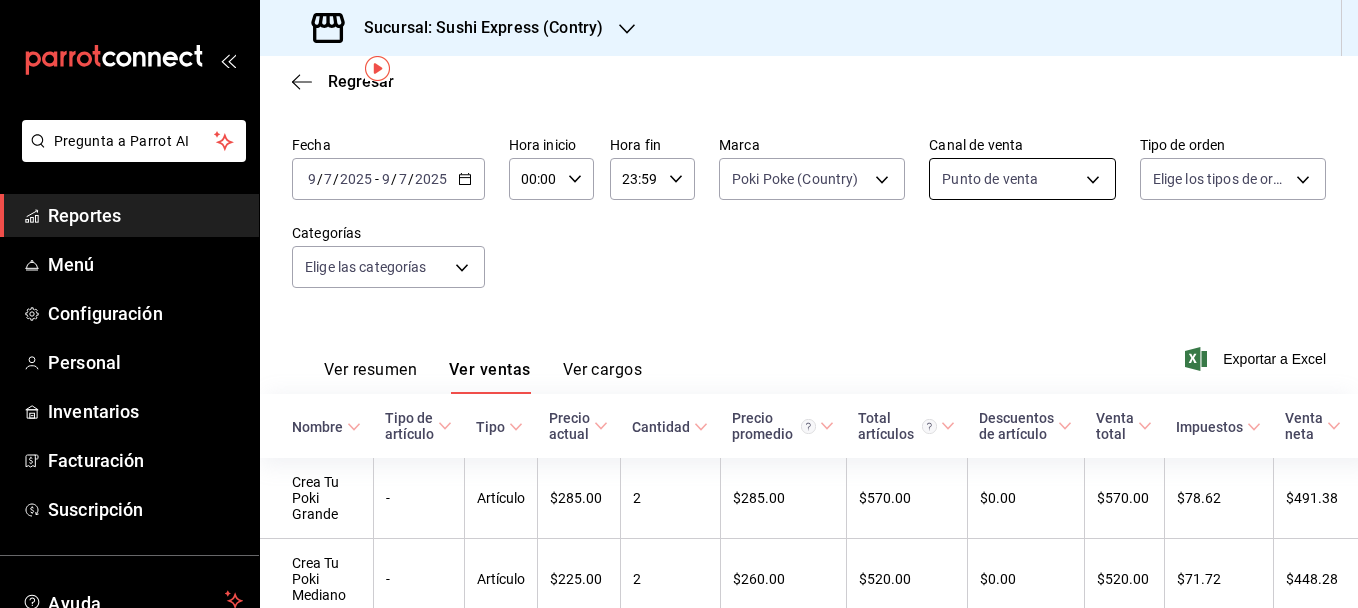 click on "Pregunta a Parrot AI Reportes   Menú   Configuración   Personal   Inventarios   Facturación   Suscripción   Ayuda Recomienda Parrot   [PERSON_NAME]   Sugerir nueva función   Sucursal: Sushi Express (Contry) Regresar Ventas Los artículos listados no incluyen descuentos de orden y el filtro de fechas está limitado a un máximo de 31 días. Fecha [DATE] [DATE] - [DATE] [DATE] Hora inicio 00:00 Hora inicio Hora fin 23:59 Hora fin Marca Poki Poke (Country) c9ac6d60-fcab-4fd6-b17a-54b041029faa Canal de venta Punto de venta PARROT Tipo de orden Elige los tipos de orden Categorías Elige las categorías Ver resumen Ver ventas Ver cargos Exportar a Excel Nombre Tipo de artículo Tipo Precio actual Cantidad Precio promedio   Total artículos   Descuentos de artículo Venta total Impuestos Venta neta Crea Tu Poki Grande - Artículo $285.00 2 $285.00 $570.00 $0.00 $570.00 $78.62 $491.38 Crea Tu Poki Mediano - Artículo $225.00 2 $260.00 $520.00 $0.00 $520.00 $71.72 $448.28 - Artículo" at bounding box center [679, 304] 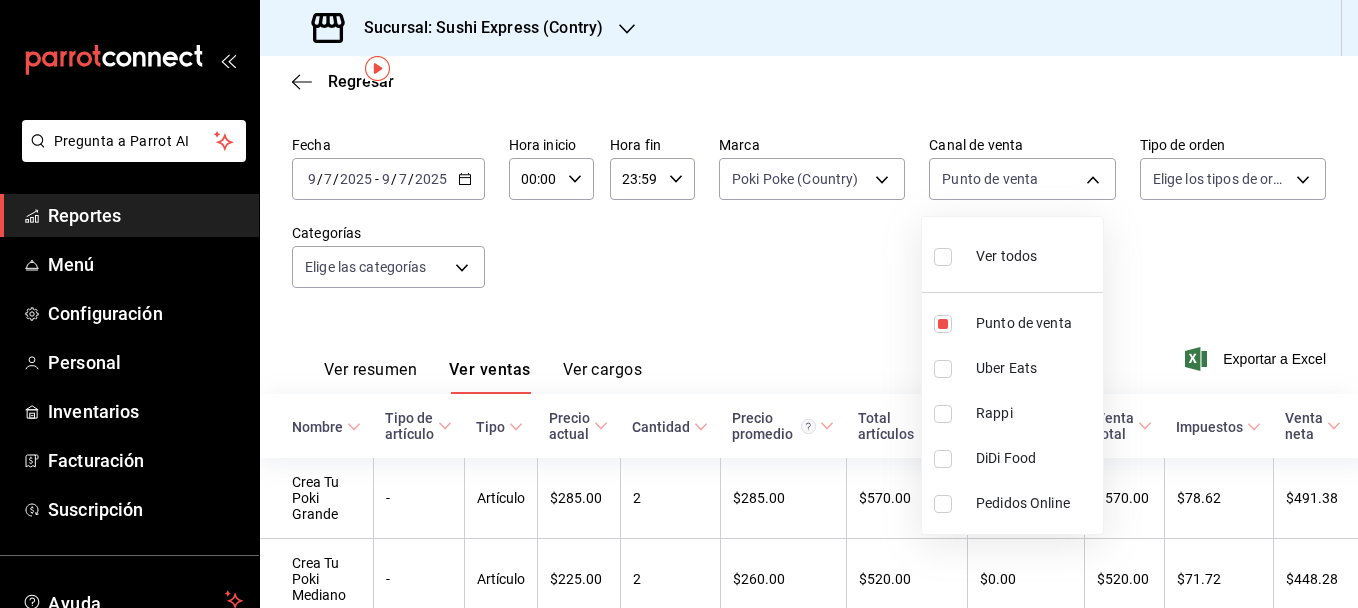 click at bounding box center (943, 369) 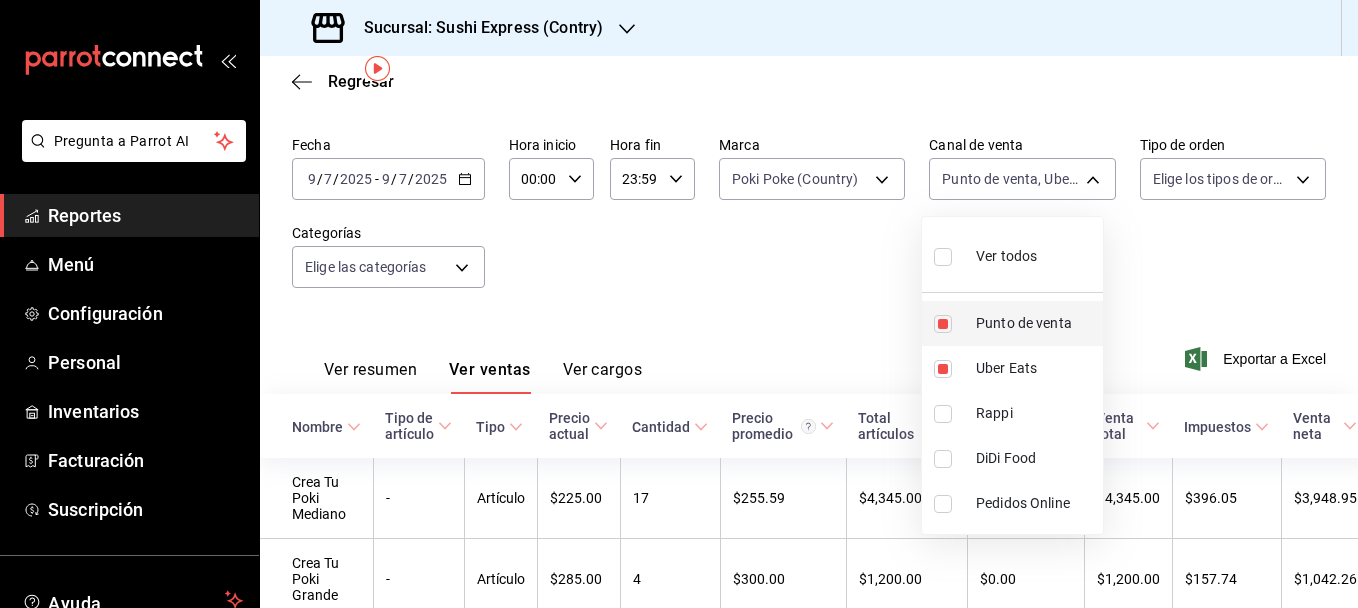click on "Punto de venta" at bounding box center (1012, 323) 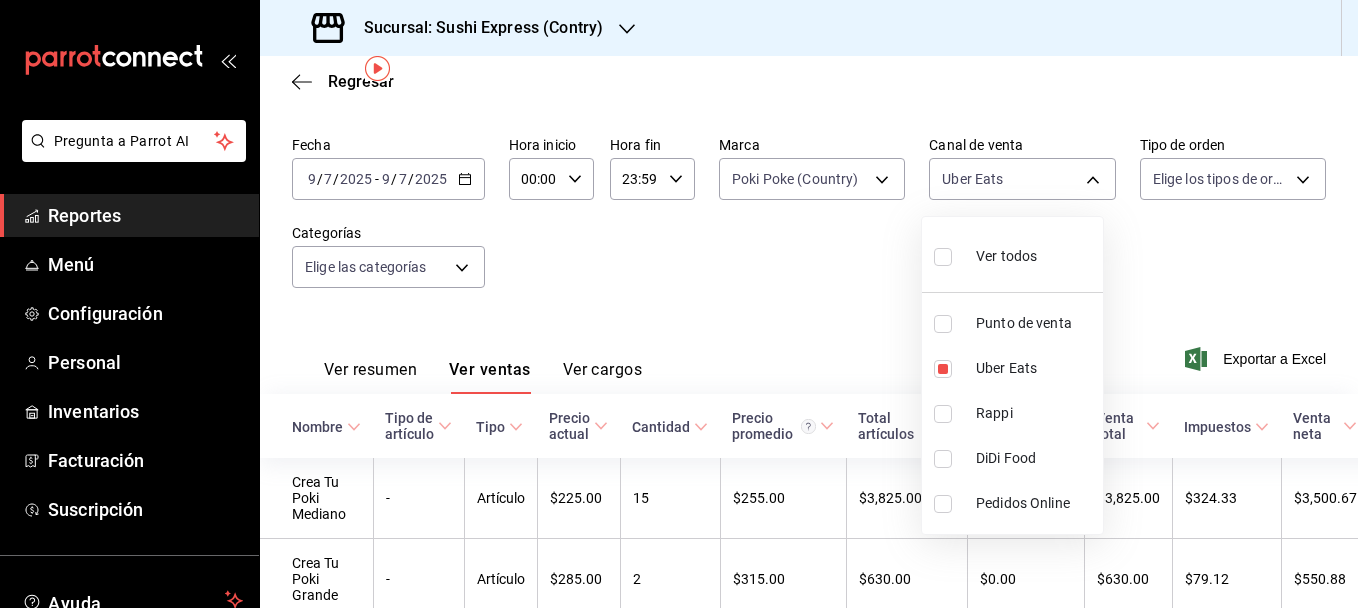 click at bounding box center [679, 304] 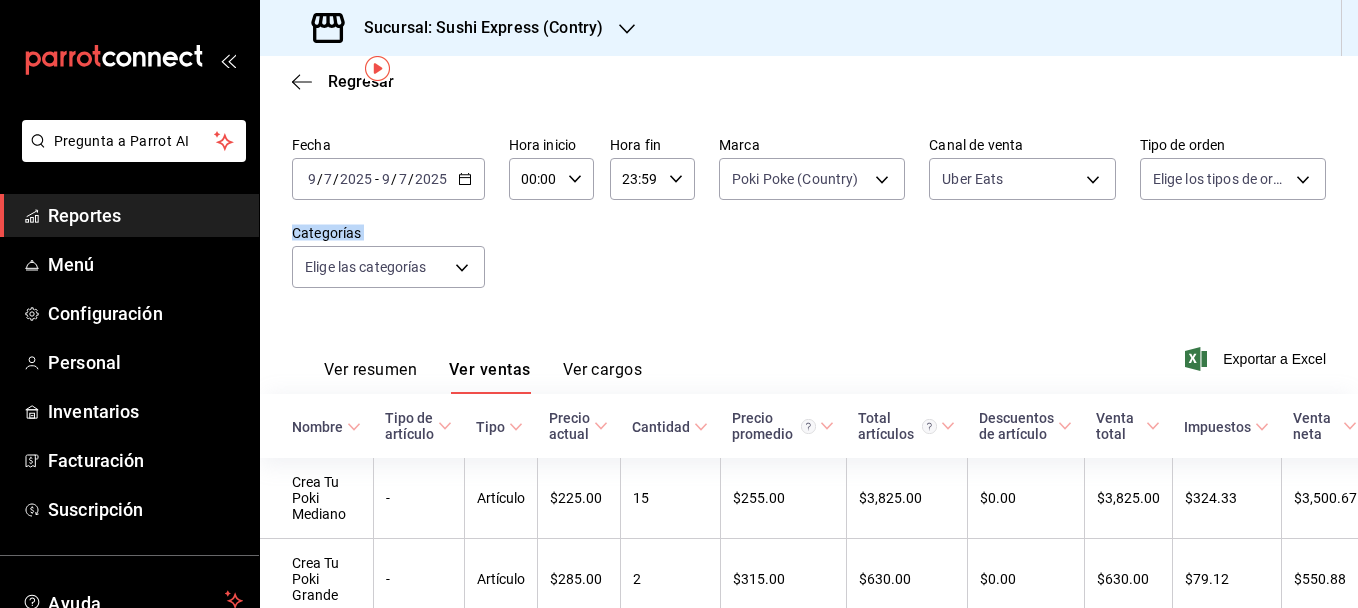 drag, startPoint x: 1342, startPoint y: 307, endPoint x: 1357, endPoint y: 406, distance: 100.12991 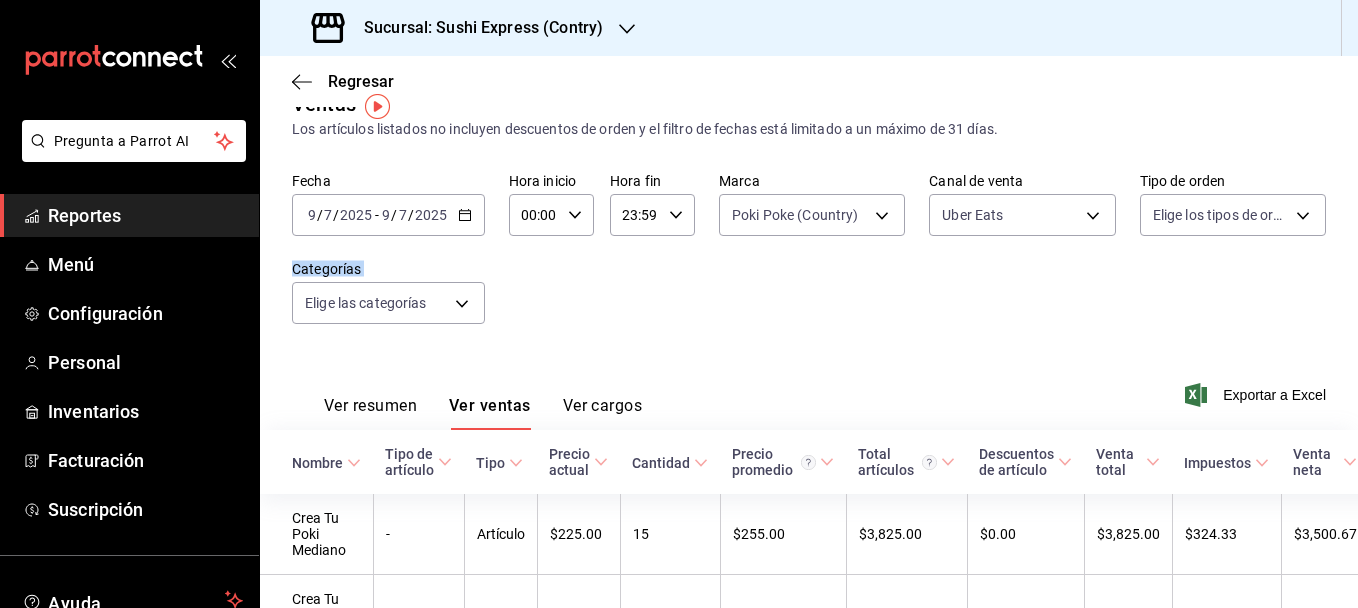 scroll, scrollTop: 20, scrollLeft: 0, axis: vertical 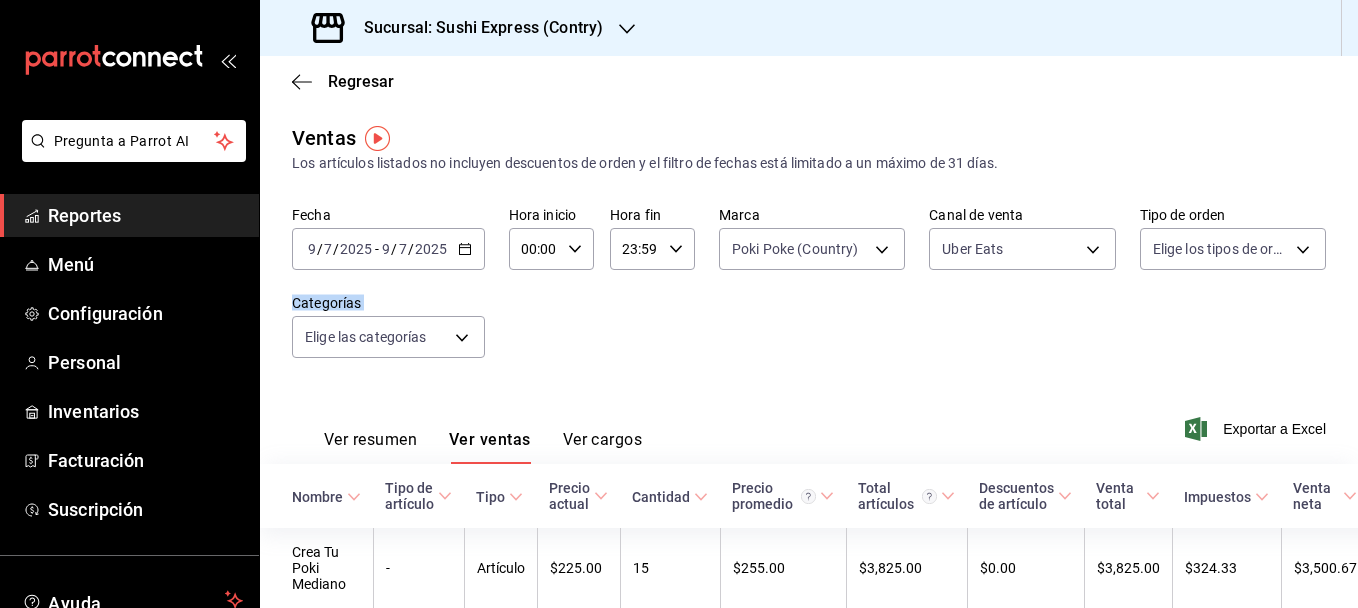 click on "Ver resumen" at bounding box center [370, 447] 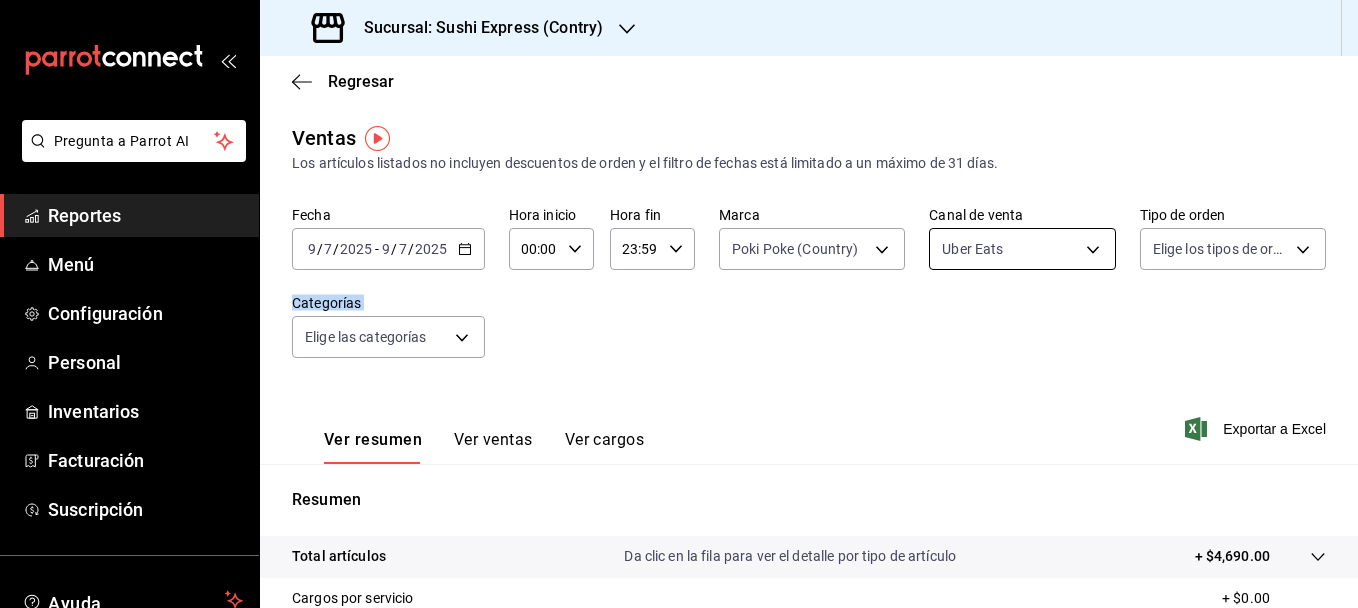 click on "Pregunta a Parrot AI Reportes   Menú   Configuración   Personal   Inventarios   Facturación   Suscripción   Ayuda Recomienda Parrot   [PERSON_NAME]   Sugerir nueva función   Sucursal: Sushi Express (Contry) Regresar Ventas Los artículos listados no incluyen descuentos de orden y el filtro de fechas está limitado a un máximo de 31 días. Fecha [DATE] [DATE] - [DATE] [DATE] Hora inicio 00:00 Hora inicio Hora fin 23:59 Hora fin Marca Poki Poke (Country) c9ac6d60-fcab-4fd6-b17a-54b041029faa Canal de venta Uber Eats UBER_EATS Tipo de orden Elige los tipos de orden Categorías Elige las categorías Ver resumen Ver ventas Ver cargos Exportar a Excel Resumen Total artículos Da clic en la fila para ver el detalle por tipo de artículo + $4,690.00 Cargos por servicio + $0.00 Venta bruta = $4,690.00 Descuentos totales - $1,530.00 Certificados de regalo - $0.00 Venta total = $3,160.00 Impuestos - $435.86 Venta neta = $2,724.14 GANA 1 MES GRATIS EN TU SUSCRIPCIÓN AQUÍ Ir a video" at bounding box center [679, 304] 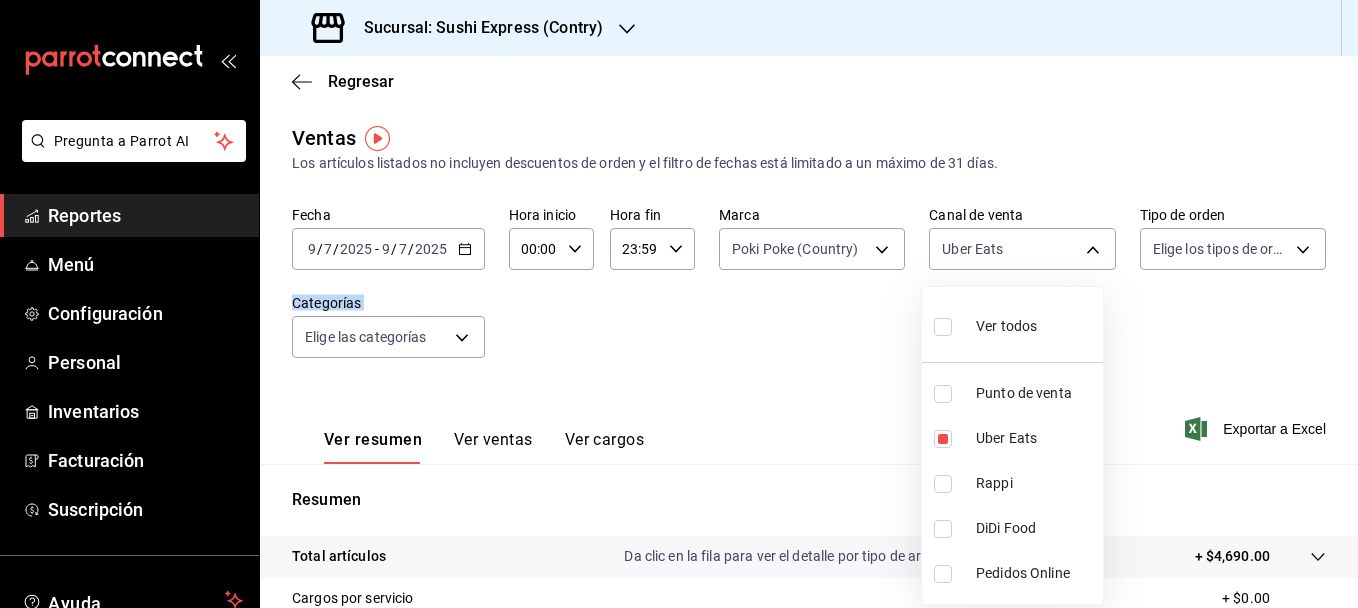 click at bounding box center (943, 484) 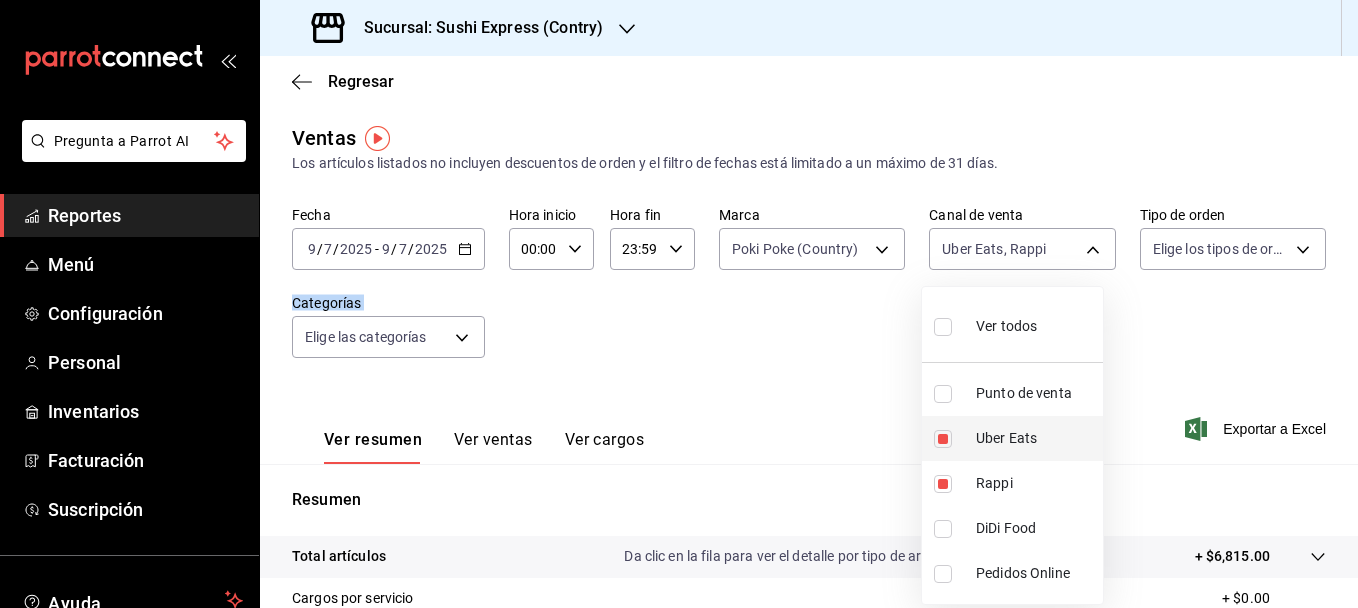 click on "Uber Eats" at bounding box center (1012, 438) 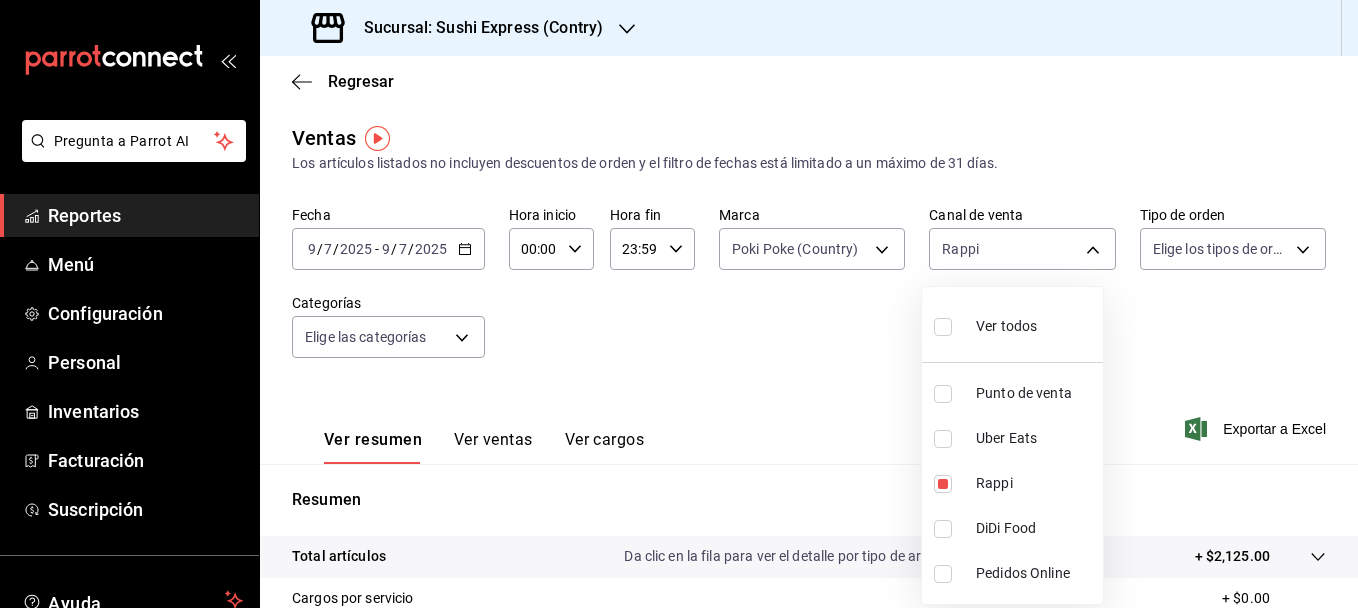 click at bounding box center [679, 304] 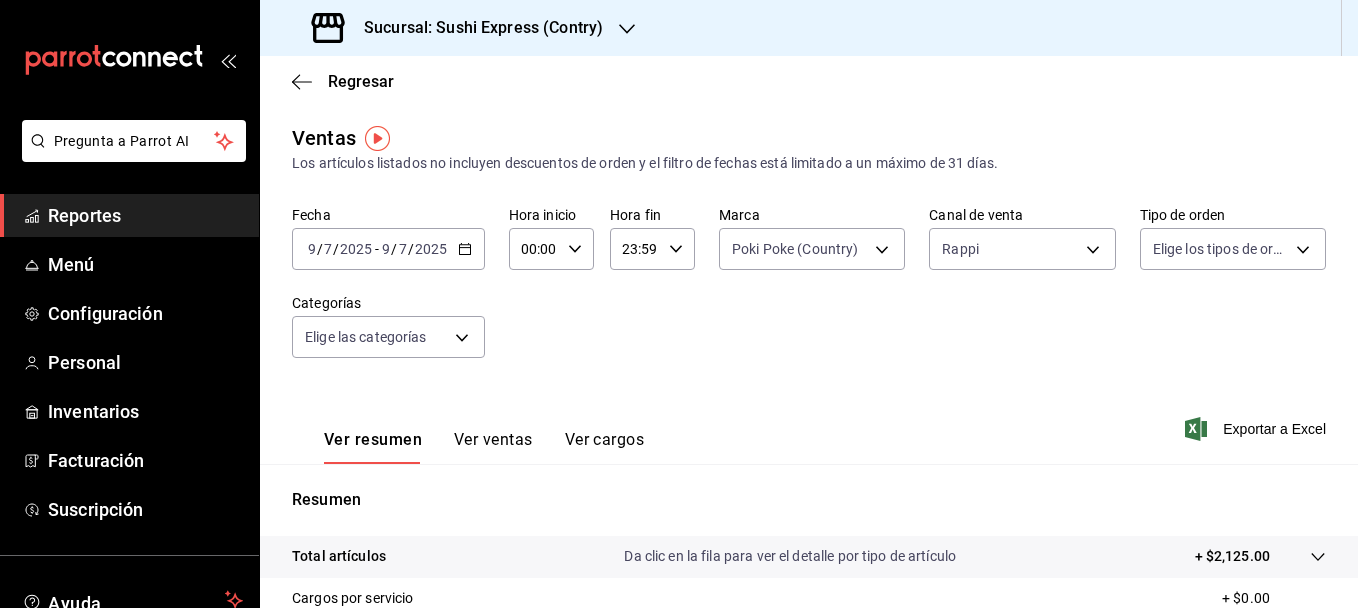 click on "Ver ventas" at bounding box center [493, 447] 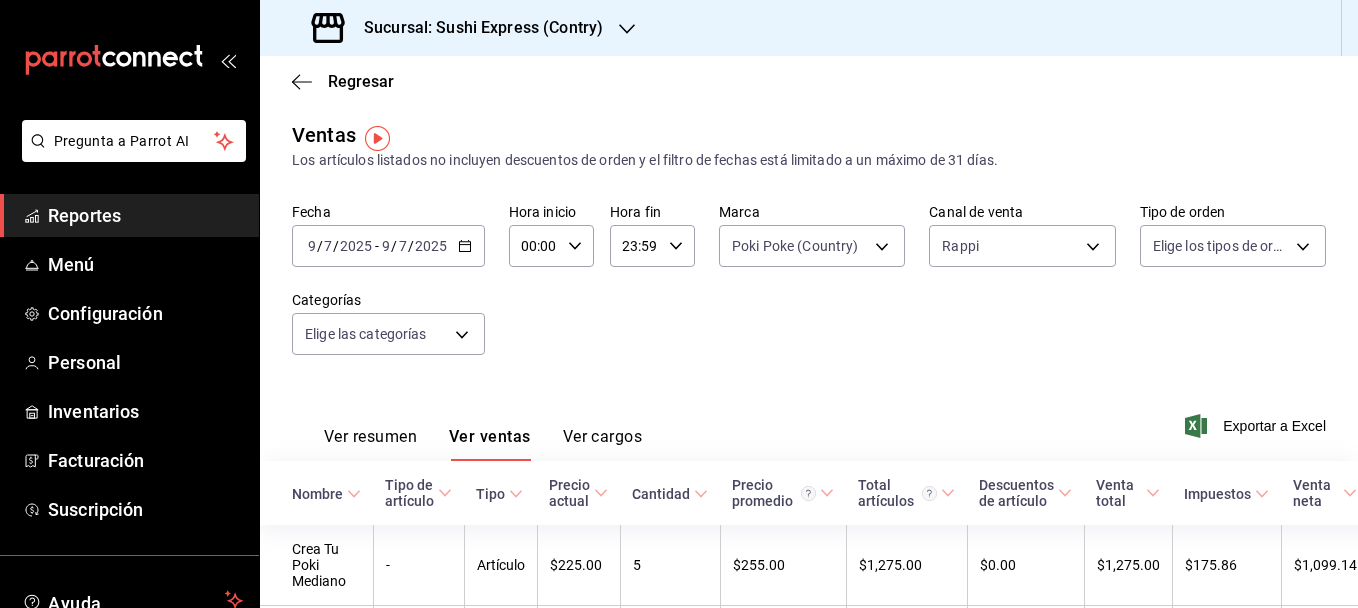 scroll, scrollTop: 0, scrollLeft: 0, axis: both 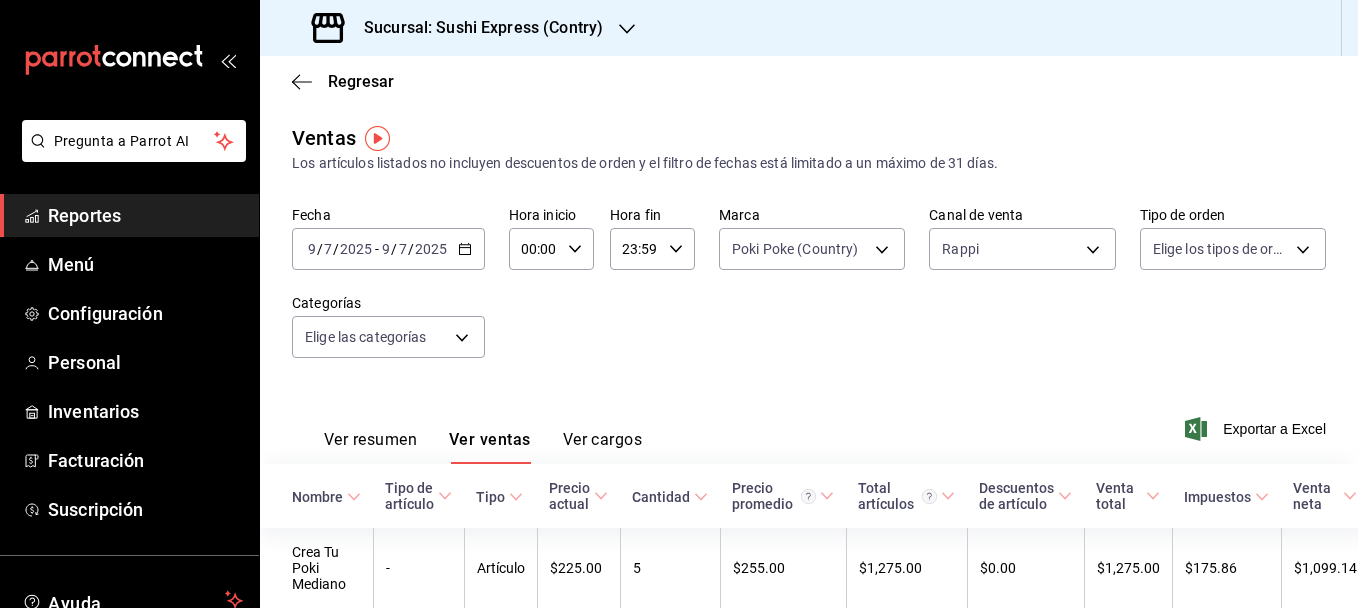 click on "Ver resumen" at bounding box center [370, 447] 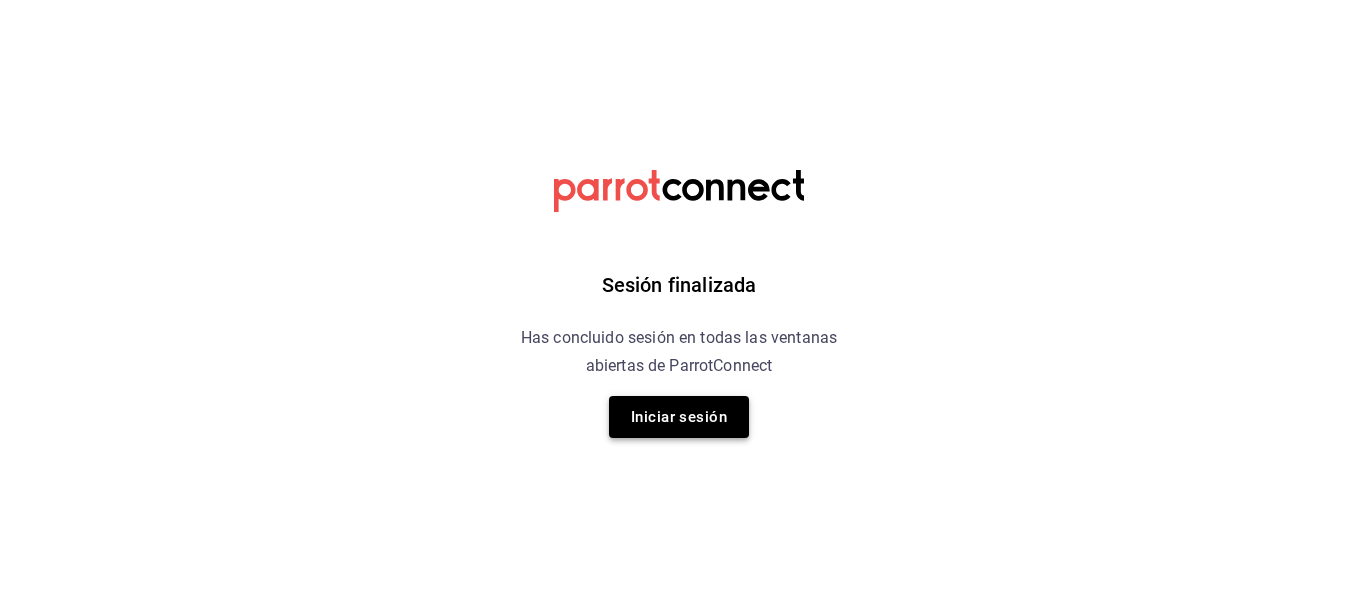 click on "Iniciar sesión" at bounding box center (679, 417) 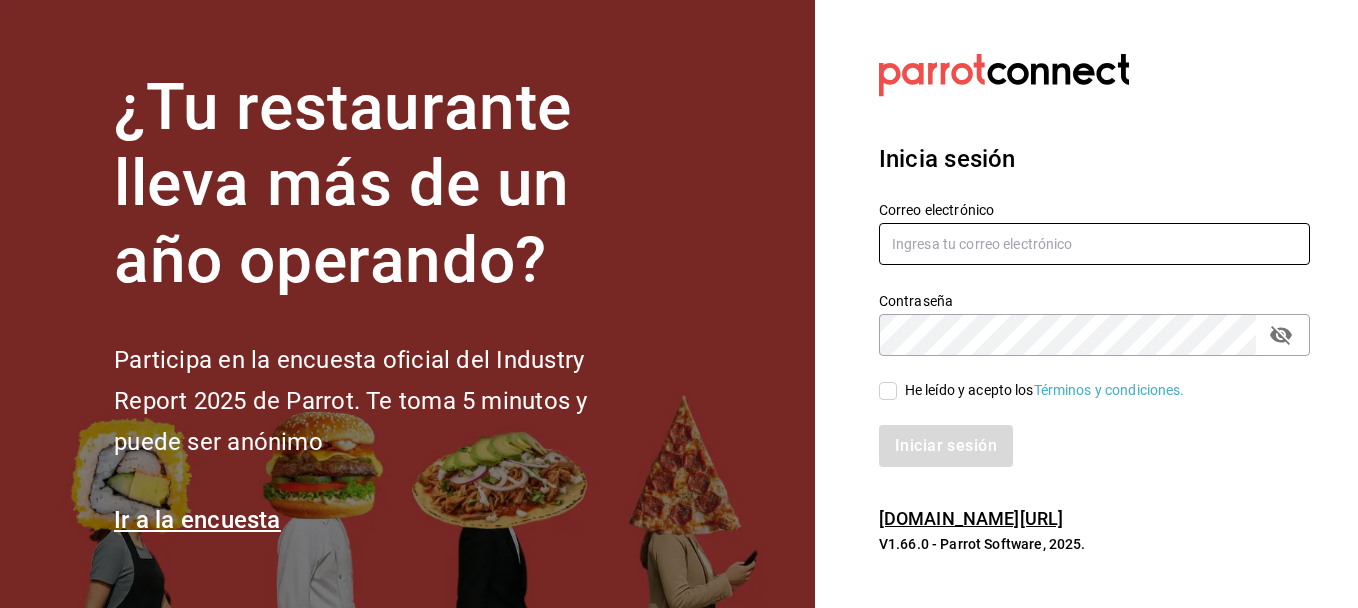 type on "[EMAIL_ADDRESS][DOMAIN_NAME]" 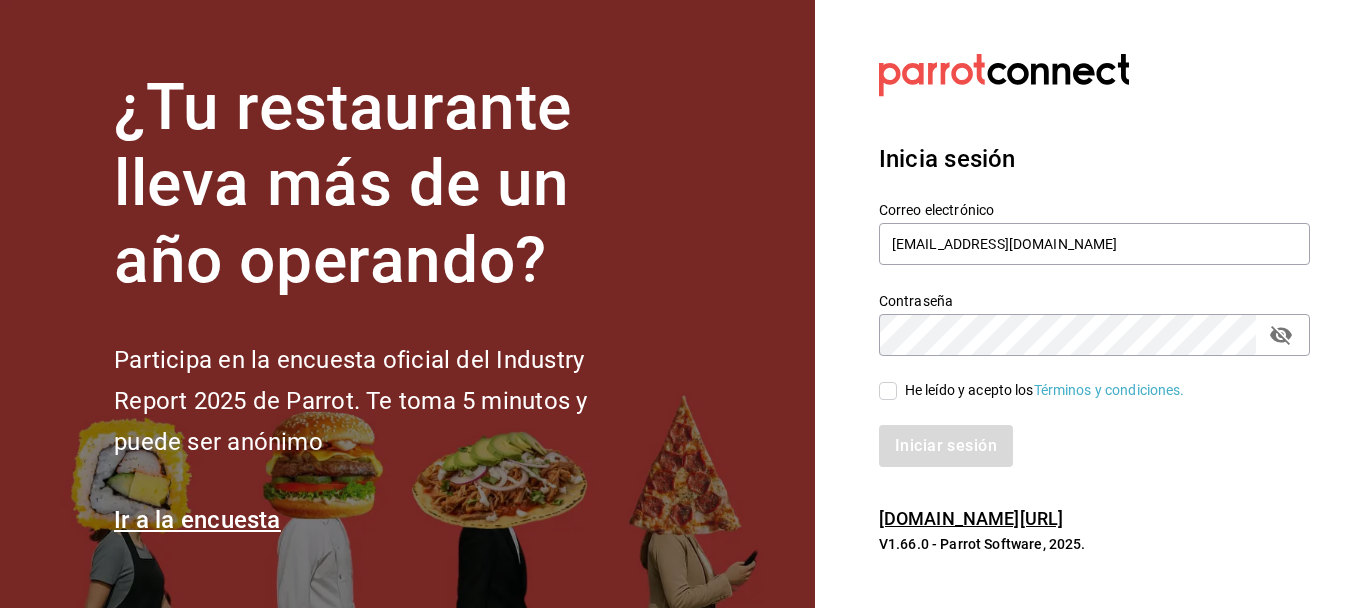 click on "He leído y acepto los  Términos y condiciones." at bounding box center (888, 391) 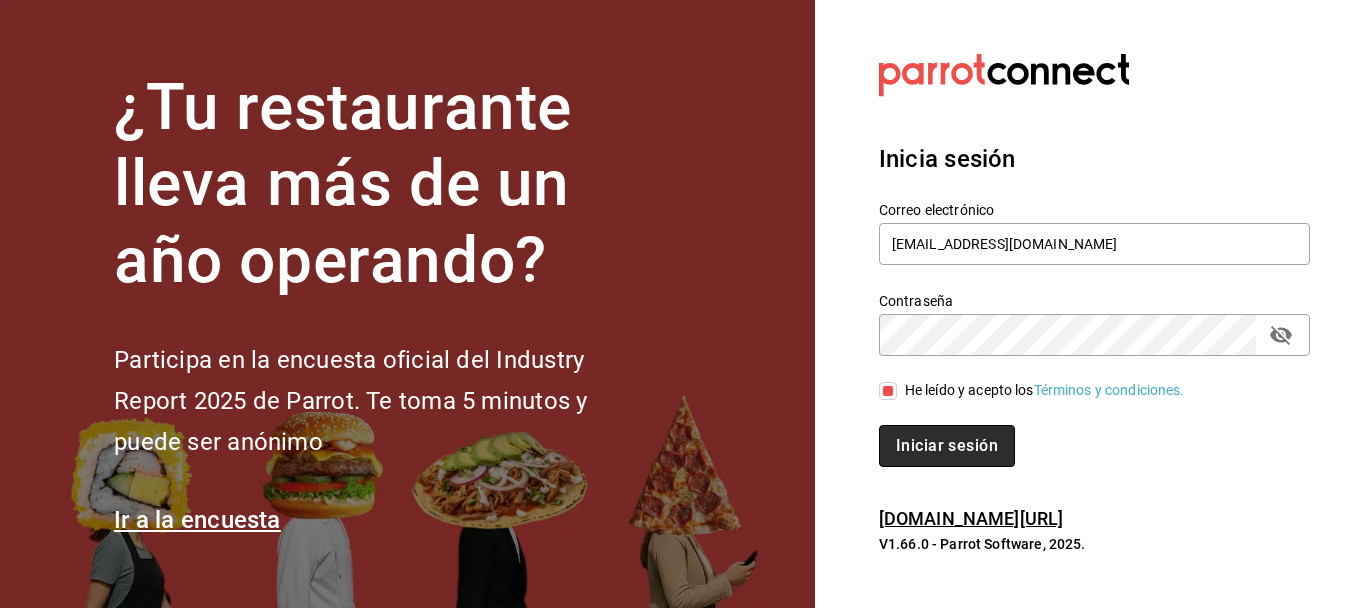 click on "Iniciar sesión" at bounding box center (947, 446) 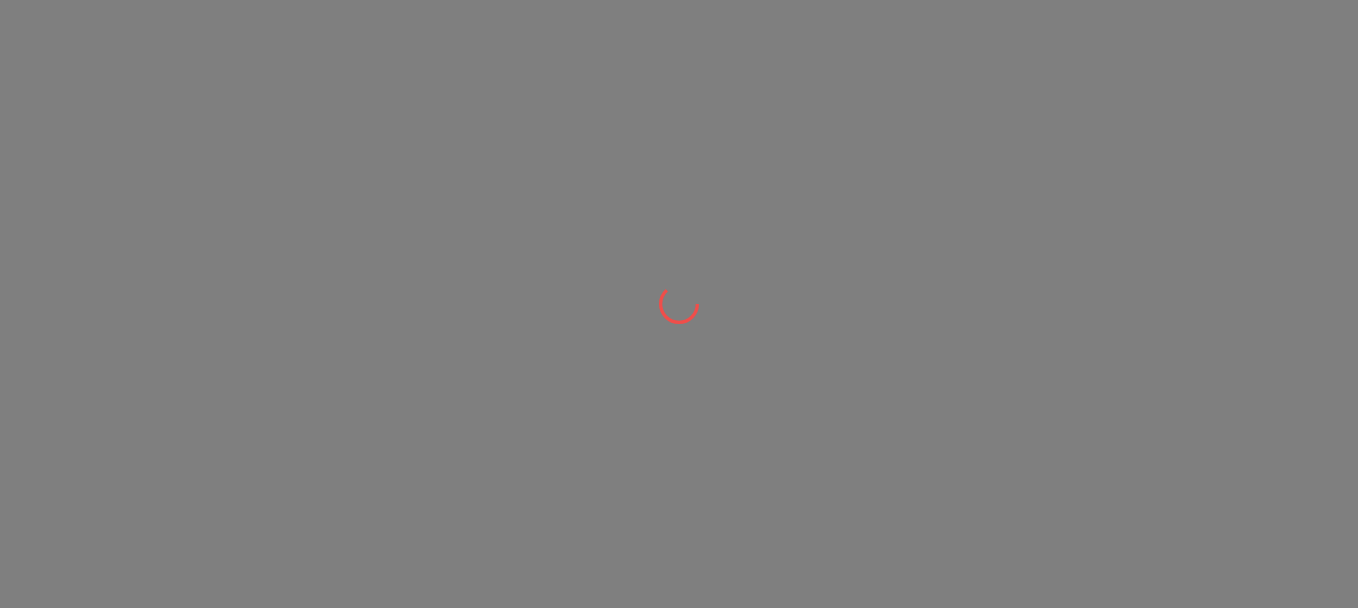 scroll, scrollTop: 0, scrollLeft: 0, axis: both 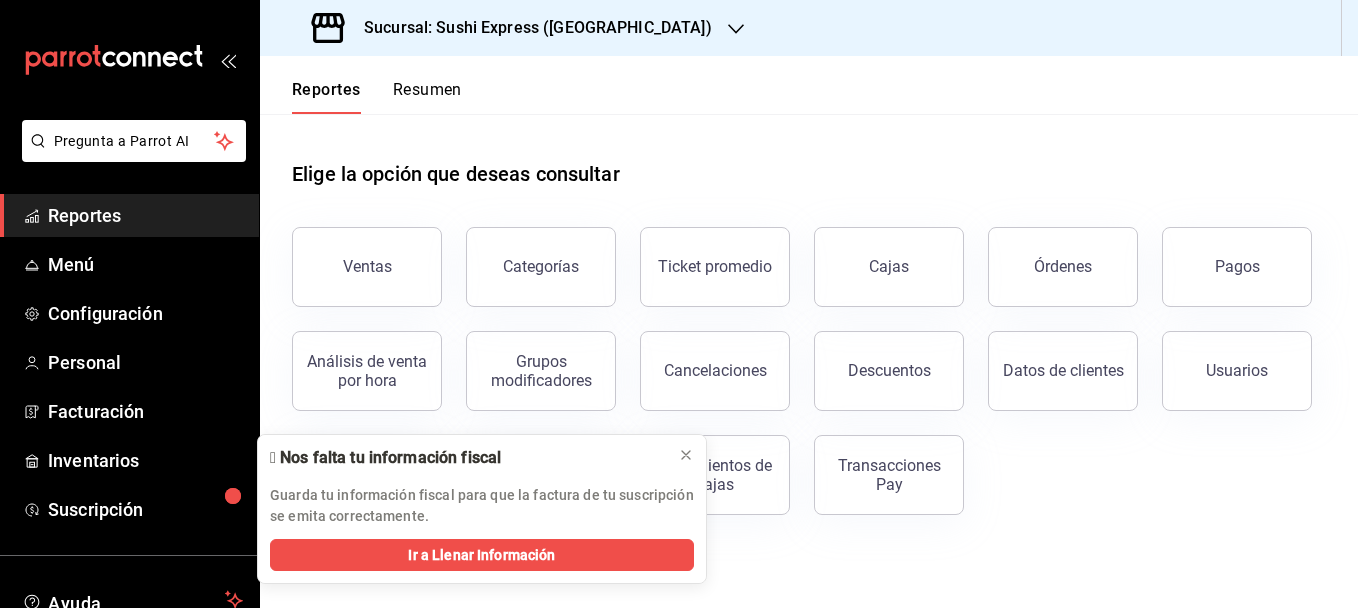 click on "Sucursal: Sushi Express ([GEOGRAPHIC_DATA])" at bounding box center [514, 28] 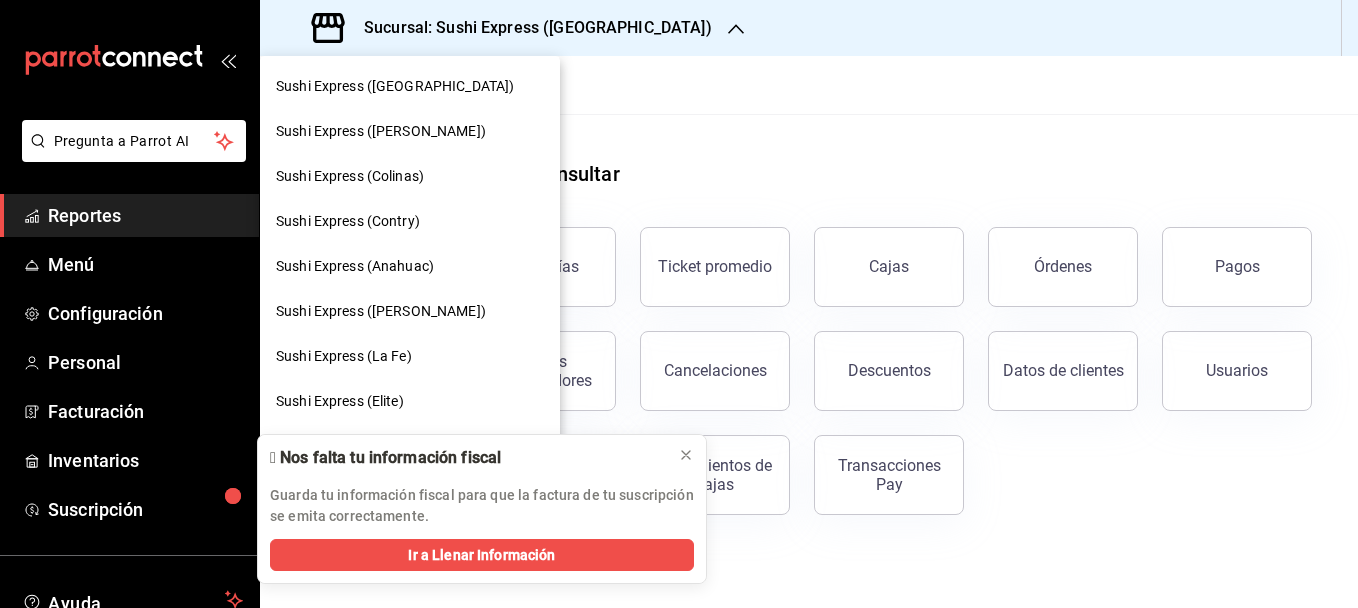click on "Sushi Express (Colinas)" at bounding box center (410, 176) 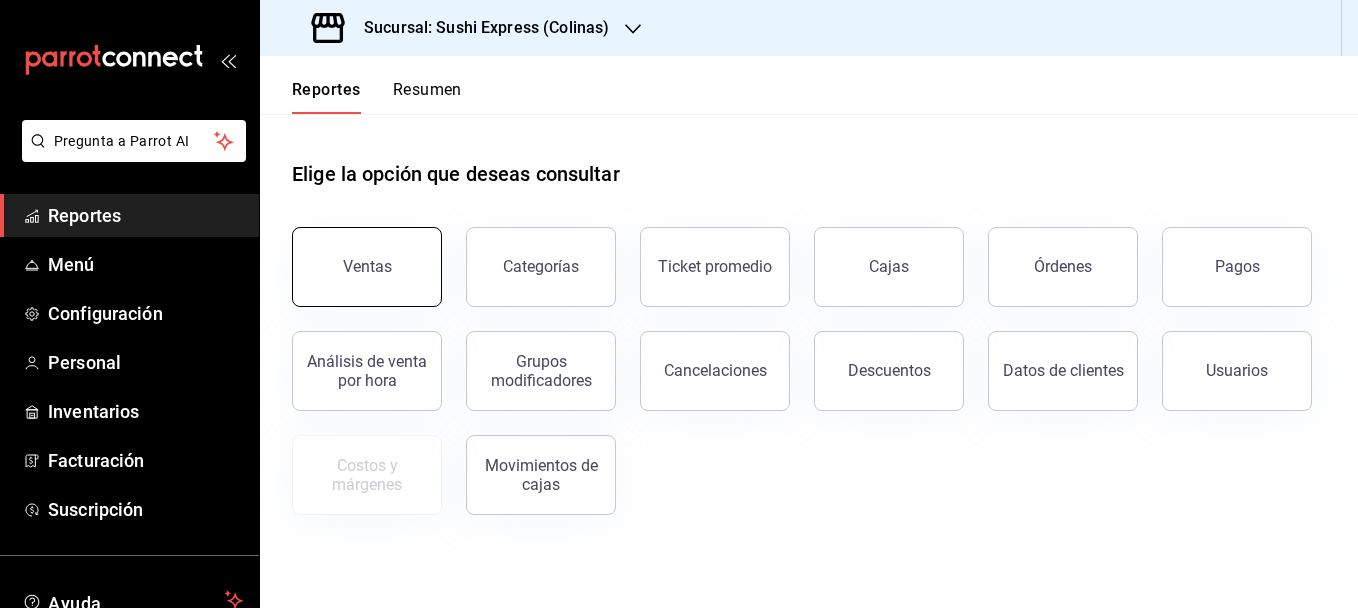 click on "Ventas" at bounding box center (367, 267) 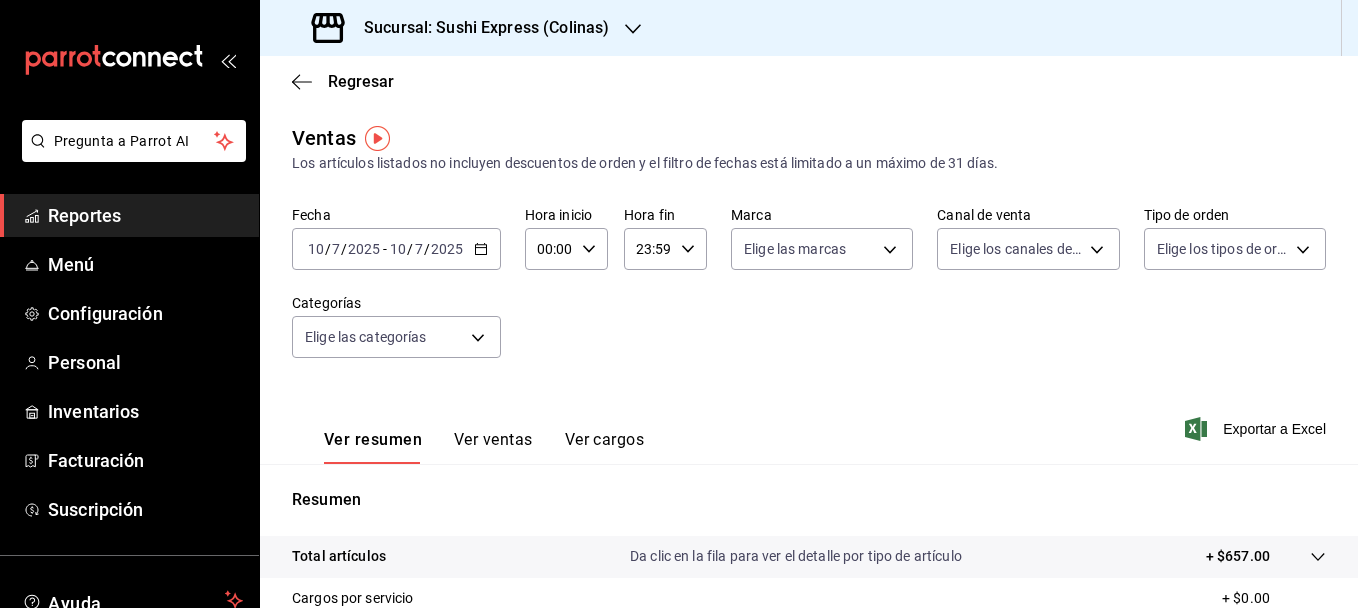 click on "[DATE] [DATE] - [DATE] [DATE]" at bounding box center [396, 249] 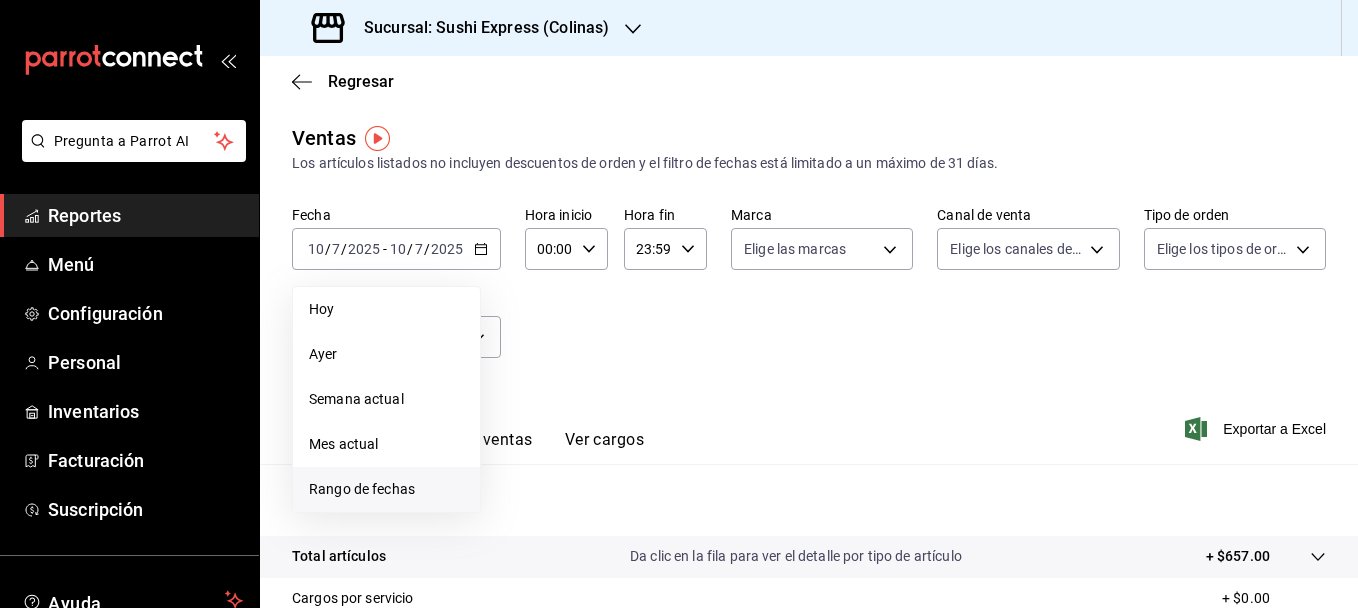 click on "Rango de fechas" at bounding box center (386, 489) 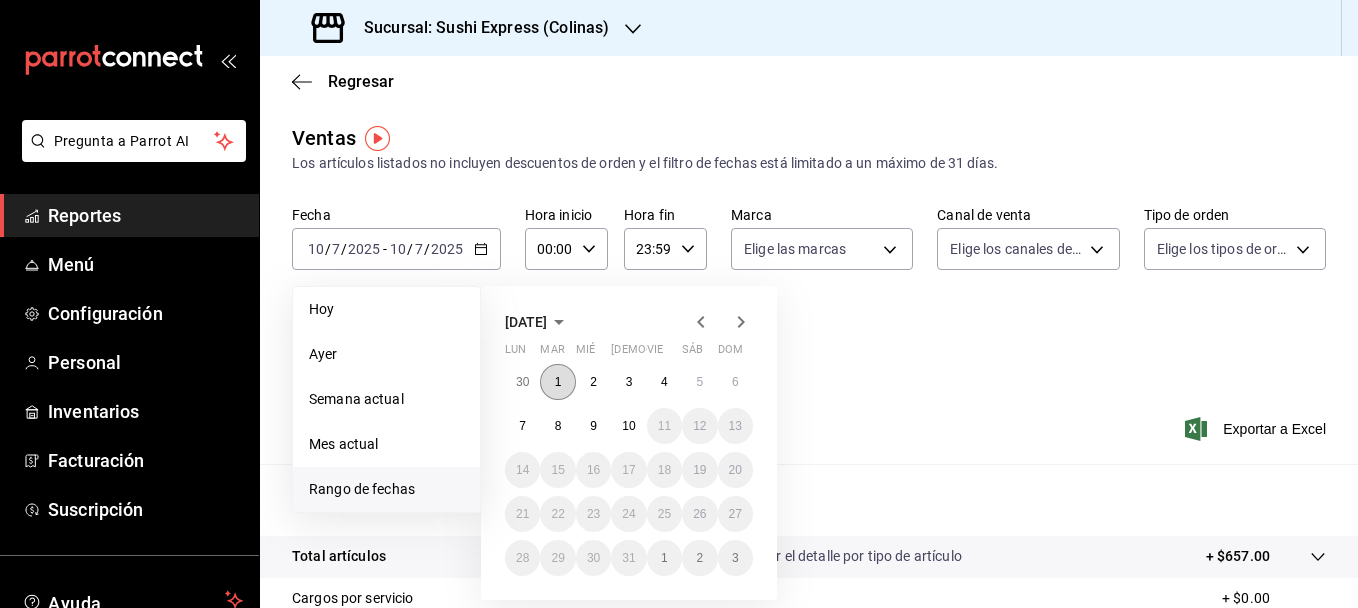 click on "1" at bounding box center [557, 382] 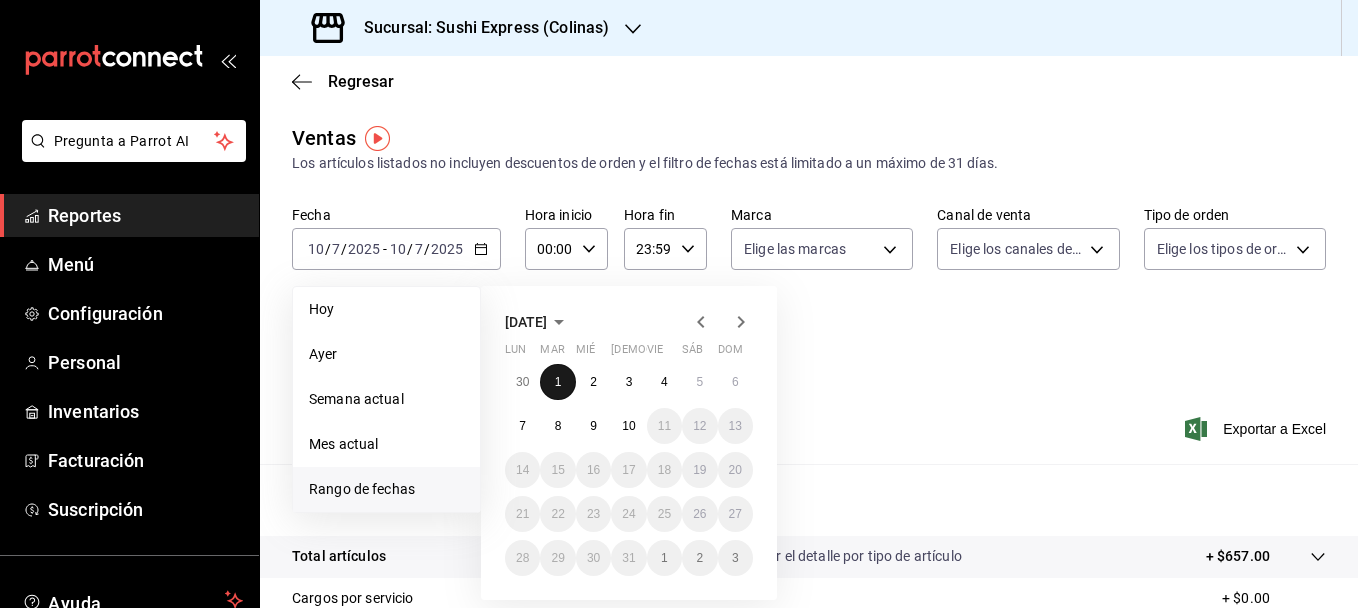 click on "1" at bounding box center [557, 382] 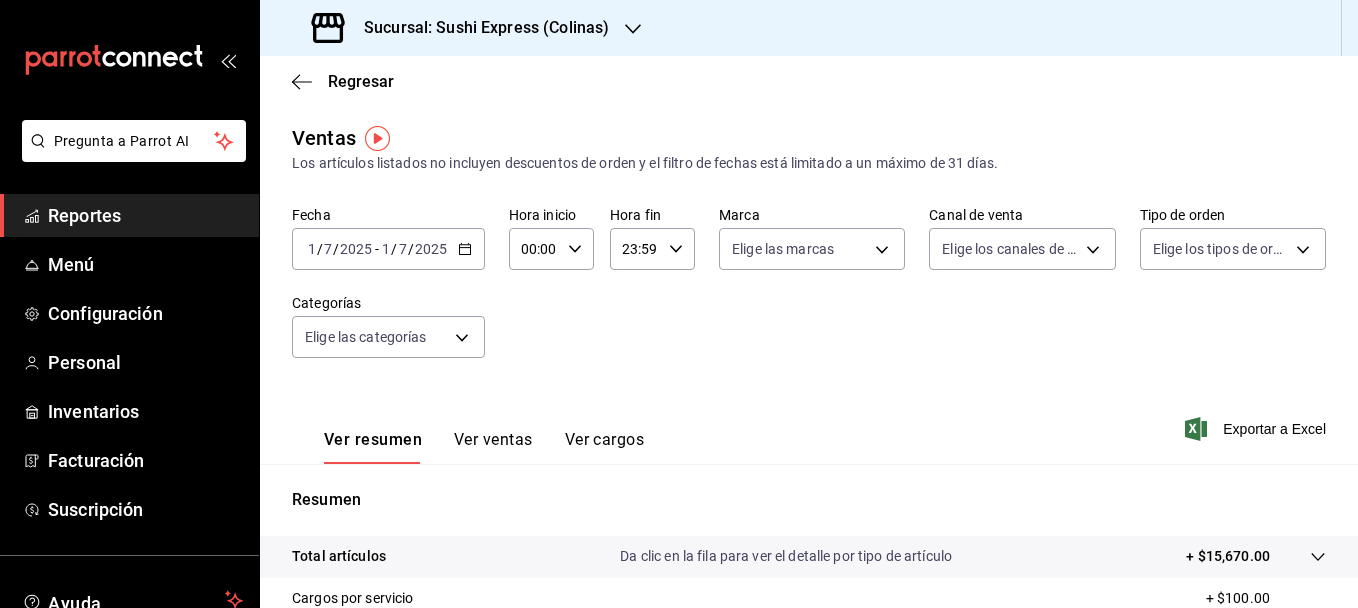 click on "Fecha 2025-07-01 1 / 7 / 2025 - 2025-07-01 1 / 7 / 2025 Hora inicio 00:00 Hora inicio Hora fin 23:59 Hora fin Marca Elige las marcas Canal de venta Elige los canales de venta Tipo de orden Elige los tipos de orden Categorías Elige las categorías" at bounding box center [809, 294] 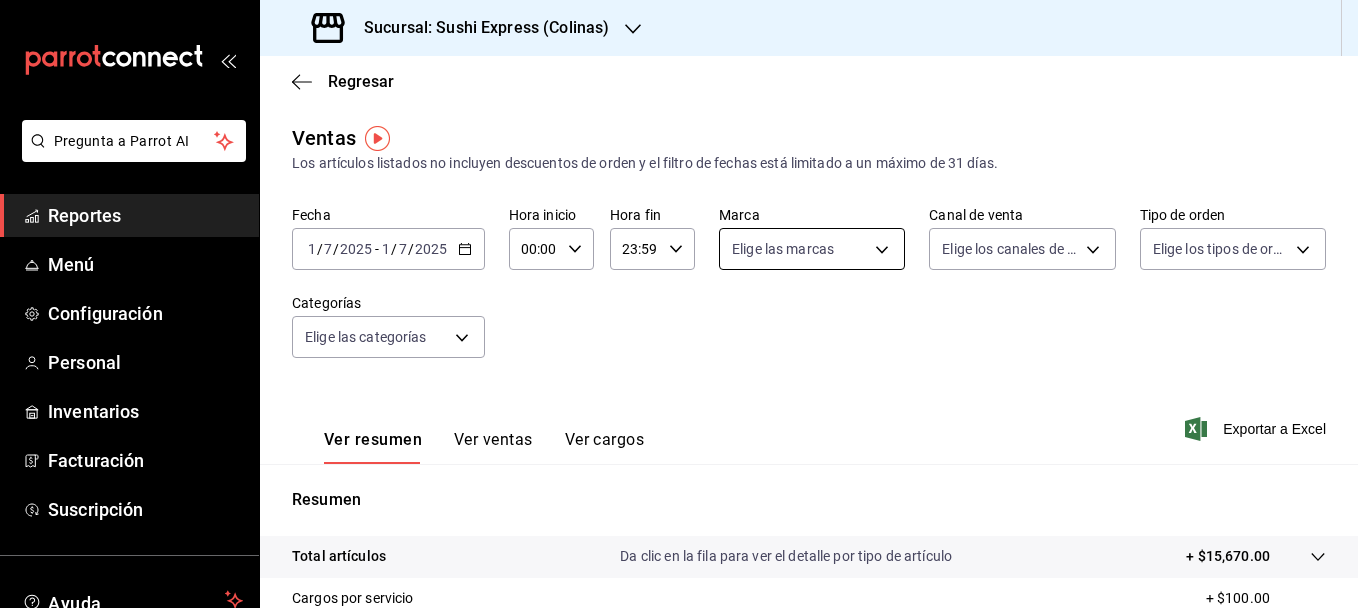 click on "Pregunta a Parrot AI Reportes   Menú   Configuración   Personal   Inventarios   Facturación   Suscripción   Ayuda Recomienda Parrot   francisco javier Duran   Sugerir nueva función   Sucursal: Sushi Express (Colinas) Regresar Ventas Los artículos listados no incluyen descuentos de orden y el filtro de fechas está limitado a un máximo de 31 días. Fecha 2025-07-01 1 / 7 / 2025 - 2025-07-01 1 / 7 / 2025 Hora inicio 00:00 Hora inicio Hora fin 23:59 Hora fin Marca Elige las marcas Canal de venta Elige los canales de venta Tipo de orden Elige los tipos de orden Categorías Elige las categorías Ver resumen Ver ventas Ver cargos Exportar a Excel Resumen Total artículos Da clic en la fila para ver el detalle por tipo de artículo + $15,670.00 Cargos por servicio + $100.00 Venta bruta = $15,770.00 Descuentos totales - $812.10 Certificados de regalo - $0.00 Venta total = $14,957.90 Impuestos - $2,063.16 Venta neta = $12,894.74 GANA 1 MES GRATIS EN TU SUSCRIPCIÓN AQUÍ Ver video tutorial Ir a video Reportes" at bounding box center (679, 304) 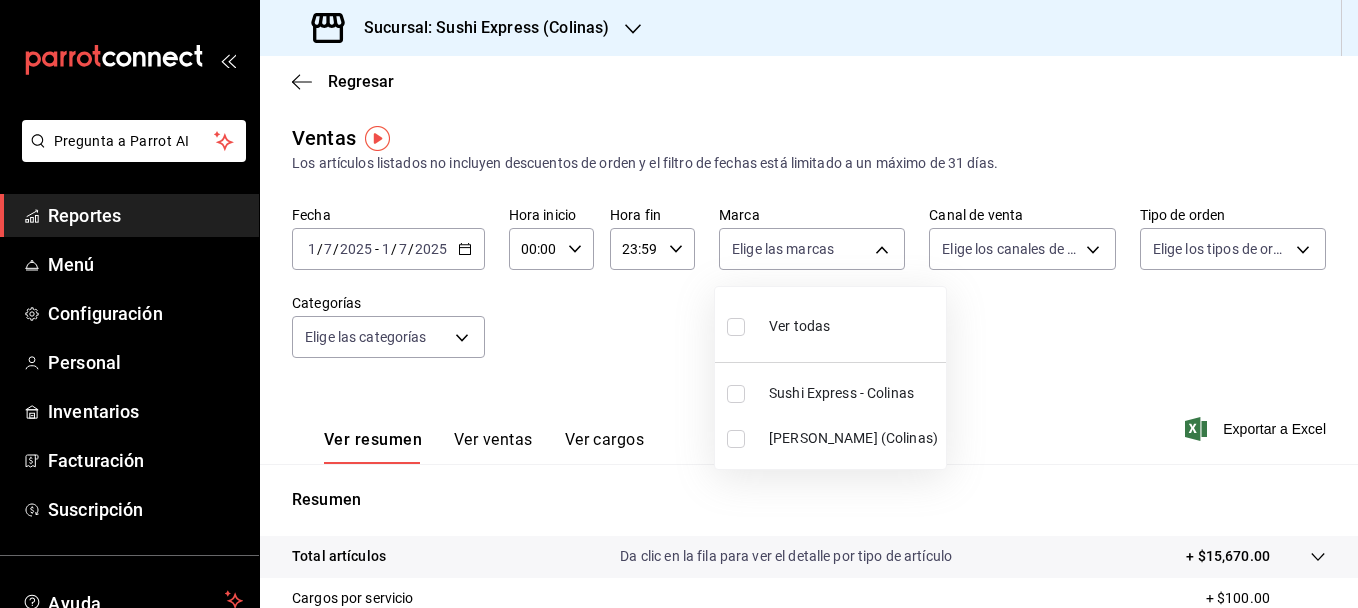 click on "[PERSON_NAME] (Colinas)" at bounding box center (830, 438) 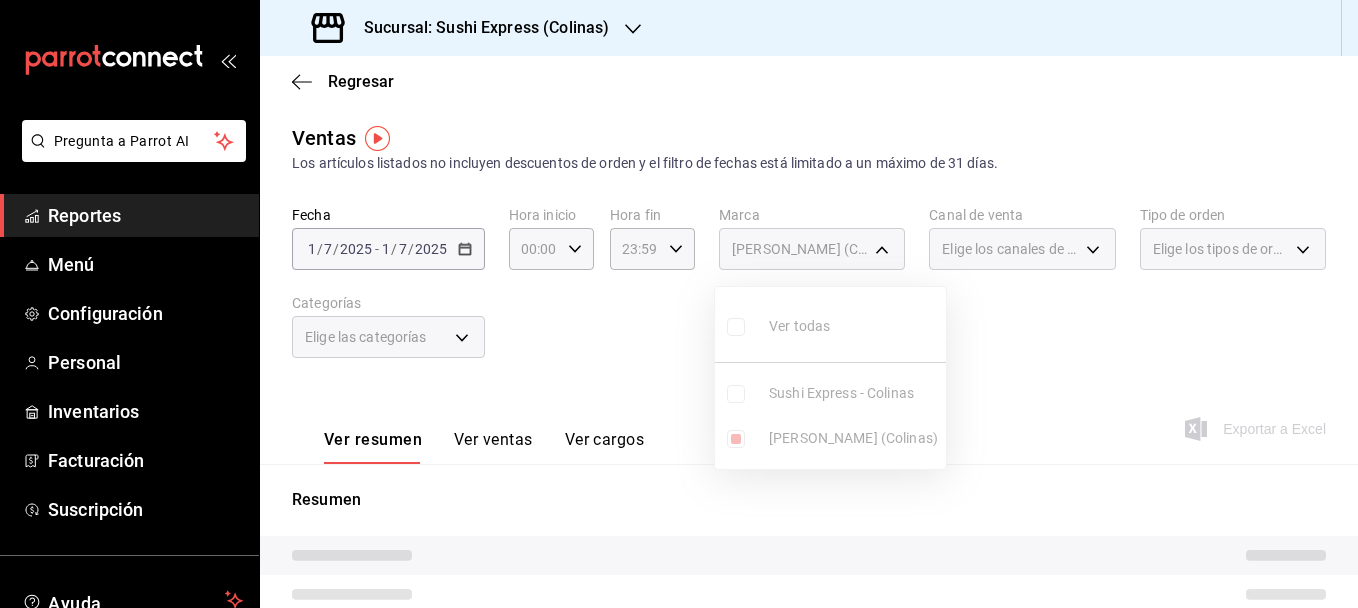 click at bounding box center [679, 304] 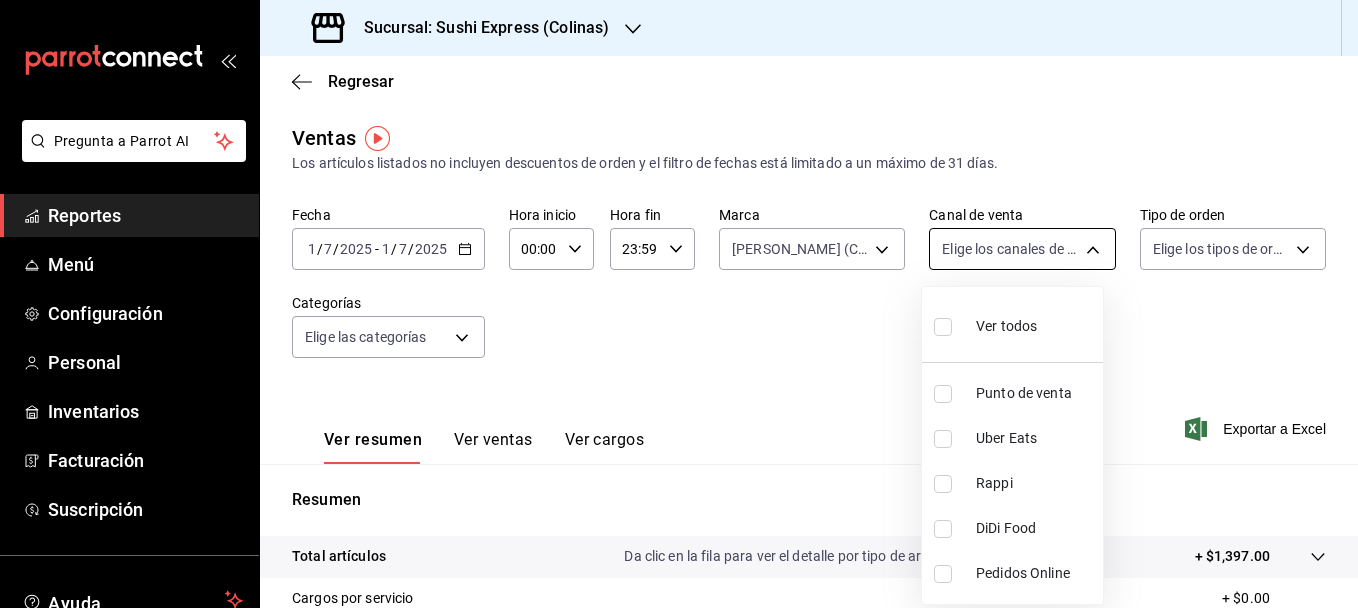 click on "Pregunta a Parrot AI Reportes   Menú   Configuración   Personal   Inventarios   Facturación   Suscripción   Ayuda Recomienda Parrot   francisco javier Duran   Sugerir nueva función   Sucursal: Sushi Express (Colinas) Regresar Ventas Los artículos listados no incluyen descuentos de orden y el filtro de fechas está limitado a un máximo de 31 días. Fecha 2025-07-01 1 / 7 / 2025 - 2025-07-01 1 / 7 / 2025 Hora inicio 00:00 Hora inicio Hora fin 23:59 Hora fin Marca Poki Poke (Colinas) ea9b69b1-9729-43ef-8104-40f76c1ed4d4 Canal de venta Elige los canales de venta Tipo de orden Elige los tipos de orden Categorías Elige las categorías Ver resumen Ver ventas Ver cargos Exportar a Excel Resumen Total artículos Da clic en la fila para ver el detalle por tipo de artículo + $1,397.00 Cargos por servicio + $0.00 Venta bruta = $1,397.00 Descuentos totales - $0.00 Certificados de regalo - $0.00 Venta total = $1,397.00 Impuestos - $192.69 Venta neta = $1,204.31 GANA 1 MES GRATIS EN TU SUSCRIPCIÓN AQUÍ Ir a video" at bounding box center (679, 304) 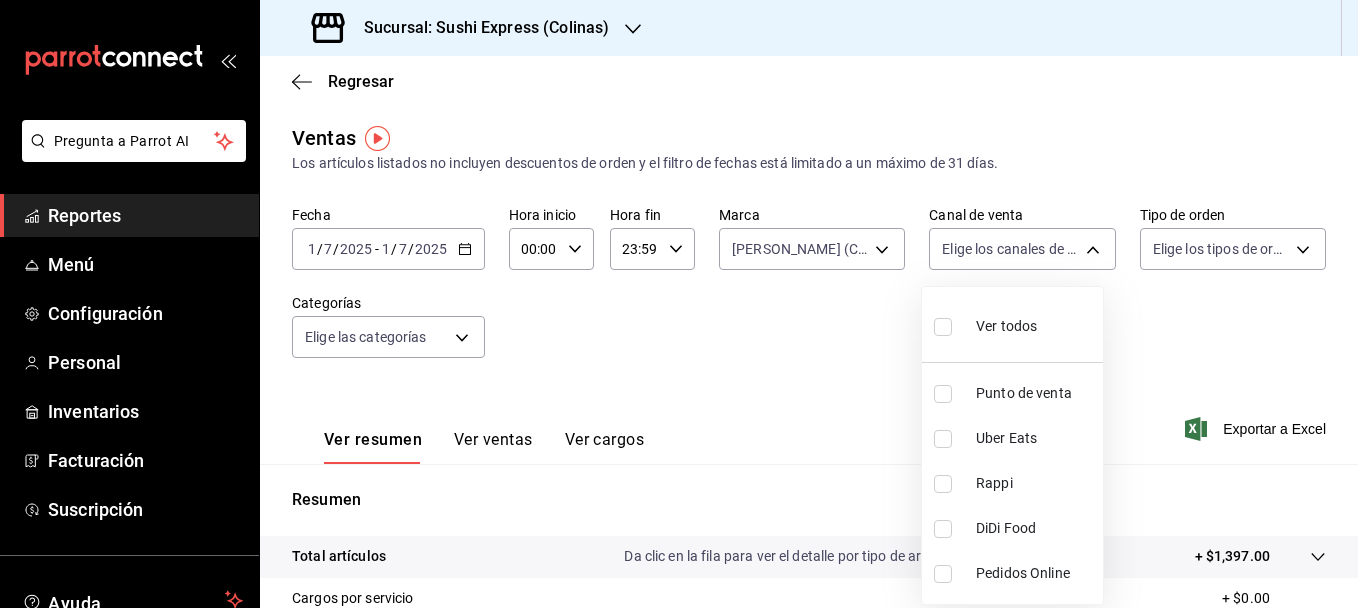 click at bounding box center [943, 394] 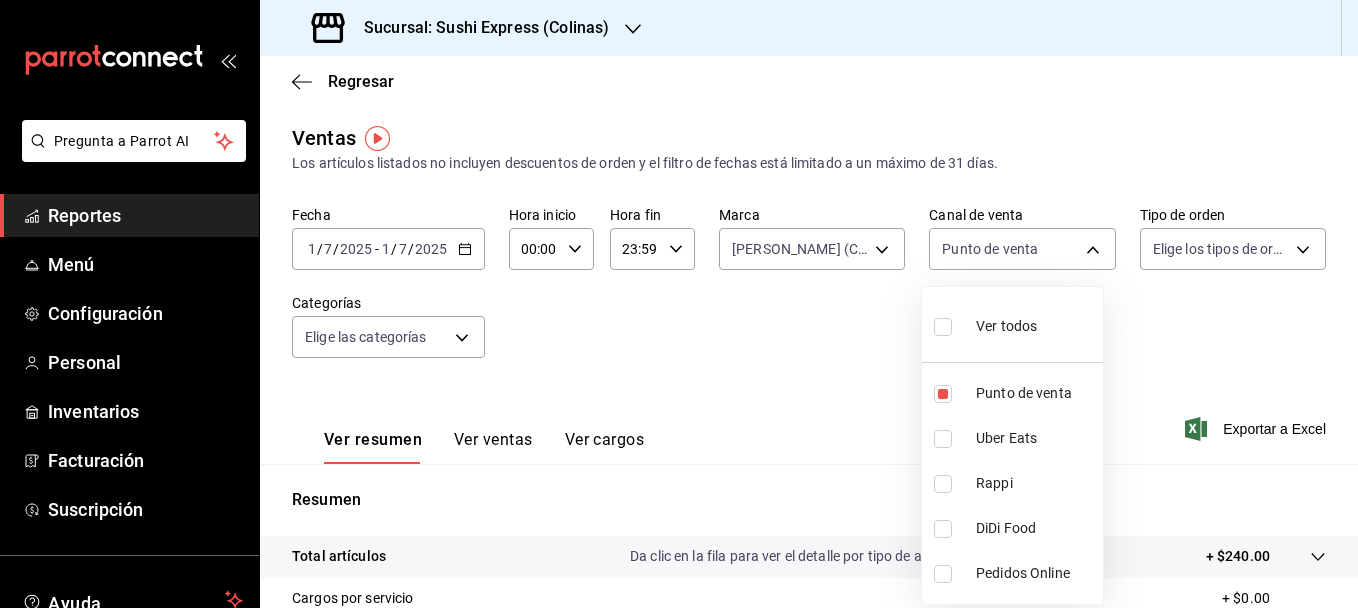 click at bounding box center [679, 304] 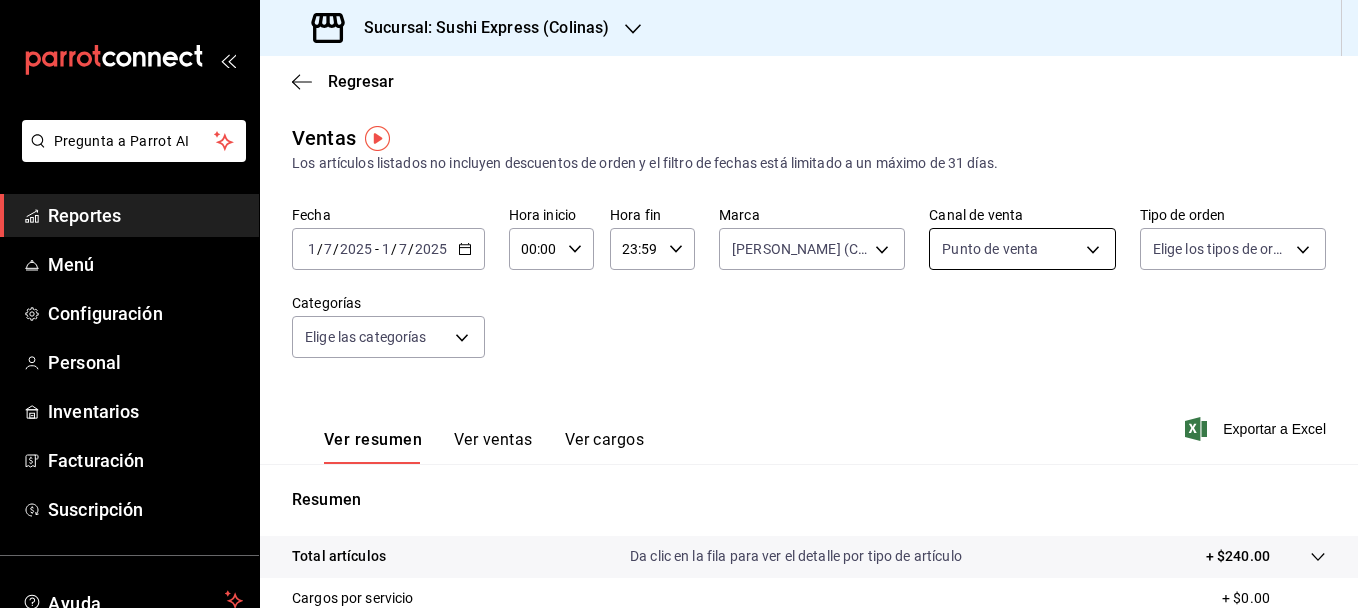 click on "Pregunta a Parrot AI Reportes   Menú   Configuración   Personal   Inventarios   Facturación   Suscripción   Ayuda Recomienda Parrot   francisco javier Duran   Sugerir nueva función   Sucursal: Sushi Express (Colinas) Regresar Ventas Los artículos listados no incluyen descuentos de orden y el filtro de fechas está limitado a un máximo de 31 días. Fecha 2025-07-01 1 / 7 / 2025 - 2025-07-01 1 / 7 / 2025 Hora inicio 00:00 Hora inicio Hora fin 23:59 Hora fin Marca Poki Poke (Colinas) ea9b69b1-9729-43ef-8104-40f76c1ed4d4 Canal de venta Punto de venta PARROT Tipo de orden Elige los tipos de orden Categorías Elige las categorías Ver resumen Ver ventas Ver cargos Exportar a Excel Resumen Total artículos Da clic en la fila para ver el detalle por tipo de artículo + $240.00 Cargos por servicio + $0.00 Venta bruta = $240.00 Descuentos totales - $0.00 Certificados de regalo - $0.00 Venta total = $240.00 Impuestos - $33.10 Venta neta = $206.90 GANA 1 MES GRATIS EN TU SUSCRIPCIÓN AQUÍ Ver video tutorial" at bounding box center (679, 304) 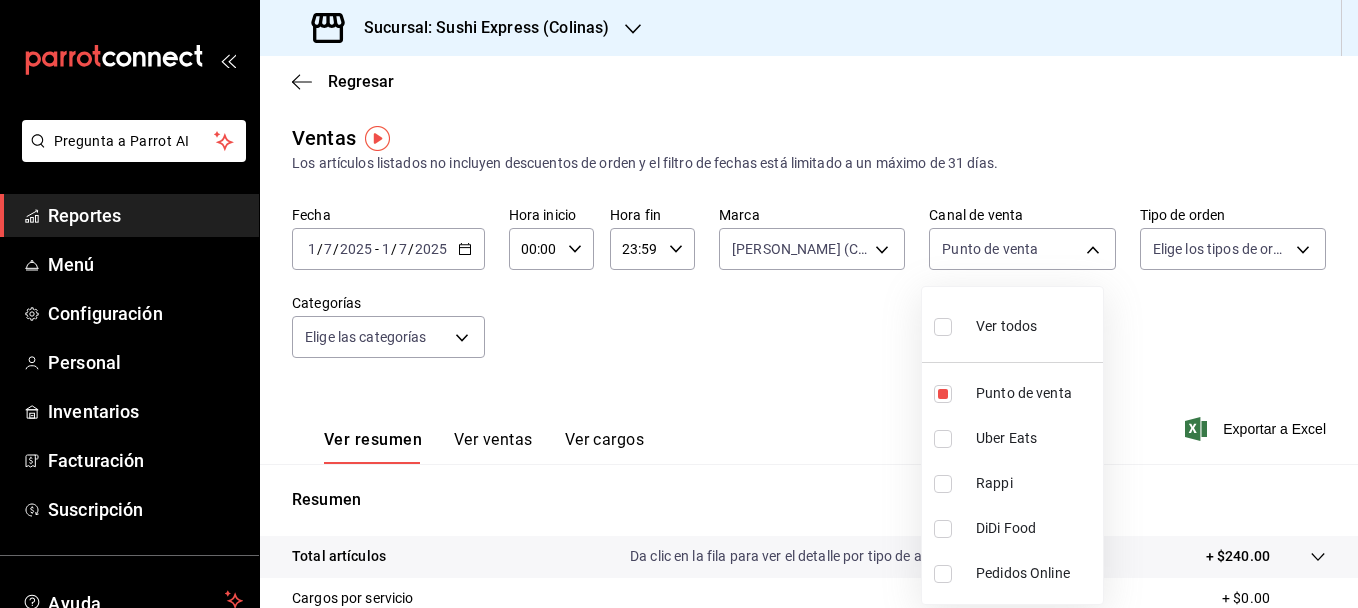 click at bounding box center [943, 439] 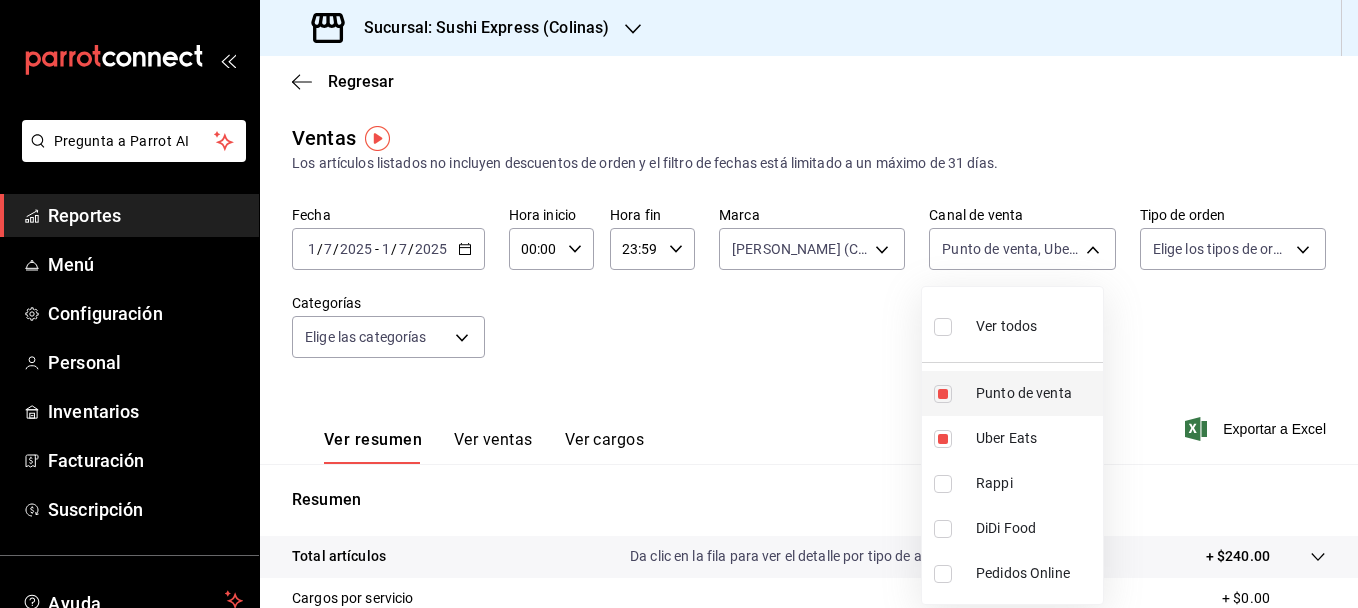 click on "Punto de venta" at bounding box center [1012, 393] 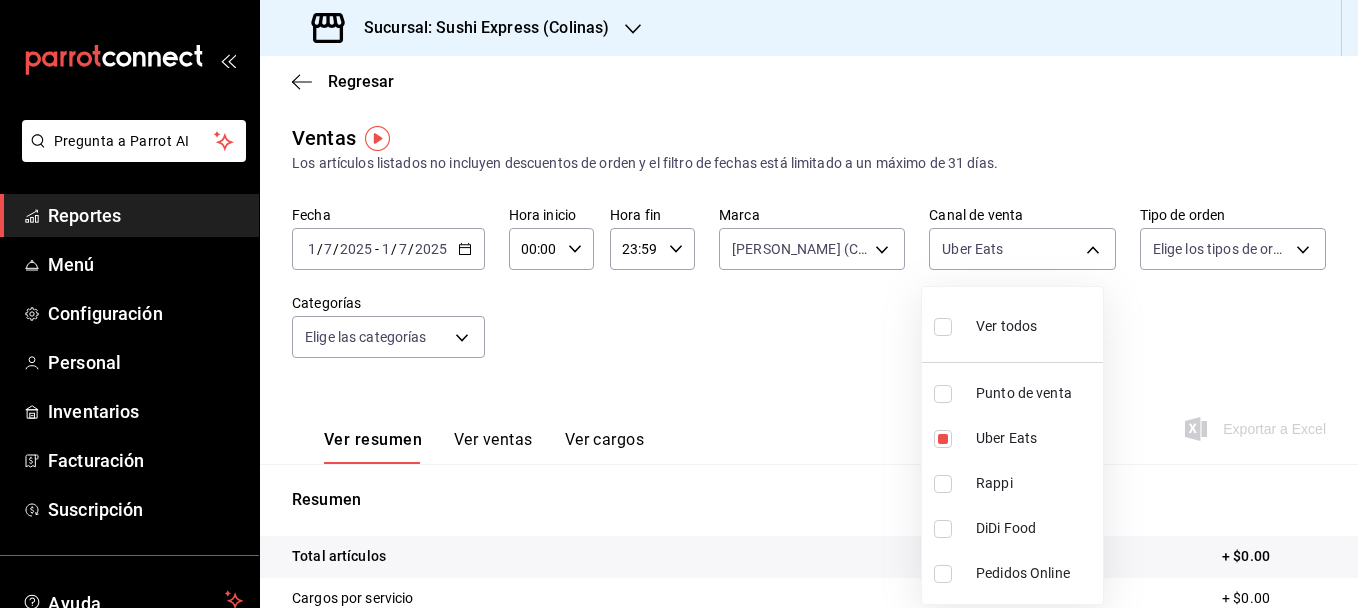 click at bounding box center [943, 484] 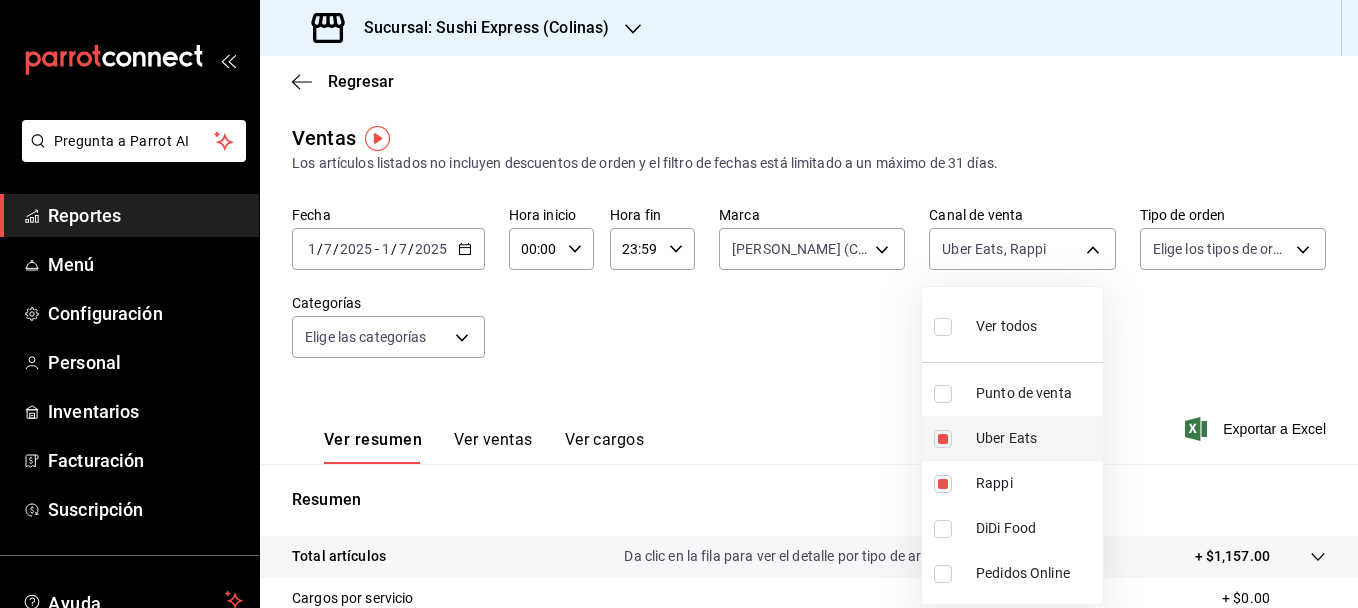 click at bounding box center (943, 439) 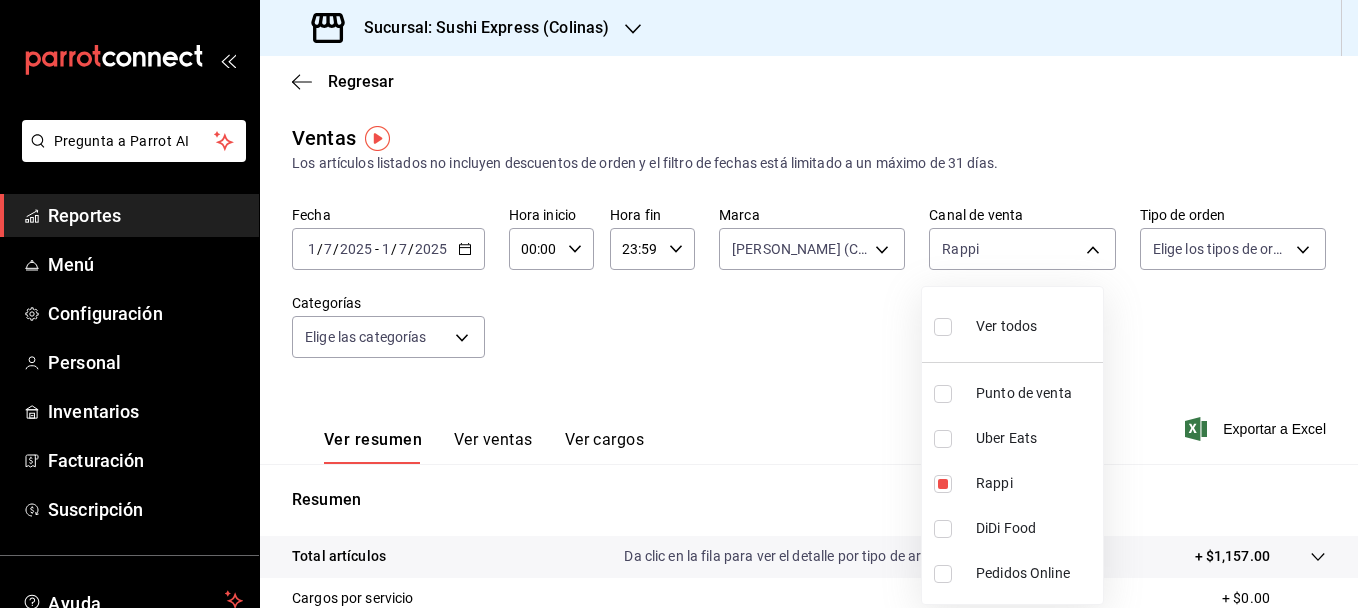 click at bounding box center [679, 304] 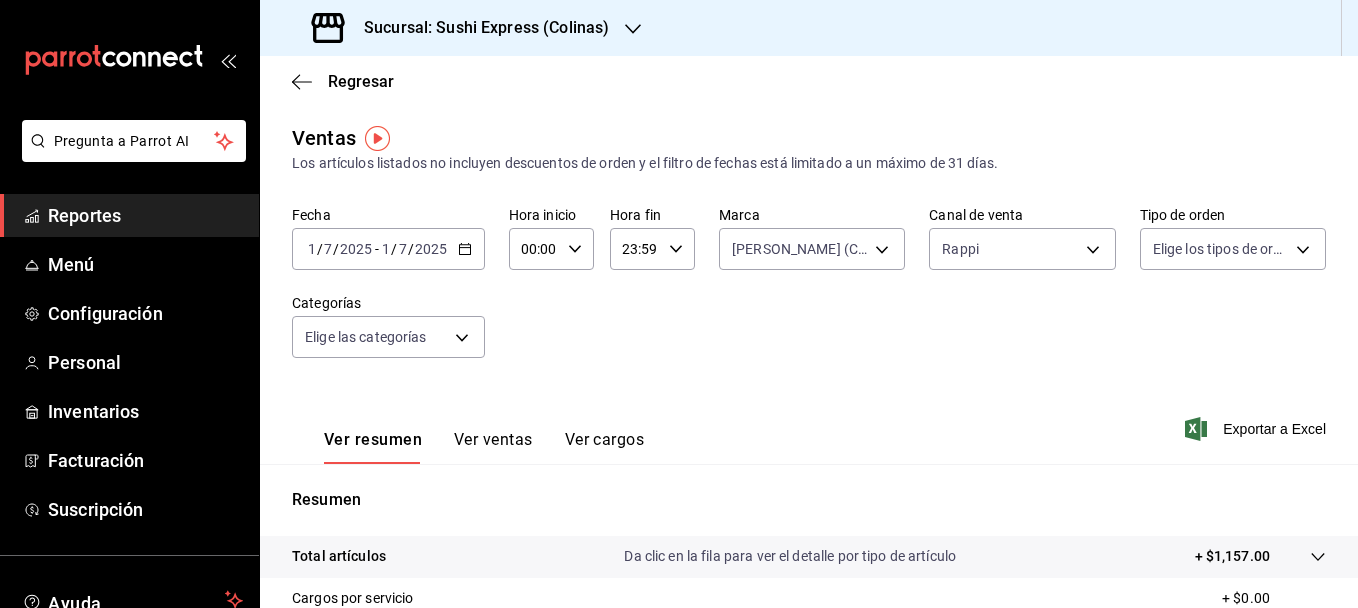 click on "Ver ventas" at bounding box center (493, 447) 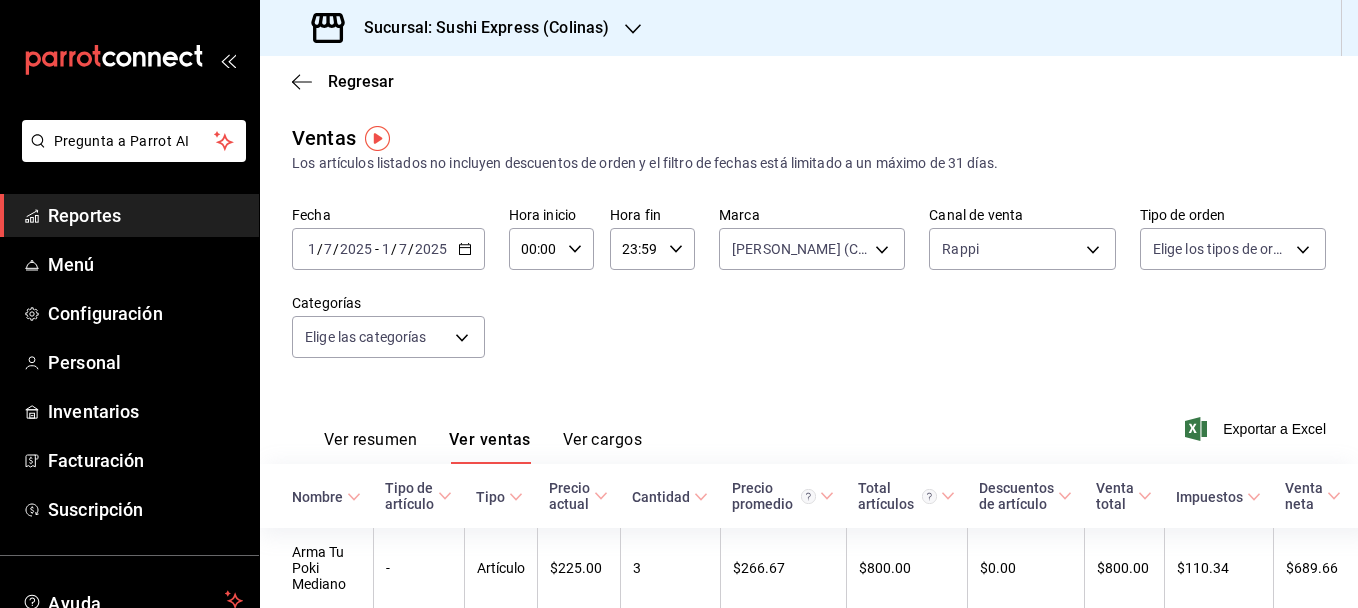 type 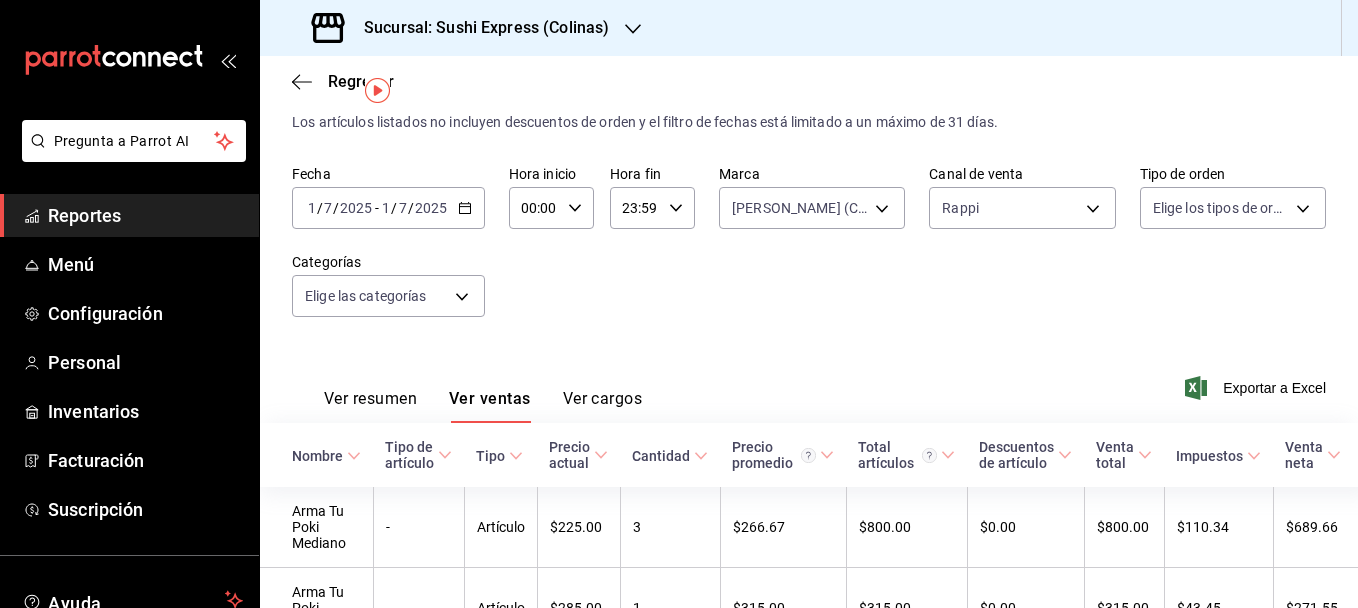 scroll, scrollTop: 38, scrollLeft: 0, axis: vertical 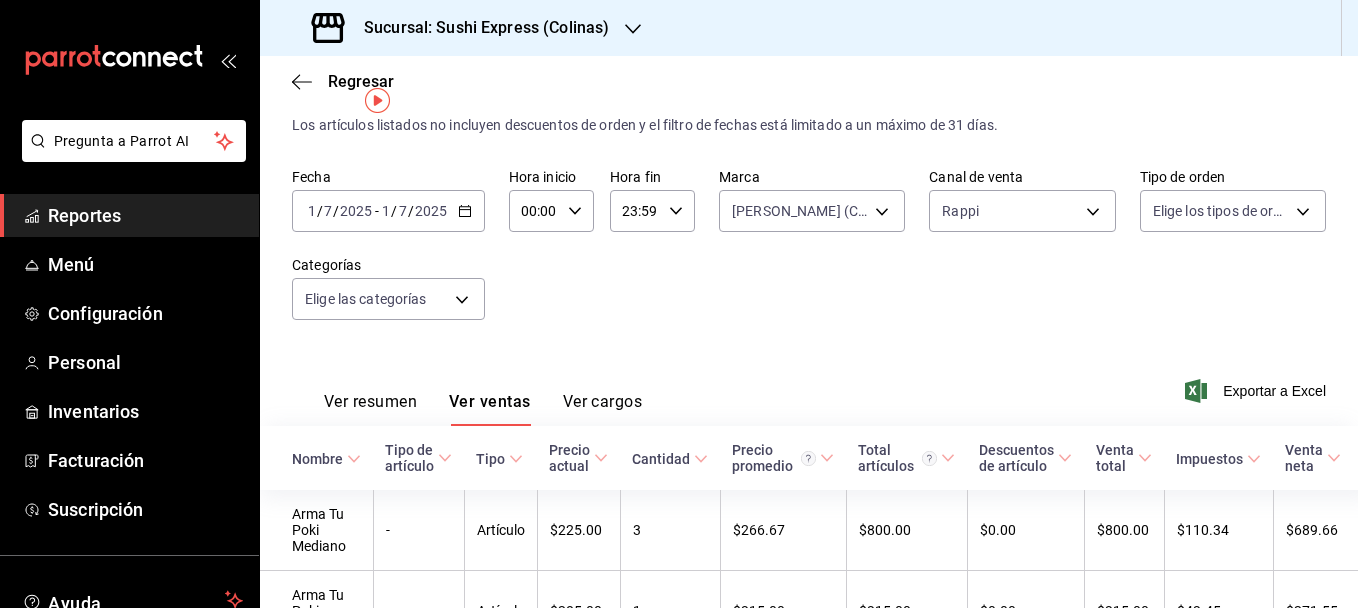 click on "Ver resumen" at bounding box center [370, 409] 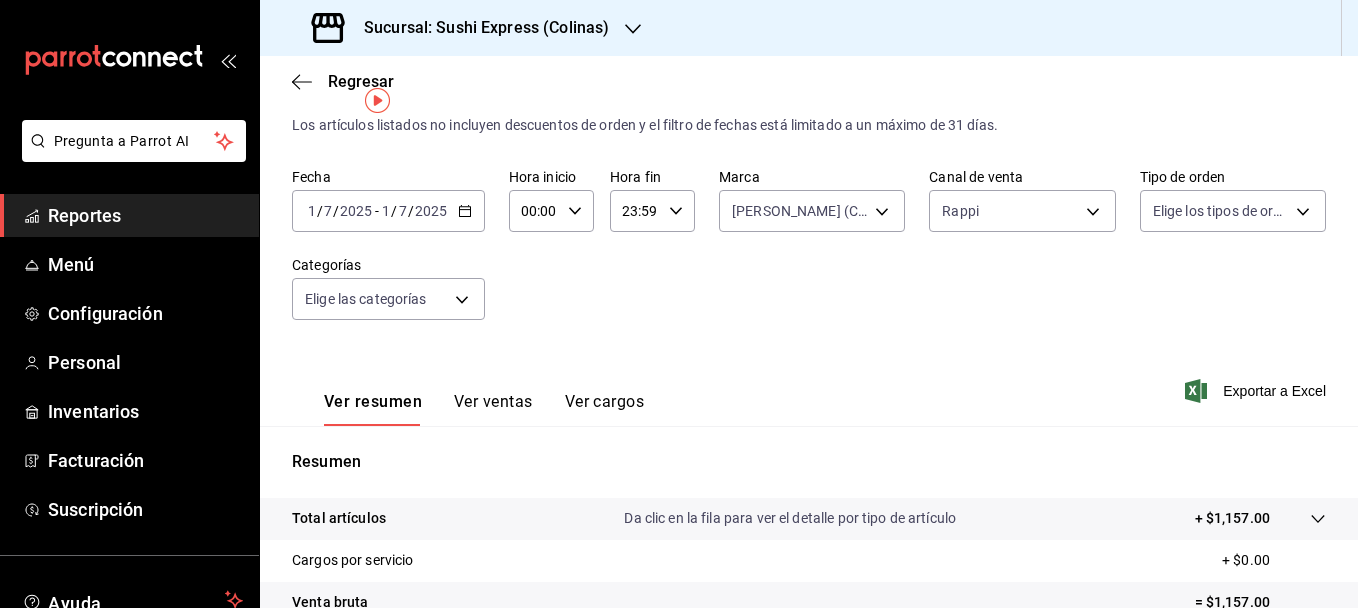 click on "[DATE] [DATE] - [DATE] [DATE]" at bounding box center (388, 211) 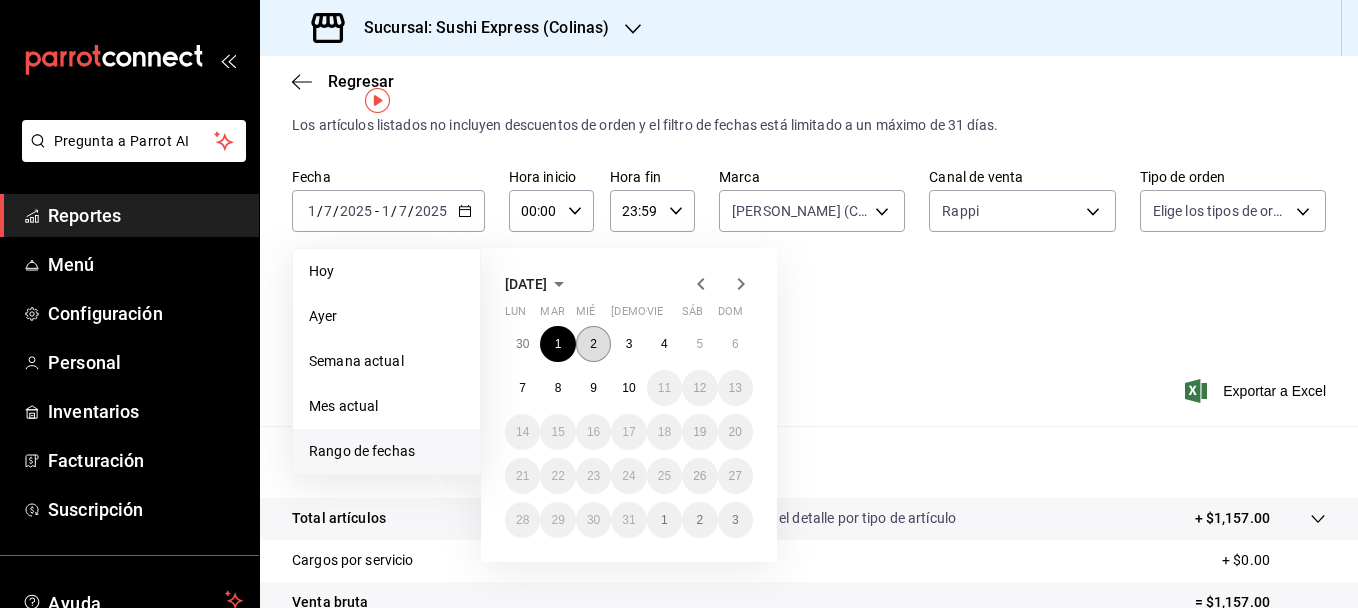 click on "2" at bounding box center [593, 344] 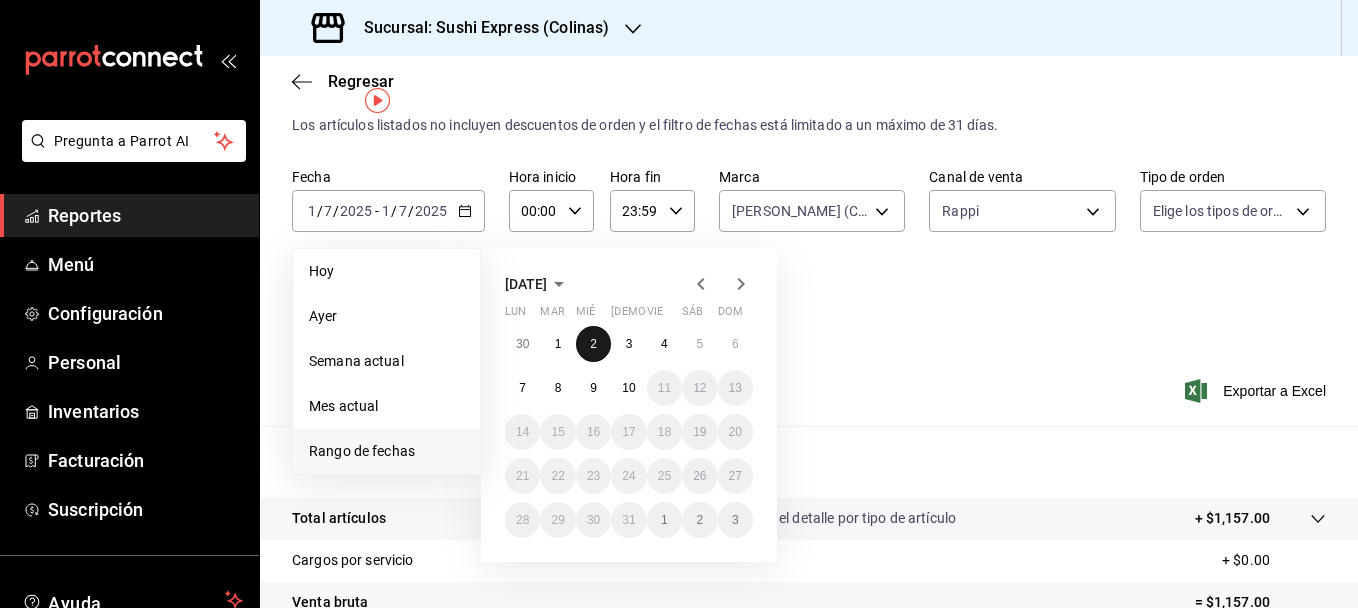 click on "2" at bounding box center [593, 344] 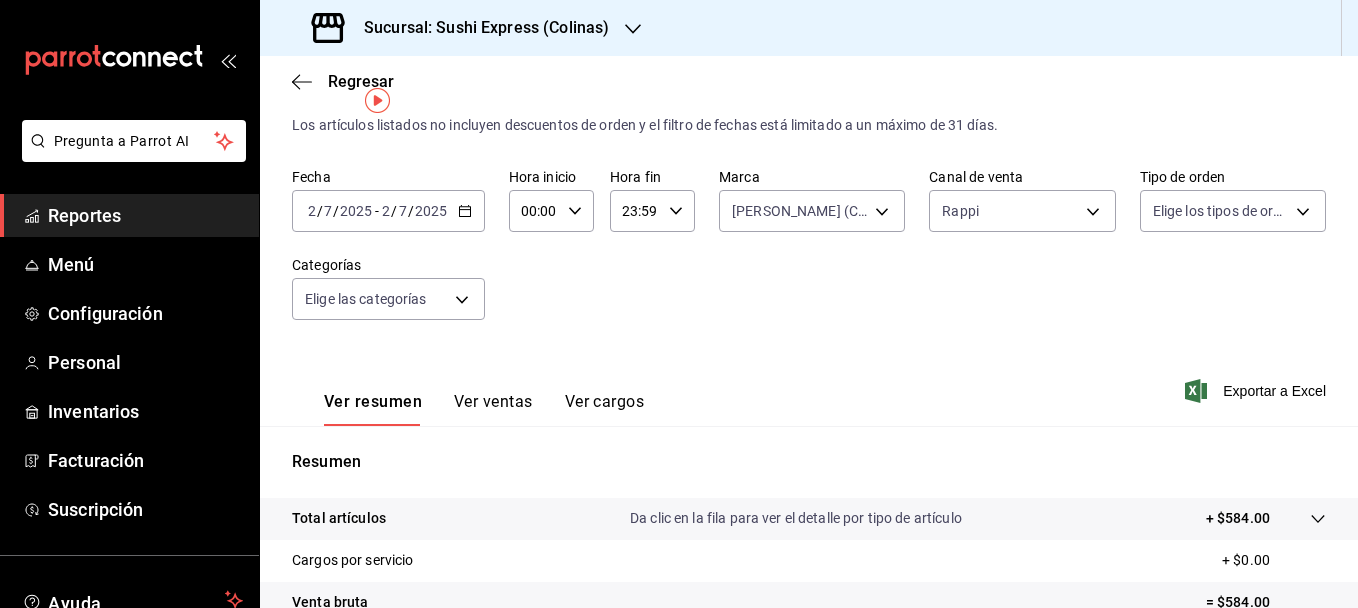click on "Ver ventas" at bounding box center (493, 409) 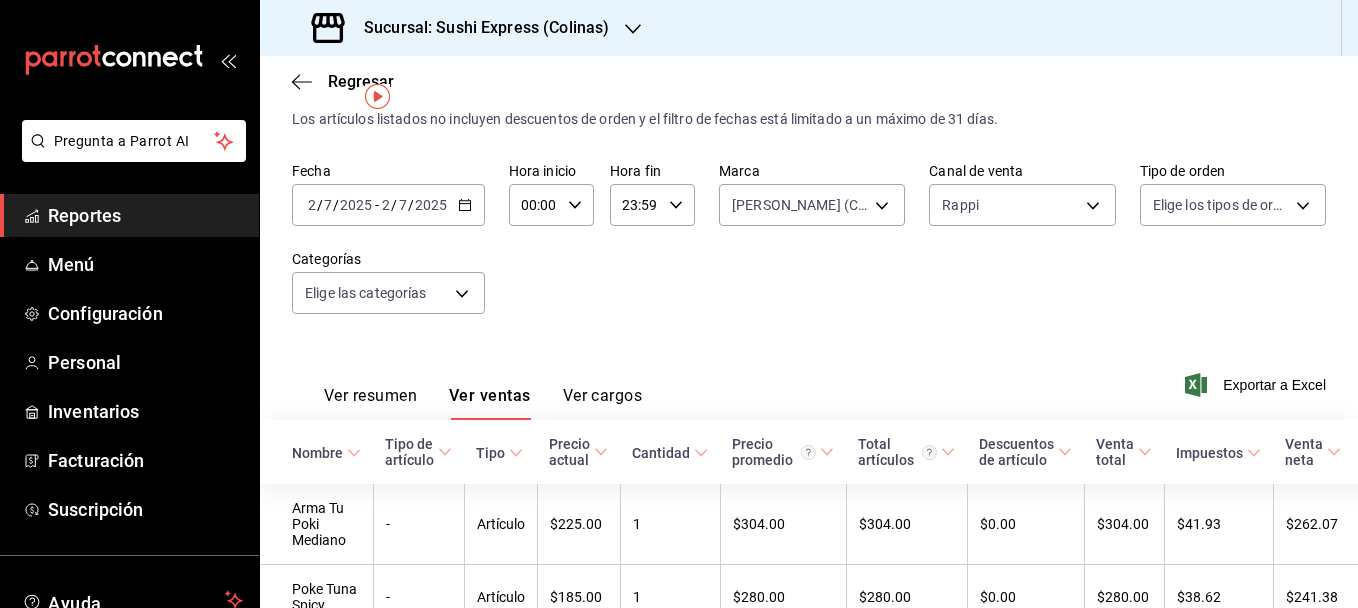 scroll, scrollTop: 39, scrollLeft: 0, axis: vertical 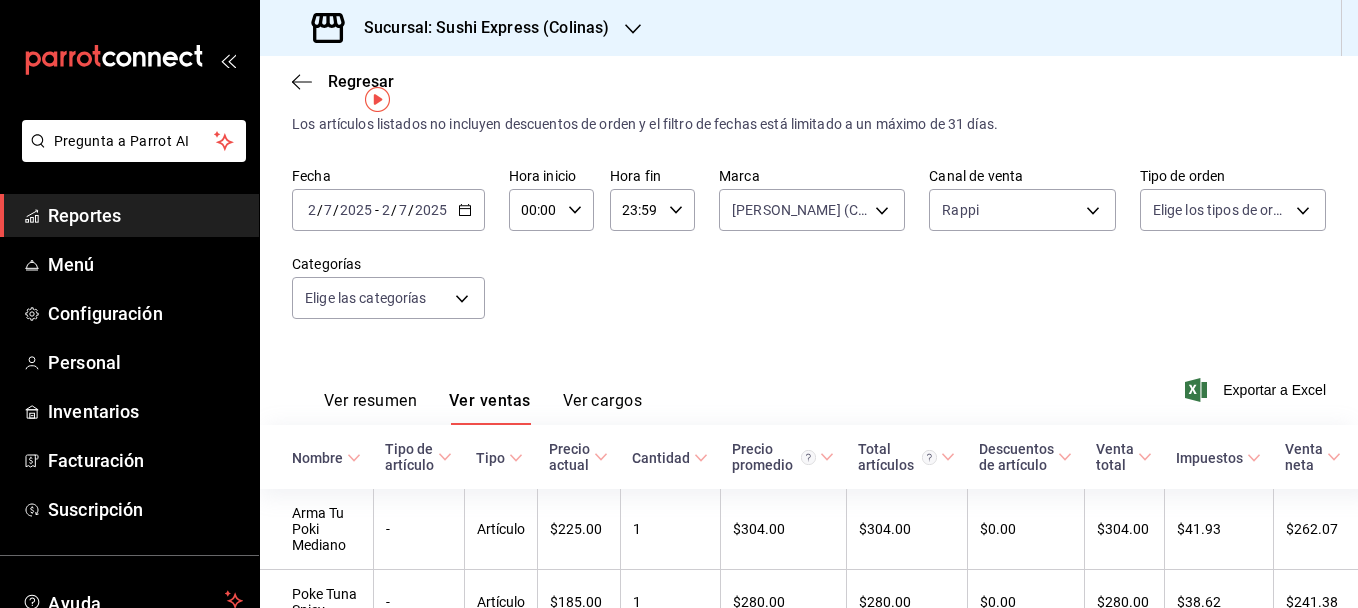 click on "Ver resumen" at bounding box center [370, 408] 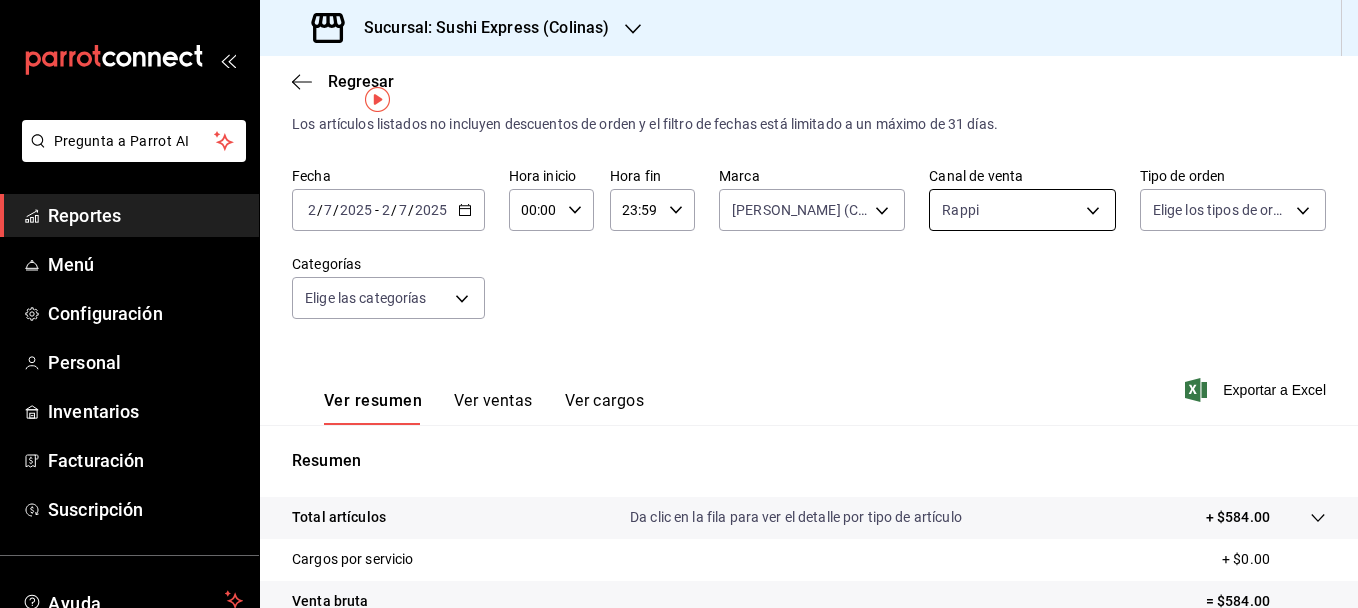 click on "Pregunta a Parrot AI Reportes   Menú   Configuración   Personal   Inventarios   Facturación   Suscripción   Ayuda Recomienda Parrot   francisco javier Duran   Sugerir nueva función   Sucursal: Sushi Express (Colinas) Regresar Ventas Los artículos listados no incluyen descuentos de orden y el filtro de fechas está limitado a un máximo de 31 días. Fecha 2025-07-02 2 / 7 / 2025 - 2025-07-02 2 / 7 / 2025 Hora inicio 00:00 Hora inicio Hora fin 23:59 Hora fin Marca Poki Poke (Colinas) ea9b69b1-9729-43ef-8104-40f76c1ed4d4 Canal de venta Rappi RAPPI Tipo de orden Elige los tipos de orden Categorías Elige las categorías Ver resumen Ver ventas Ver cargos Exportar a Excel Resumen Total artículos Da clic en la fila para ver el detalle por tipo de artículo + $584.00 Cargos por servicio + $0.00 Venta bruta = $584.00 Descuentos totales - $0.00 Certificados de regalo - $0.00 Venta total = $584.00 Impuestos - $80.55 Venta neta = $503.45 GANA 1 MES GRATIS EN TU SUSCRIPCIÓN AQUÍ Ver video tutorial Ir a video" at bounding box center [679, 304] 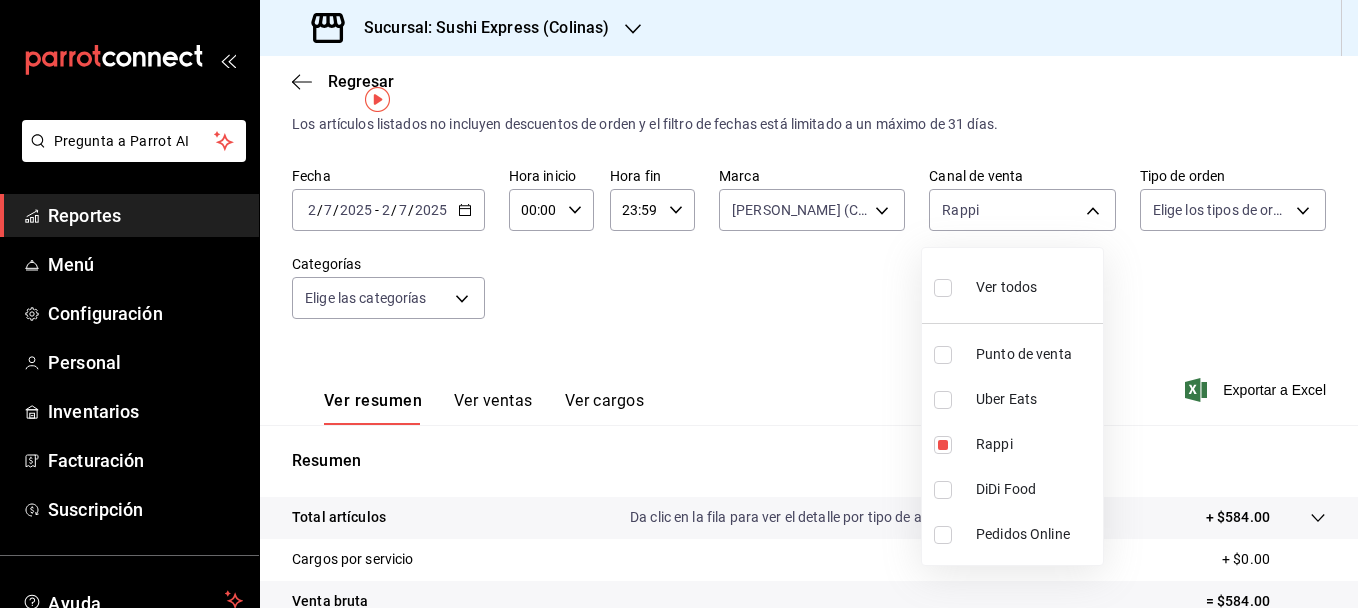 click at bounding box center (943, 400) 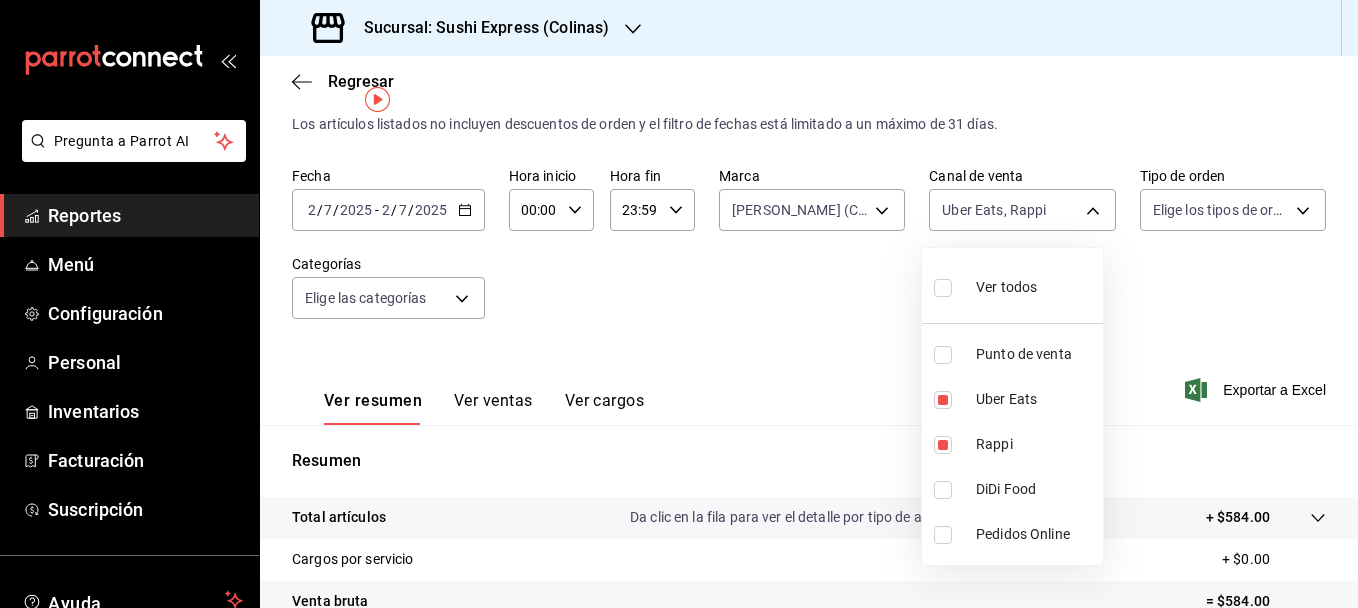 click on "Punto de venta" at bounding box center (1012, 354) 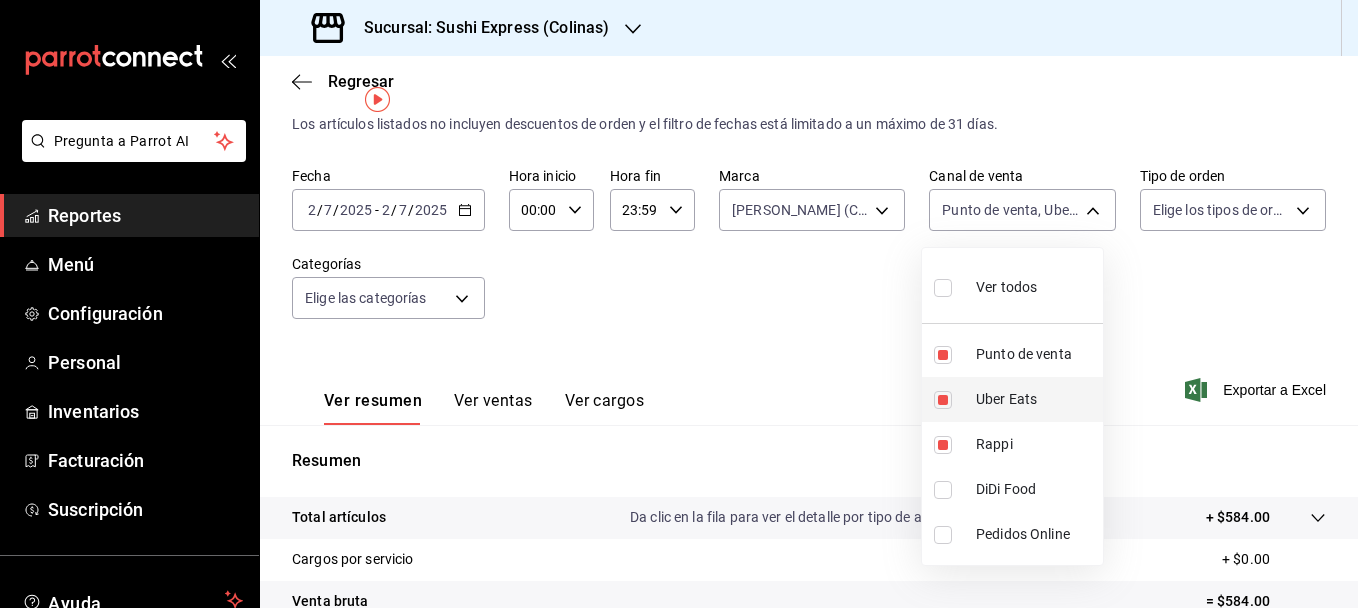click on "Uber Eats" at bounding box center (1012, 399) 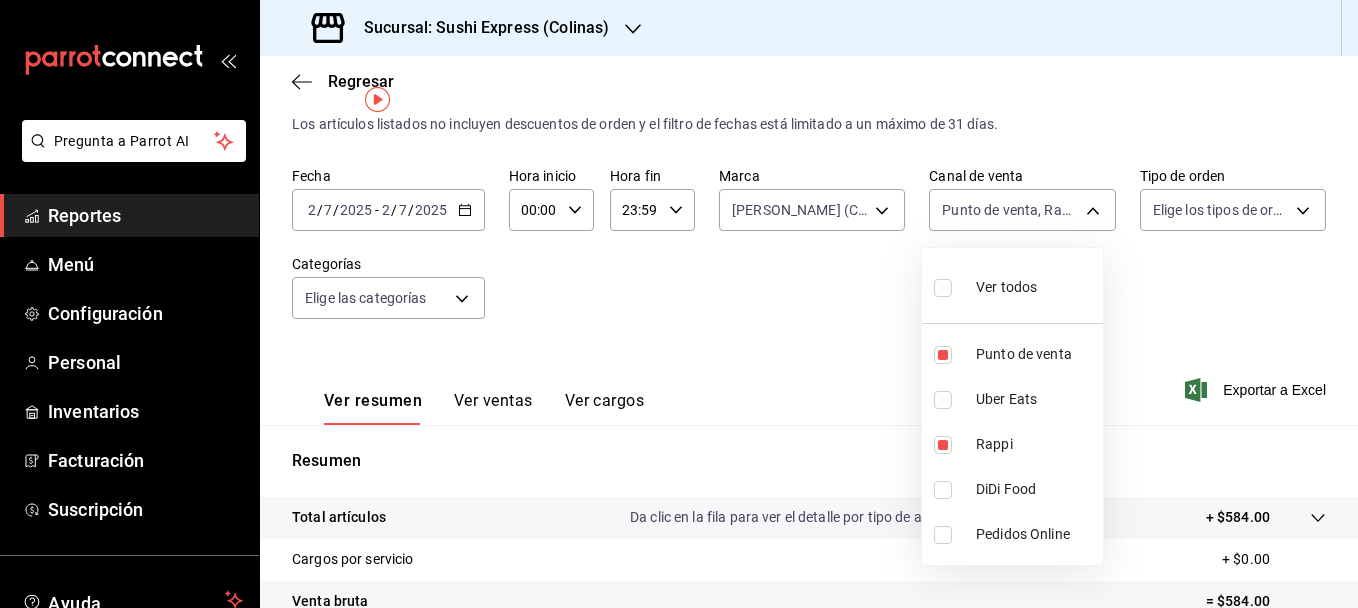 click at bounding box center [943, 445] 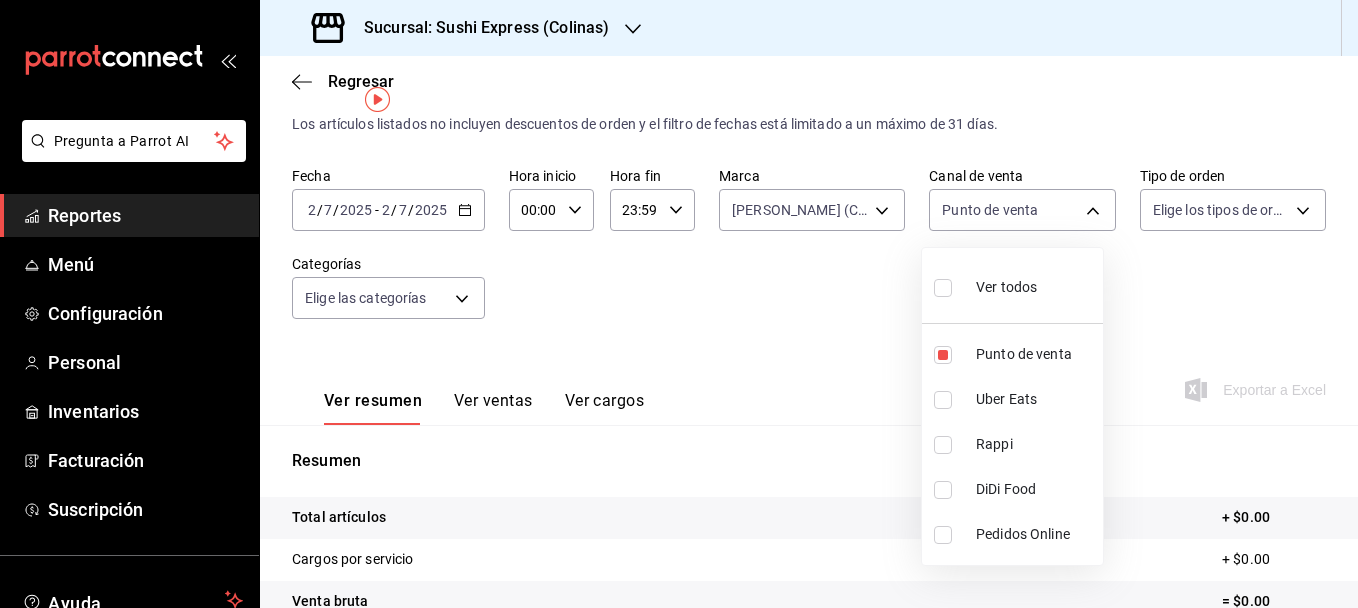 click at bounding box center [679, 304] 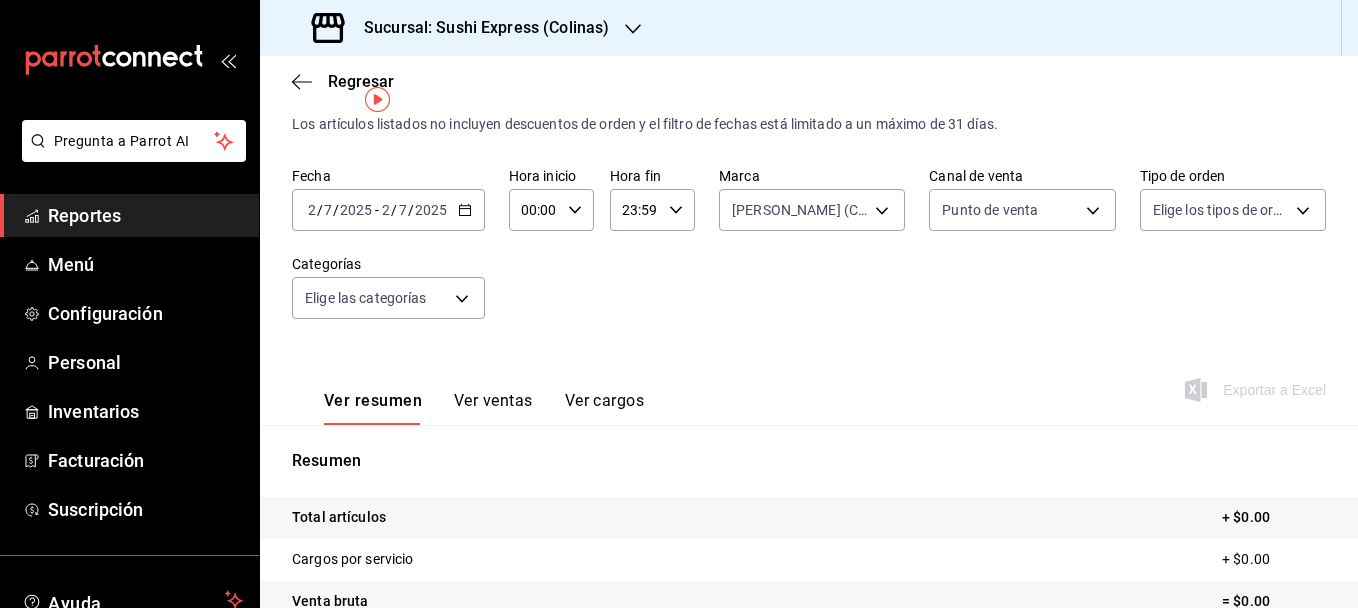 click 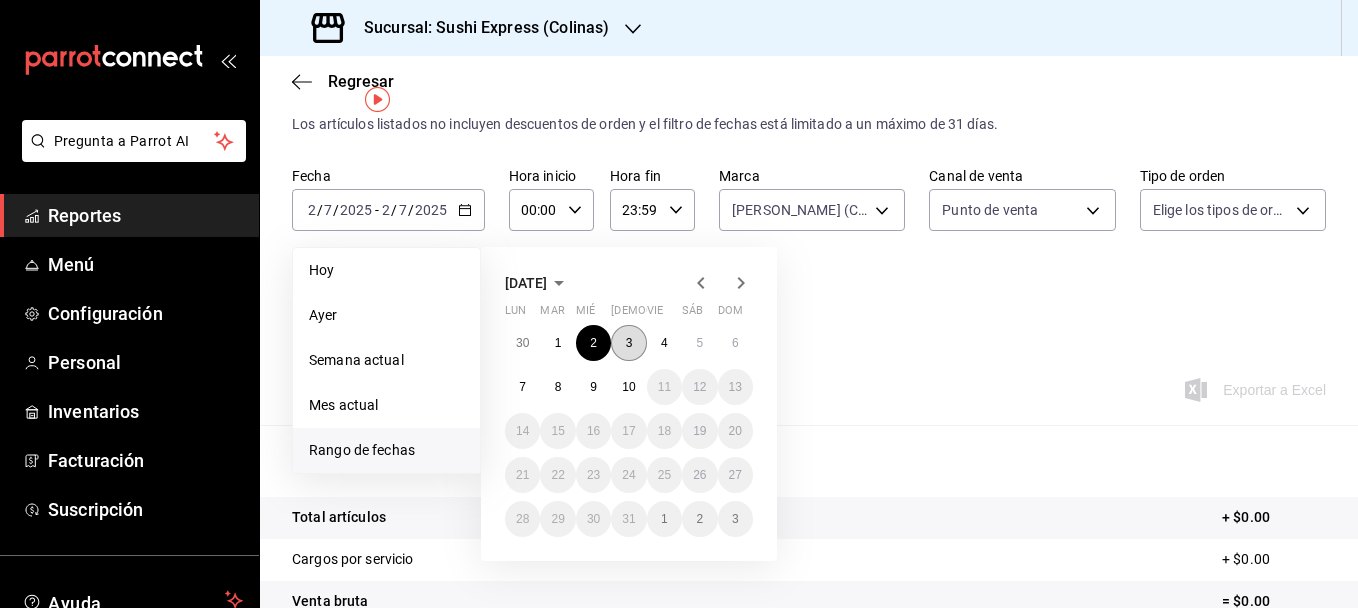 click on "3" at bounding box center [629, 343] 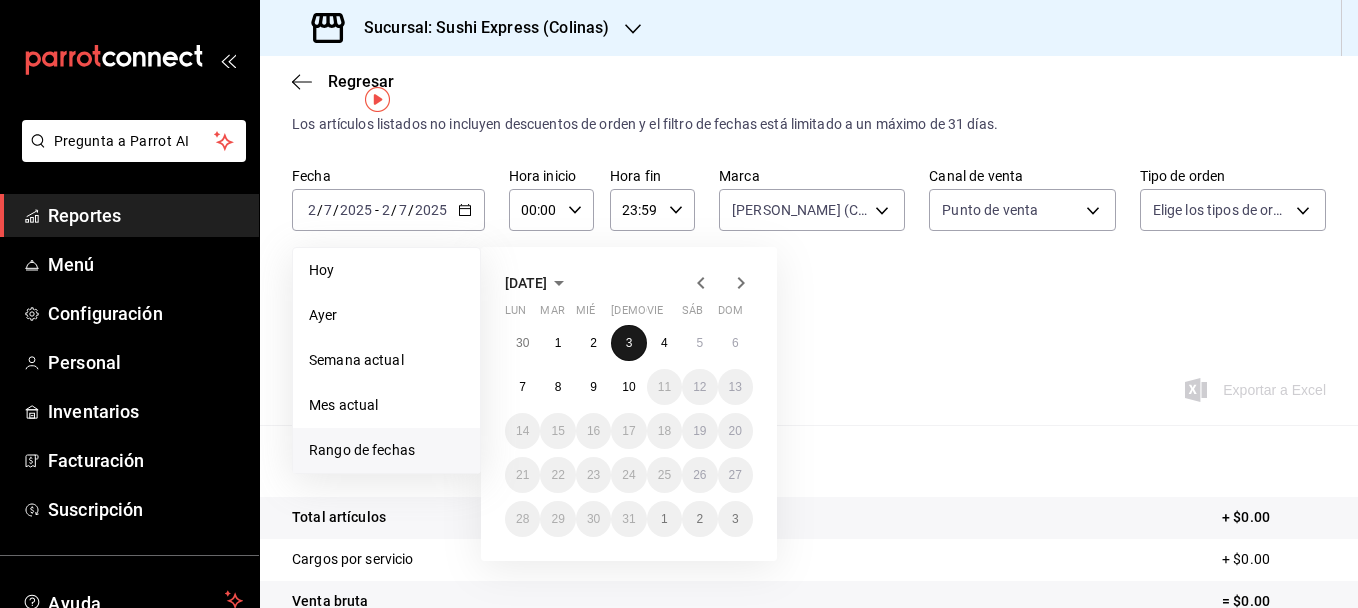 click on "3" at bounding box center [629, 343] 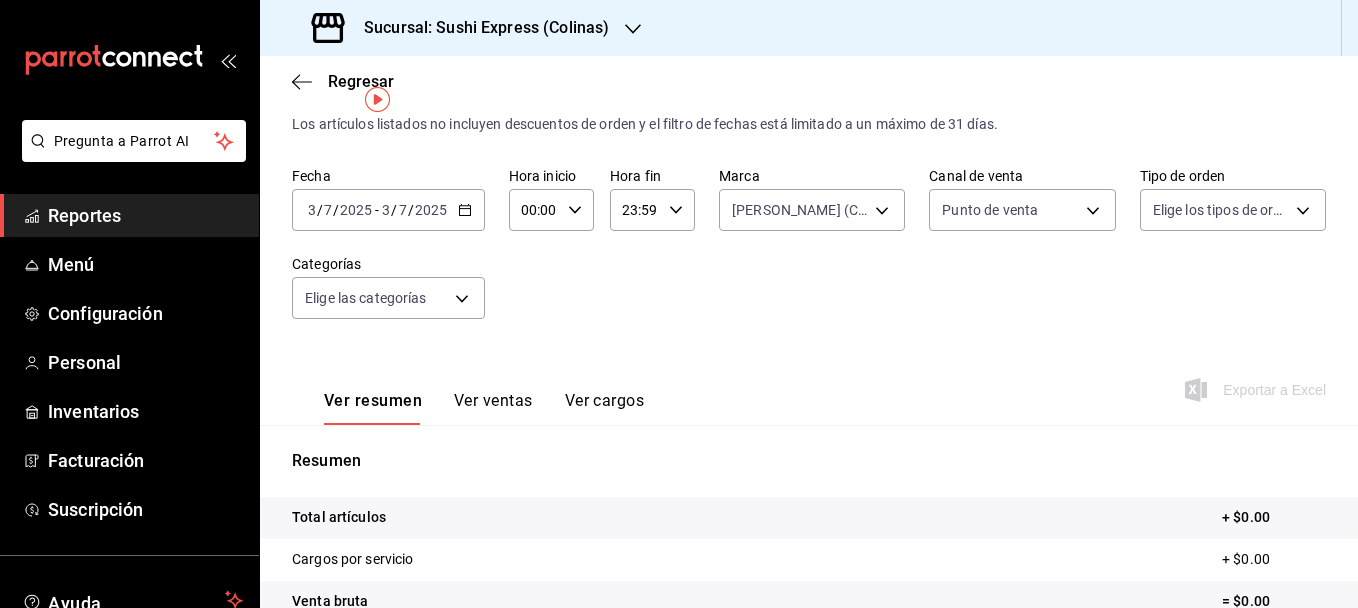 click on "Fecha 2025-07-03 3 / 7 / 2025 - 2025-07-03 3 / 7 / 2025 Hora inicio 00:00 Hora inicio Hora fin 23:59 Hora fin Marca Poki Poke (Colinas) ea9b69b1-9729-43ef-8104-40f76c1ed4d4 Canal de venta Punto de venta PARROT Tipo de orden Elige los tipos de orden Categorías Elige las categorías" at bounding box center [809, 255] 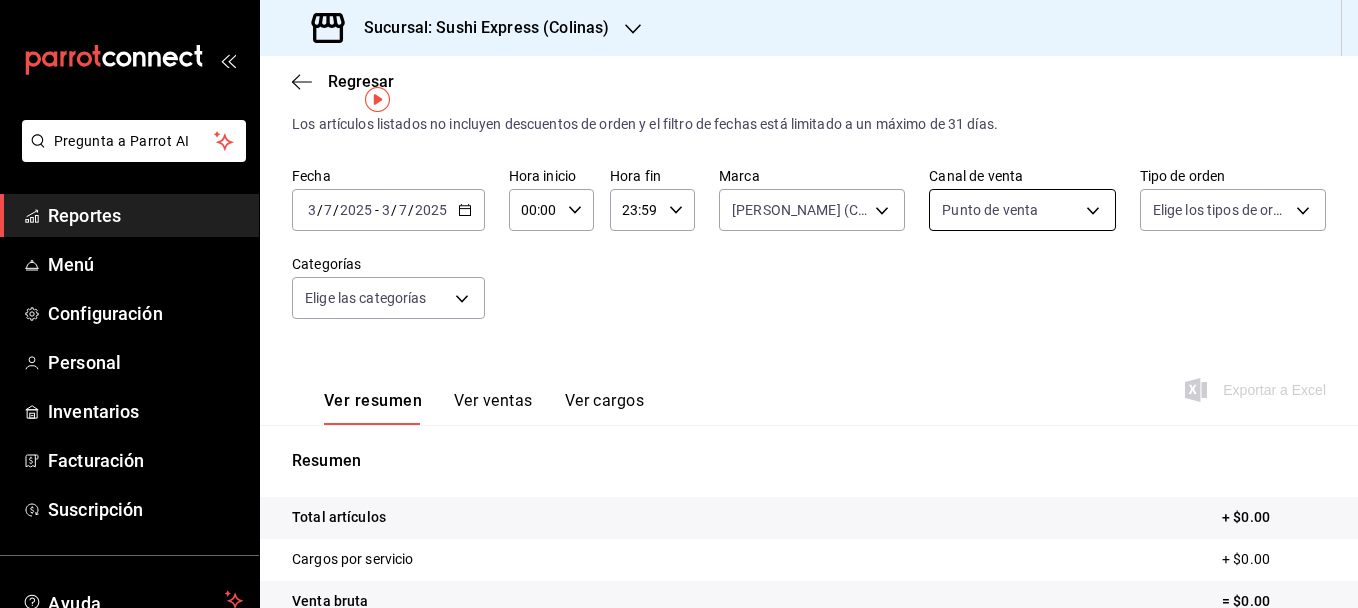 click on "Pregunta a Parrot AI Reportes   Menú   Configuración   Personal   Inventarios   Facturación   Suscripción   Ayuda Recomienda Parrot   francisco javier Duran   Sugerir nueva función   Sucursal: Sushi Express (Colinas) Regresar Ventas Los artículos listados no incluyen descuentos de orden y el filtro de fechas está limitado a un máximo de 31 días. Fecha 2025-07-03 3 / 7 / 2025 - 2025-07-03 3 / 7 / 2025 Hora inicio 00:00 Hora inicio Hora fin 23:59 Hora fin Marca Poki Poke (Colinas) ea9b69b1-9729-43ef-8104-40f76c1ed4d4 Canal de venta Punto de venta PARROT Tipo de orden Elige los tipos de orden Categorías Elige las categorías Ver resumen Ver ventas Ver cargos Exportar a Excel Resumen Total artículos + $0.00 Cargos por servicio + $0.00 Venta bruta = $0.00 Descuentos totales - $0.00 Certificados de regalo - $0.00 Venta total = $0.00 Impuestos - $0.00 Venta neta = $0.00 GANA 1 MES GRATIS EN TU SUSCRIPCIÓN AQUÍ Ver video tutorial Ir a video Pregunta a Parrot AI Reportes   Menú   Configuración" at bounding box center (679, 304) 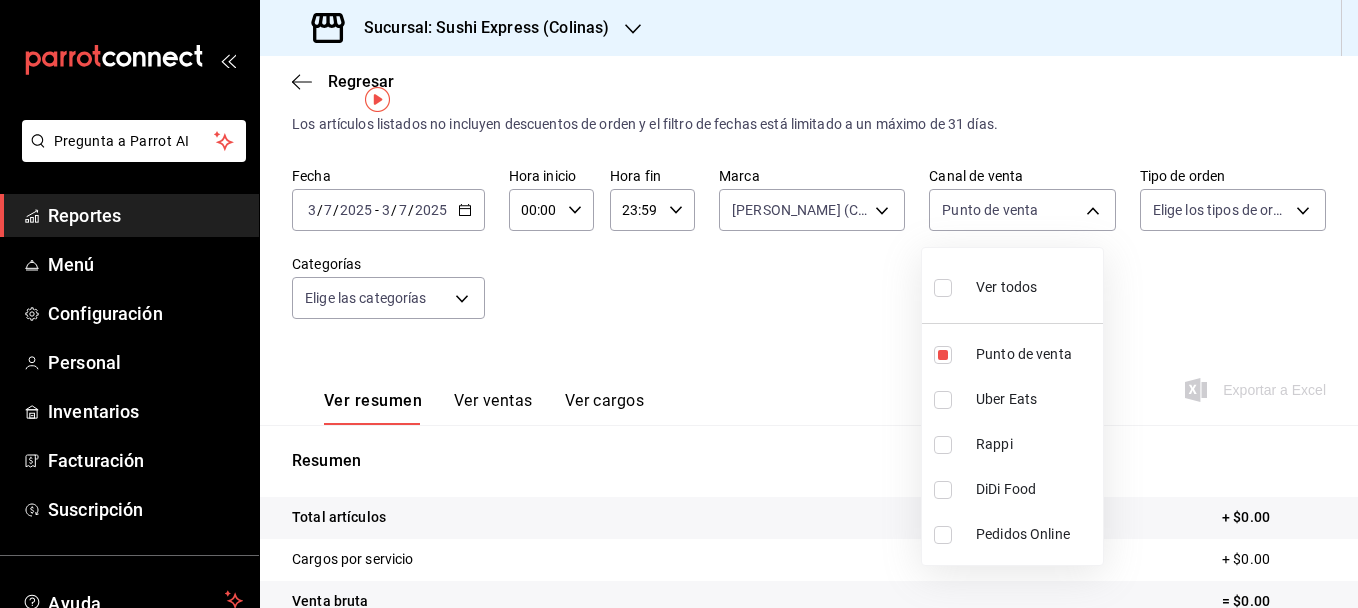 click at bounding box center (679, 304) 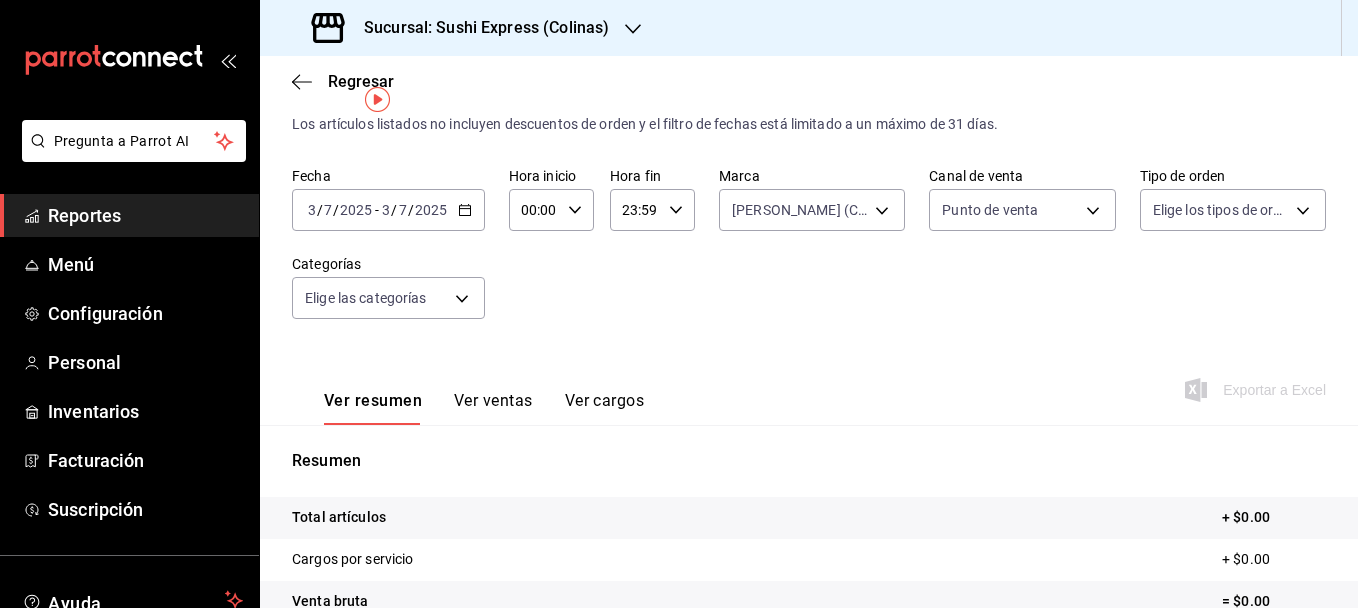 click on "2025-07-03 3 / 7 / 2025 - 2025-07-03 3 / 7 / 2025" at bounding box center [388, 210] 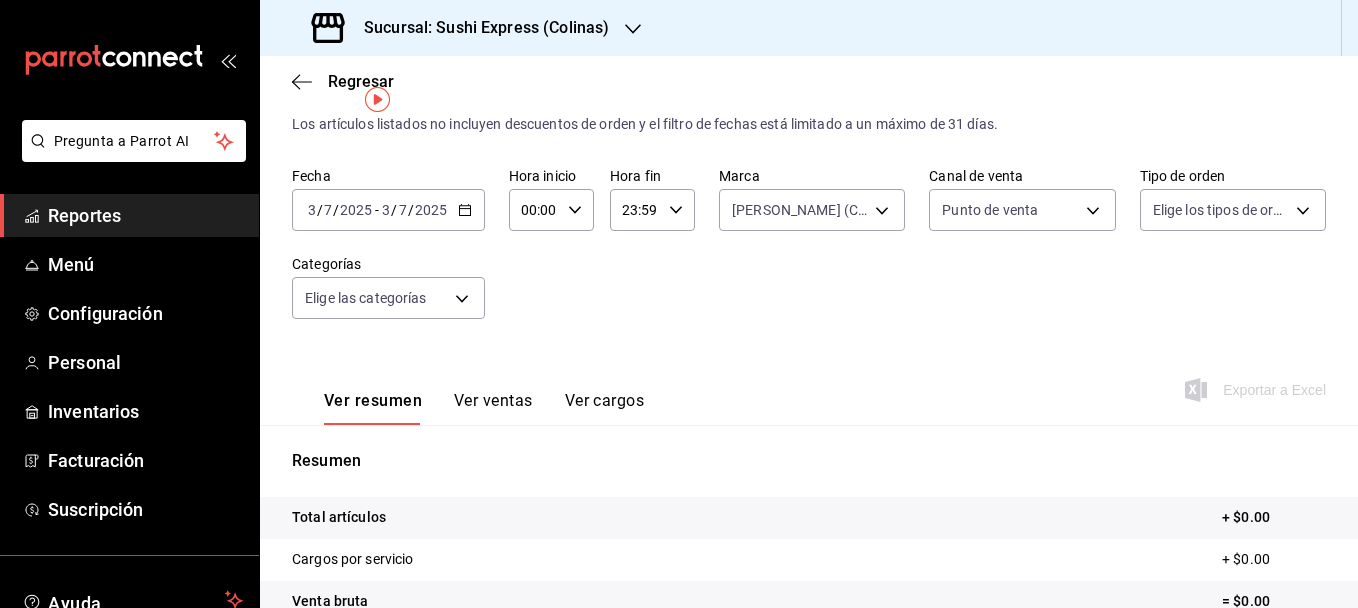 drag, startPoint x: 462, startPoint y: 224, endPoint x: 468, endPoint y: 234, distance: 11.661903 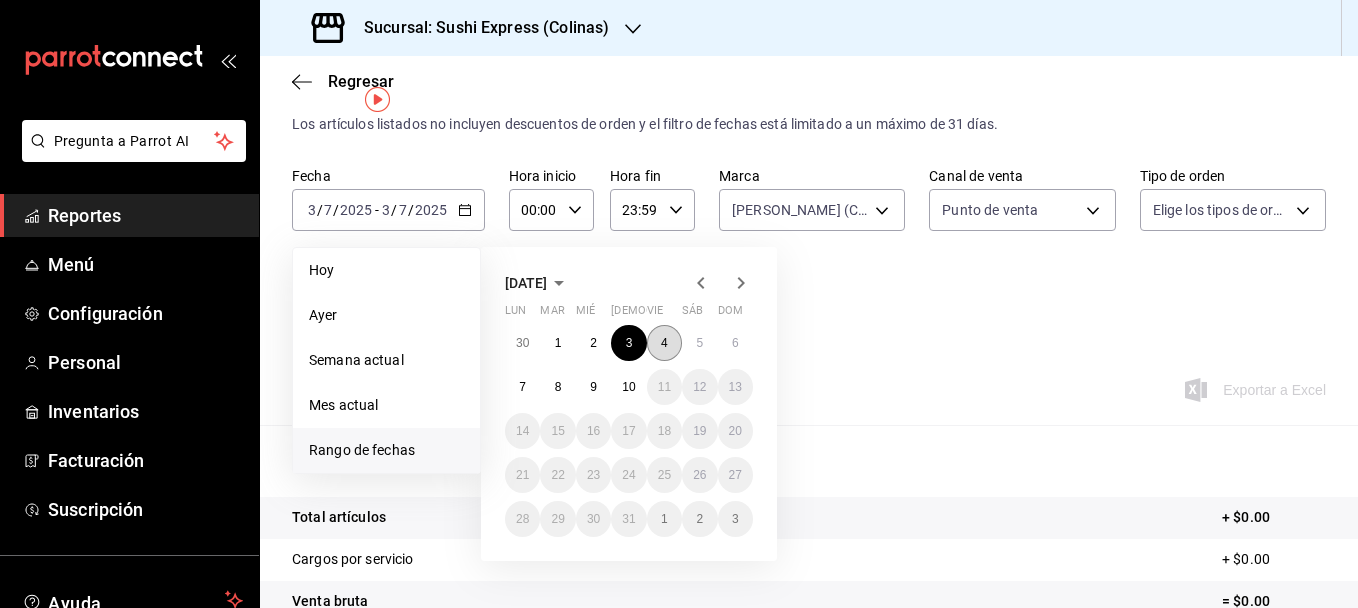 click on "4" at bounding box center [664, 343] 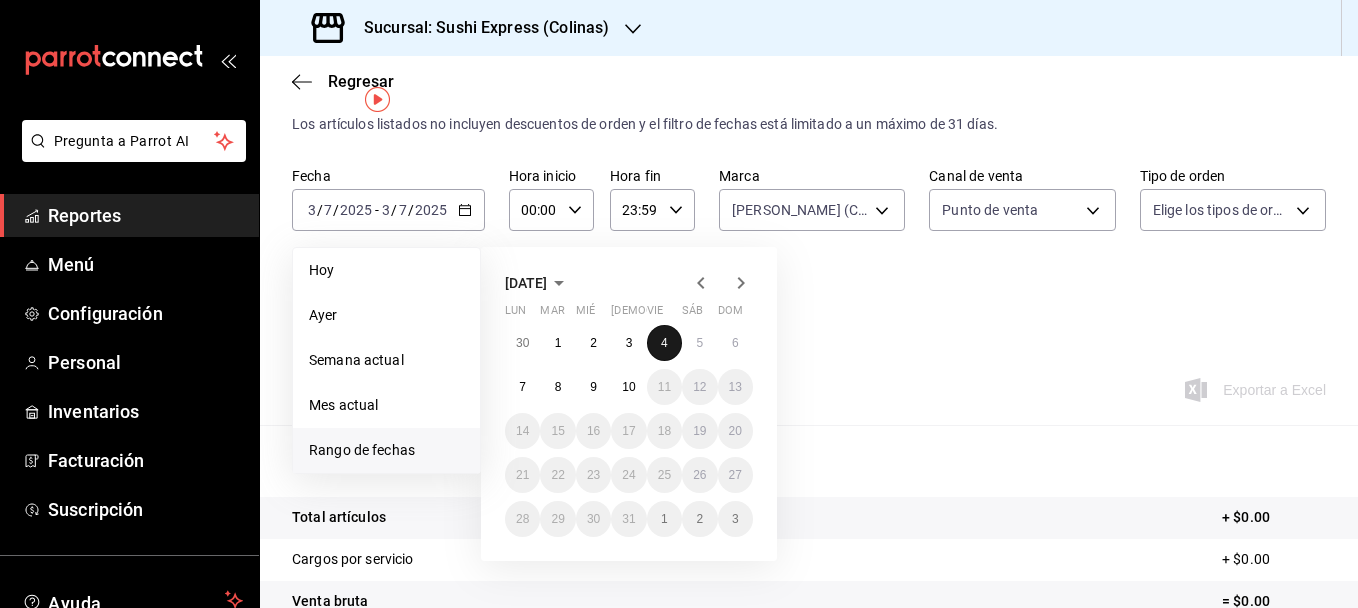 click on "4" at bounding box center [664, 343] 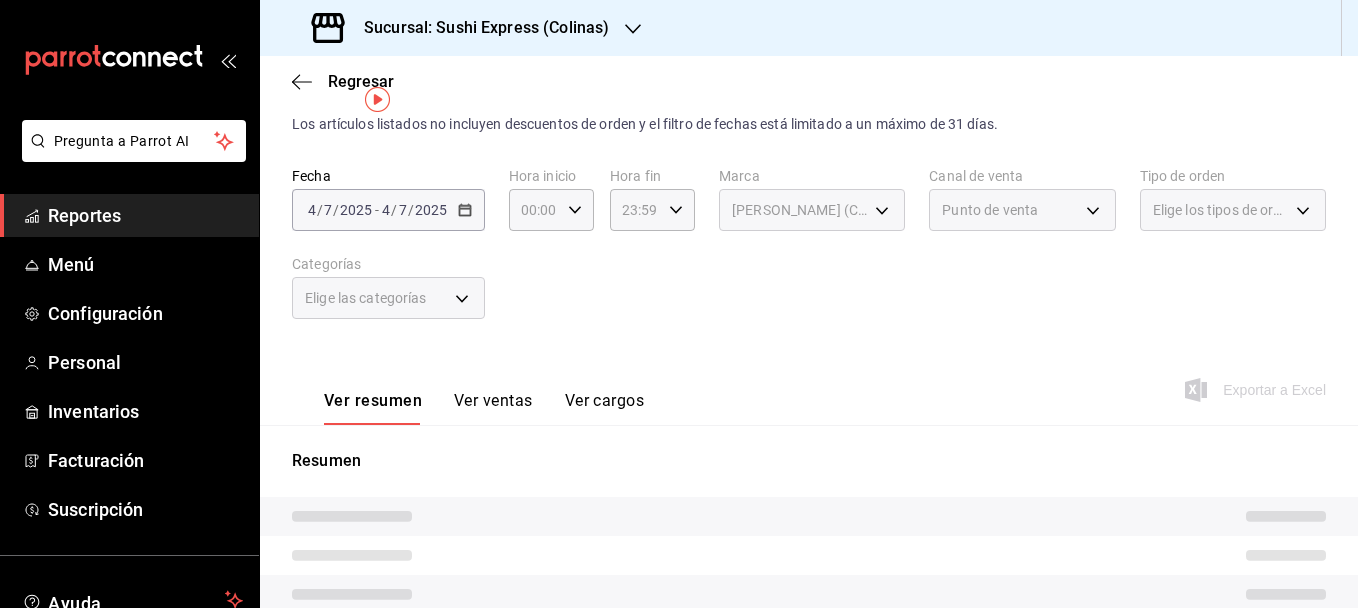 click on "Fecha 2025-07-04 4 / 7 / 2025 - 2025-07-04 4 / 7 / 2025 Hora inicio 00:00 Hora inicio Hora fin 23:59 Hora fin Marca Poki Poke (Colinas) ea9b69b1-9729-43ef-8104-40f76c1ed4d4 Canal de venta Punto de venta PARROT Tipo de orden Elige los tipos de orden Categorías Elige las categorías" at bounding box center (809, 255) 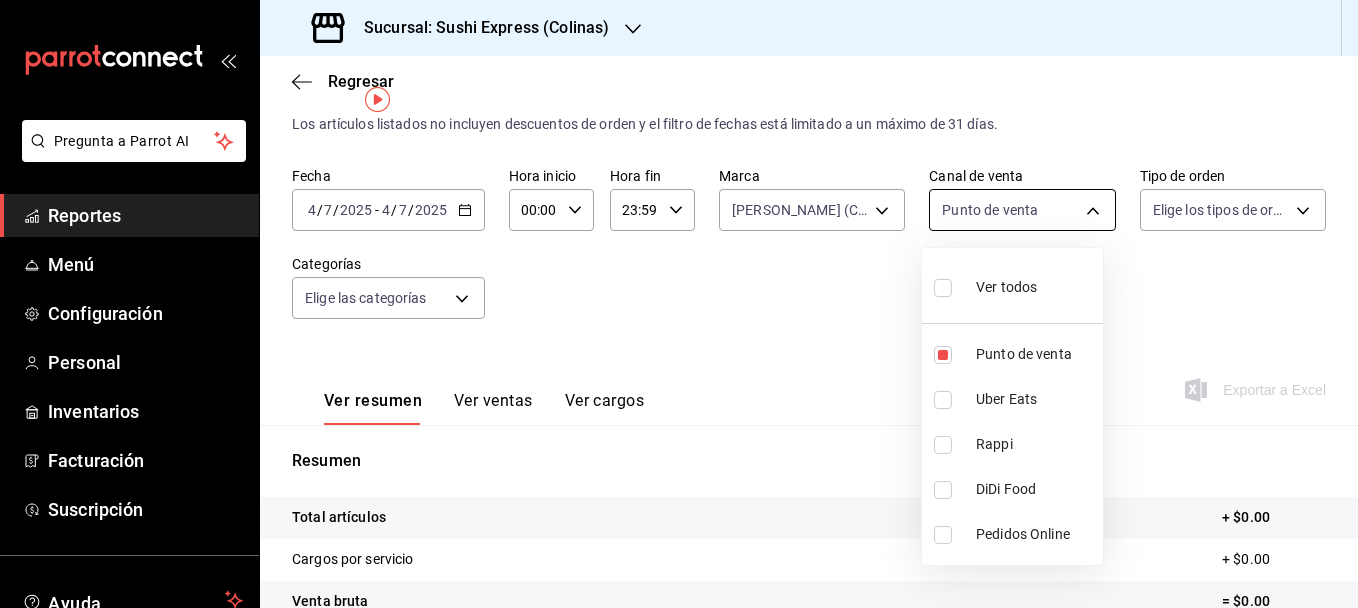click on "Pregunta a Parrot AI Reportes   Menú   Configuración   Personal   Inventarios   Facturación   Suscripción   Ayuda Recomienda Parrot   francisco javier Duran   Sugerir nueva función   Sucursal: Sushi Express (Colinas) Regresar Ventas Los artículos listados no incluyen descuentos de orden y el filtro de fechas está limitado a un máximo de 31 días. Fecha 2025-07-04 4 / 7 / 2025 - 2025-07-04 4 / 7 / 2025 Hora inicio 00:00 Hora inicio Hora fin 23:59 Hora fin Marca Poki Poke (Colinas) ea9b69b1-9729-43ef-8104-40f76c1ed4d4 Canal de venta Punto de venta PARROT Tipo de orden Elige los tipos de orden Categorías Elige las categorías Ver resumen Ver ventas Ver cargos Exportar a Excel Resumen Total artículos + $0.00 Cargos por servicio + $0.00 Venta bruta = $0.00 Descuentos totales - $0.00 Certificados de regalo - $0.00 Venta total = $0.00 Impuestos - $0.00 Venta neta = $0.00 GANA 1 MES GRATIS EN TU SUSCRIPCIÓN AQUÍ Ver video tutorial Ir a video Pregunta a Parrot AI Reportes   Menú   Configuración" at bounding box center (679, 304) 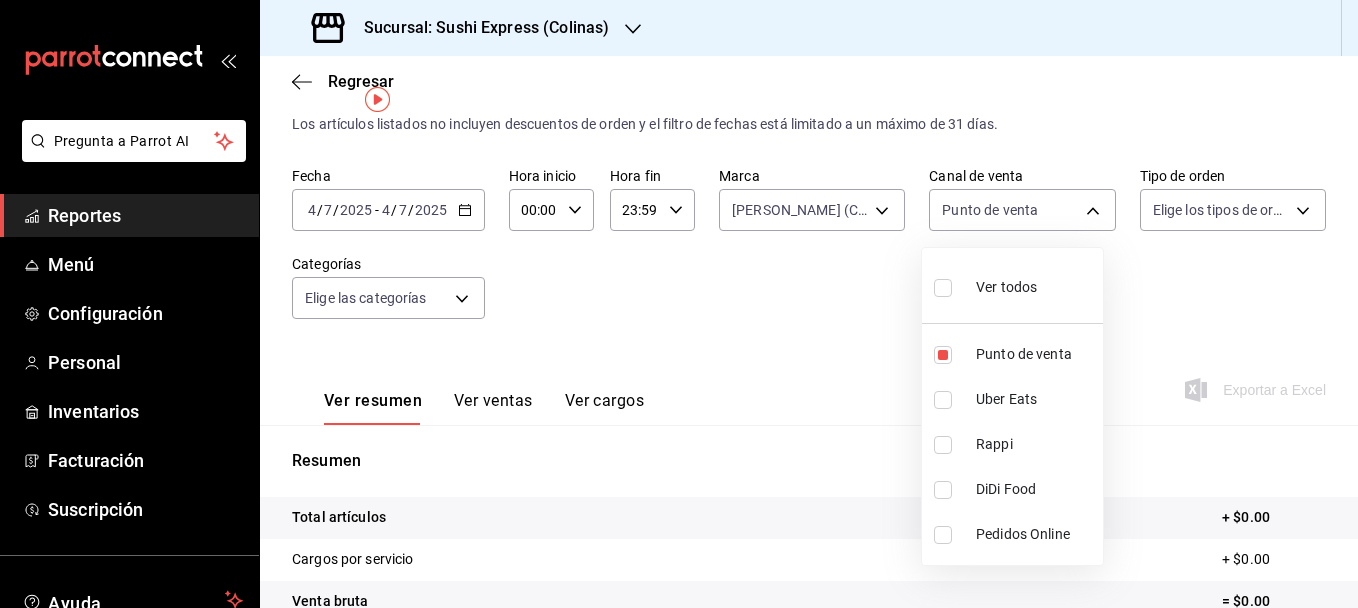 click at bounding box center (943, 400) 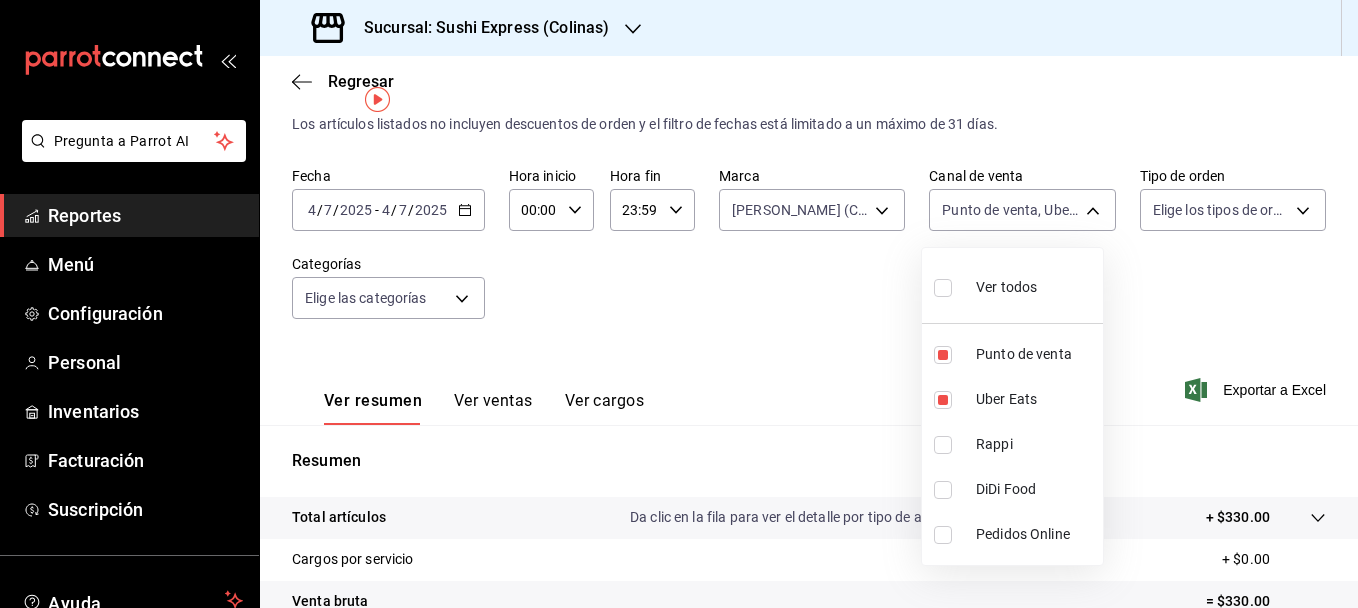 click at bounding box center (943, 445) 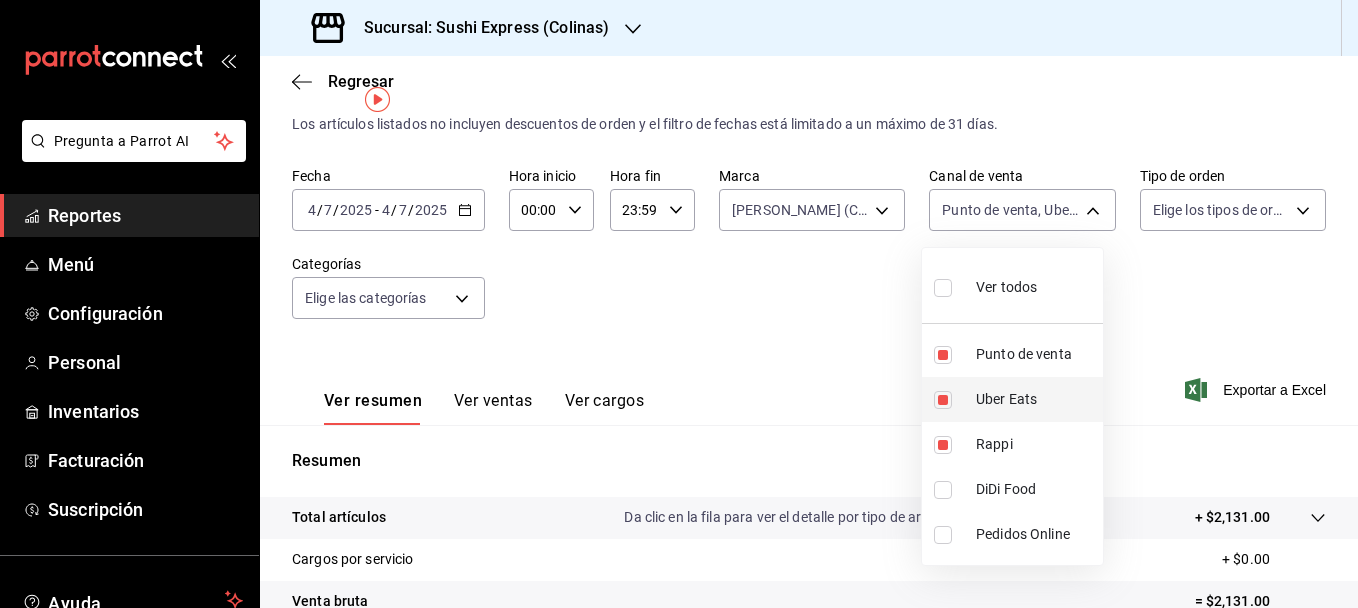 click at bounding box center [943, 400] 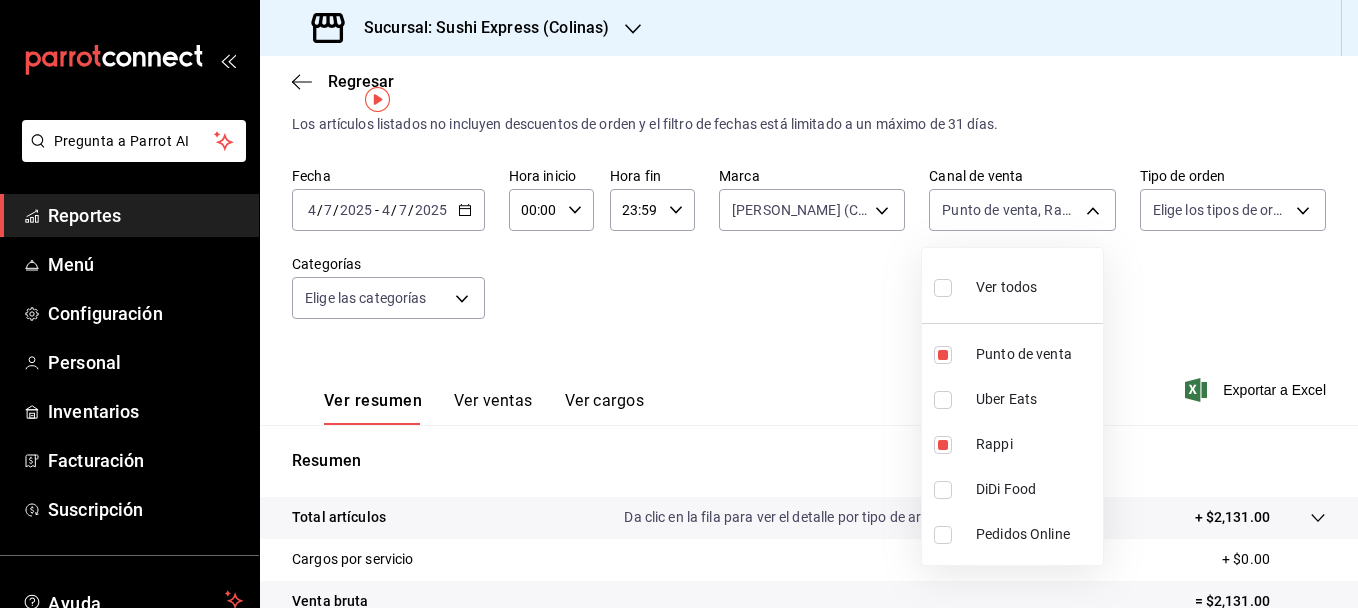 type on "PARROT,RAPPI" 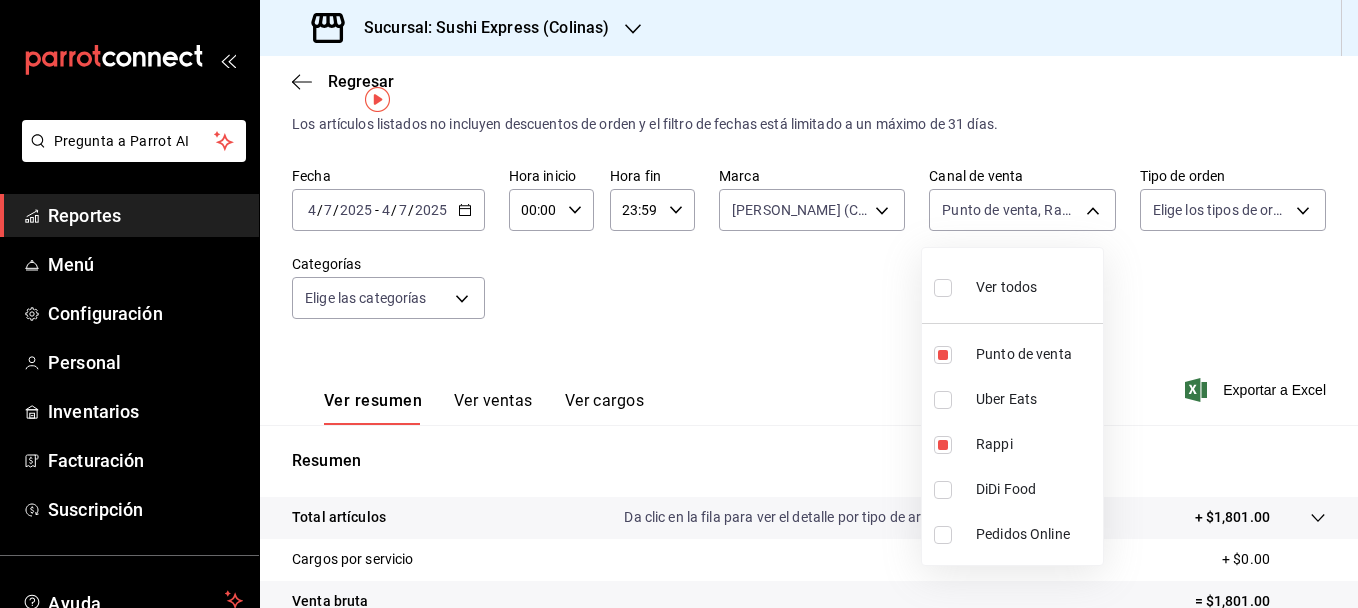 click at bounding box center (943, 355) 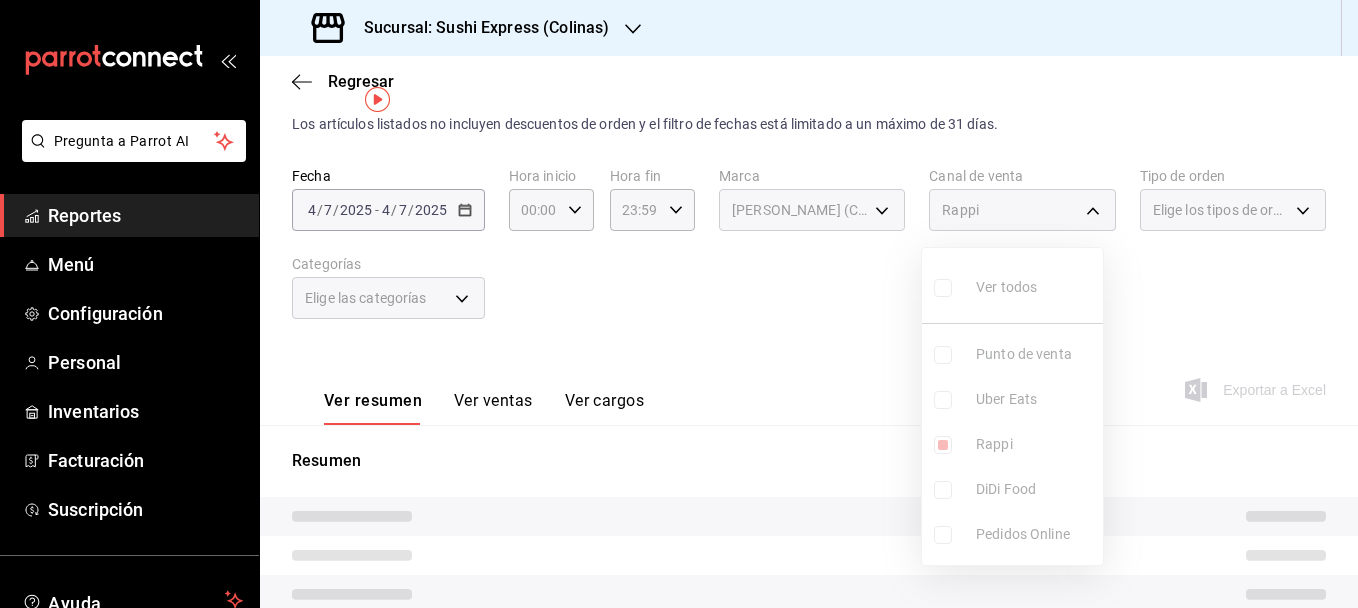 click at bounding box center [679, 304] 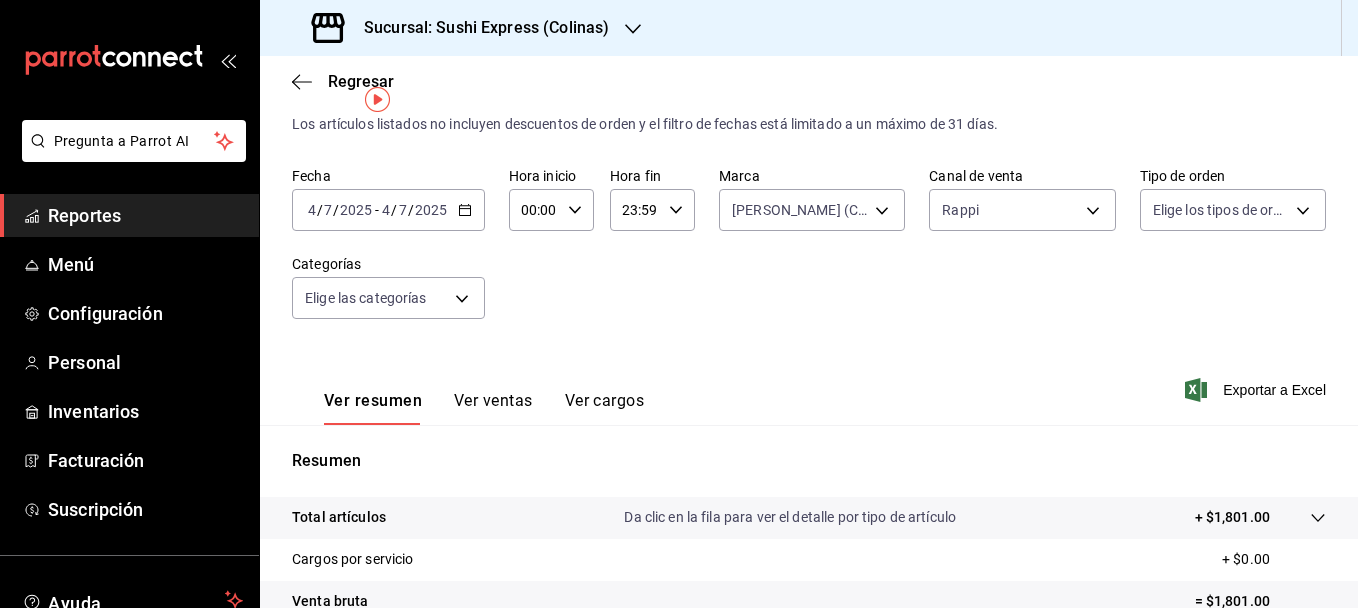 click on "Ver ventas" at bounding box center [493, 408] 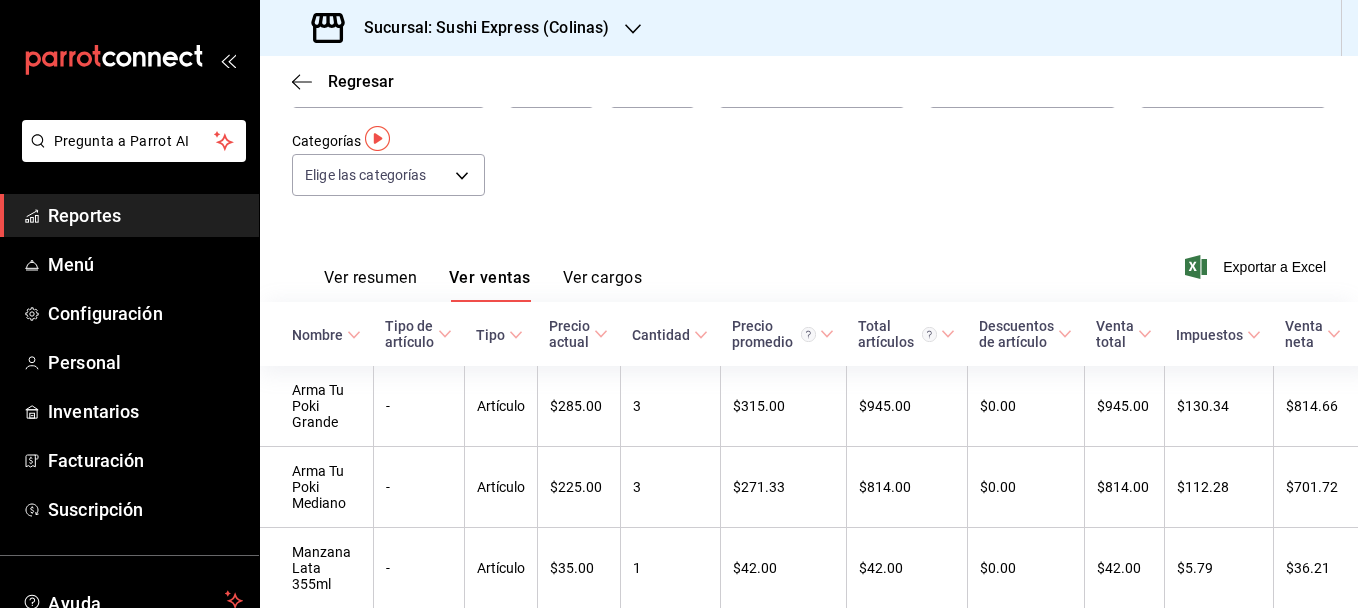 scroll, scrollTop: 0, scrollLeft: 0, axis: both 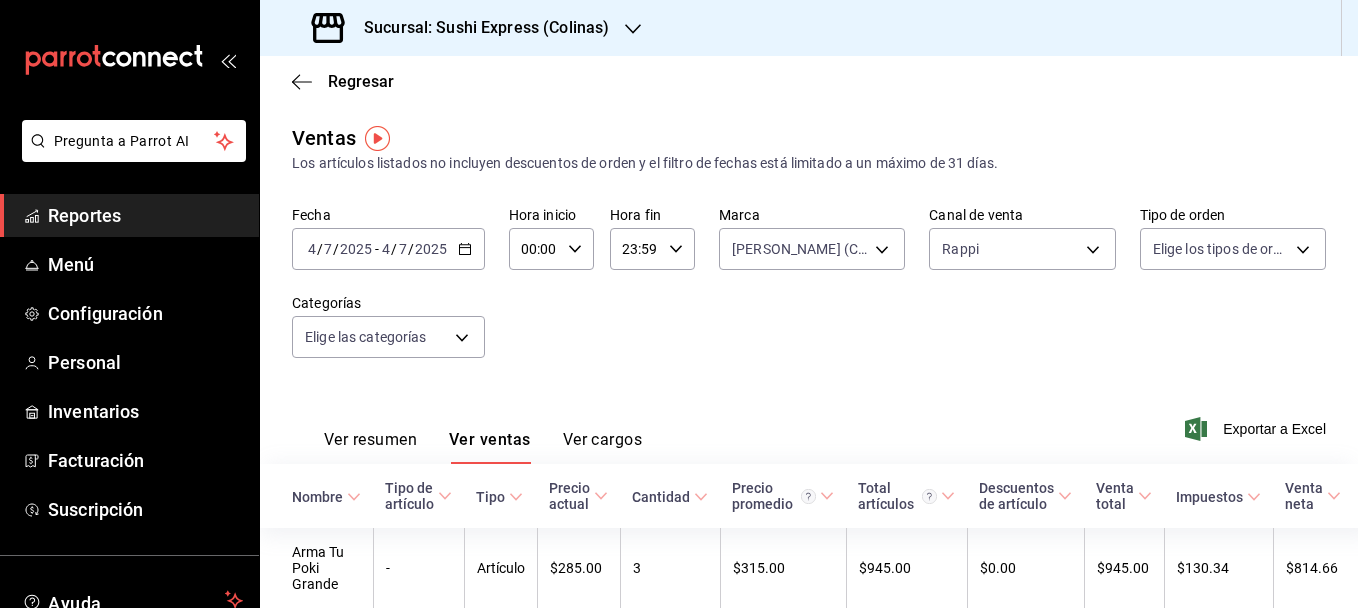 click on "Ver resumen" at bounding box center [370, 447] 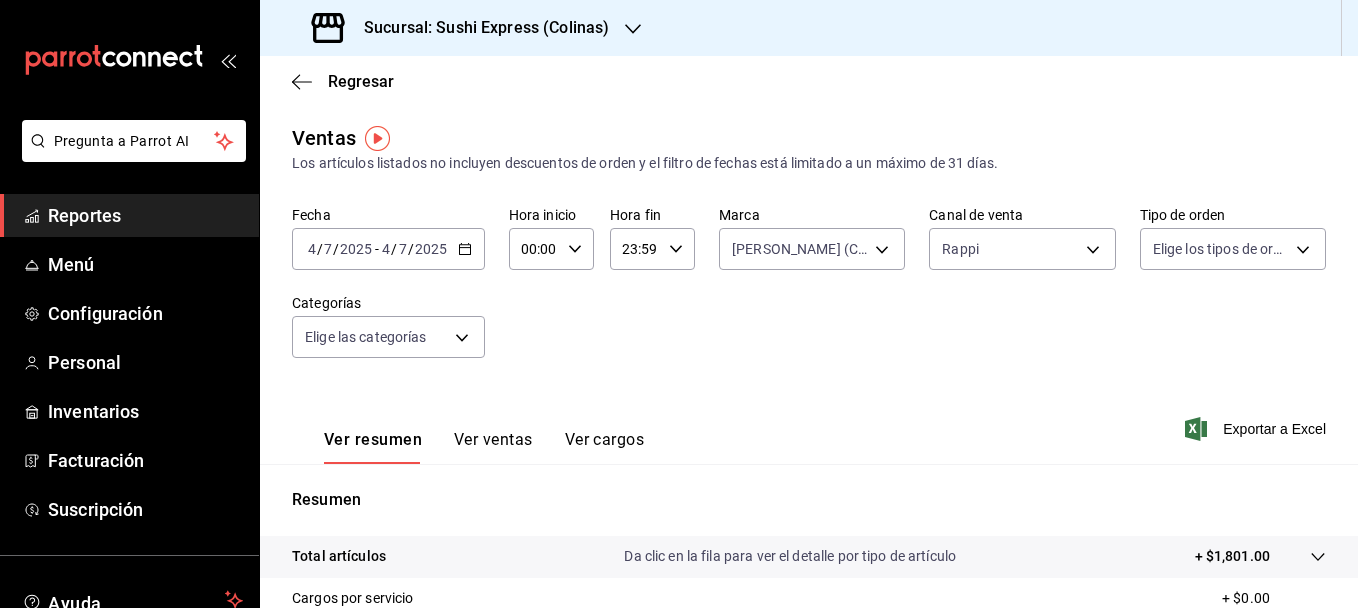 click 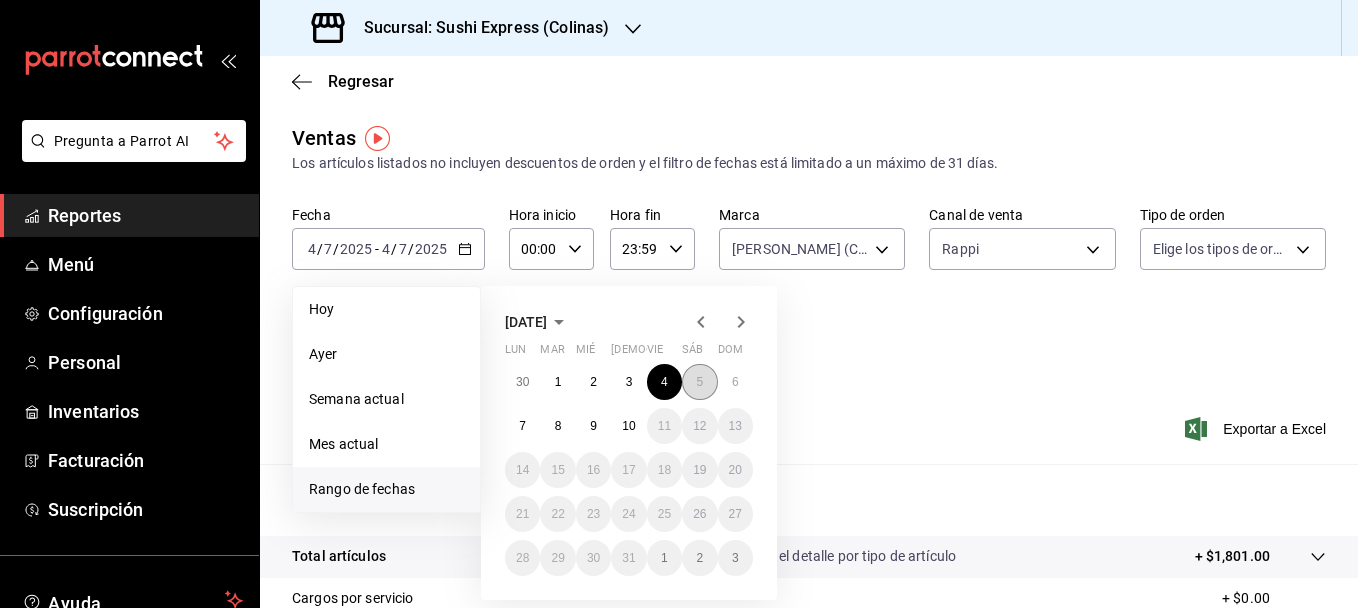 click on "5" at bounding box center [699, 382] 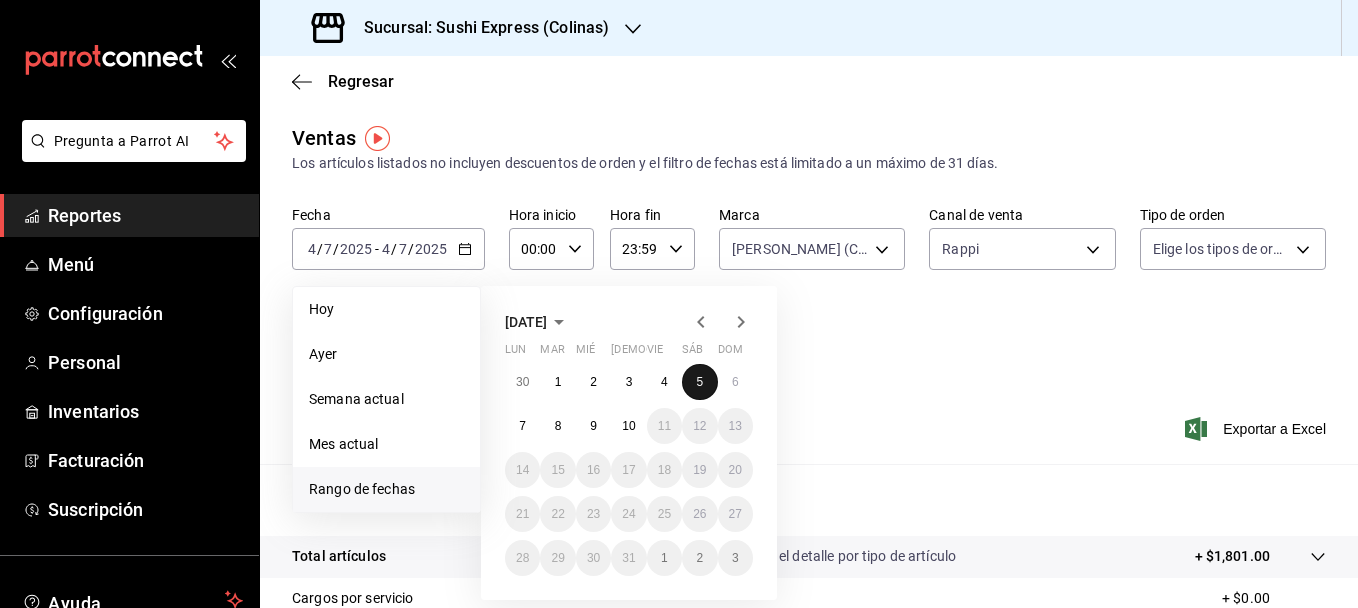 click on "5" at bounding box center (699, 382) 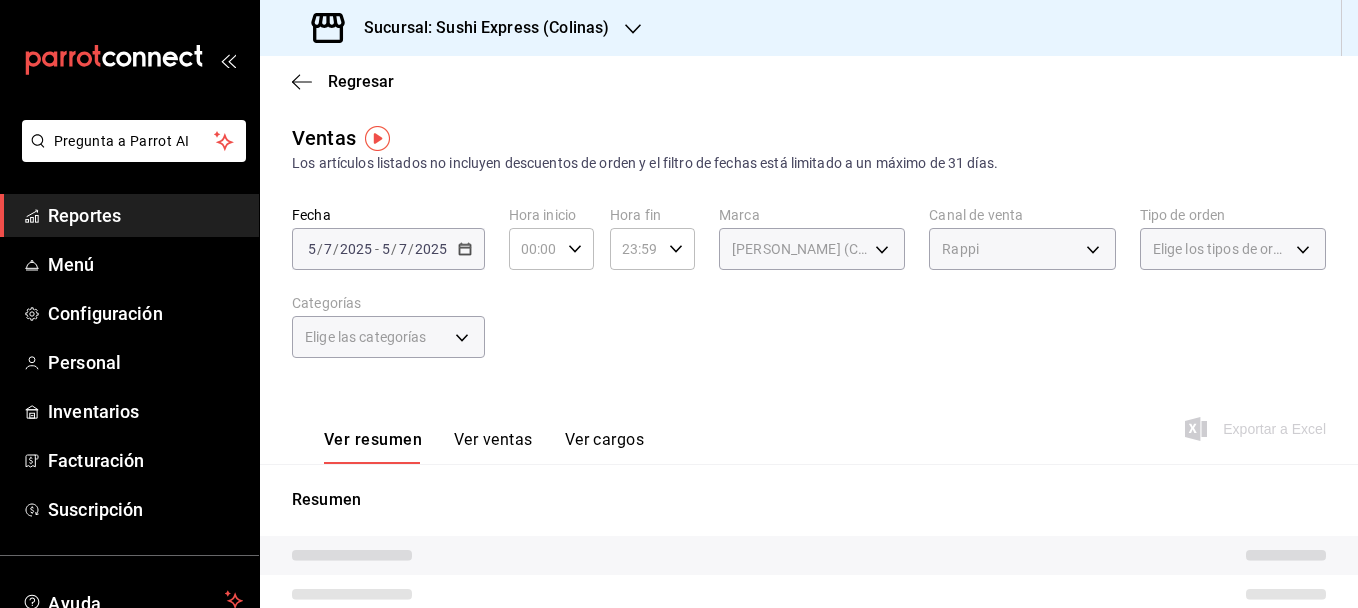 click on "Fecha 2025-07-05 5 / 7 / 2025 - 2025-07-05 5 / 7 / 2025 Hora inicio 00:00 Hora inicio Hora fin 23:59 Hora fin Marca Poki Poke (Colinas) ea9b69b1-9729-43ef-8104-40f76c1ed4d4 Canal de venta Rappi RAPPI Tipo de orden Elige los tipos de orden Categorías Elige las categorías" at bounding box center [809, 294] 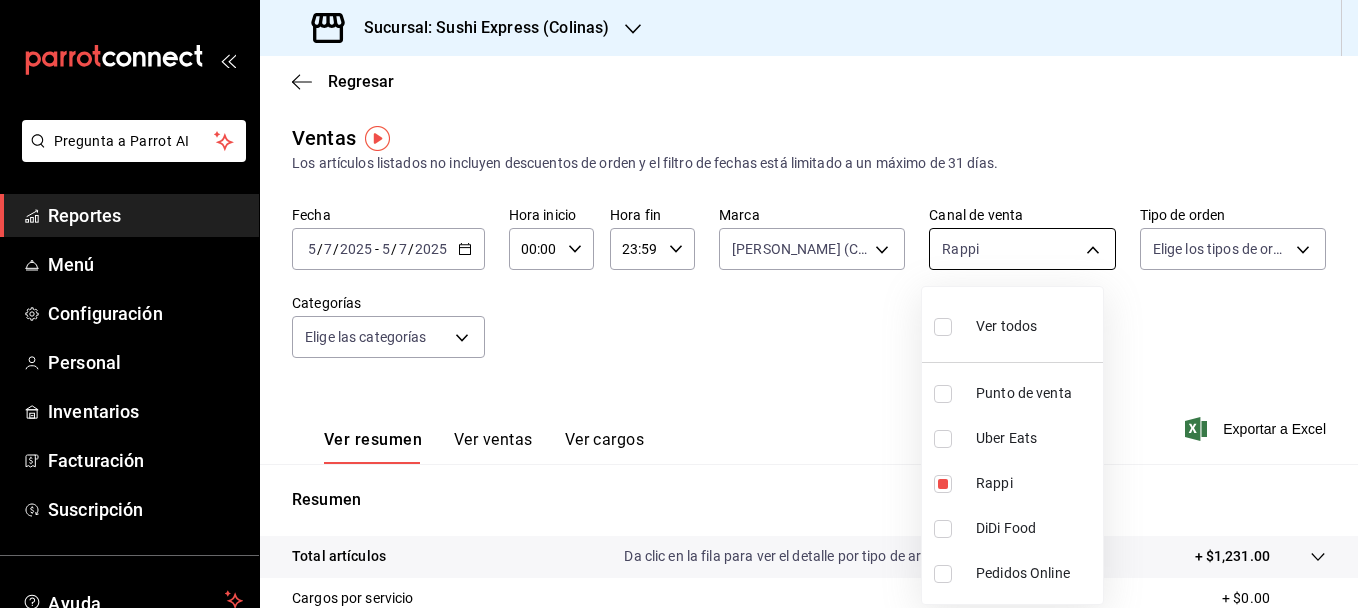 click on "Pregunta a Parrot AI Reportes   Menú   Configuración   Personal   Inventarios   Facturación   Suscripción   Ayuda Recomienda Parrot   francisco javier Duran   Sugerir nueva función   Sucursal: Sushi Express (Colinas) Regresar Ventas Los artículos listados no incluyen descuentos de orden y el filtro de fechas está limitado a un máximo de 31 días. Fecha 2025-07-05 5 / 7 / 2025 - 2025-07-05 5 / 7 / 2025 Hora inicio 00:00 Hora inicio Hora fin 23:59 Hora fin Marca Poki Poke (Colinas) ea9b69b1-9729-43ef-8104-40f76c1ed4d4 Canal de venta Rappi RAPPI Tipo de orden Elige los tipos de orden Categorías Elige las categorías Ver resumen Ver ventas Ver cargos Exportar a Excel Resumen Total artículos Da clic en la fila para ver el detalle por tipo de artículo + $1,231.00 Cargos por servicio + $0.00 Venta bruta = $1,231.00 Descuentos totales - $0.00 Certificados de regalo - $0.00 Venta total = $1,231.00 Impuestos - $169.79 Venta neta = $1,061.21 GANA 1 MES GRATIS EN TU SUSCRIPCIÓN AQUÍ Ver video tutorial" at bounding box center (679, 304) 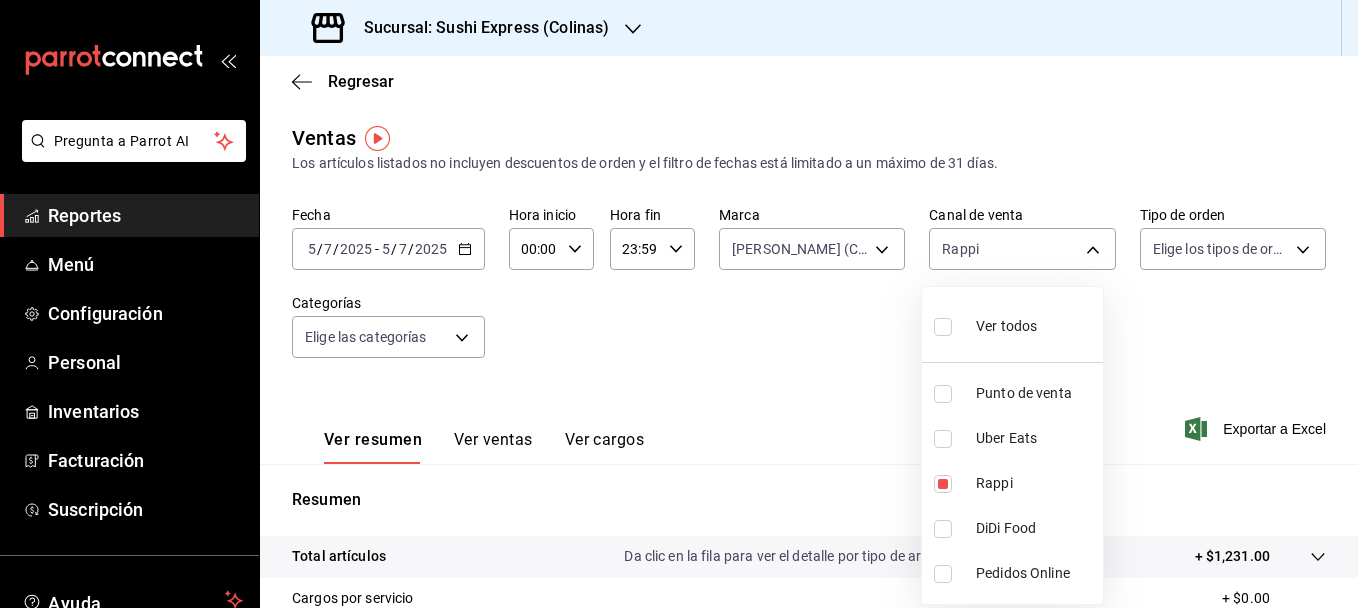 click at bounding box center [943, 439] 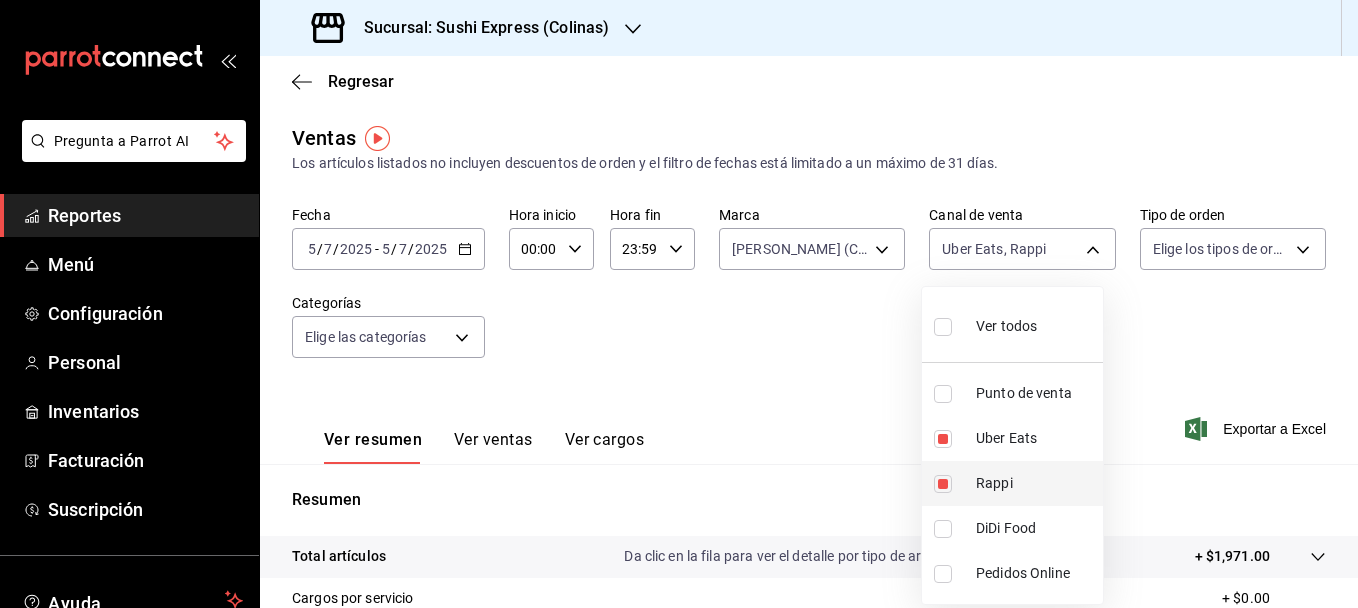 click at bounding box center (943, 484) 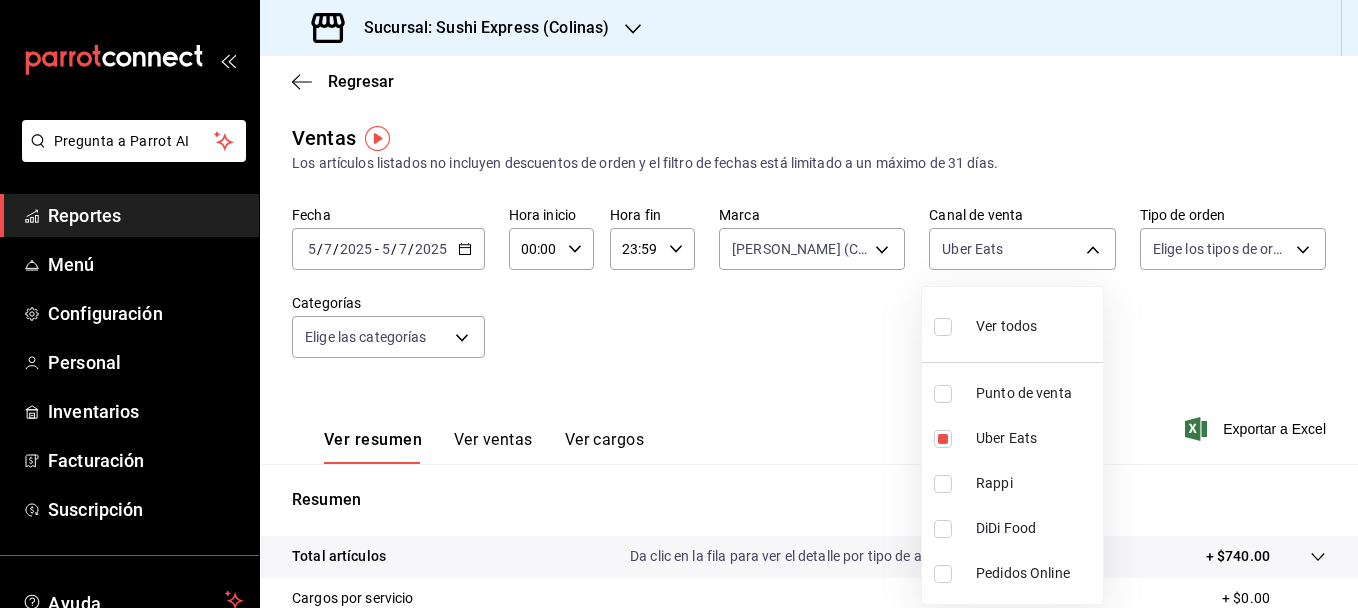 click at bounding box center (679, 304) 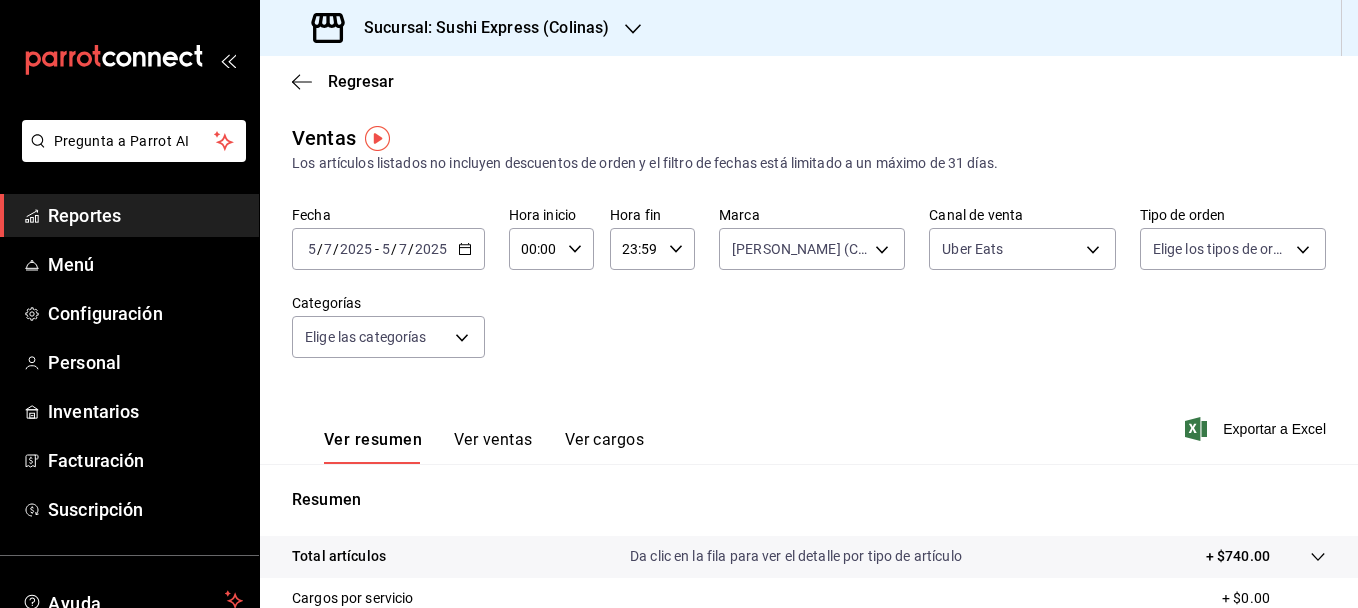 click on "Ver ventas" at bounding box center [493, 447] 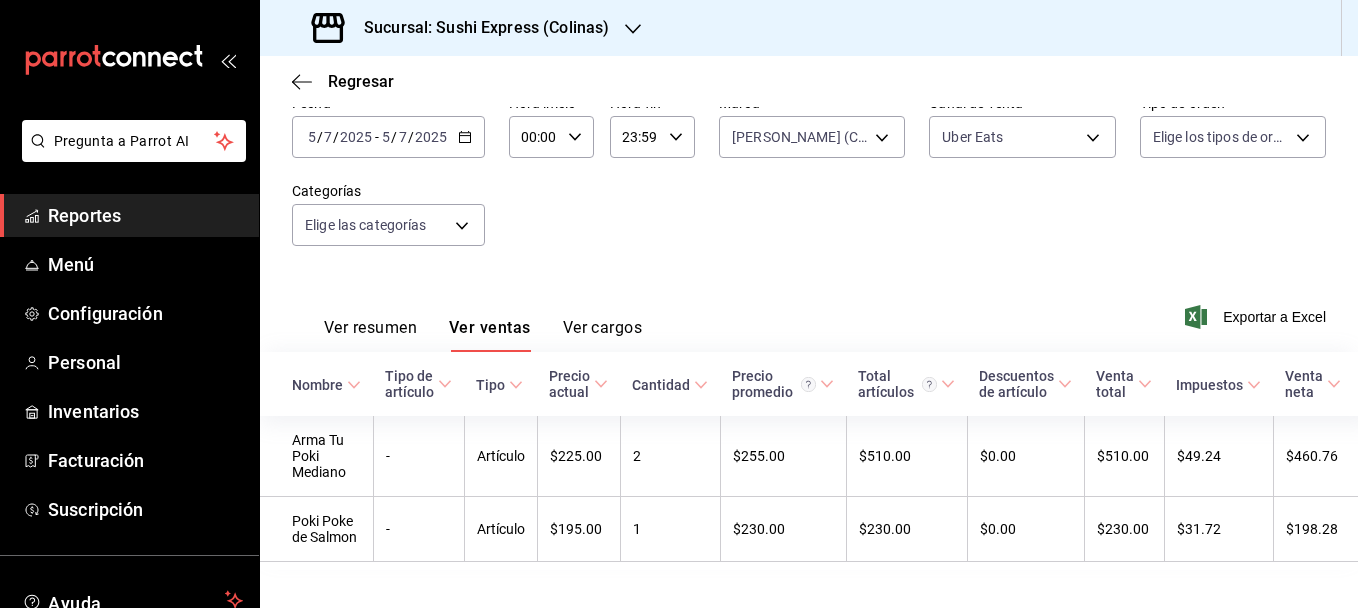 scroll, scrollTop: 160, scrollLeft: 0, axis: vertical 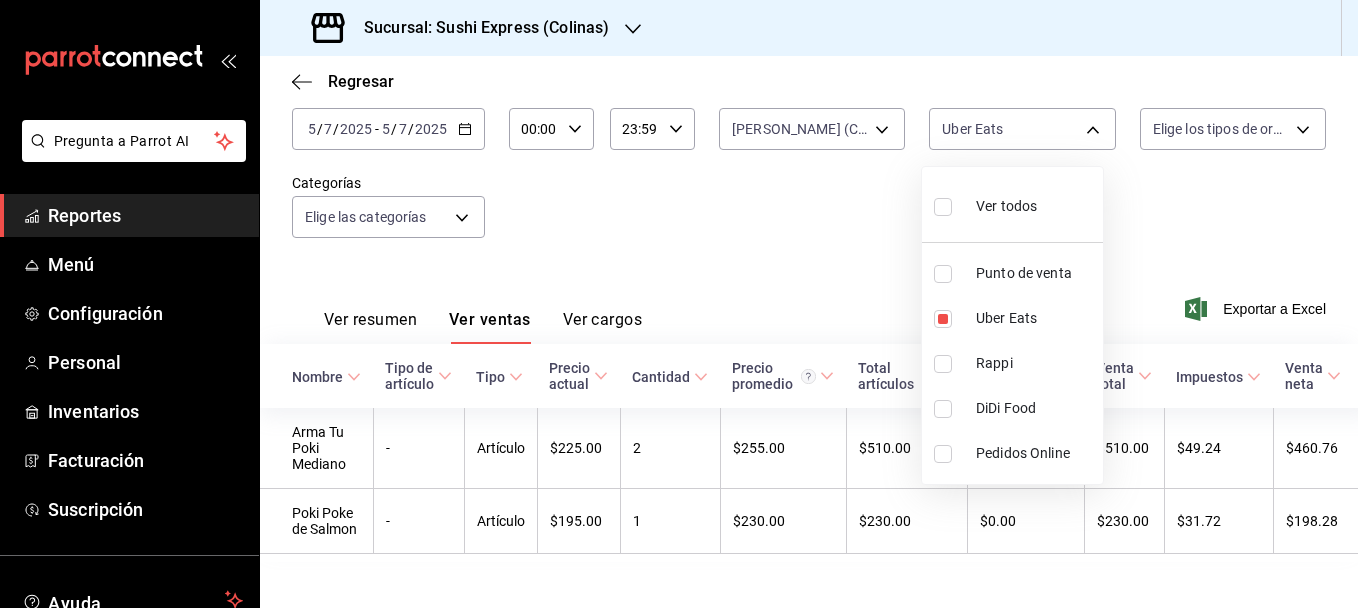 drag, startPoint x: 1088, startPoint y: 130, endPoint x: 1122, endPoint y: 156, distance: 42.80187 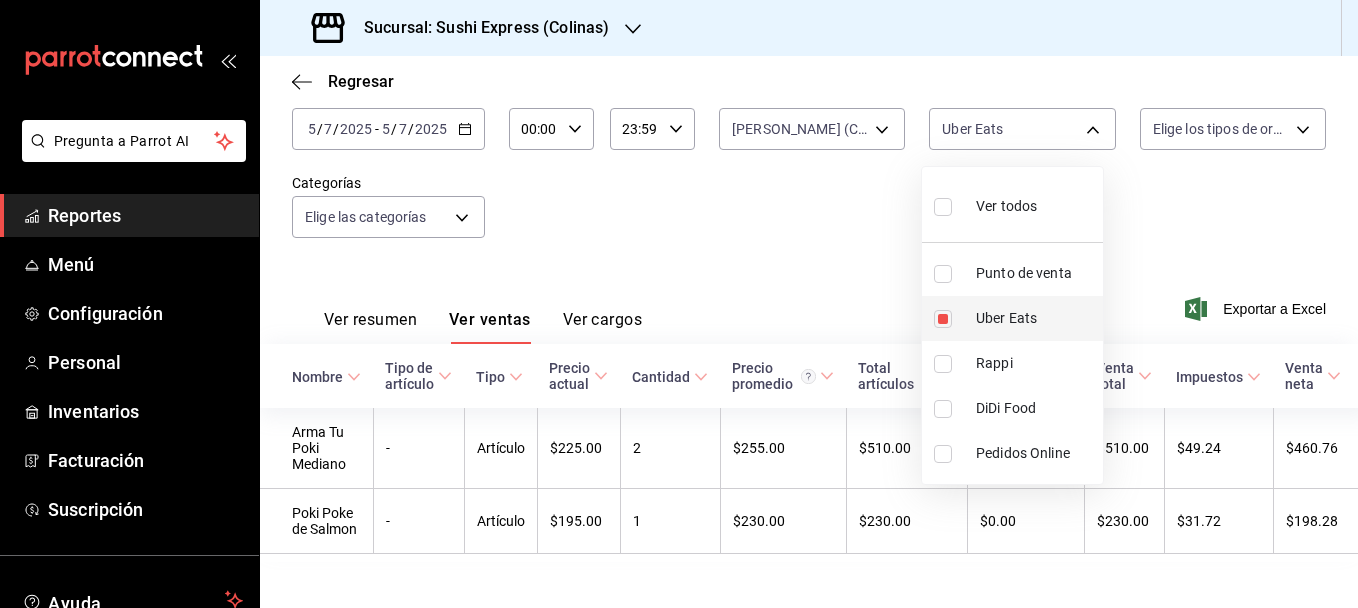 type on "UBER_EATS,RAPPI" 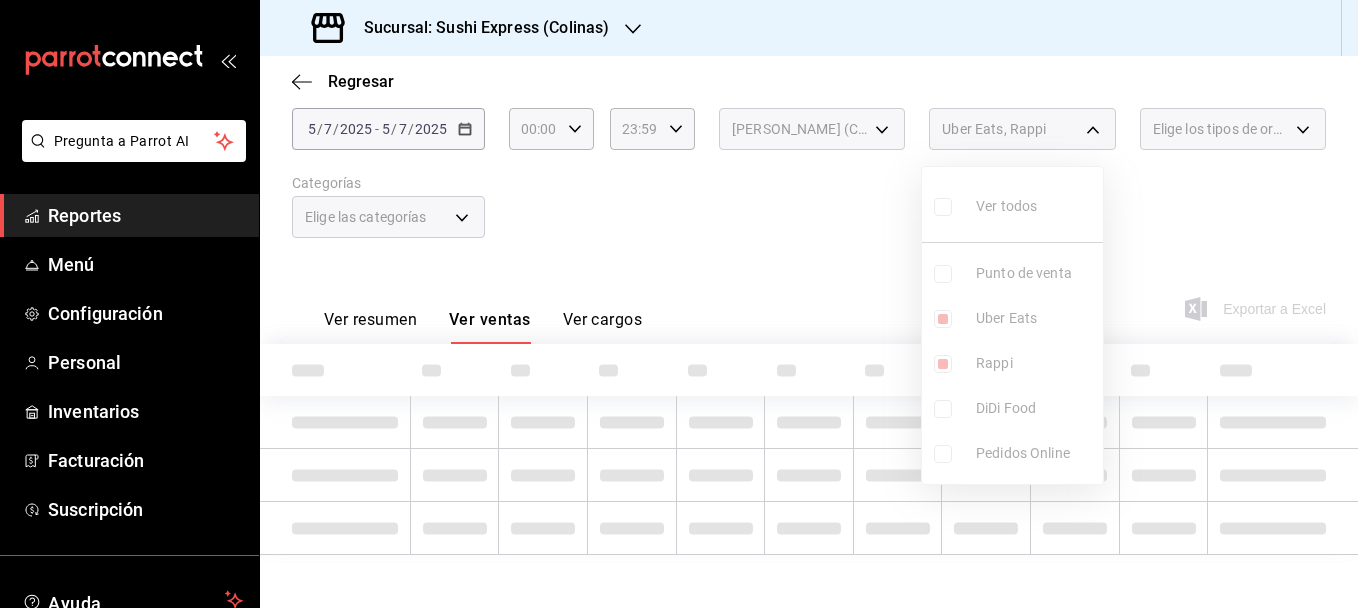 click on "Ver todos Punto de venta Uber Eats Rappi DiDi Food Pedidos Online" at bounding box center [1012, 325] 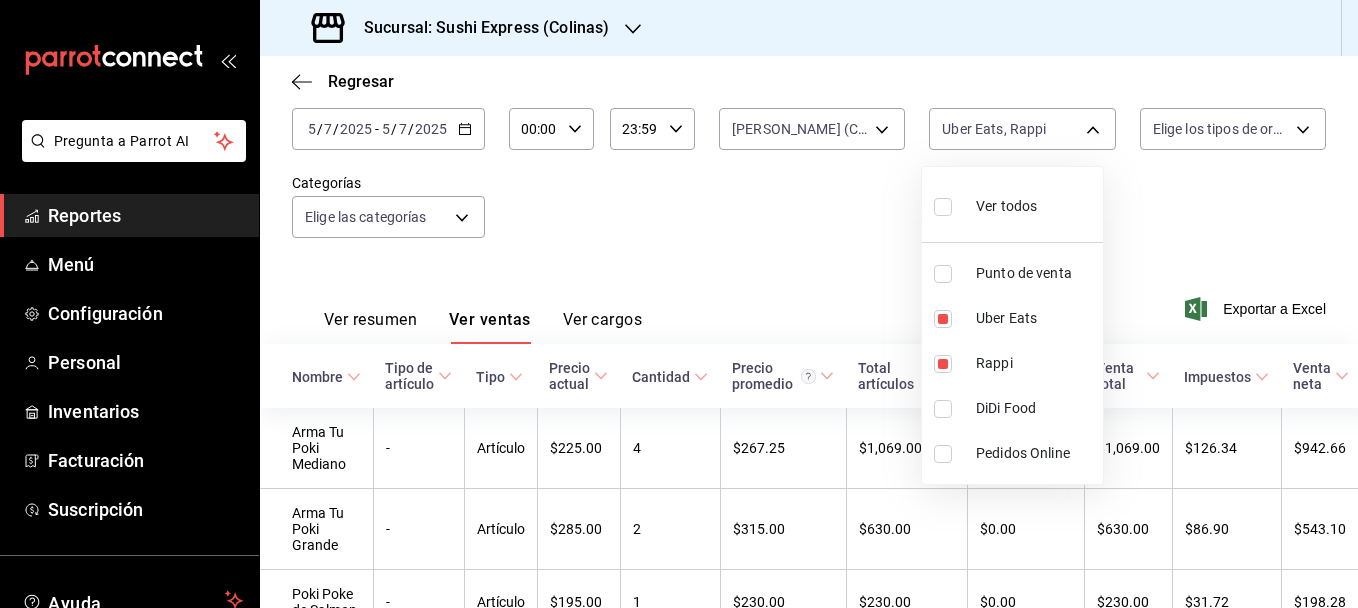 click at bounding box center [943, 319] 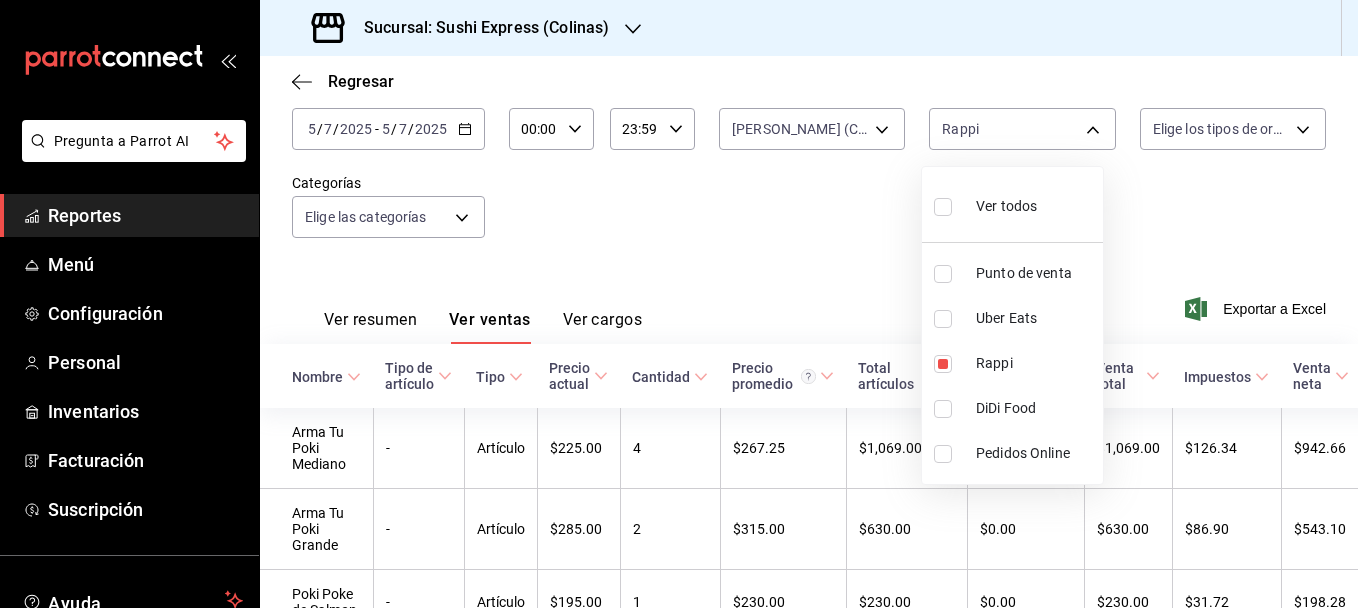 type on "RAPPI" 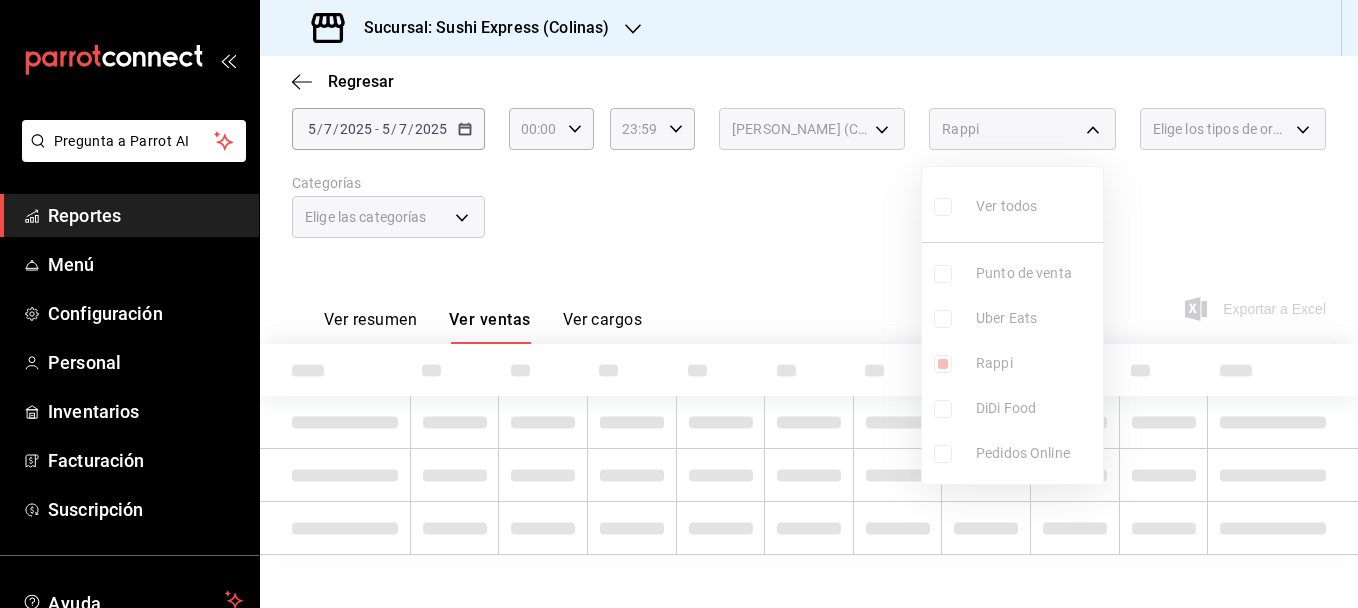 click at bounding box center (679, 304) 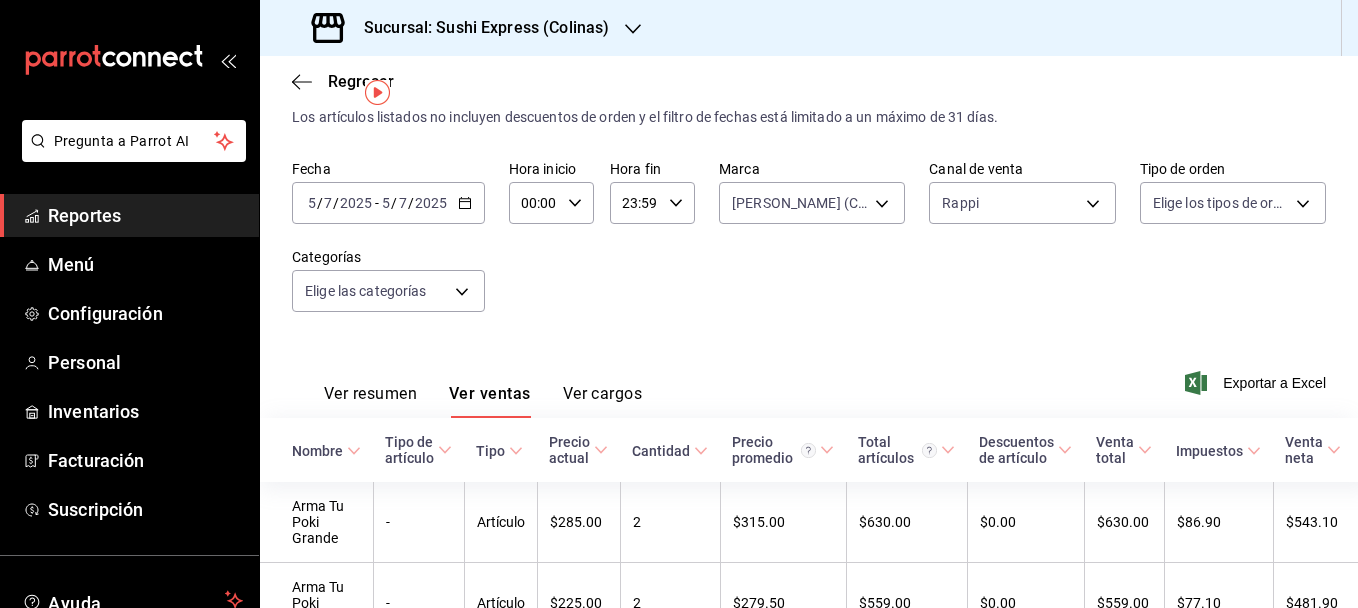 scroll, scrollTop: 33, scrollLeft: 0, axis: vertical 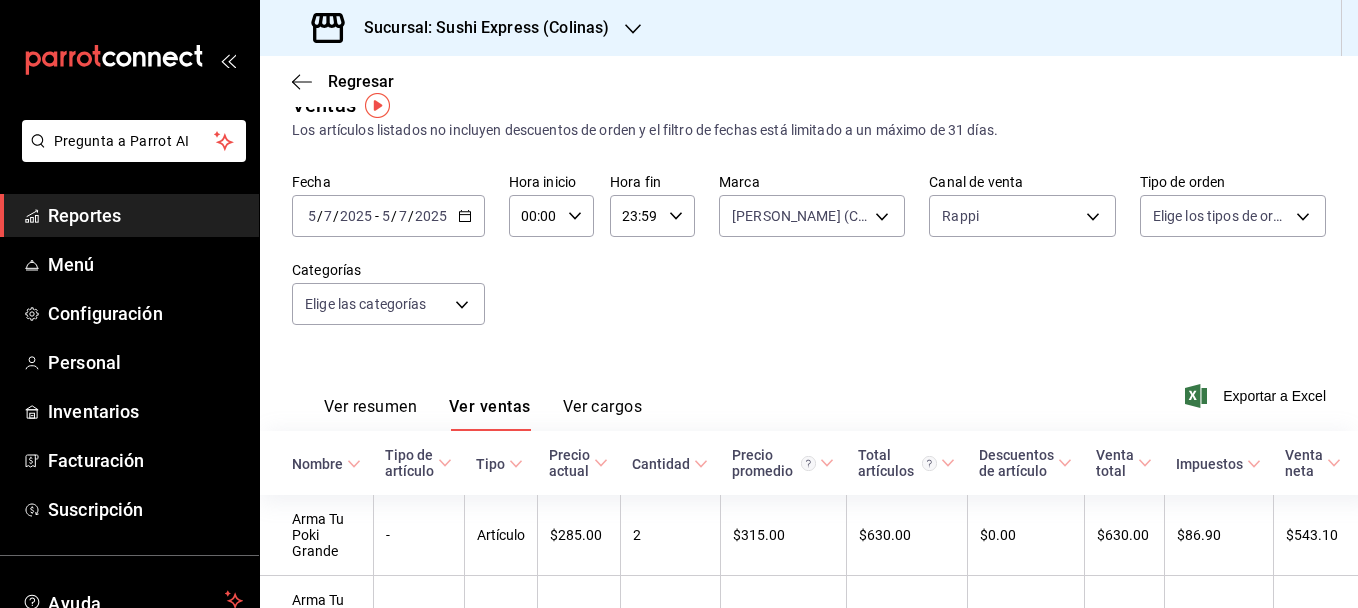 click on "Fecha 2025-07-05 5 / 7 / 2025 - 2025-07-05 5 / 7 / 2025 Hora inicio 00:00 Hora inicio Hora fin 23:59 Hora fin Marca Poki Poke (Colinas) ea9b69b1-9729-43ef-8104-40f76c1ed4d4 Canal de venta Rappi RAPPI Tipo de orden Elige los tipos de orden Categorías Elige las categorías" at bounding box center [809, 261] 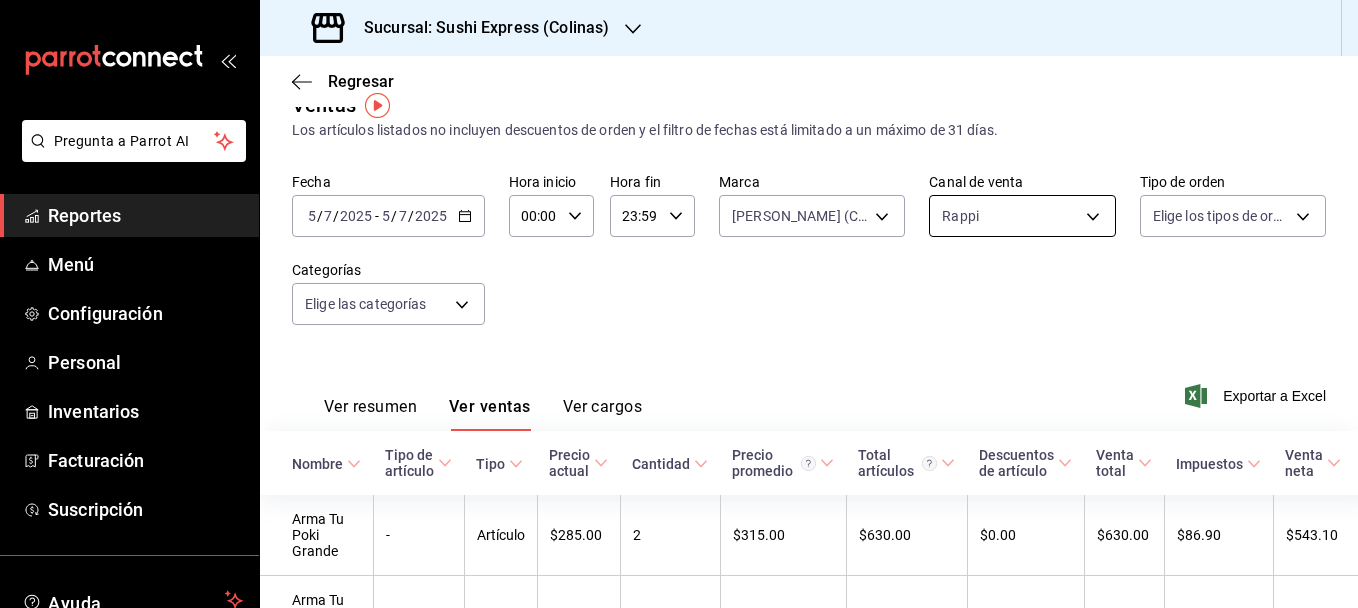 click on "Pregunta a Parrot AI Reportes   Menú   Configuración   Personal   Inventarios   Facturación   Suscripción   Ayuda Recomienda Parrot   francisco javier Duran   Sugerir nueva función   Sucursal: Sushi Express (Colinas) Regresar Ventas Los artículos listados no incluyen descuentos de orden y el filtro de fechas está limitado a un máximo de 31 días. Fecha 2025-07-05 5 / 7 / 2025 - 2025-07-05 5 / 7 / 2025 Hora inicio 00:00 Hora inicio Hora fin 23:59 Hora fin Marca Poki Poke (Colinas) ea9b69b1-9729-43ef-8104-40f76c1ed4d4 Canal de venta Rappi RAPPI Tipo de orden Elige los tipos de orden Categorías Elige las categorías Ver resumen Ver ventas Ver cargos Exportar a Excel Nombre Tipo de artículo Tipo Precio actual Cantidad Precio promedio   Total artículos   Descuentos de artículo Venta total Impuestos Venta neta Arma Tu Poki Grande - Artículo $285.00 2 $315.00 $630.00 $0.00 $630.00 $86.90 $543.10 Arma Tu Poki Mediano - Artículo $225.00 2 $279.50 $559.00 $0.00 $559.00 $77.10 $481.90 - Artículo $35.00 1" at bounding box center (679, 304) 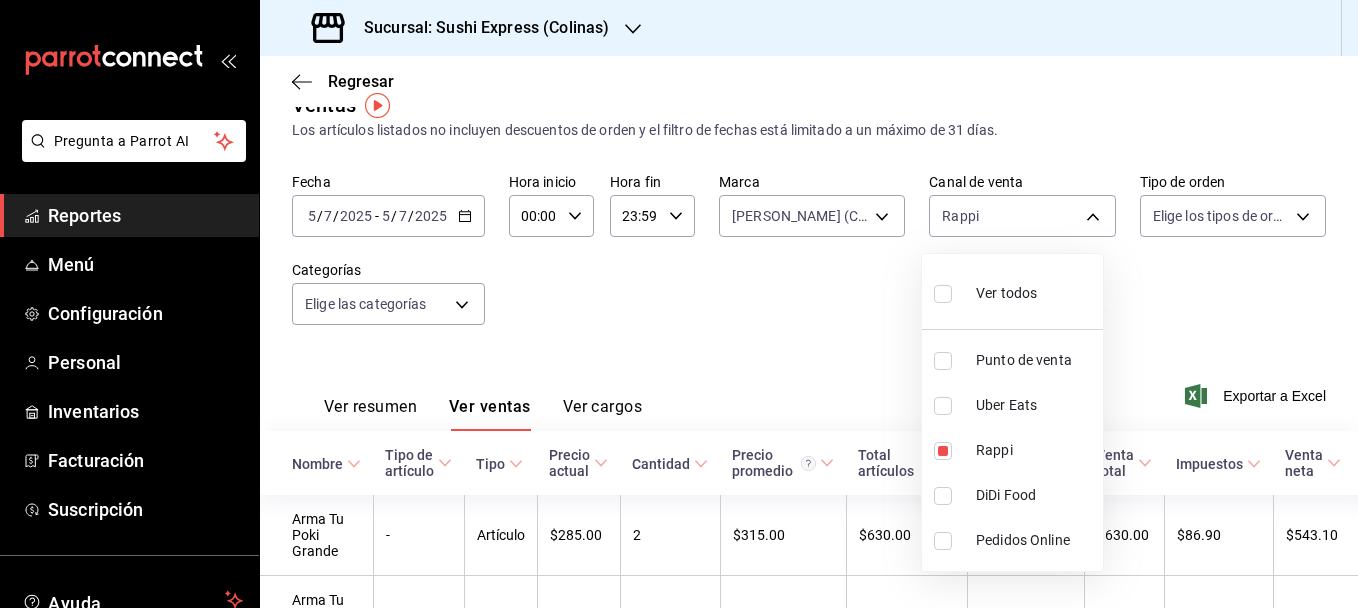 click at bounding box center [943, 361] 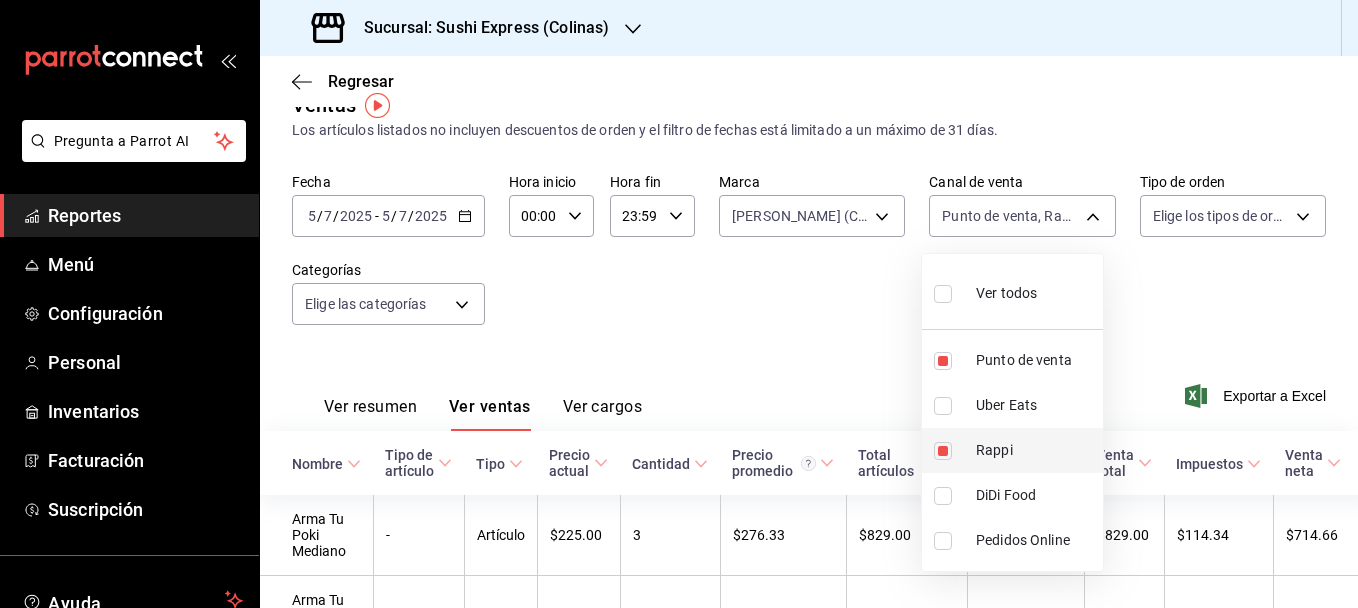 click at bounding box center (943, 451) 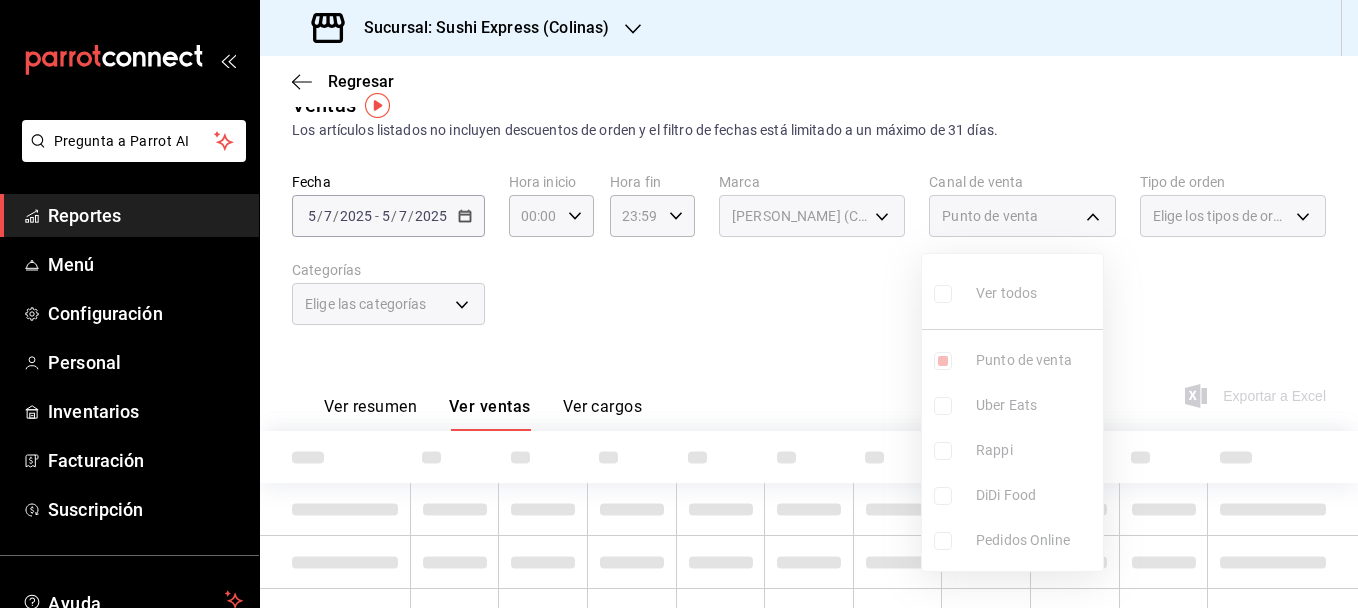 click at bounding box center (679, 304) 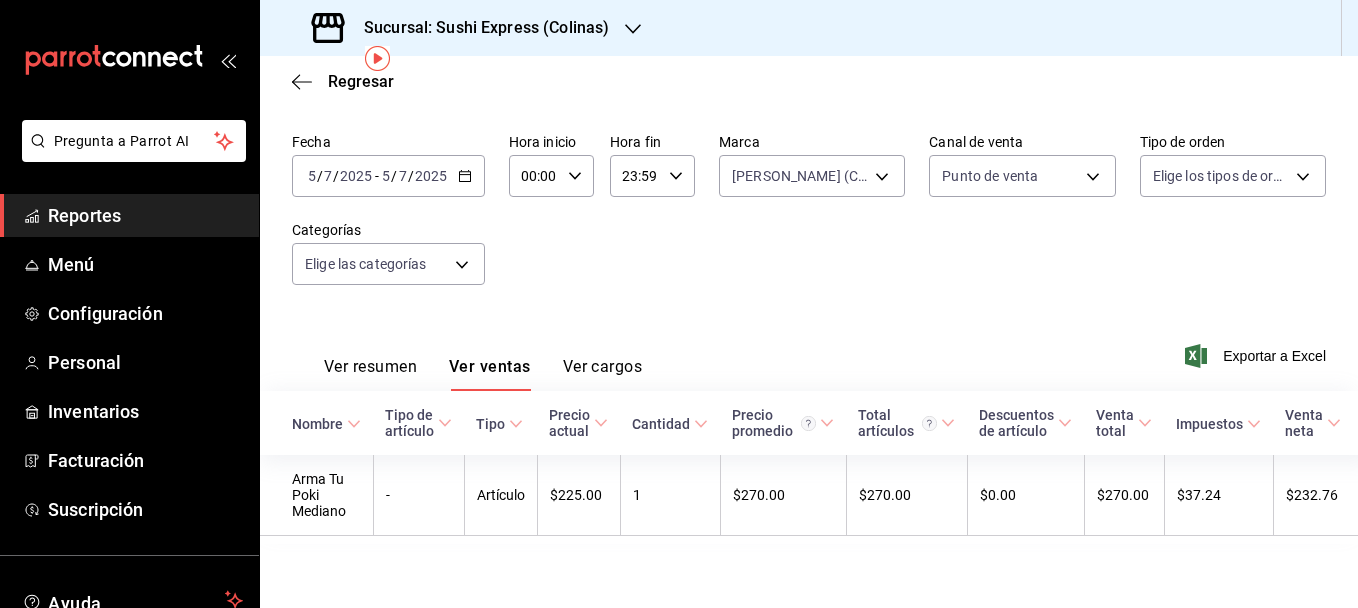 scroll, scrollTop: 93, scrollLeft: 0, axis: vertical 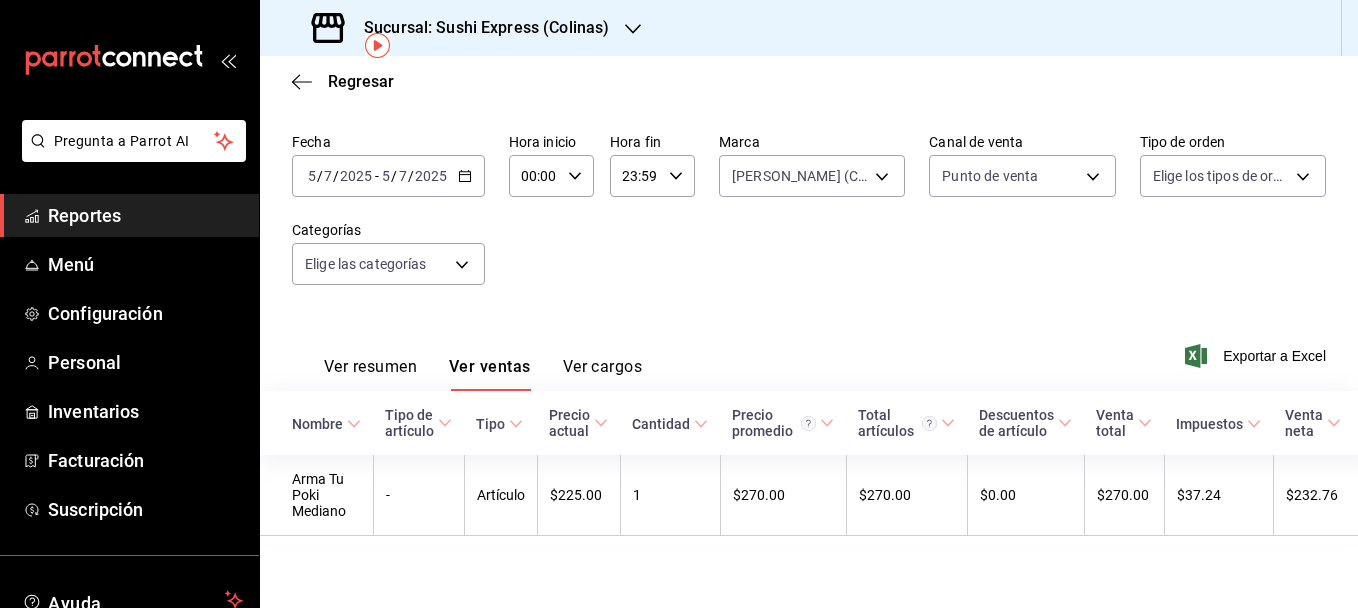click on "Ver resumen" at bounding box center (370, 374) 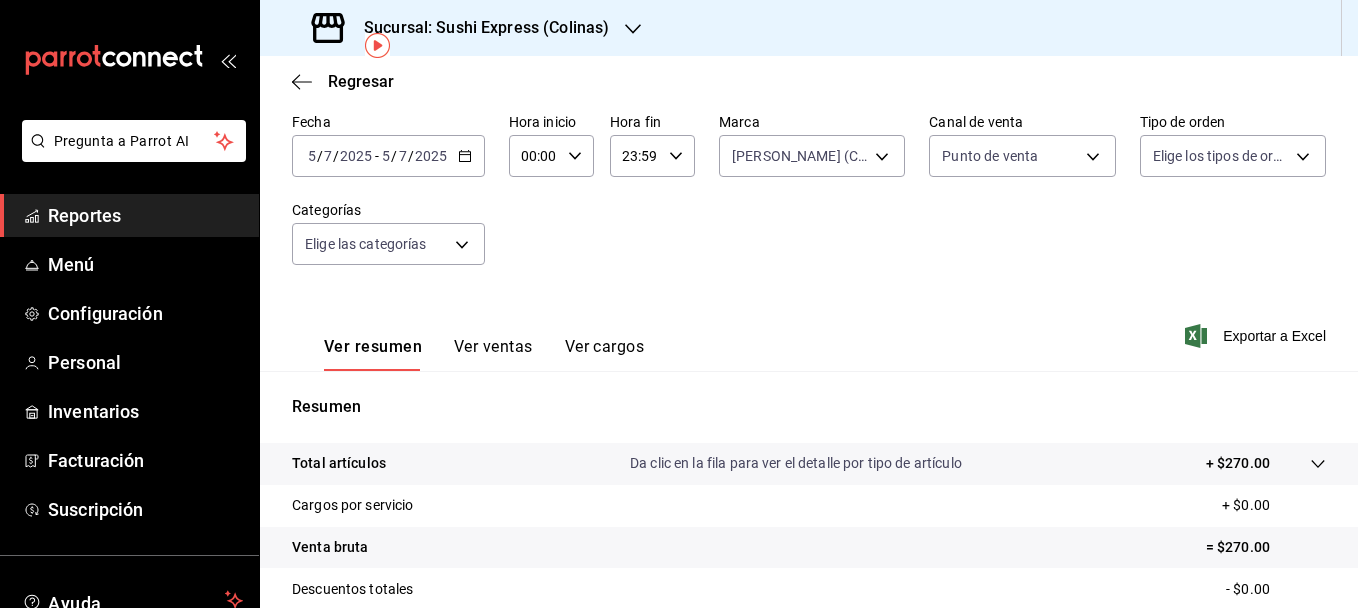 click on "[DATE] [DATE] - [DATE] [DATE]" at bounding box center (388, 156) 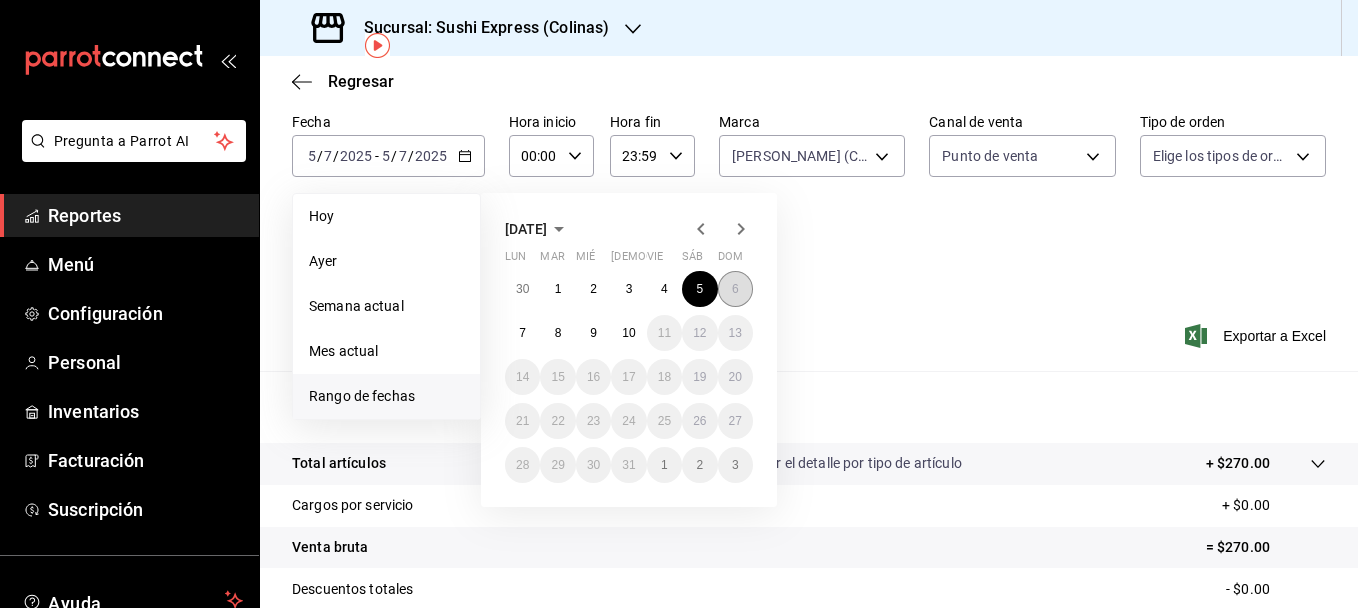 click on "6" at bounding box center [735, 289] 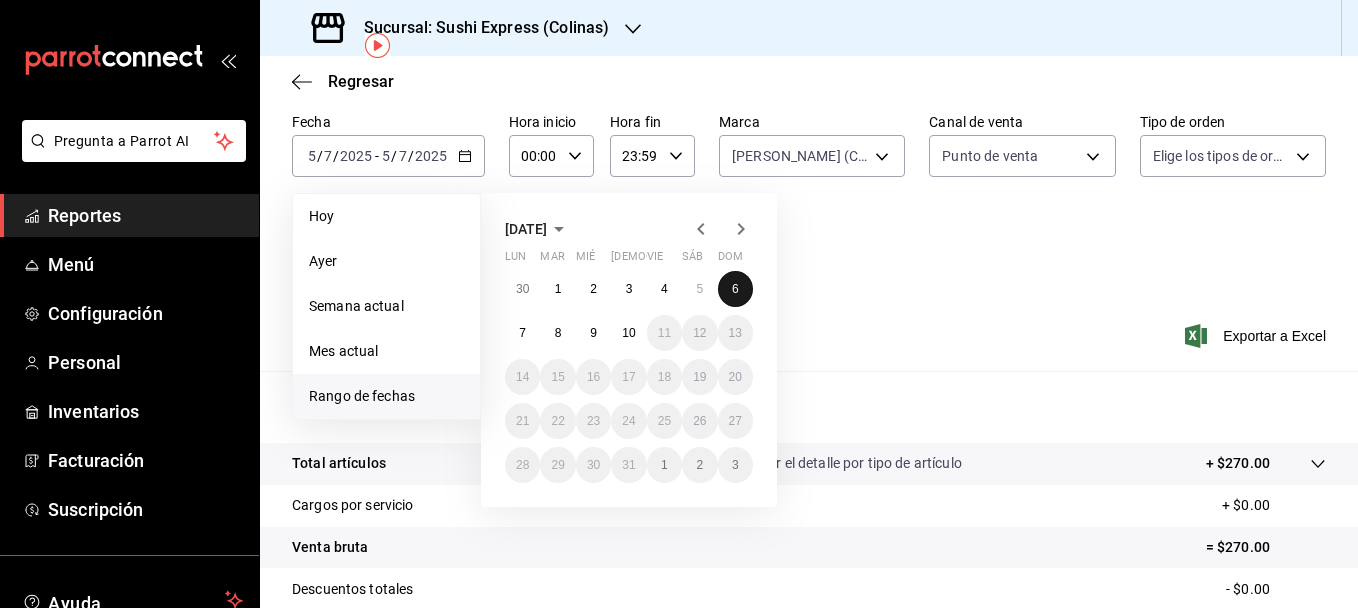 click on "6" at bounding box center (735, 289) 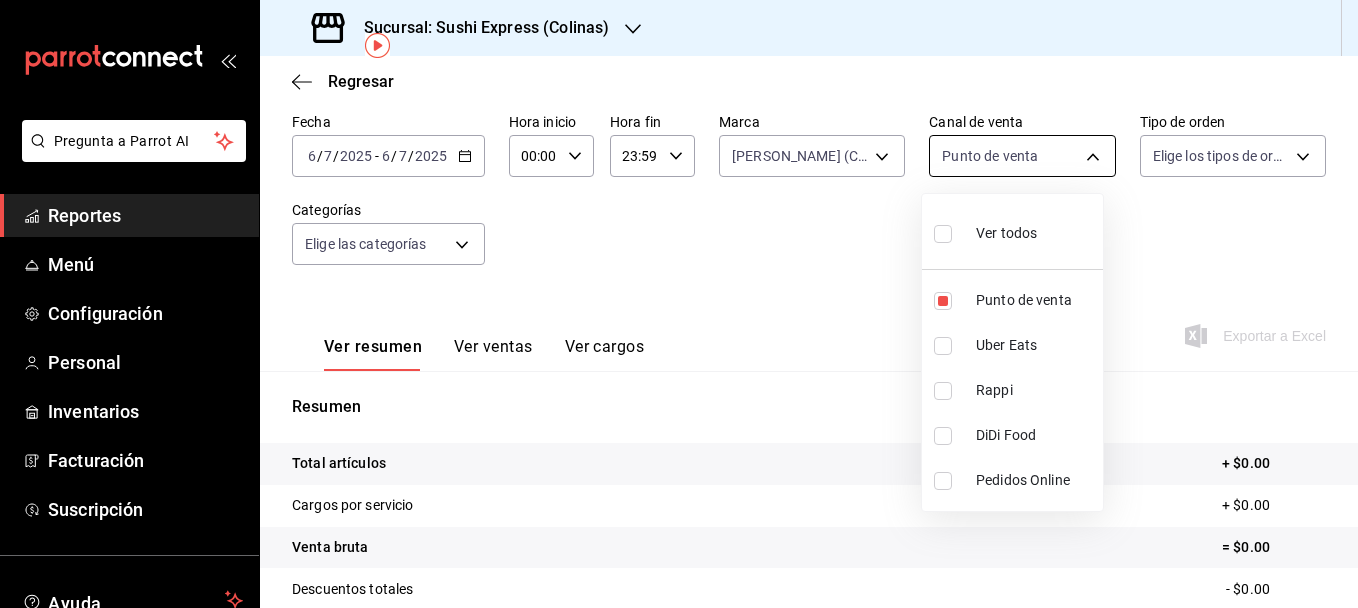 click on "Pregunta a Parrot AI Reportes   Menú   Configuración   Personal   Inventarios   Facturación   Suscripción   Ayuda Recomienda Parrot   francisco javier Duran   Sugerir nueva función   Sucursal: Sushi Express (Colinas) Regresar Ventas Los artículos listados no incluyen descuentos de orden y el filtro de fechas está limitado a un máximo de 31 días. Fecha 2025-07-06 6 / 7 / 2025 - 2025-07-06 6 / 7 / 2025 Hora inicio 00:00 Hora inicio Hora fin 23:59 Hora fin Marca Poki Poke (Colinas) ea9b69b1-9729-43ef-8104-40f76c1ed4d4 Canal de venta Punto de venta PARROT Tipo de orden Elige los tipos de orden Categorías Elige las categorías Ver resumen Ver ventas Ver cargos Exportar a Excel Resumen Total artículos + $0.00 Cargos por servicio + $0.00 Venta bruta = $0.00 Descuentos totales - $0.00 Certificados de regalo - $0.00 Venta total = $0.00 Impuestos - $0.00 Venta neta = $0.00 GANA 1 MES GRATIS EN TU SUSCRIPCIÓN AQUÍ Ver video tutorial Ir a video Pregunta a Parrot AI Reportes   Menú   Configuración" at bounding box center (679, 304) 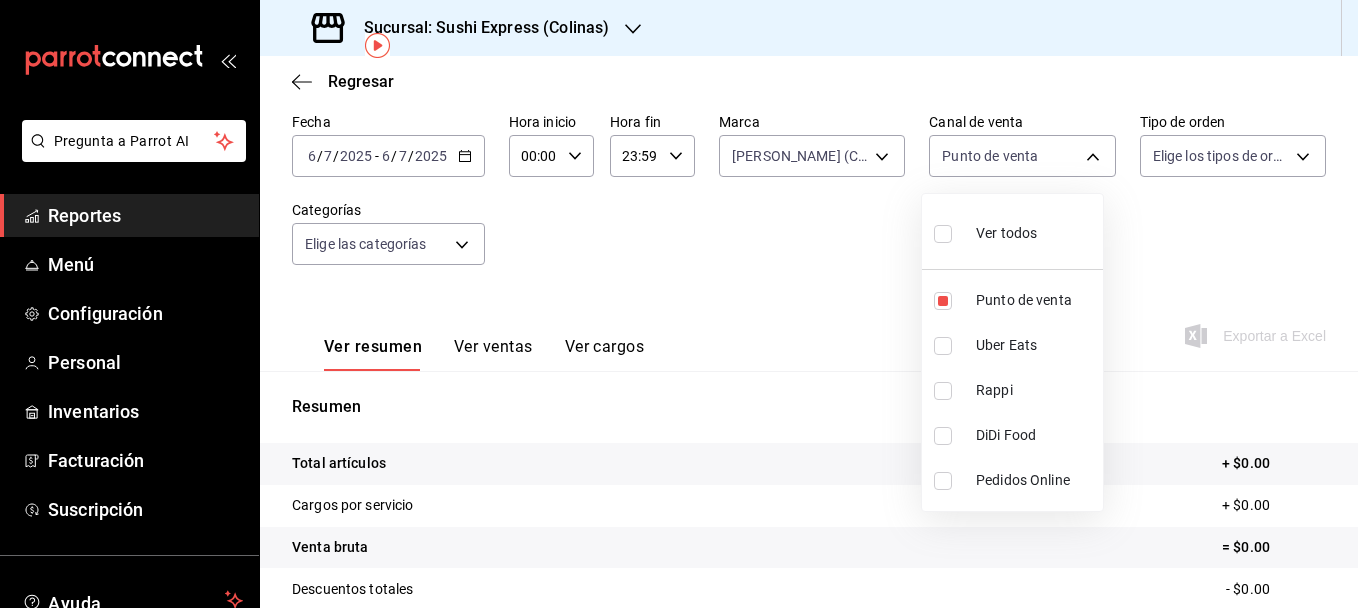 click at bounding box center [943, 346] 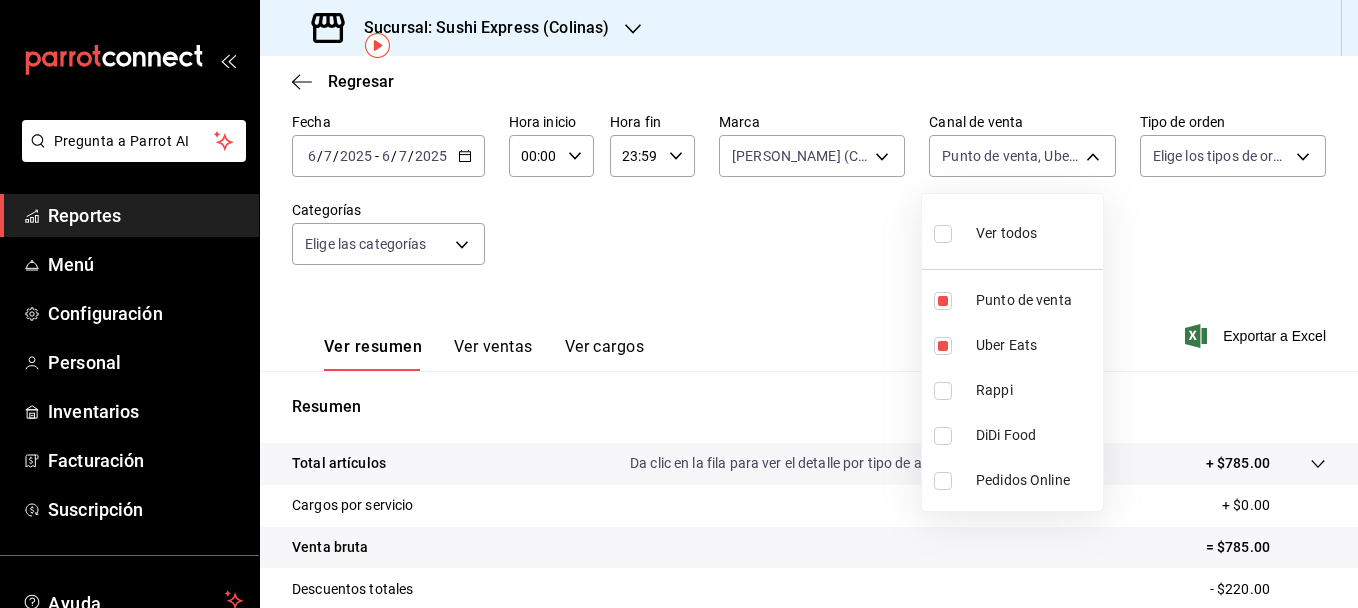 click at bounding box center [943, 301] 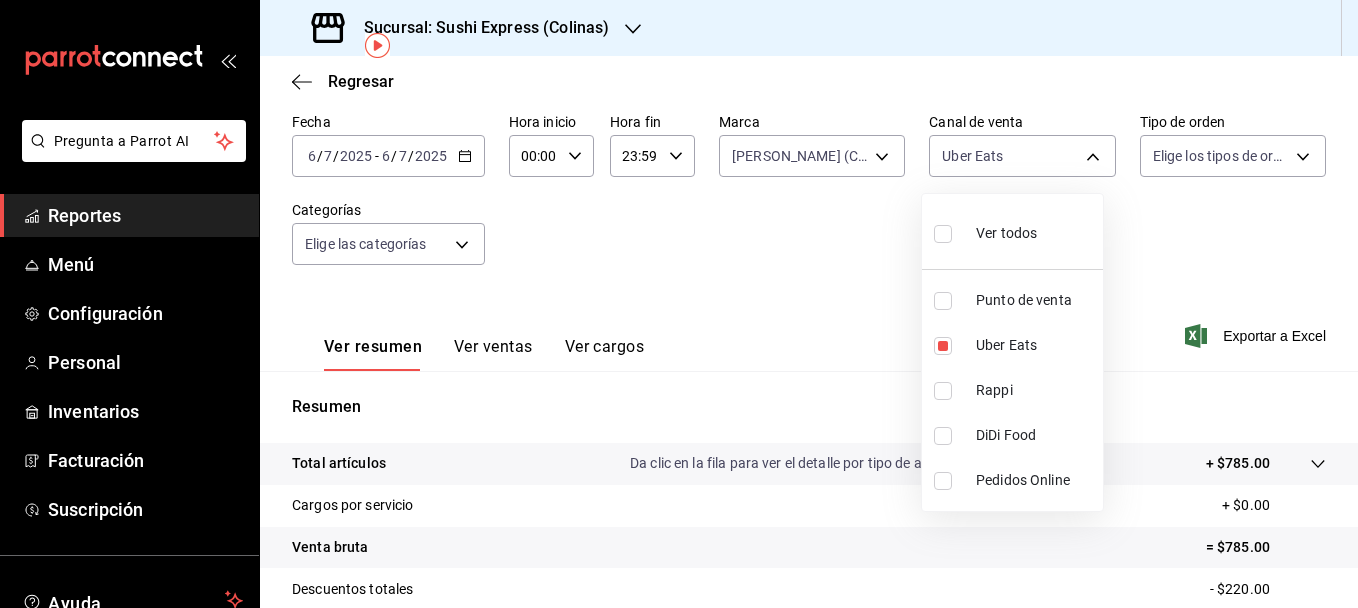 click at bounding box center [679, 304] 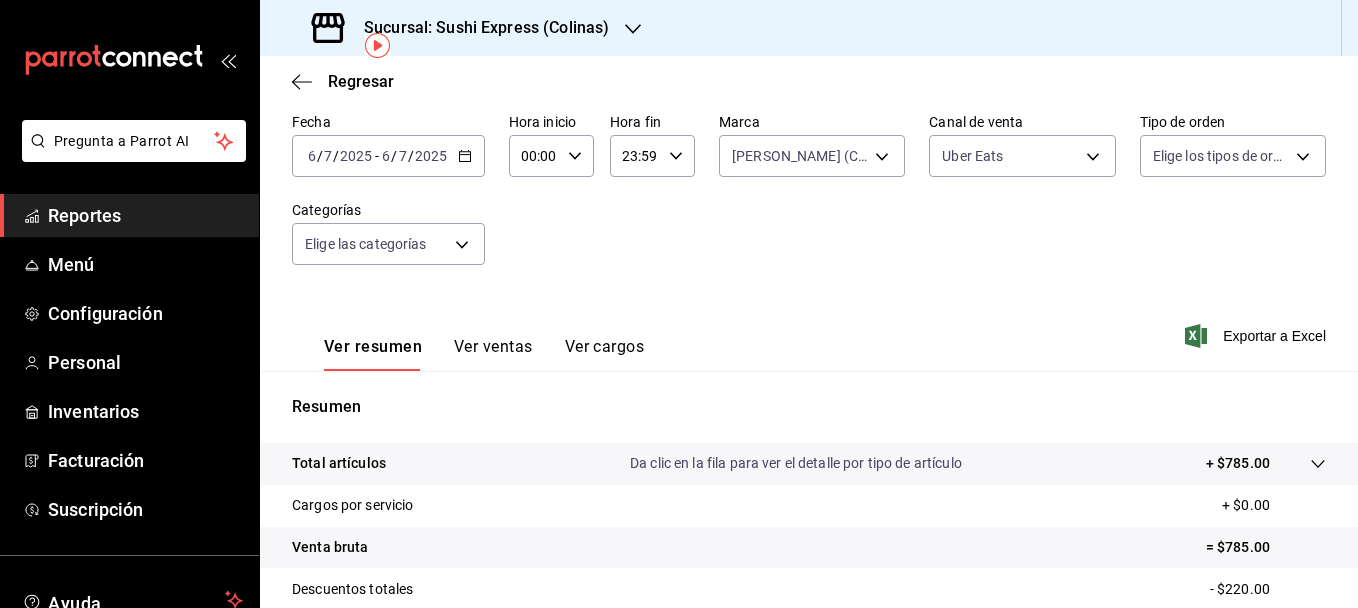 click on "Ver ventas" at bounding box center (493, 354) 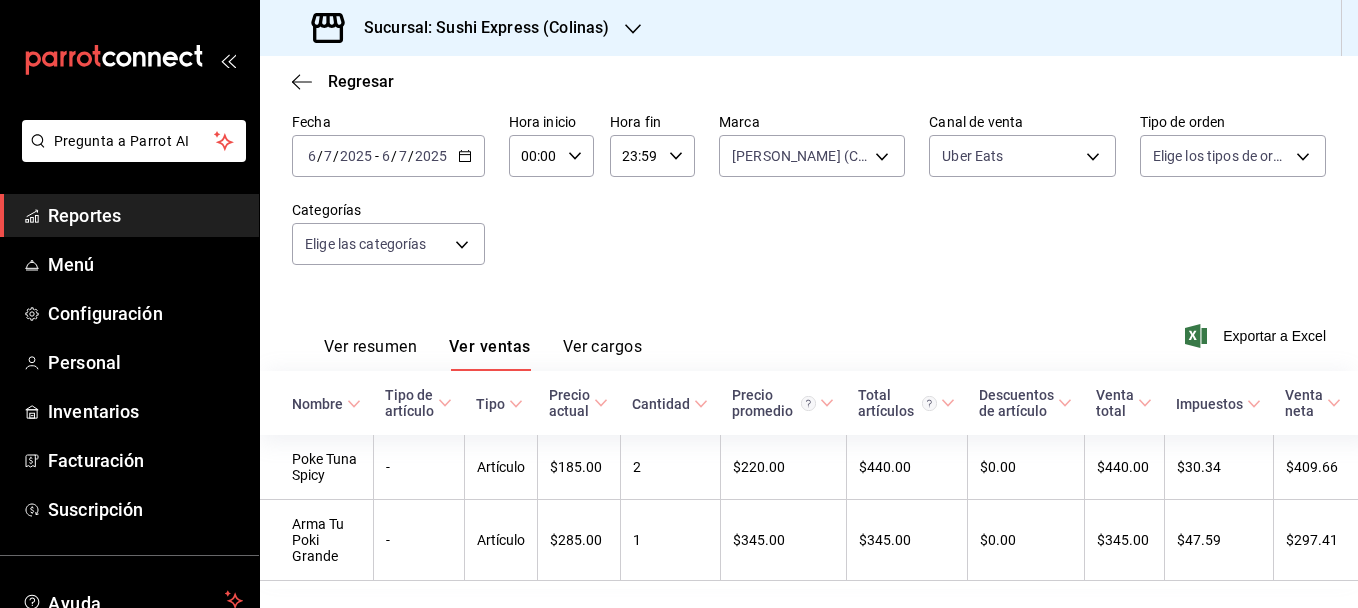 scroll, scrollTop: 133, scrollLeft: 0, axis: vertical 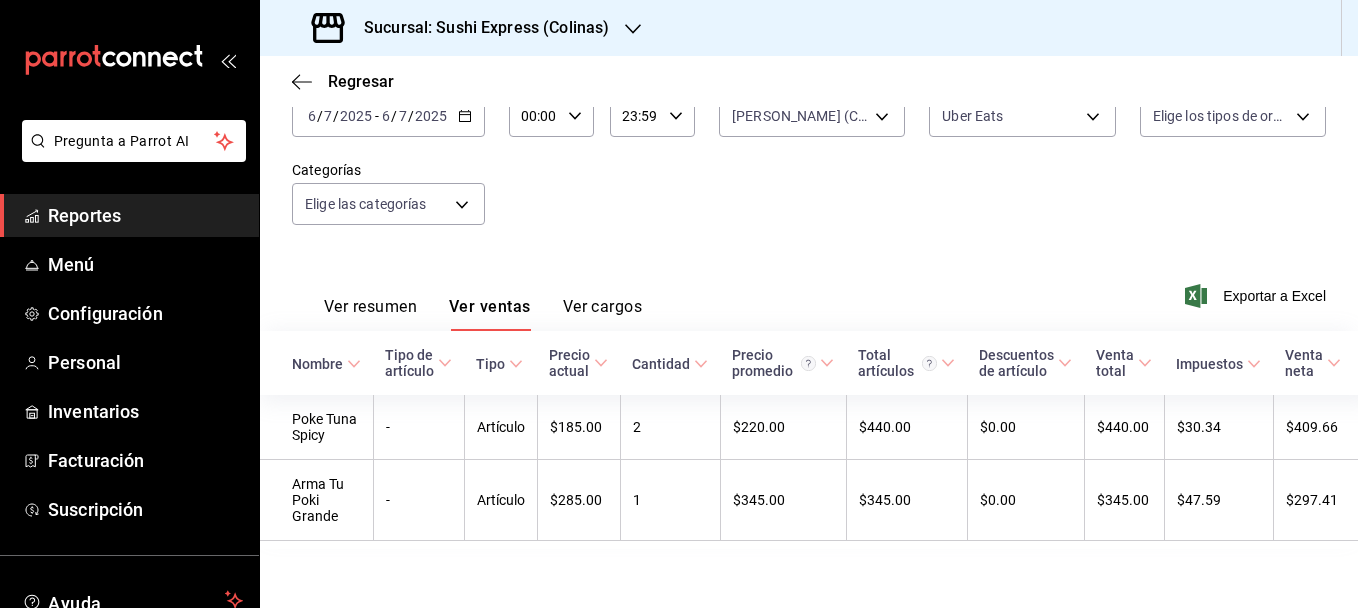 click on "Ver resumen" at bounding box center (370, 314) 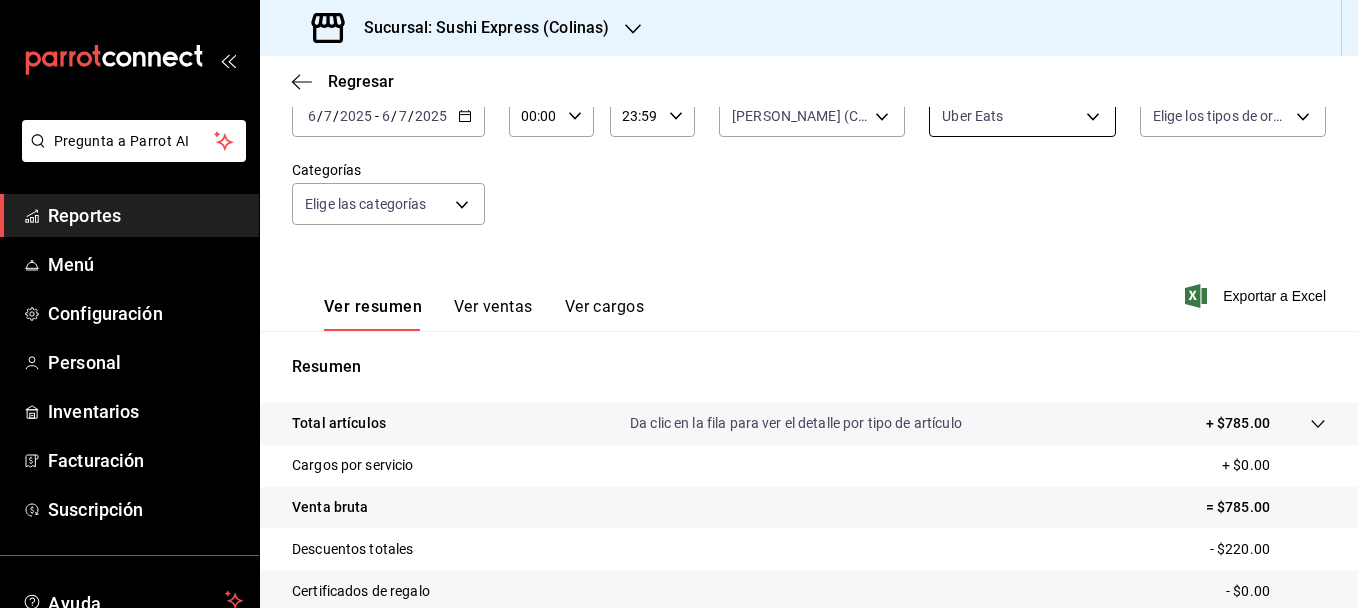 click on "Pregunta a Parrot AI Reportes   Menú   Configuración   Personal   Inventarios   Facturación   Suscripción   Ayuda Recomienda Parrot   francisco javier Duran   Sugerir nueva función   Sucursal: Sushi Express (Colinas) Regresar Ventas Los artículos listados no incluyen descuentos de orden y el filtro de fechas está limitado a un máximo de 31 días. Fecha 2025-07-06 6 / 7 / 2025 - 2025-07-06 6 / 7 / 2025 Hora inicio 00:00 Hora inicio Hora fin 23:59 Hora fin Marca Poki Poke (Colinas) ea9b69b1-9729-43ef-8104-40f76c1ed4d4 Canal de venta Uber Eats UBER_EATS Tipo de orden Elige los tipos de orden Categorías Elige las categorías Ver resumen Ver ventas Ver cargos Exportar a Excel Resumen Total artículos Da clic en la fila para ver el detalle por tipo de artículo + $785.00 Cargos por servicio + $0.00 Venta bruta = $785.00 Descuentos totales - $220.00 Certificados de regalo - $0.00 Venta total = $565.00 Impuestos - $77.93 Venta neta = $487.07 GANA 1 MES GRATIS EN TU SUSCRIPCIÓN AQUÍ Ver video tutorial" at bounding box center [679, 304] 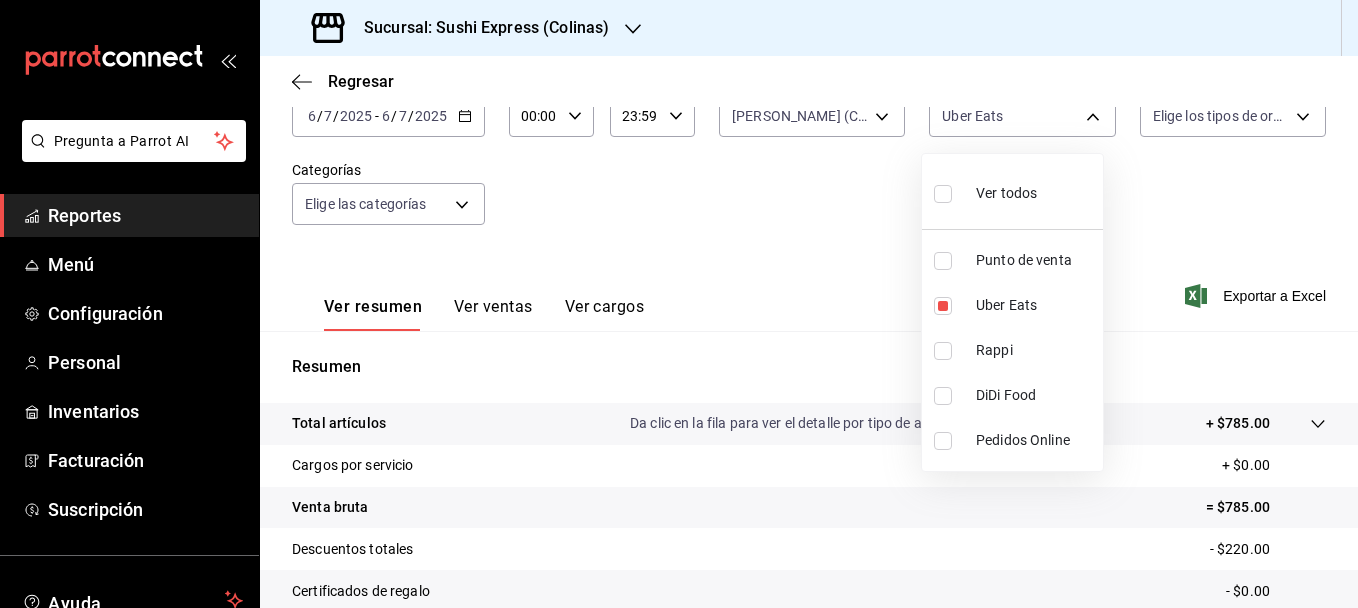 click at bounding box center (943, 261) 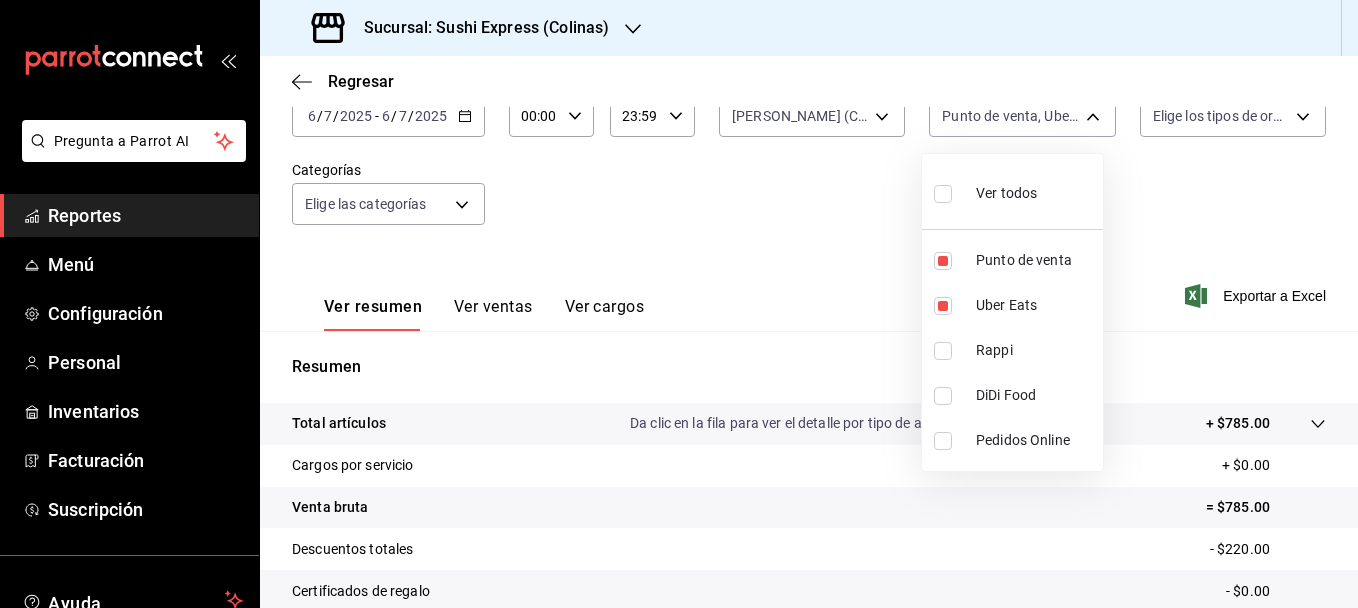 click at bounding box center (943, 351) 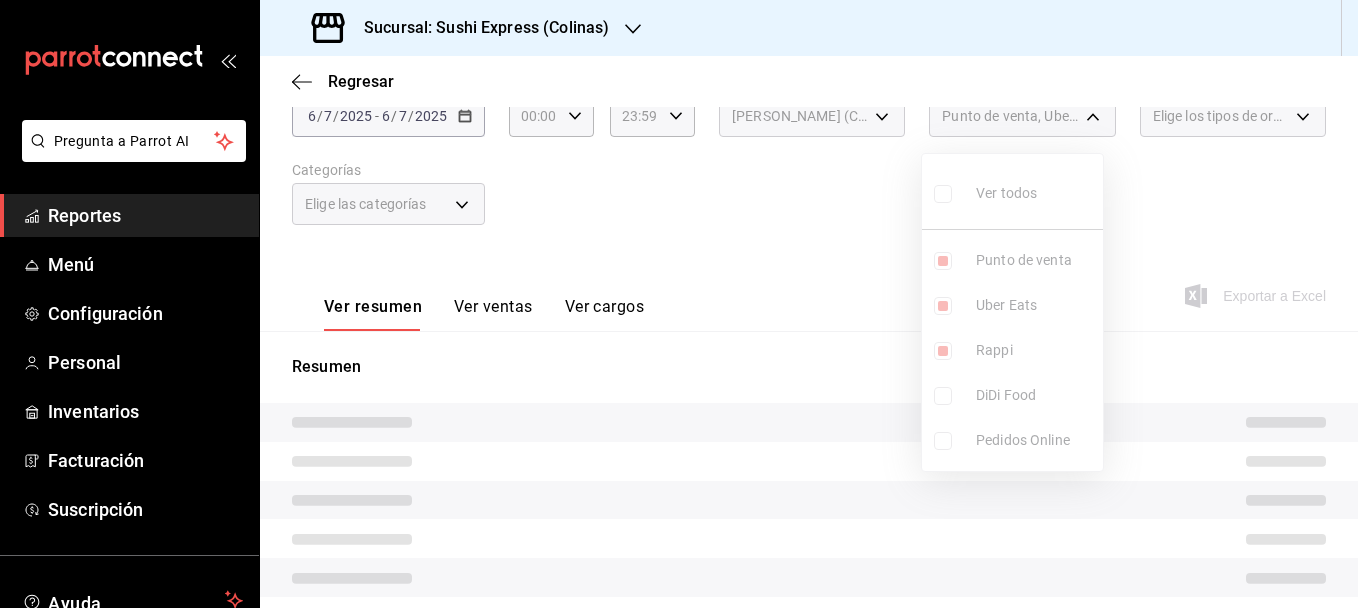 click on "Ver todos Punto de venta Uber Eats Rappi DiDi Food Pedidos Online" at bounding box center [1012, 312] 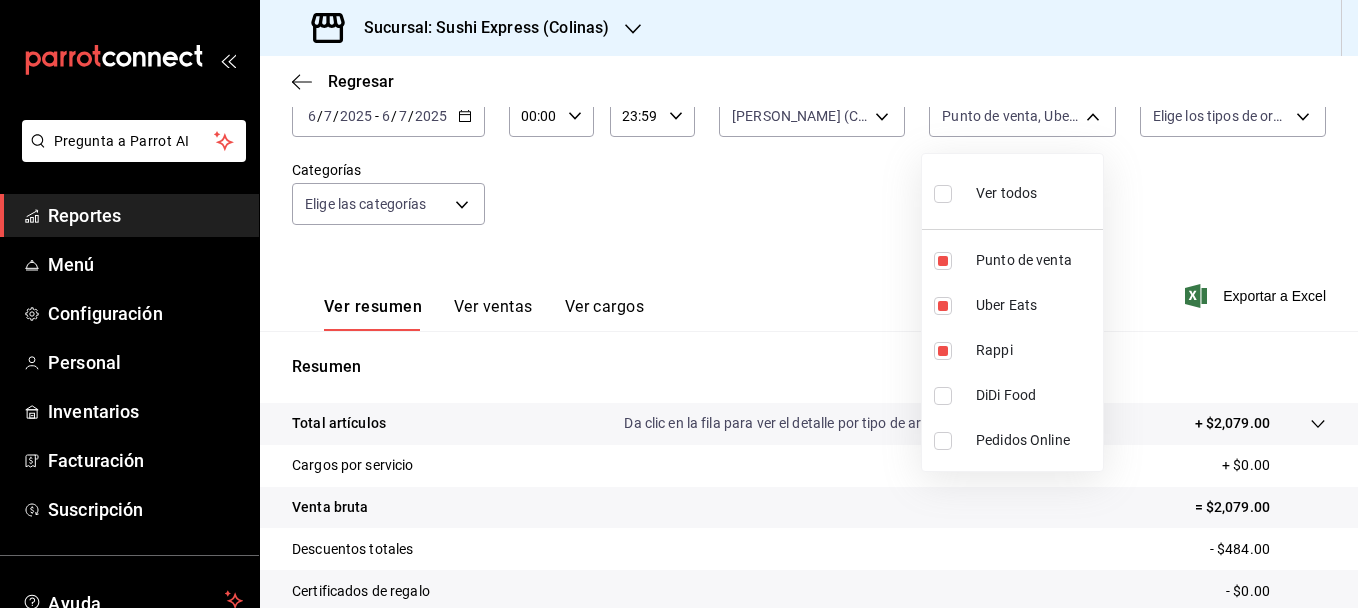 click at bounding box center (943, 306) 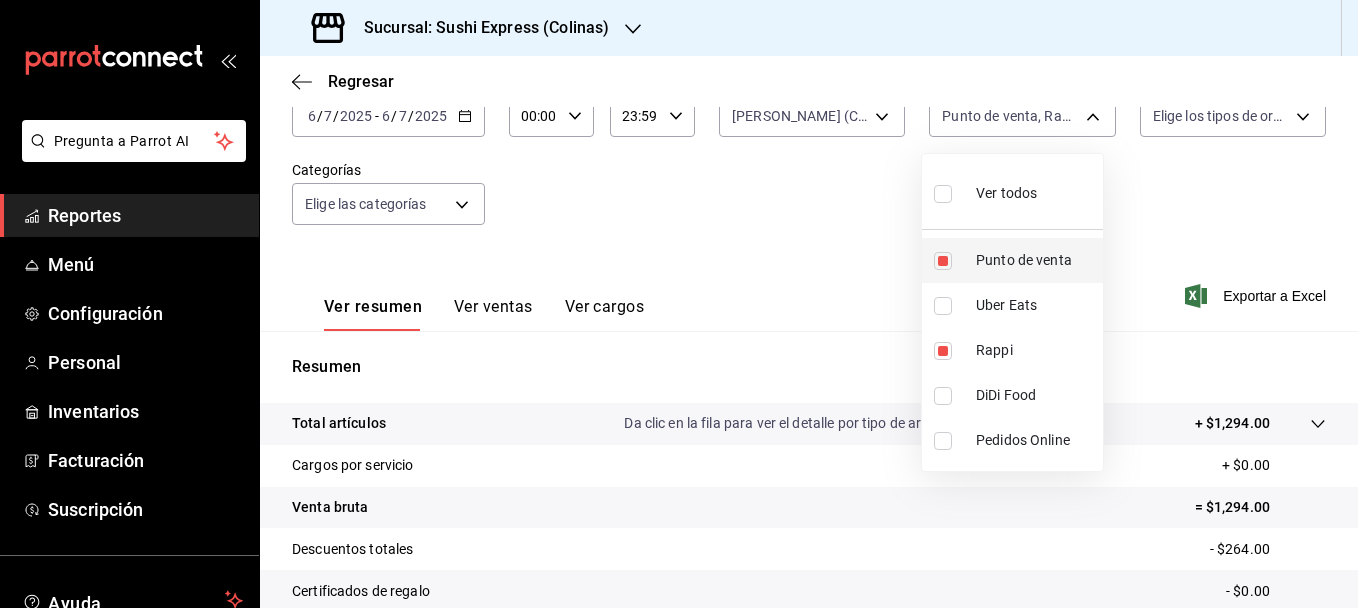 click at bounding box center [943, 261] 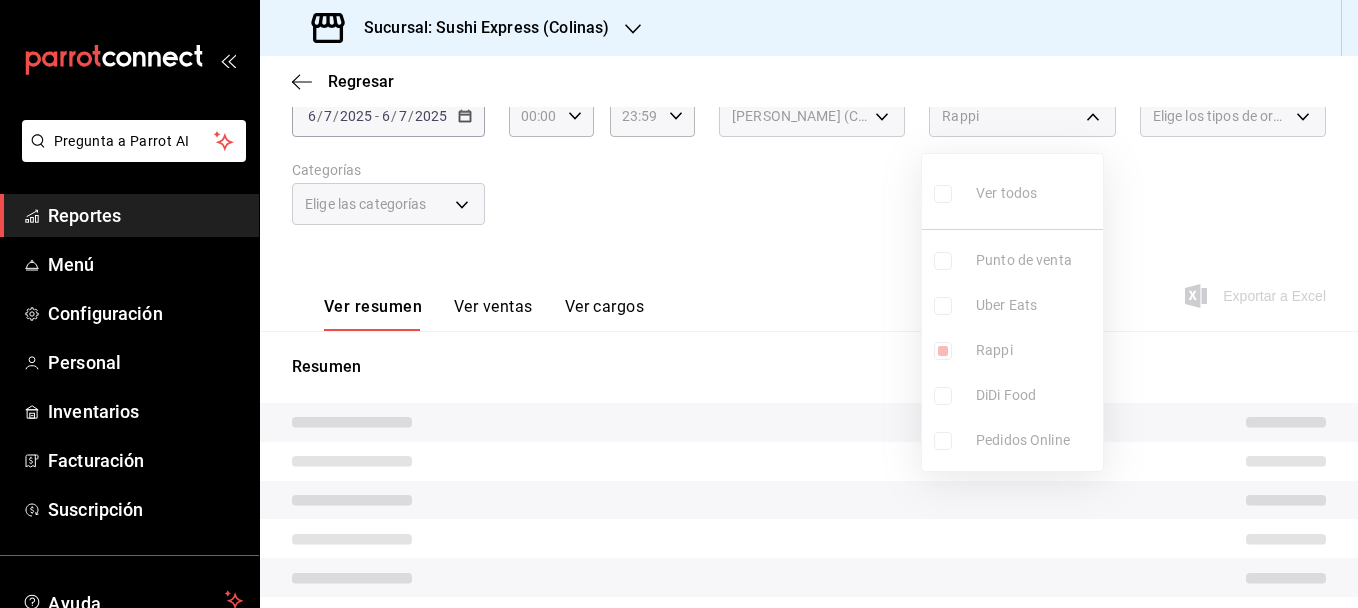 click at bounding box center [679, 304] 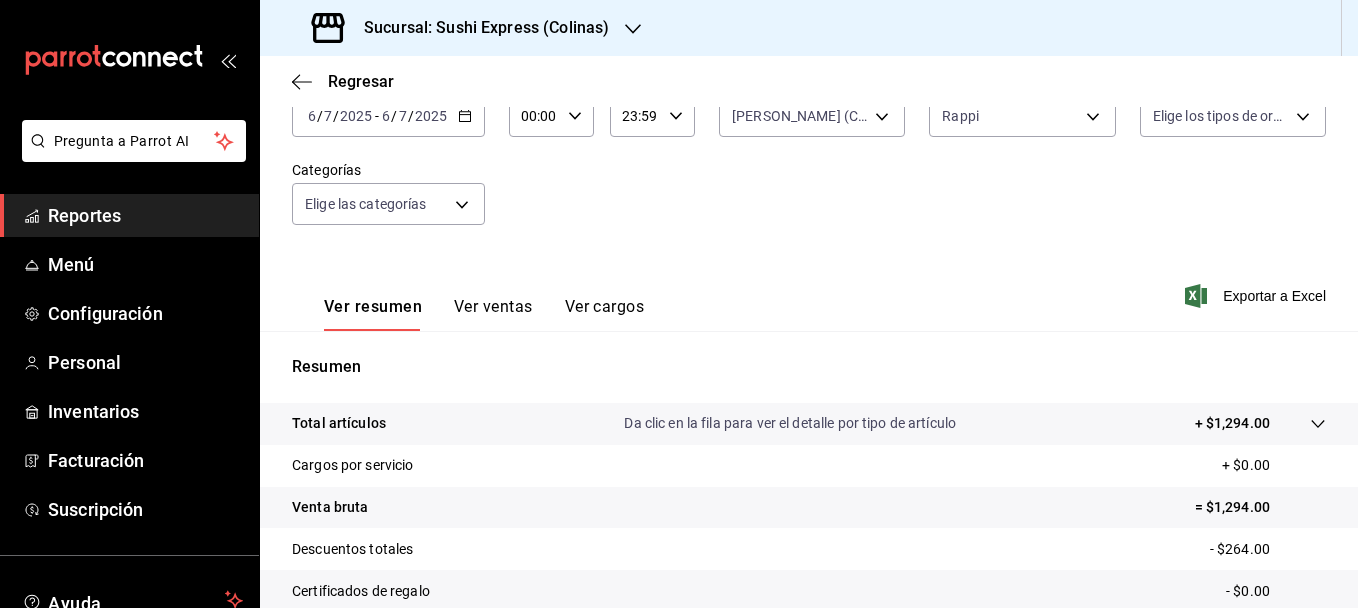 click on "Ver ventas" at bounding box center [493, 314] 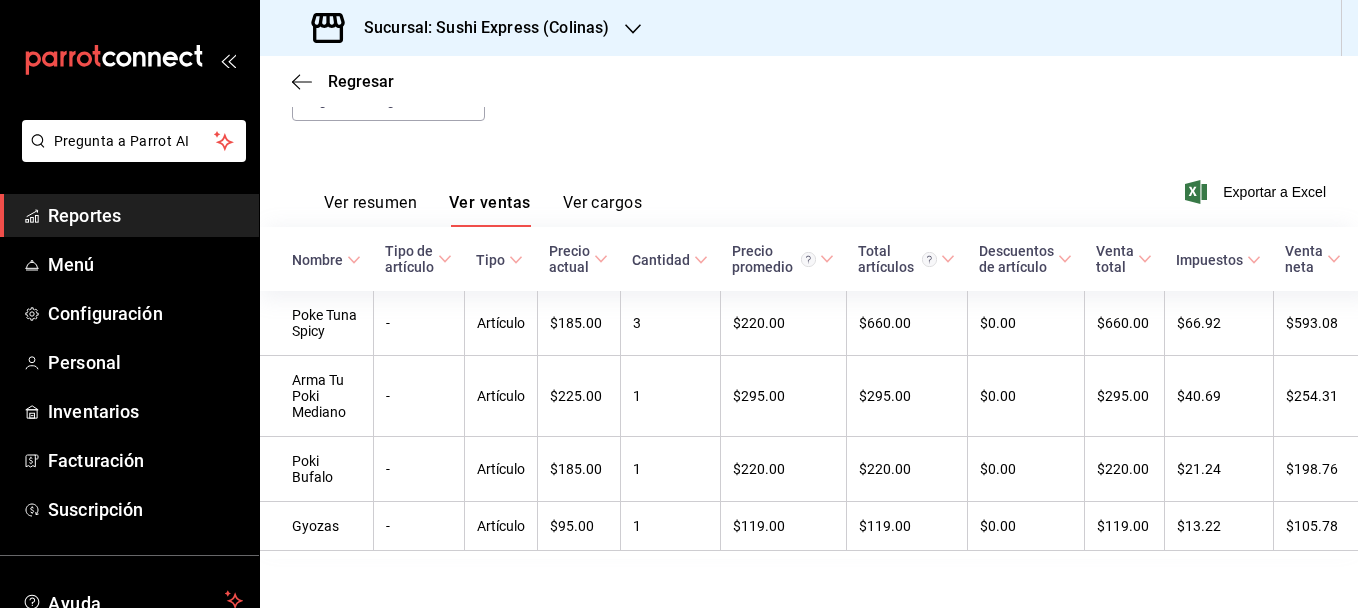 scroll, scrollTop: 197, scrollLeft: 0, axis: vertical 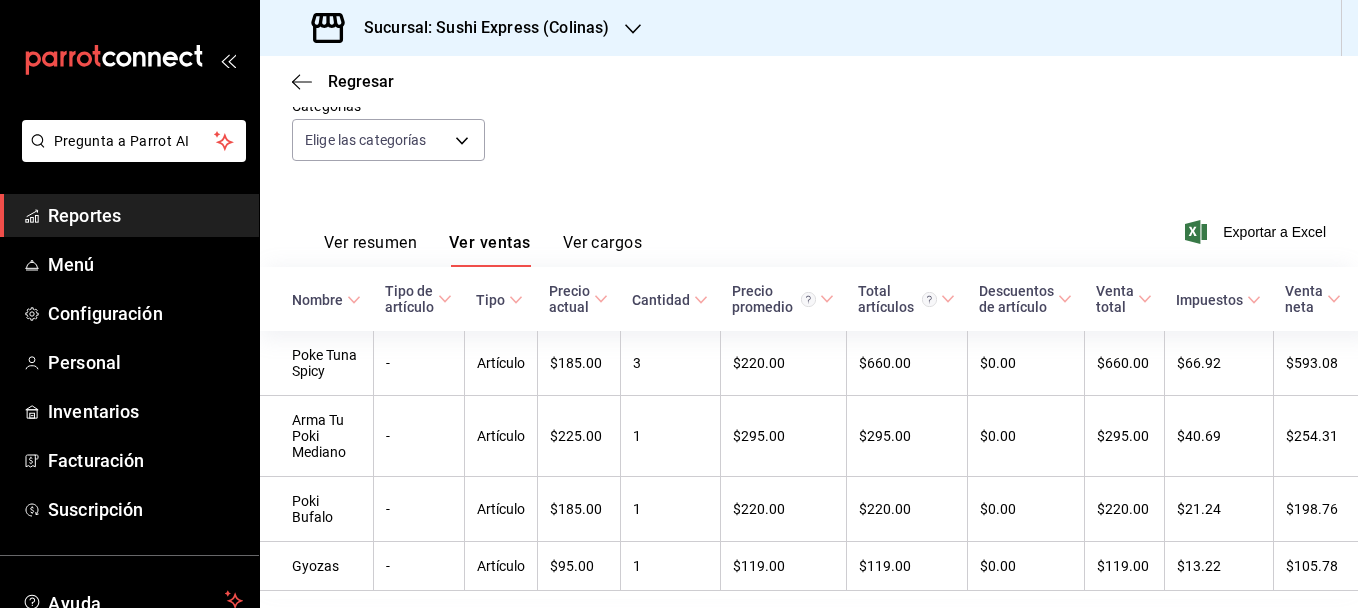 click on "Ver resumen" at bounding box center (370, 250) 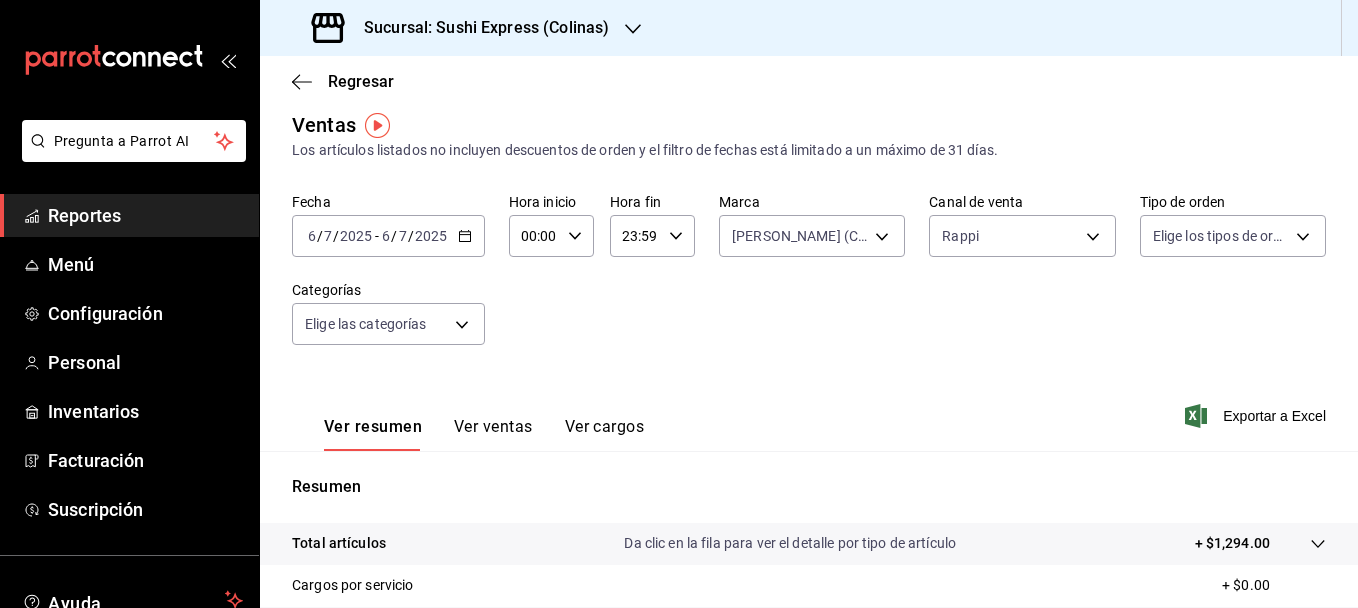 scroll, scrollTop: 15, scrollLeft: 0, axis: vertical 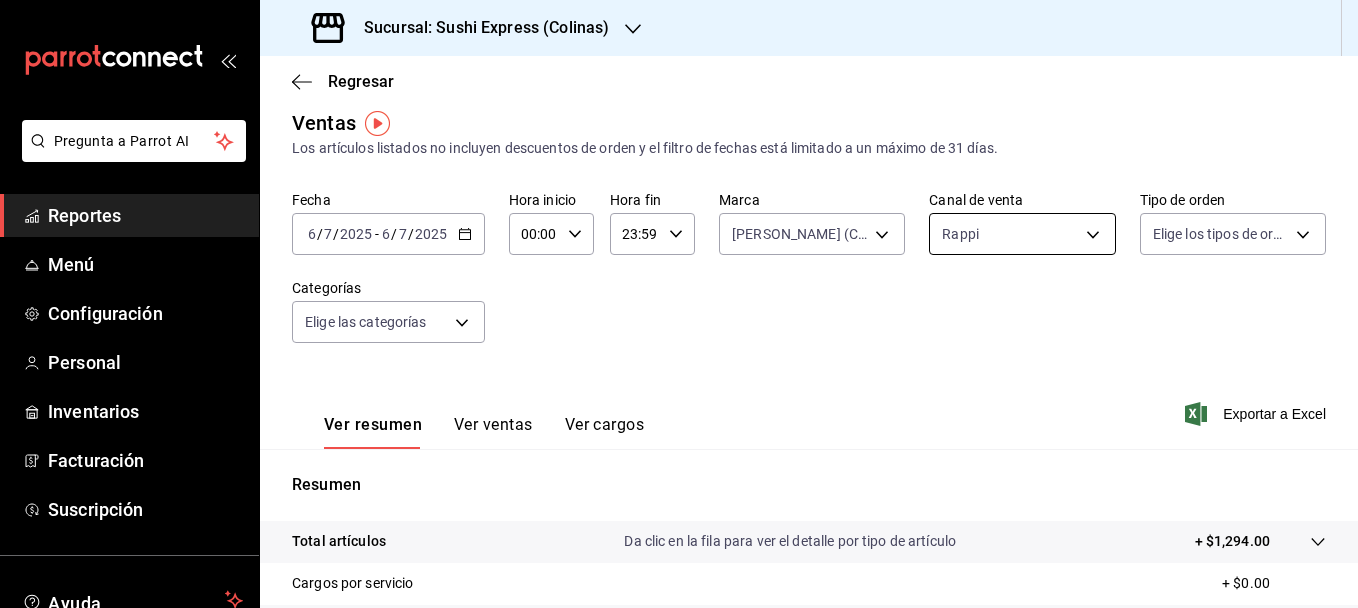 click on "Pregunta a Parrot AI Reportes   Menú   Configuración   Personal   Inventarios   Facturación   Suscripción   Ayuda Recomienda Parrot   francisco javier Duran   Sugerir nueva función   Sucursal: Sushi Express (Colinas) Regresar Ventas Los artículos listados no incluyen descuentos de orden y el filtro de fechas está limitado a un máximo de 31 días. Fecha 2025-07-06 6 / 7 / 2025 - 2025-07-06 6 / 7 / 2025 Hora inicio 00:00 Hora inicio Hora fin 23:59 Hora fin Marca Poki Poke (Colinas) ea9b69b1-9729-43ef-8104-40f76c1ed4d4 Canal de venta Rappi RAPPI Tipo de orden Elige los tipos de orden Categorías Elige las categorías Ver resumen Ver ventas Ver cargos Exportar a Excel Resumen Total artículos Da clic en la fila para ver el detalle por tipo de artículo + $1,294.00 Cargos por servicio + $0.00 Venta bruta = $1,294.00 Descuentos totales - $264.00 Certificados de regalo - $0.00 Venta total = $1,030.00 Impuestos - $142.07 Venta neta = $887.93 GANA 1 MES GRATIS EN TU SUSCRIPCIÓN AQUÍ Ver video tutorial" at bounding box center [679, 304] 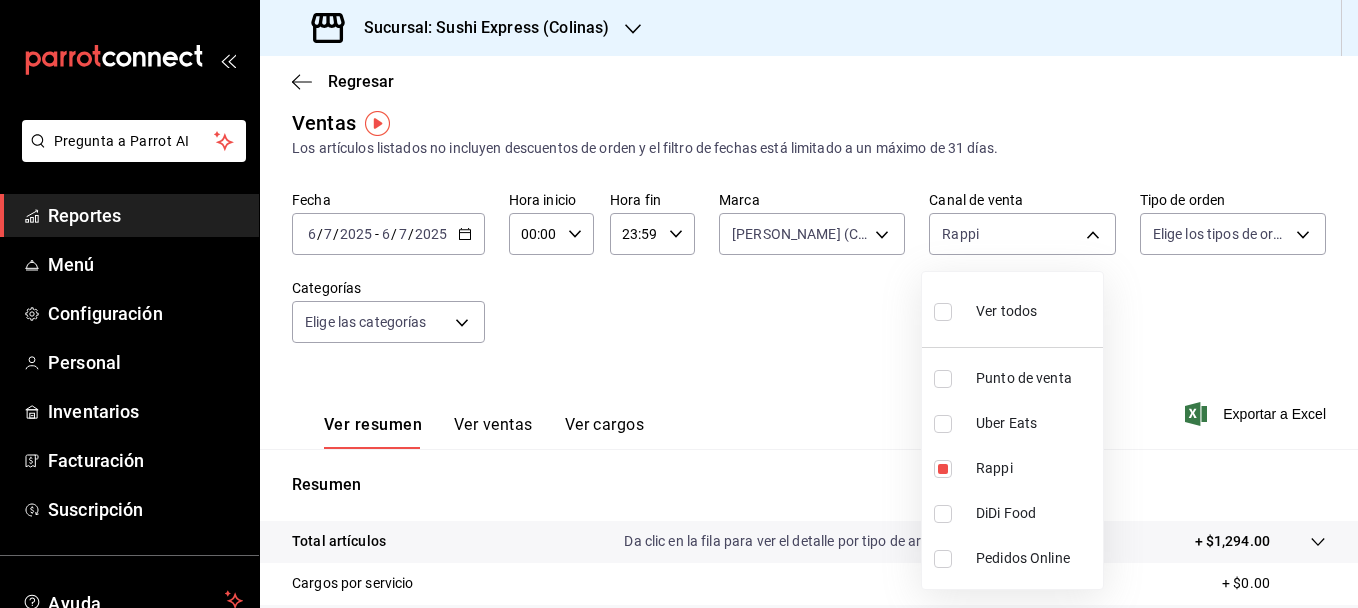 click at bounding box center [679, 304] 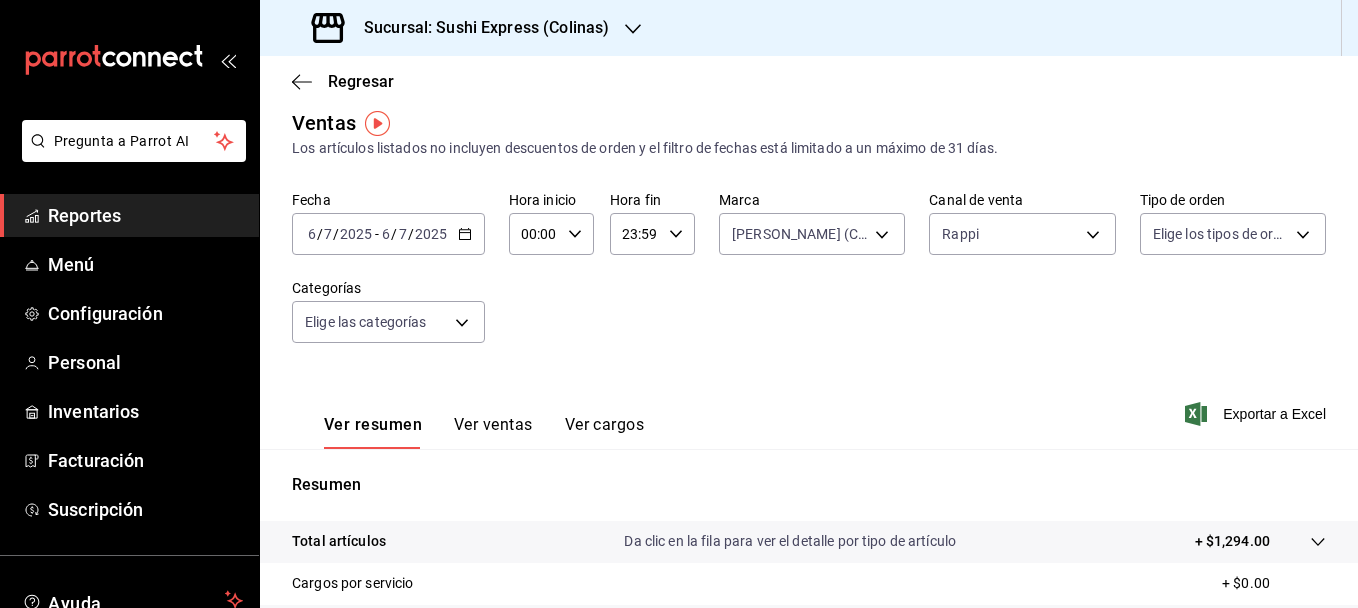 click 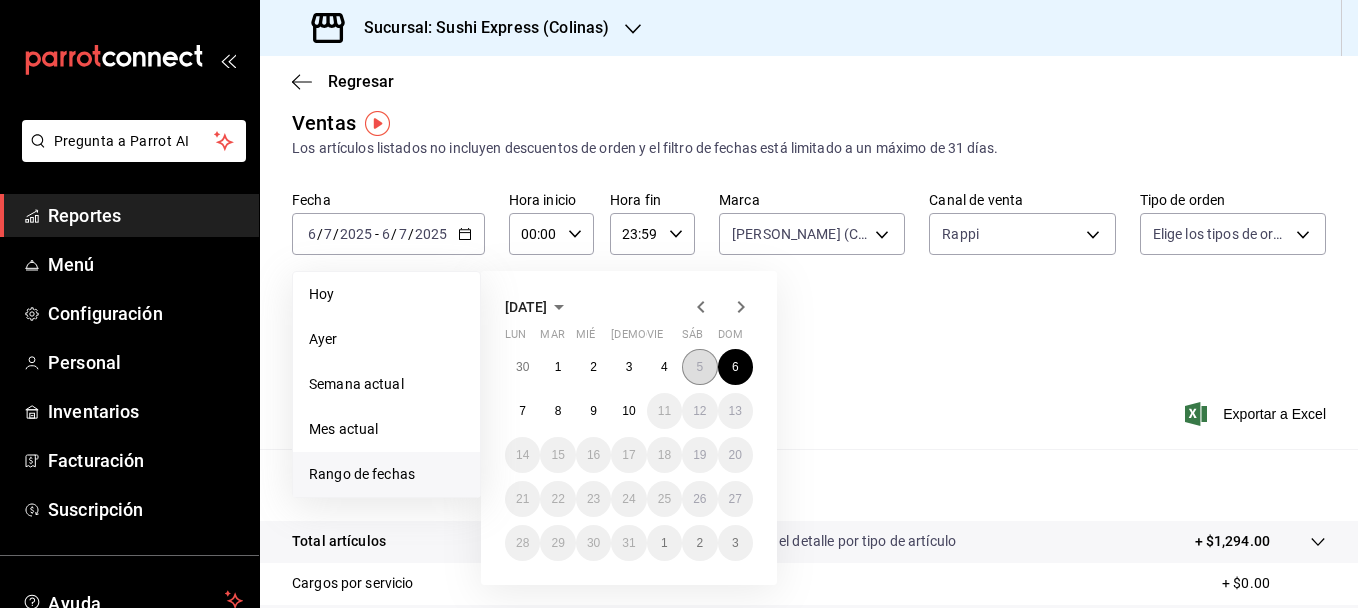 click on "5" at bounding box center (699, 367) 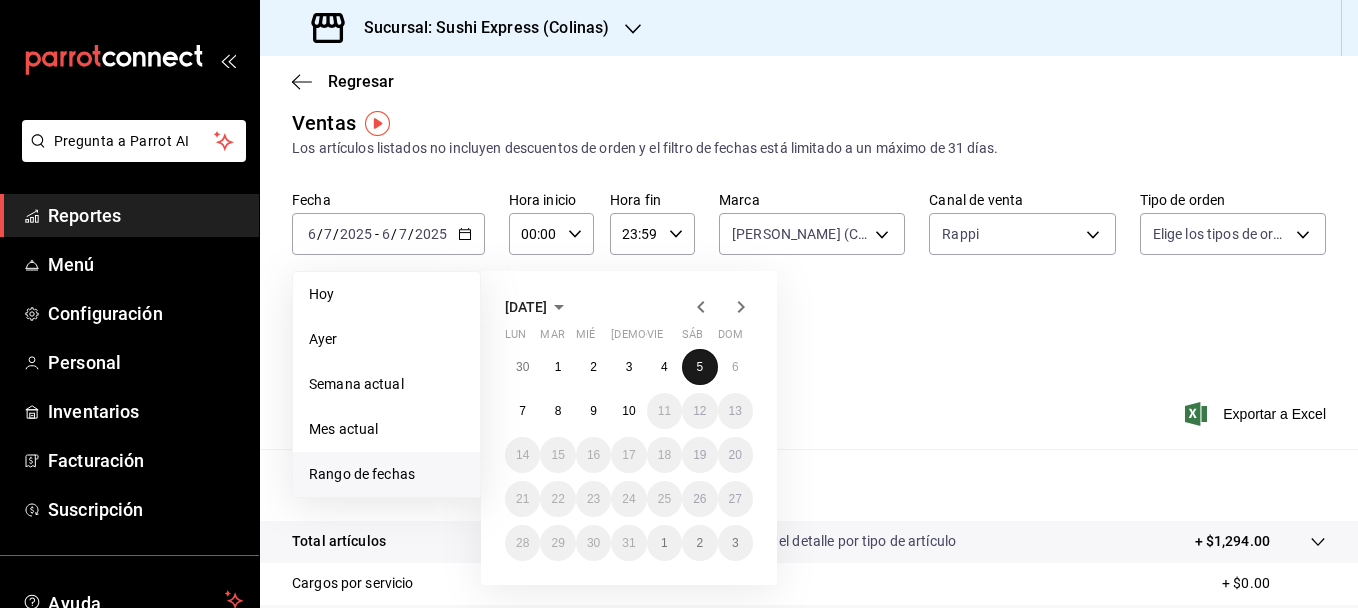 click on "5" at bounding box center [699, 367] 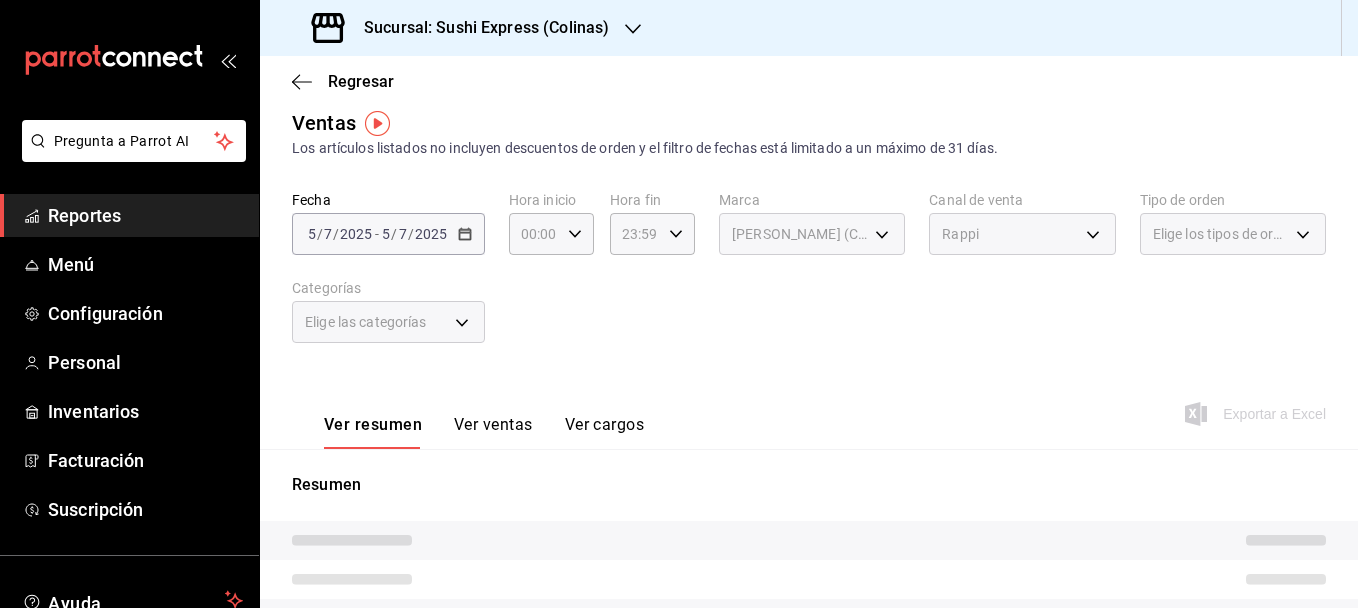 click on "Fecha 2025-07-05 5 / 7 / 2025 - 2025-07-05 5 / 7 / 2025 Hora inicio 00:00 Hora inicio Hora fin 23:59 Hora fin Marca Poki Poke (Colinas) ea9b69b1-9729-43ef-8104-40f76c1ed4d4 Canal de venta Rappi RAPPI Tipo de orden Elige los tipos de orden Categorías Elige las categorías" at bounding box center (809, 279) 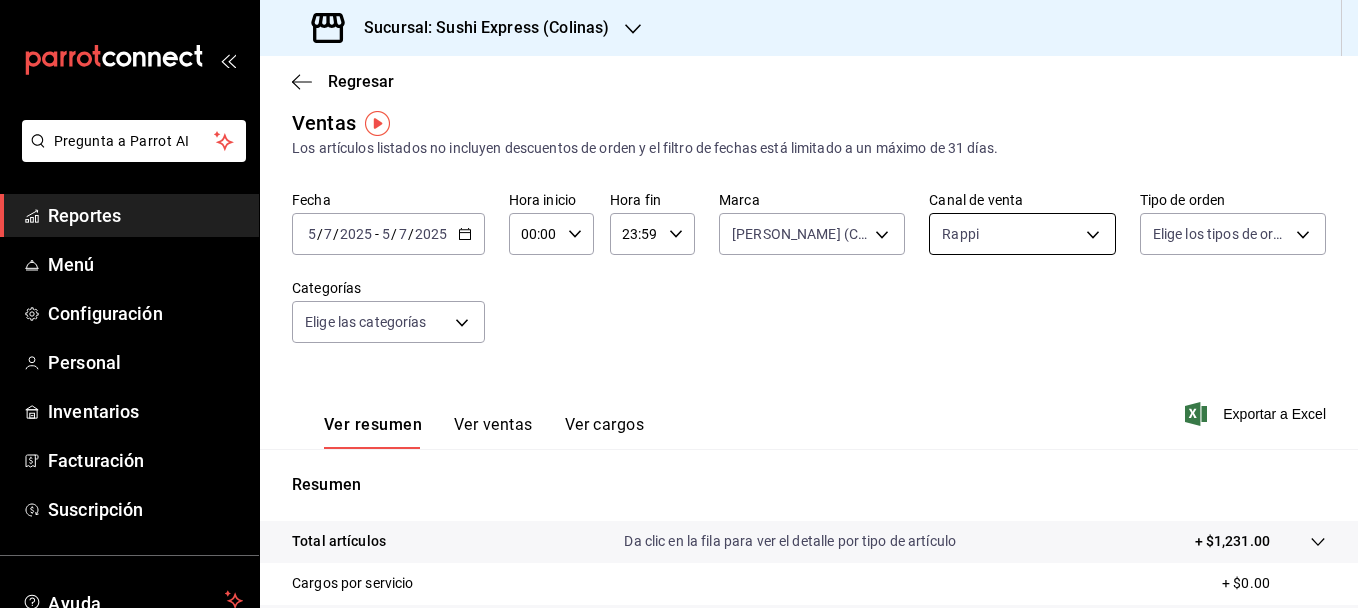 click on "Pregunta a Parrot AI Reportes   Menú   Configuración   Personal   Inventarios   Facturación   Suscripción   Ayuda Recomienda Parrot   francisco javier Duran   Sugerir nueva función   Sucursal: Sushi Express (Colinas) Regresar Ventas Los artículos listados no incluyen descuentos de orden y el filtro de fechas está limitado a un máximo de 31 días. Fecha 2025-07-05 5 / 7 / 2025 - 2025-07-05 5 / 7 / 2025 Hora inicio 00:00 Hora inicio Hora fin 23:59 Hora fin Marca Poki Poke (Colinas) ea9b69b1-9729-43ef-8104-40f76c1ed4d4 Canal de venta Rappi RAPPI Tipo de orden Elige los tipos de orden Categorías Elige las categorías Ver resumen Ver ventas Ver cargos Exportar a Excel Resumen Total artículos Da clic en la fila para ver el detalle por tipo de artículo + $1,231.00 Cargos por servicio + $0.00 Venta bruta = $1,231.00 Descuentos totales - $0.00 Certificados de regalo - $0.00 Venta total = $1,231.00 Impuestos - $169.79 Venta neta = $1,061.21 GANA 1 MES GRATIS EN TU SUSCRIPCIÓN AQUÍ Ver video tutorial" at bounding box center (679, 304) 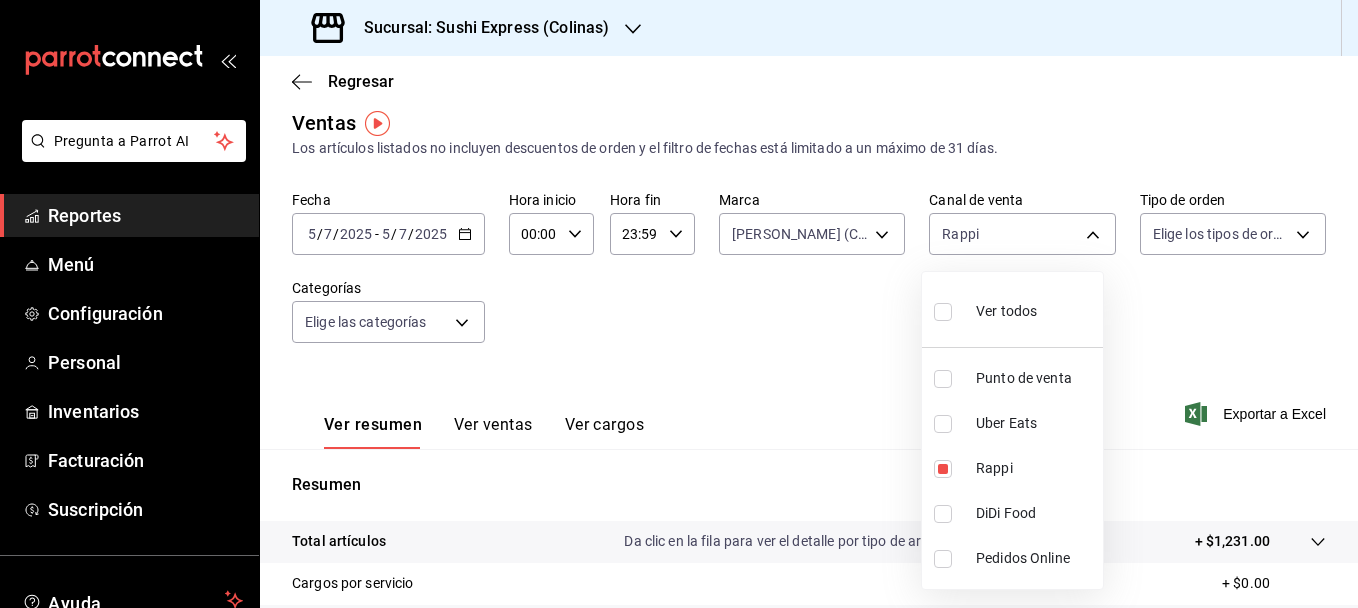 click at bounding box center [679, 304] 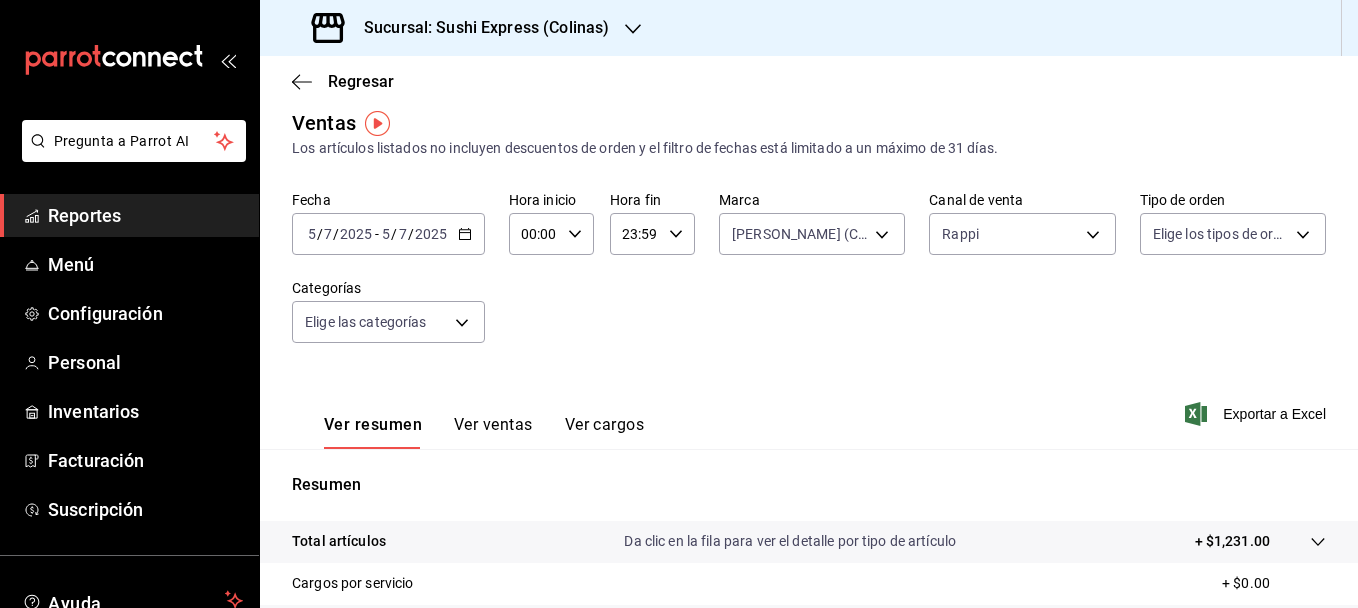 click on "[DATE] [DATE] - [DATE] [DATE]" at bounding box center [388, 234] 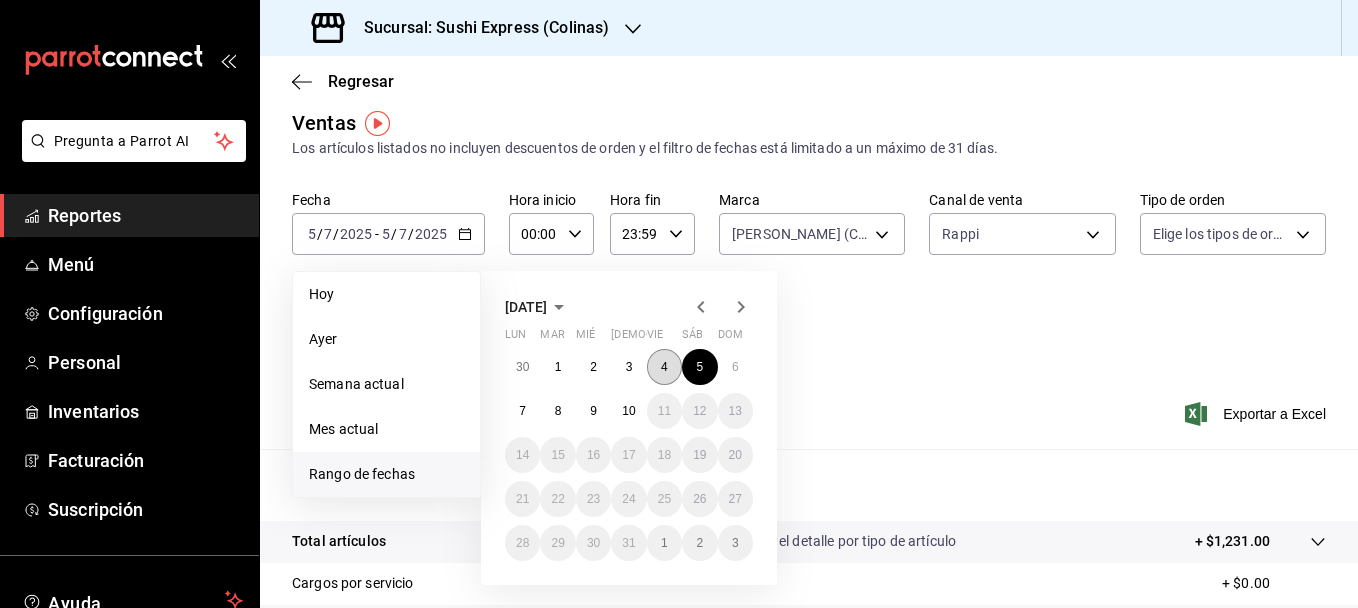 click on "4" at bounding box center (664, 367) 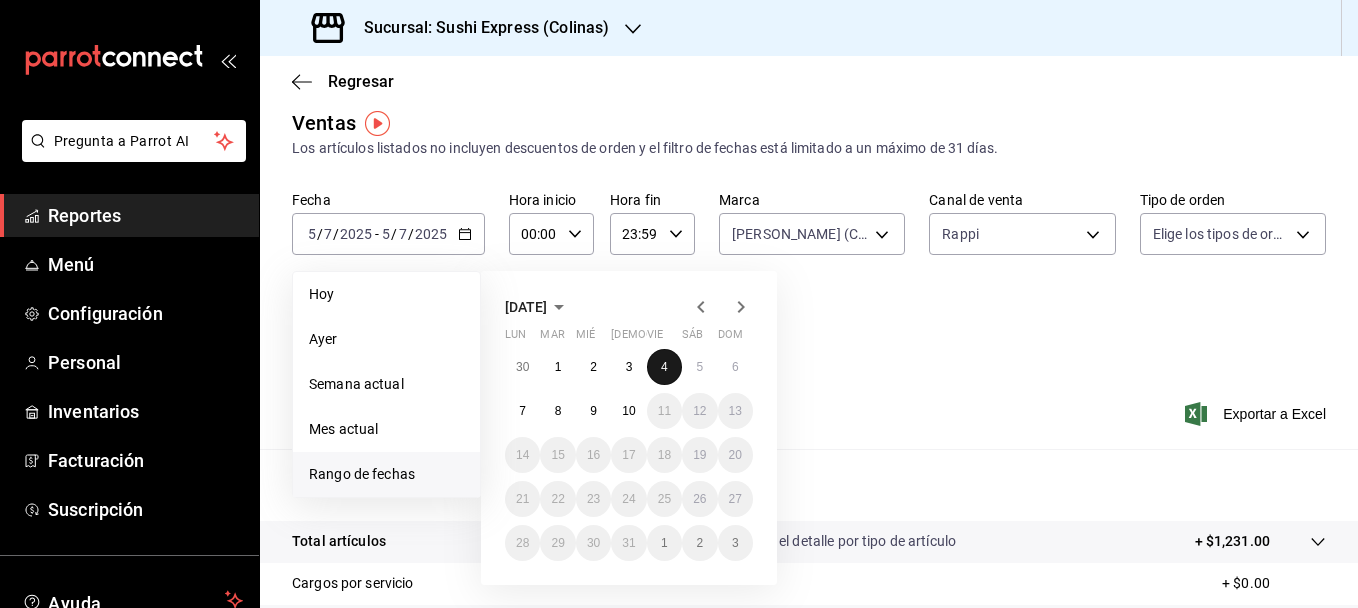 click on "4" at bounding box center [664, 367] 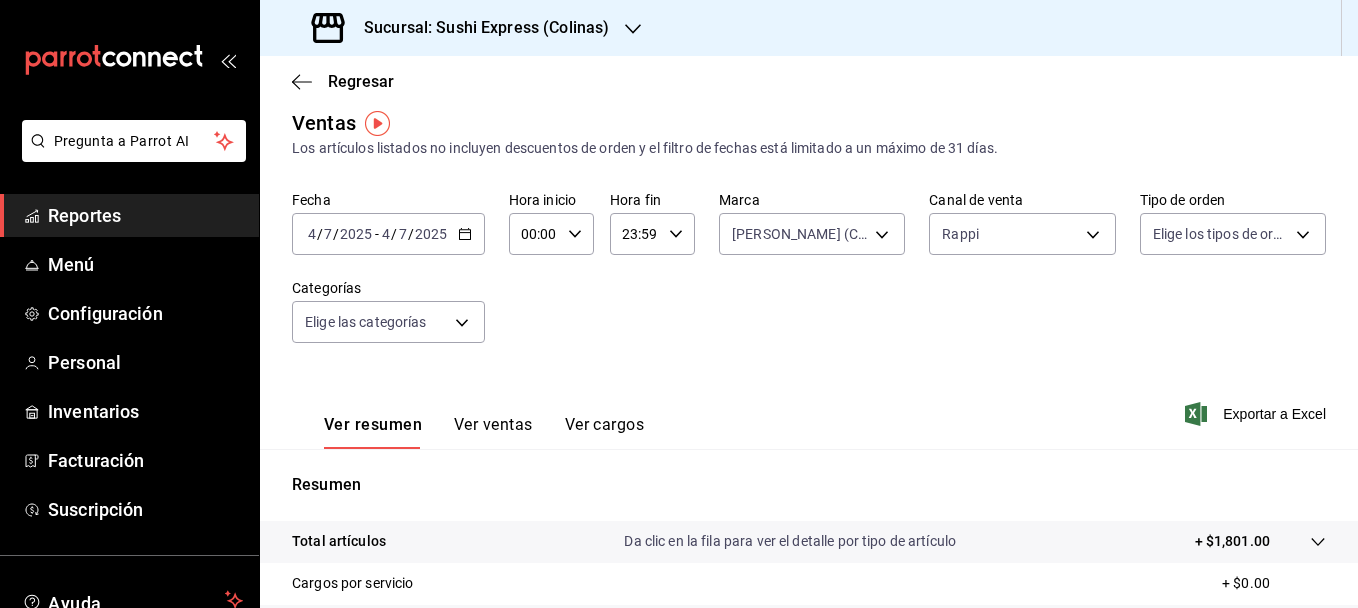 click on "2025-07-04 4 / 7 / 2025 - 2025-07-04 4 / 7 / 2025" at bounding box center (388, 234) 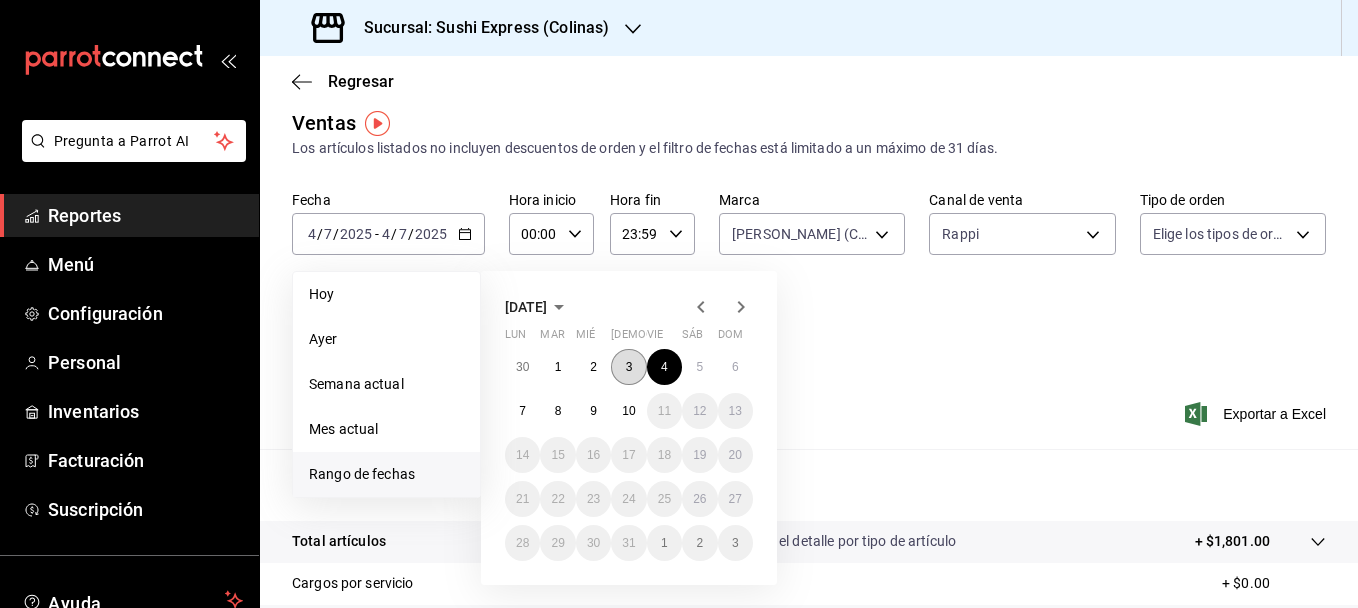 click on "3" at bounding box center (629, 367) 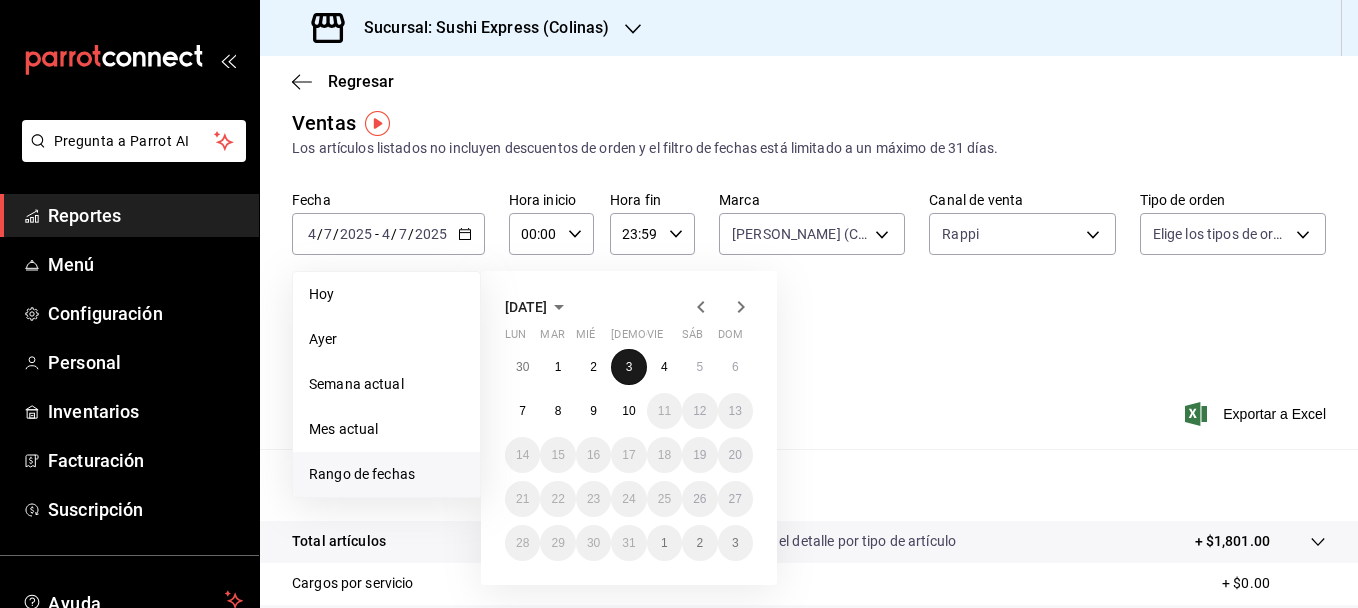 click on "3" at bounding box center [629, 367] 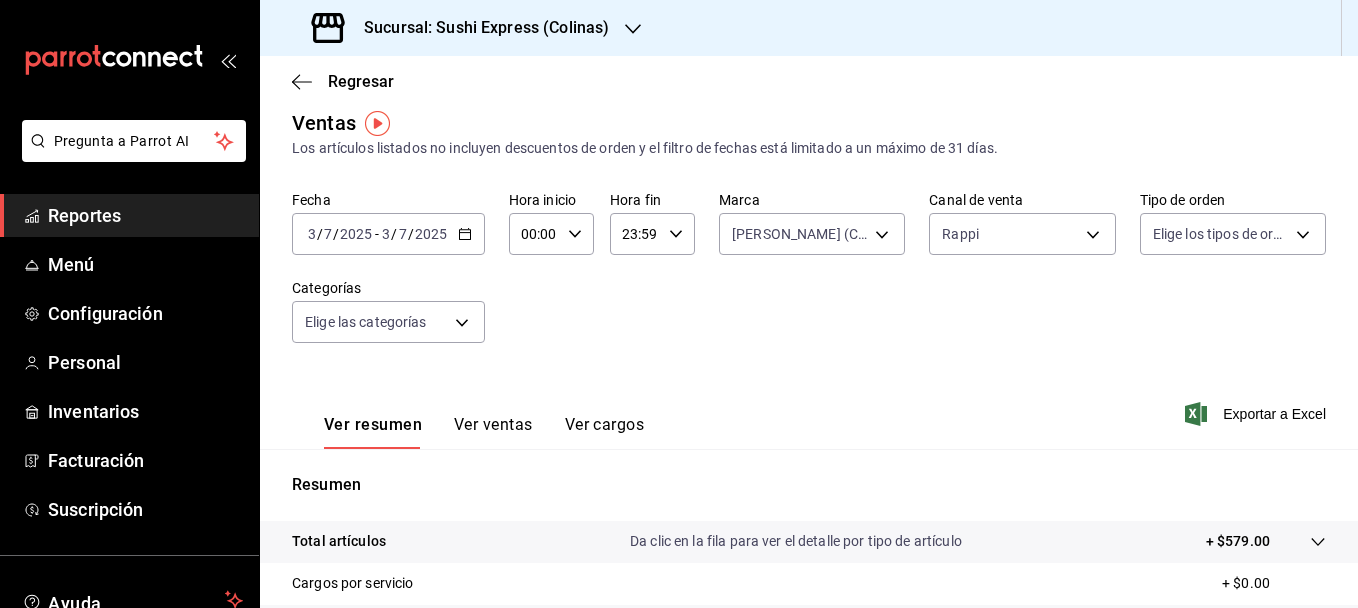 click 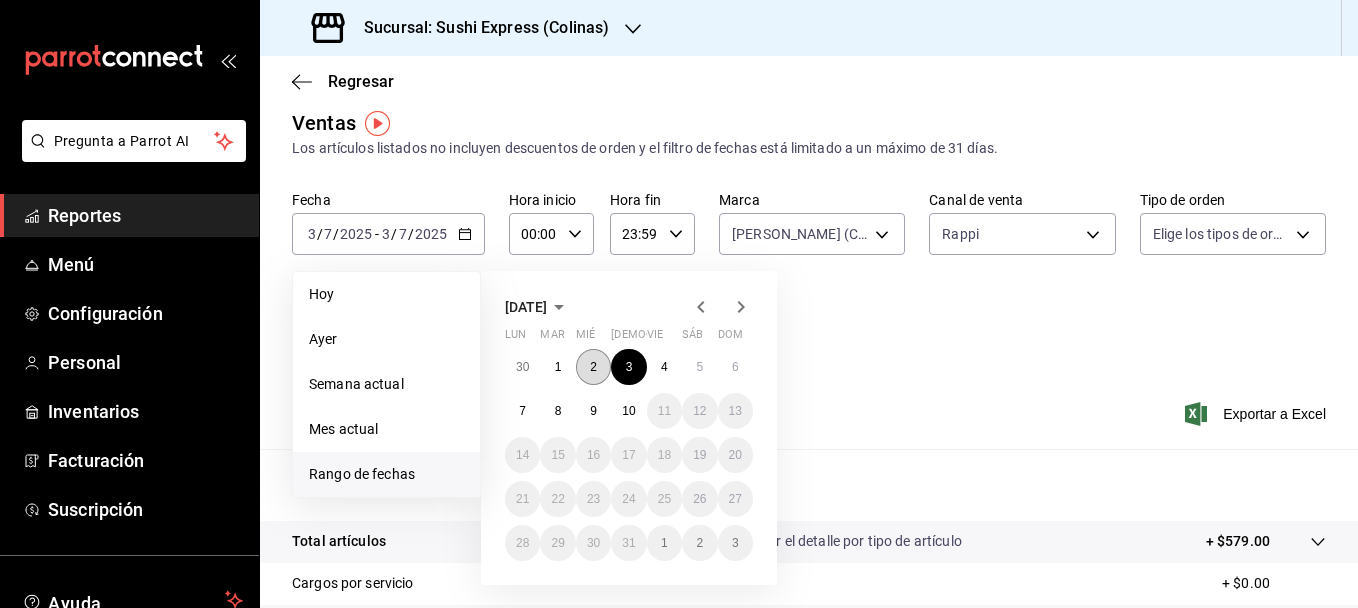 click on "2" at bounding box center [593, 367] 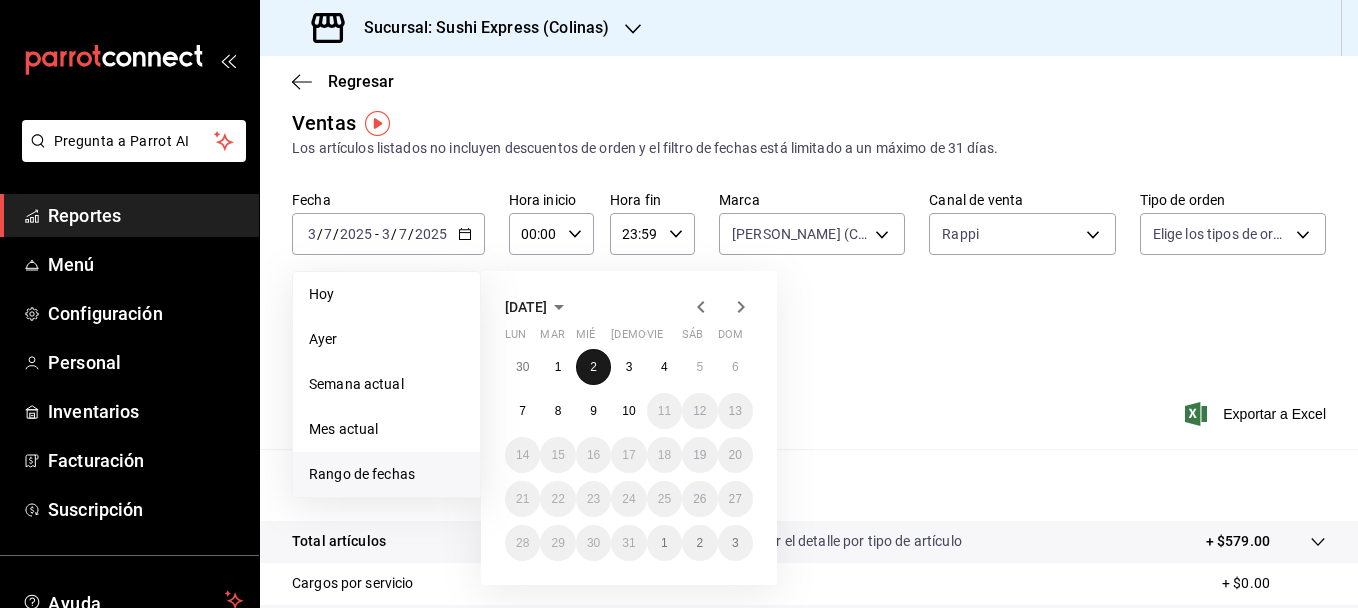 click on "2" at bounding box center [593, 367] 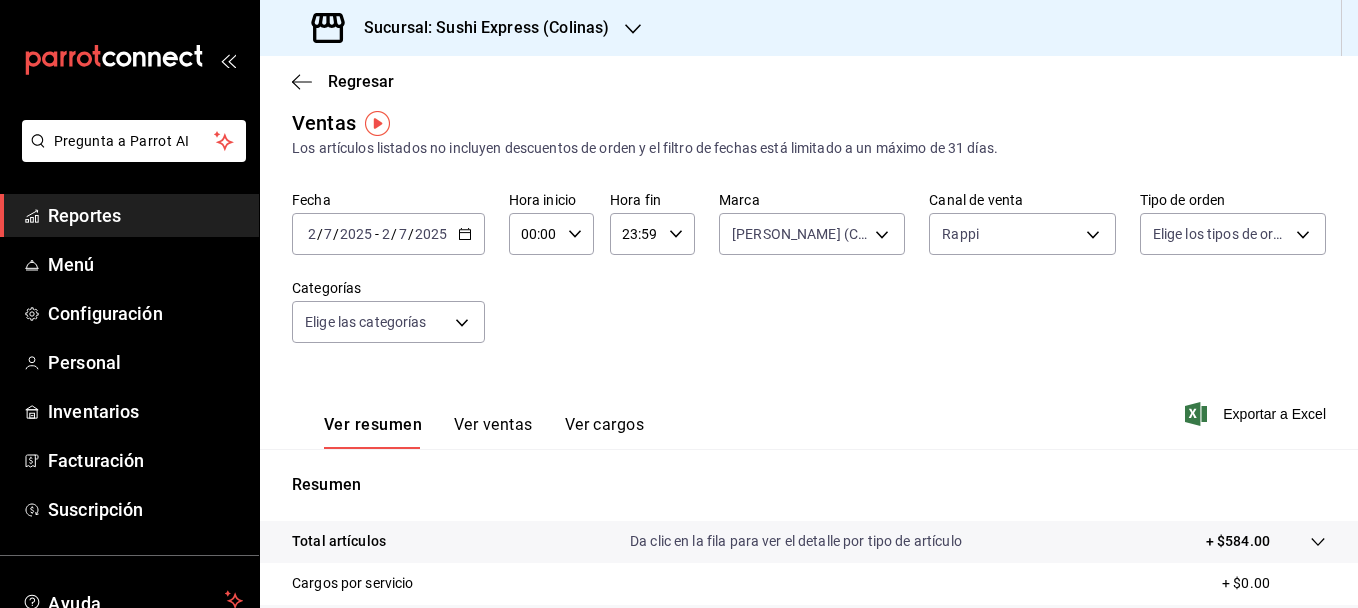 click 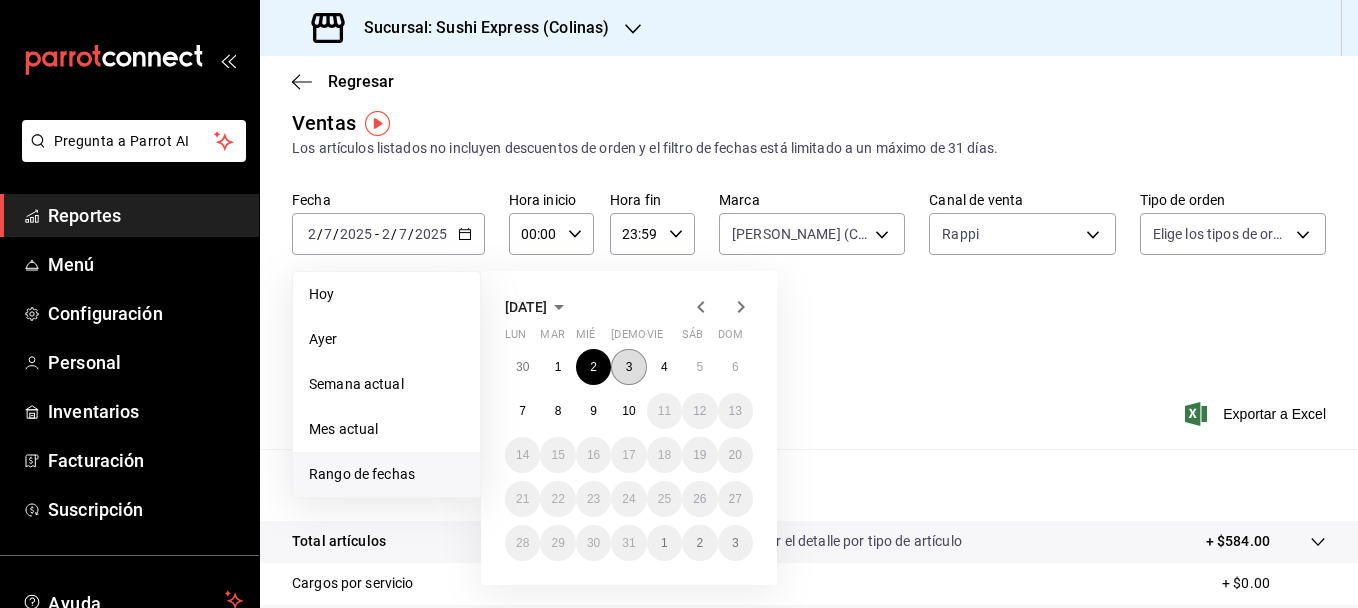 click on "3" at bounding box center [628, 367] 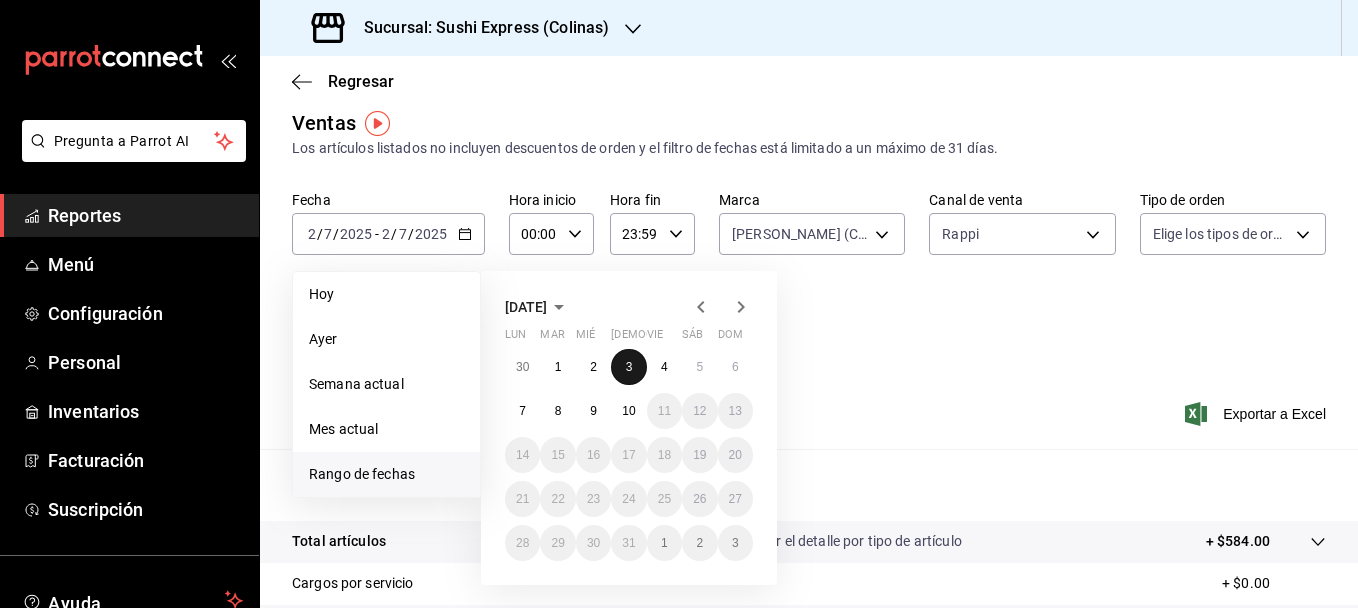 click on "3" at bounding box center [628, 367] 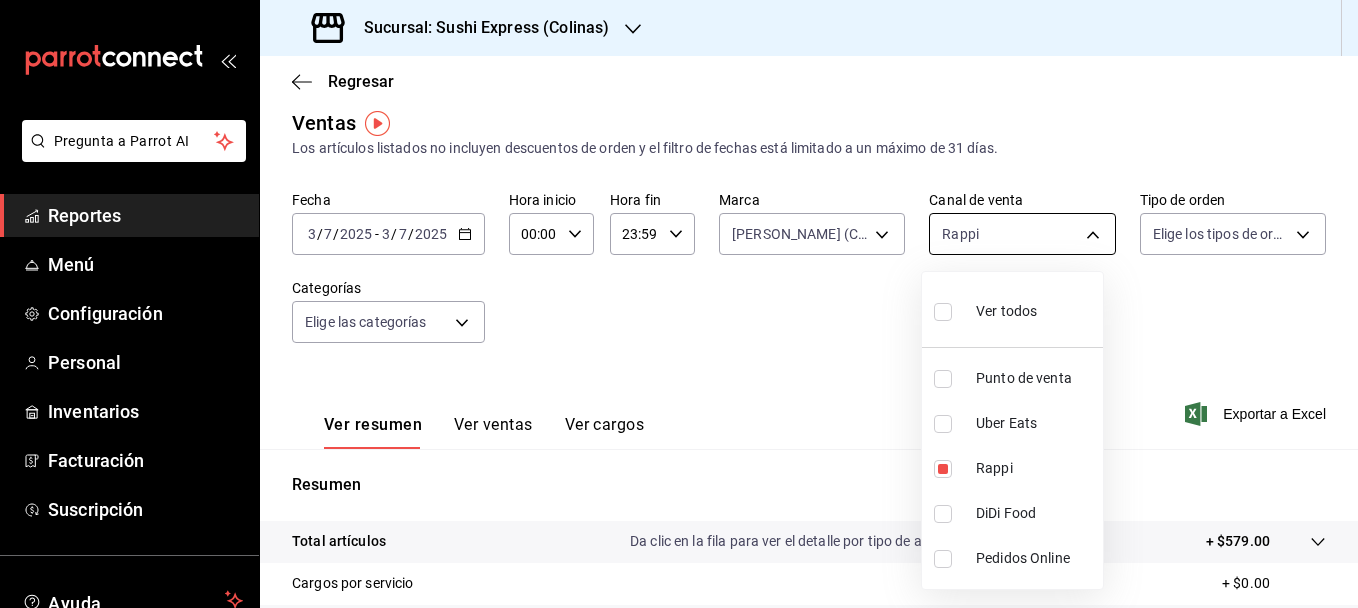click on "Pregunta a Parrot AI Reportes   Menú   Configuración   Personal   Inventarios   Facturación   Suscripción   Ayuda Recomienda Parrot   francisco javier Duran   Sugerir nueva función   Sucursal: Sushi Express (Colinas) Regresar Ventas Los artículos listados no incluyen descuentos de orden y el filtro de fechas está limitado a un máximo de 31 días. Fecha 2025-07-03 3 / 7 / 2025 - 2025-07-03 3 / 7 / 2025 Hora inicio 00:00 Hora inicio Hora fin 23:59 Hora fin Marca Poki Poke (Colinas) ea9b69b1-9729-43ef-8104-40f76c1ed4d4 Canal de venta Rappi RAPPI Tipo de orden Elige los tipos de orden Categorías Elige las categorías Ver resumen Ver ventas Ver cargos Exportar a Excel Resumen Total artículos Da clic en la fila para ver el detalle por tipo de artículo + $579.00 Cargos por servicio + $0.00 Venta bruta = $579.00 Descuentos totales - $0.00 Certificados de regalo - $0.00 Venta total = $579.00 Impuestos - $79.86 Venta neta = $499.14 GANA 1 MES GRATIS EN TU SUSCRIPCIÓN AQUÍ Ver video tutorial Ir a video" at bounding box center [679, 304] 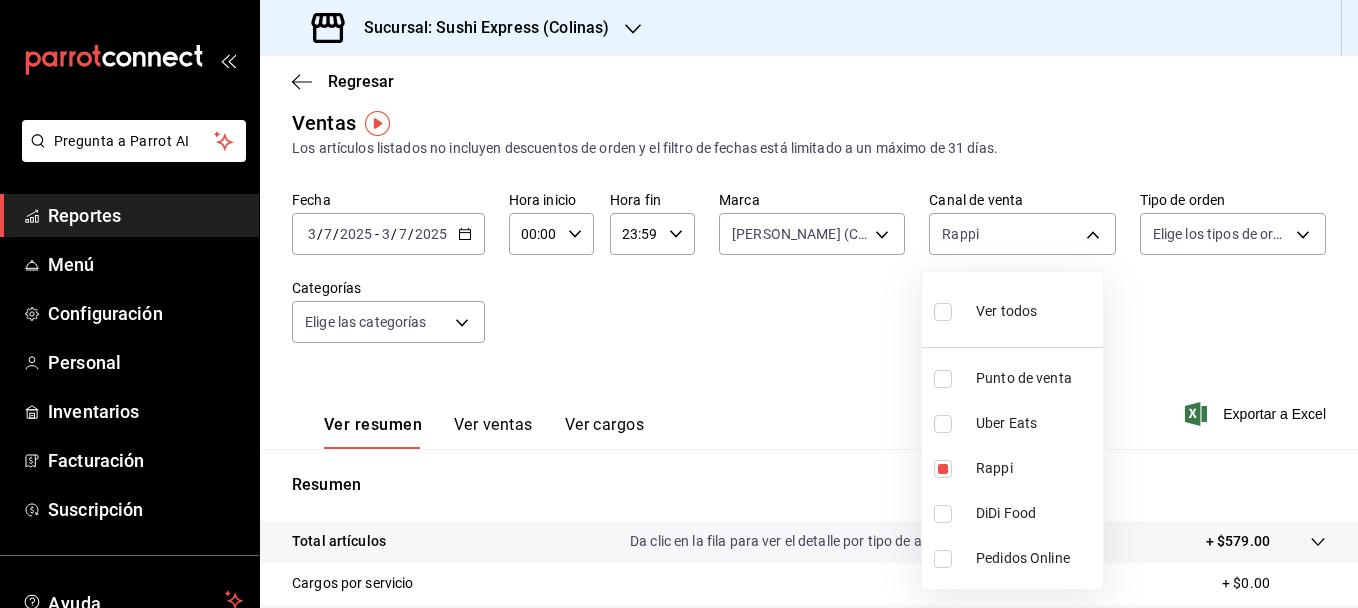 click at bounding box center (943, 424) 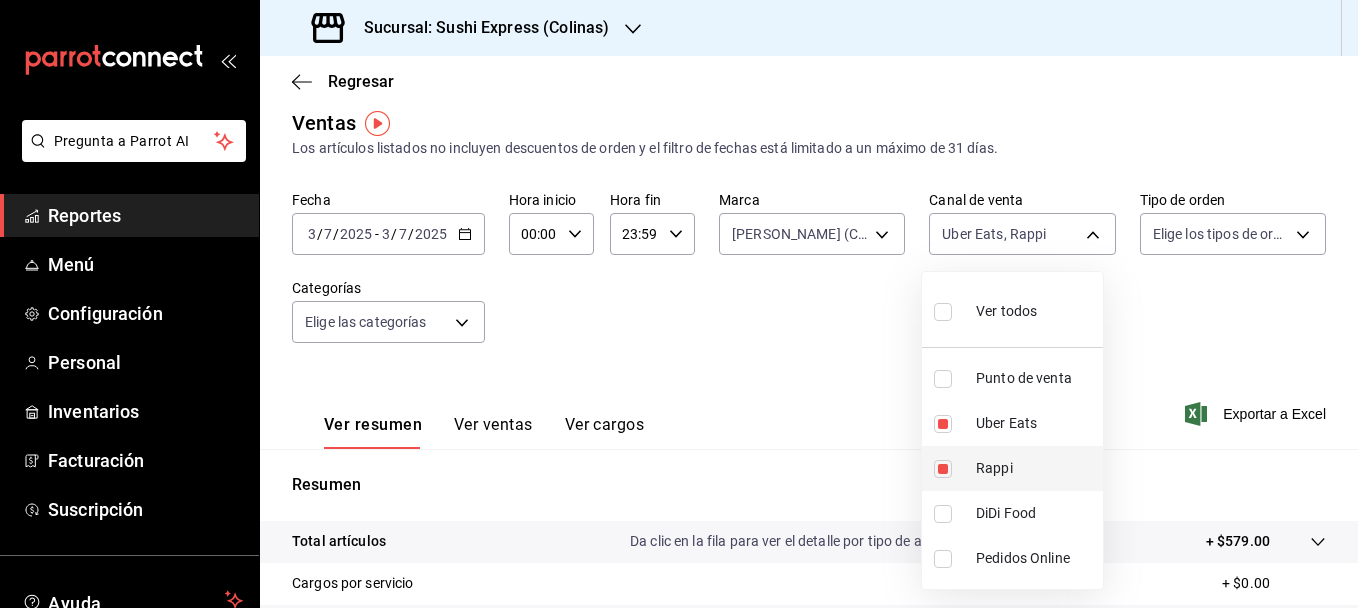click at bounding box center (943, 469) 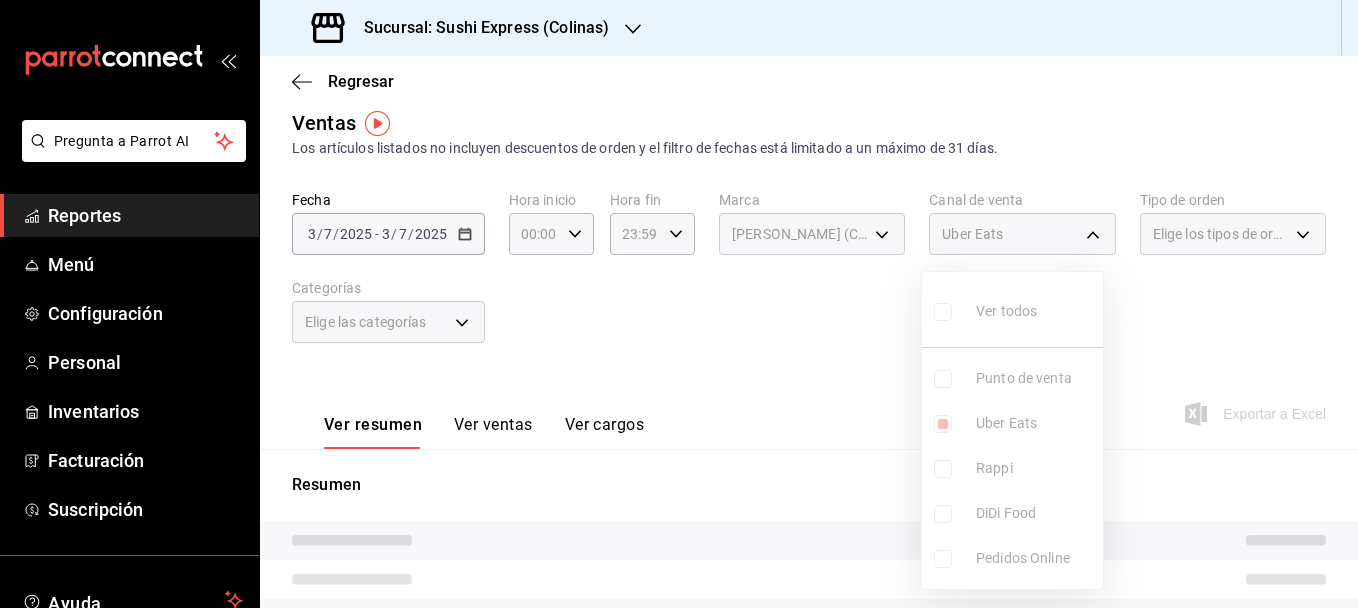 click at bounding box center [679, 304] 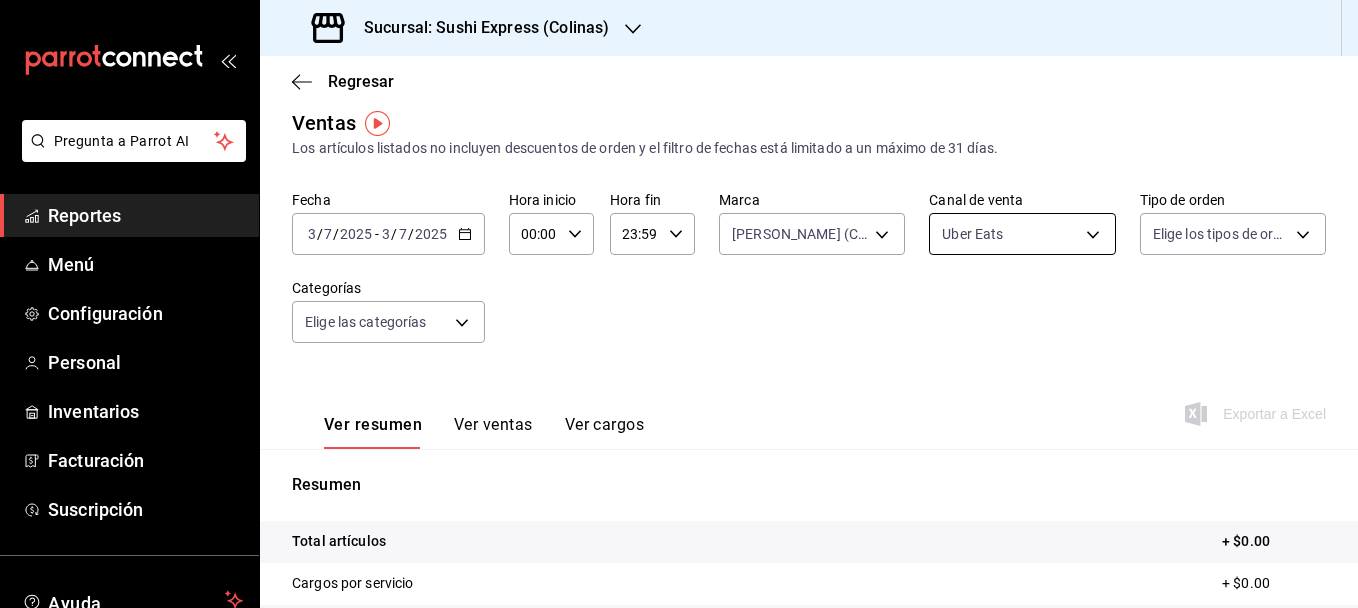 click on "Pregunta a Parrot AI Reportes   Menú   Configuración   Personal   Inventarios   Facturación   Suscripción   Ayuda Recomienda Parrot   francisco javier Duran   Sugerir nueva función   Sucursal: Sushi Express (Colinas) Regresar Ventas Los artículos listados no incluyen descuentos de orden y el filtro de fechas está limitado a un máximo de 31 días. Fecha 2025-07-03 3 / 7 / 2025 - 2025-07-03 3 / 7 / 2025 Hora inicio 00:00 Hora inicio Hora fin 23:59 Hora fin Marca Poki Poke (Colinas) ea9b69b1-9729-43ef-8104-40f76c1ed4d4 Canal de venta Uber Eats UBER_EATS Tipo de orden Elige los tipos de orden Categorías Elige las categorías Ver resumen Ver ventas Ver cargos Exportar a Excel Resumen Total artículos + $0.00 Cargos por servicio + $0.00 Venta bruta = $0.00 Descuentos totales - $0.00 Certificados de regalo - $0.00 Venta total = $0.00 Impuestos - $0.00 Venta neta = $0.00 GANA 1 MES GRATIS EN TU SUSCRIPCIÓN AQUÍ Ver video tutorial Ir a video Pregunta a Parrot AI Reportes   Menú   Configuración   Personal" at bounding box center (679, 304) 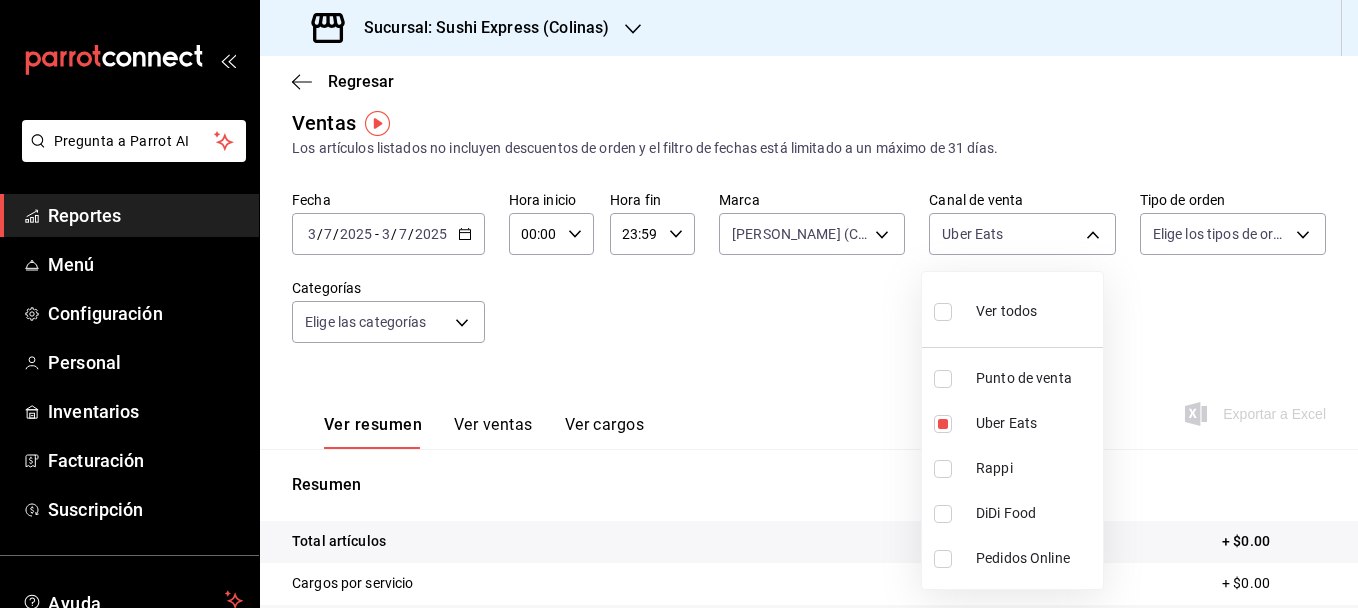 click at bounding box center [943, 379] 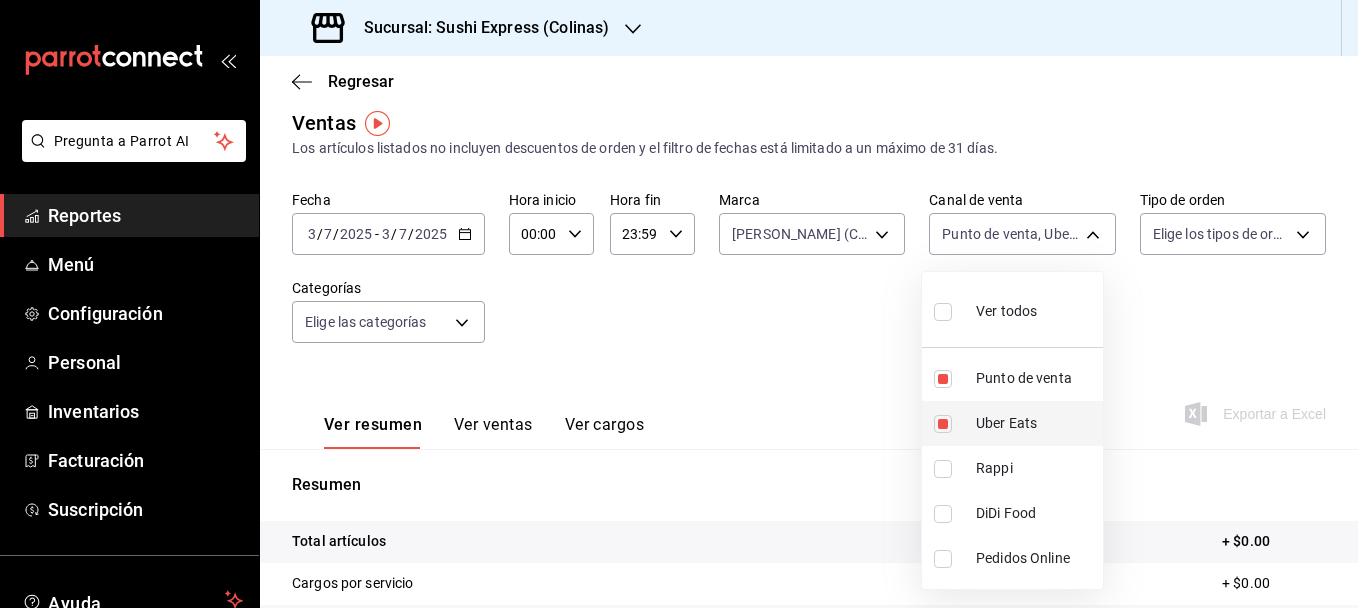 click at bounding box center (943, 424) 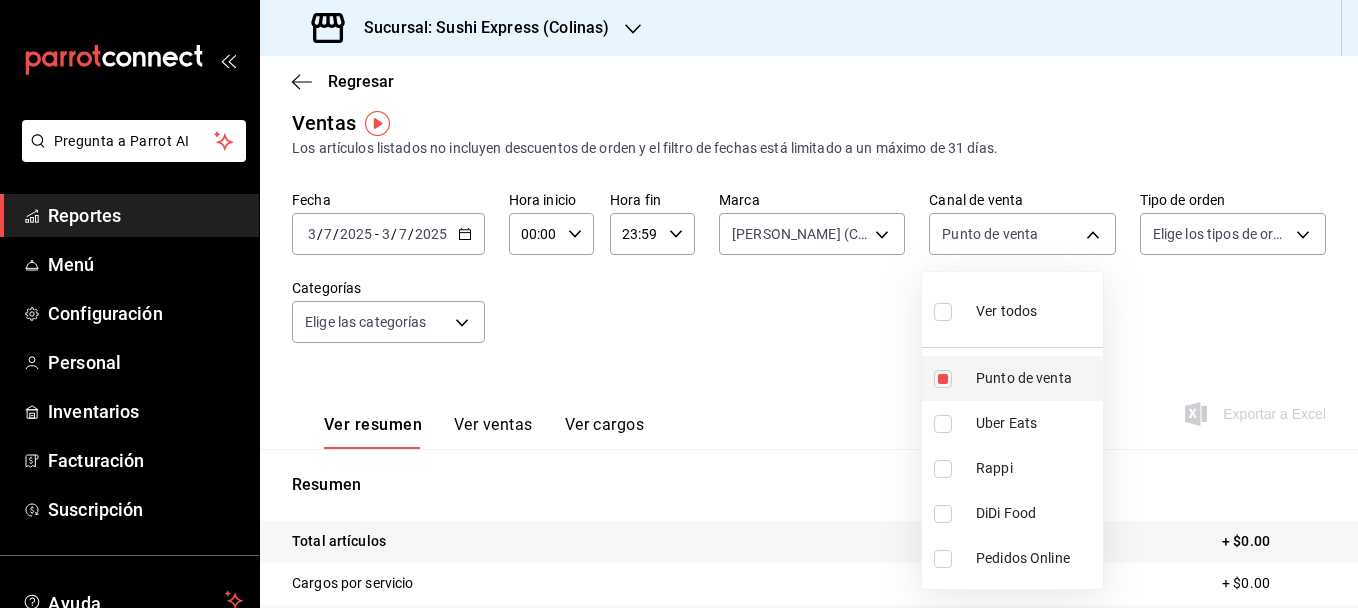 click at bounding box center (943, 379) 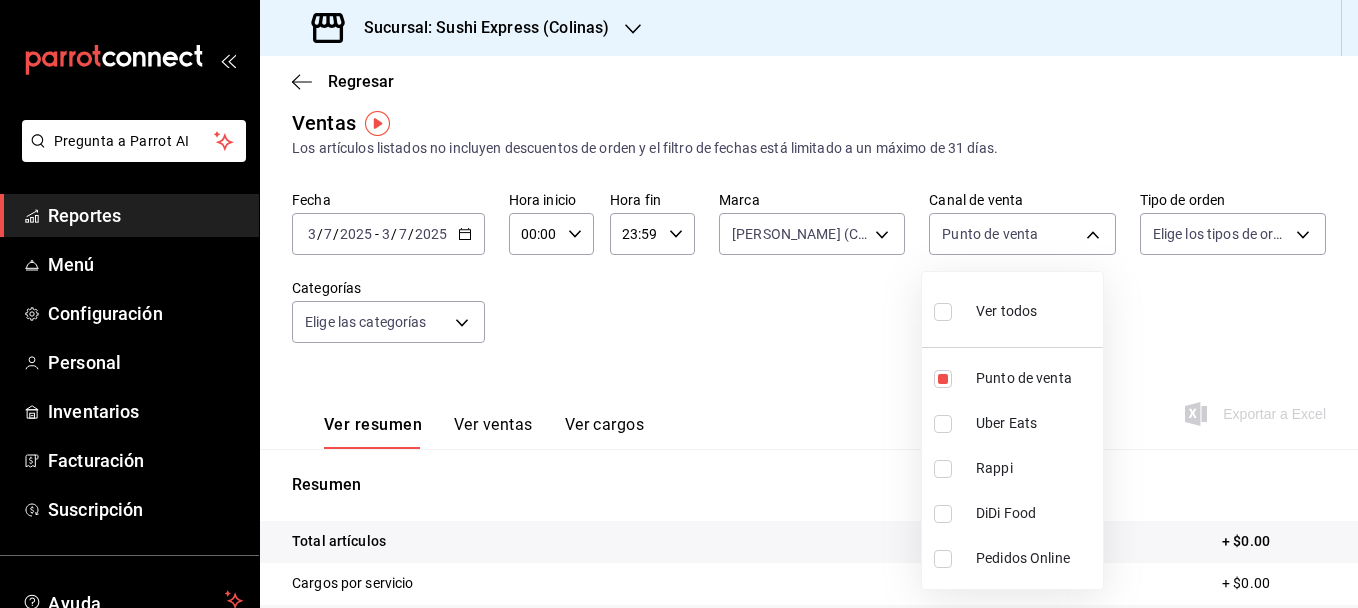 type 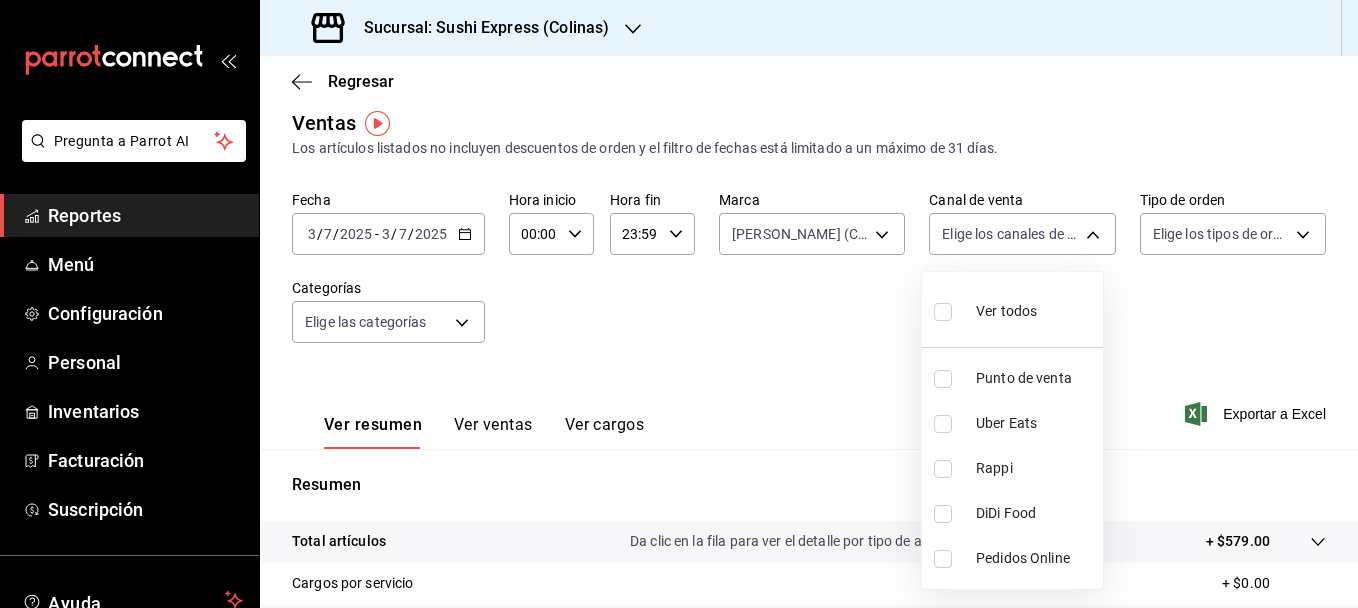 click at bounding box center [679, 304] 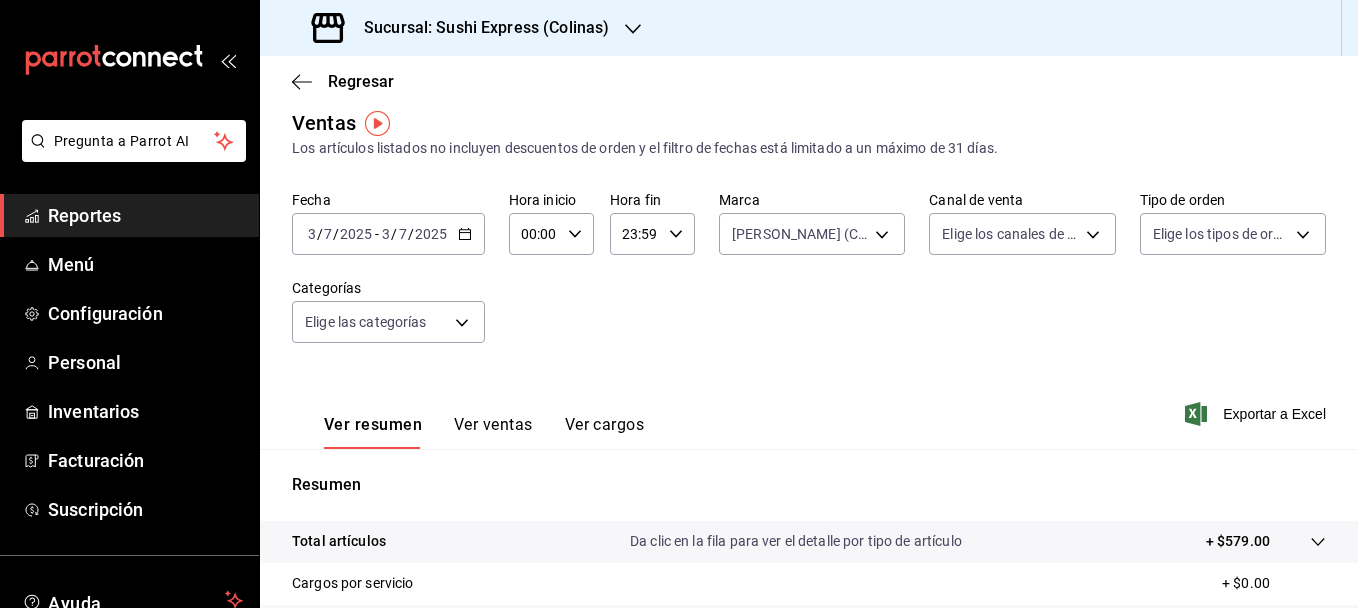 click on "2025-07-03 3 / 7 / 2025 - 2025-07-03 3 / 7 / 2025" at bounding box center [388, 234] 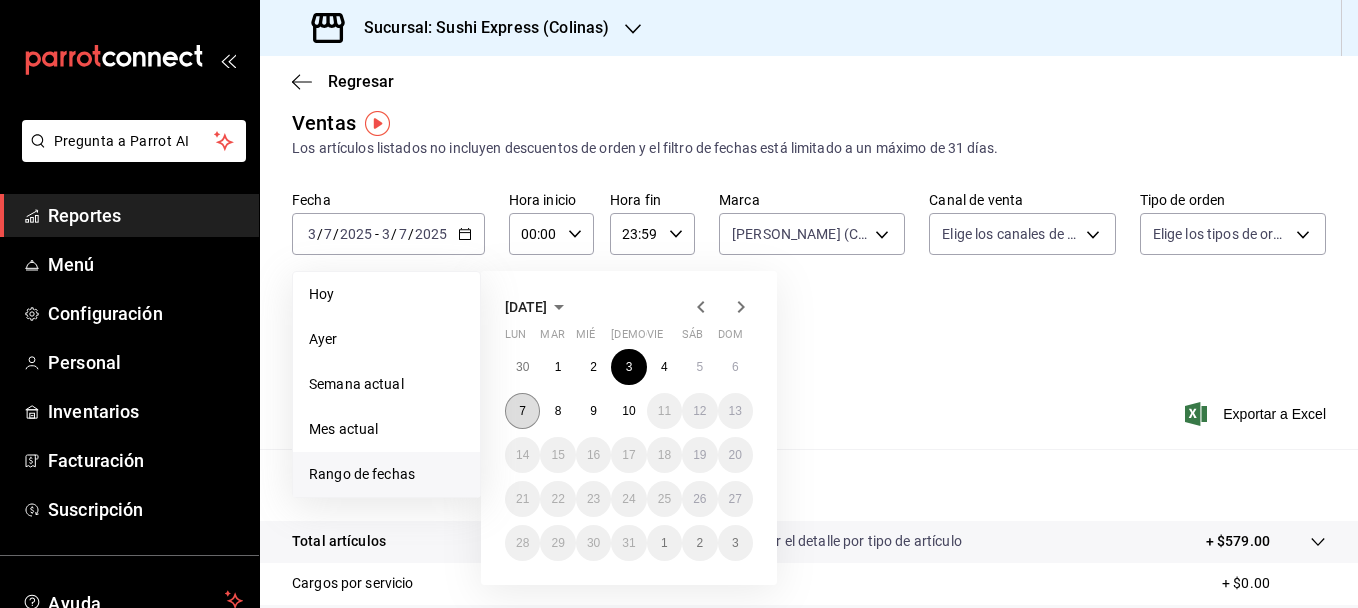 click on "7" at bounding box center [522, 411] 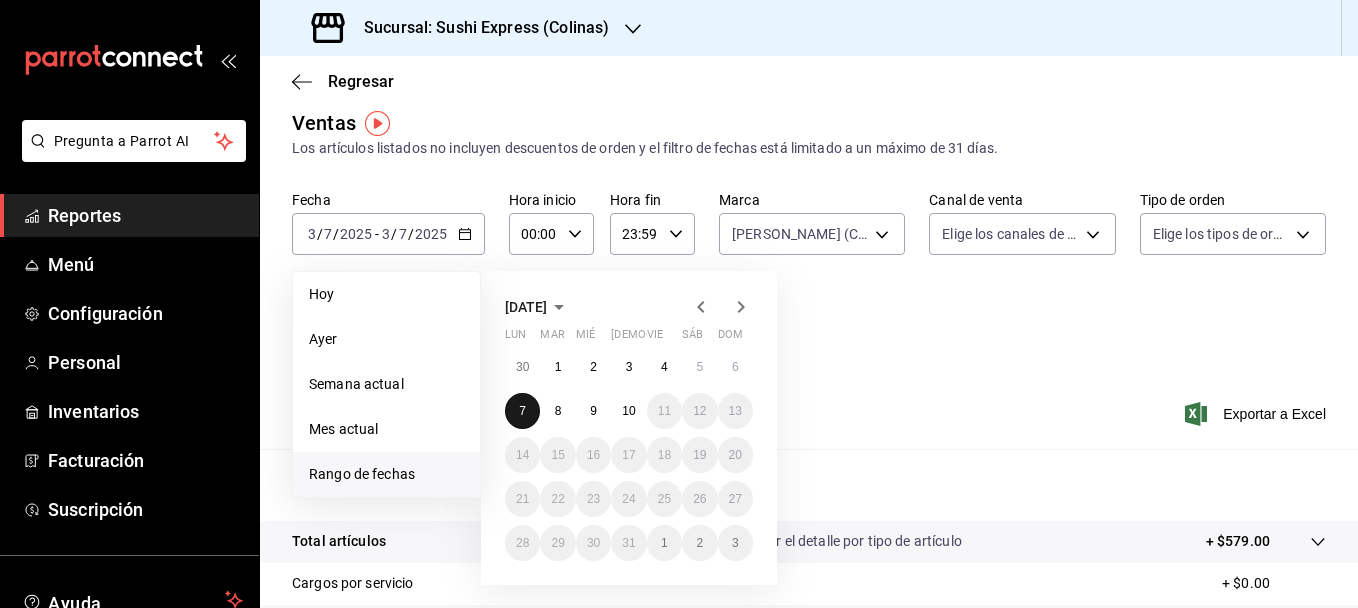 click on "7" at bounding box center [522, 411] 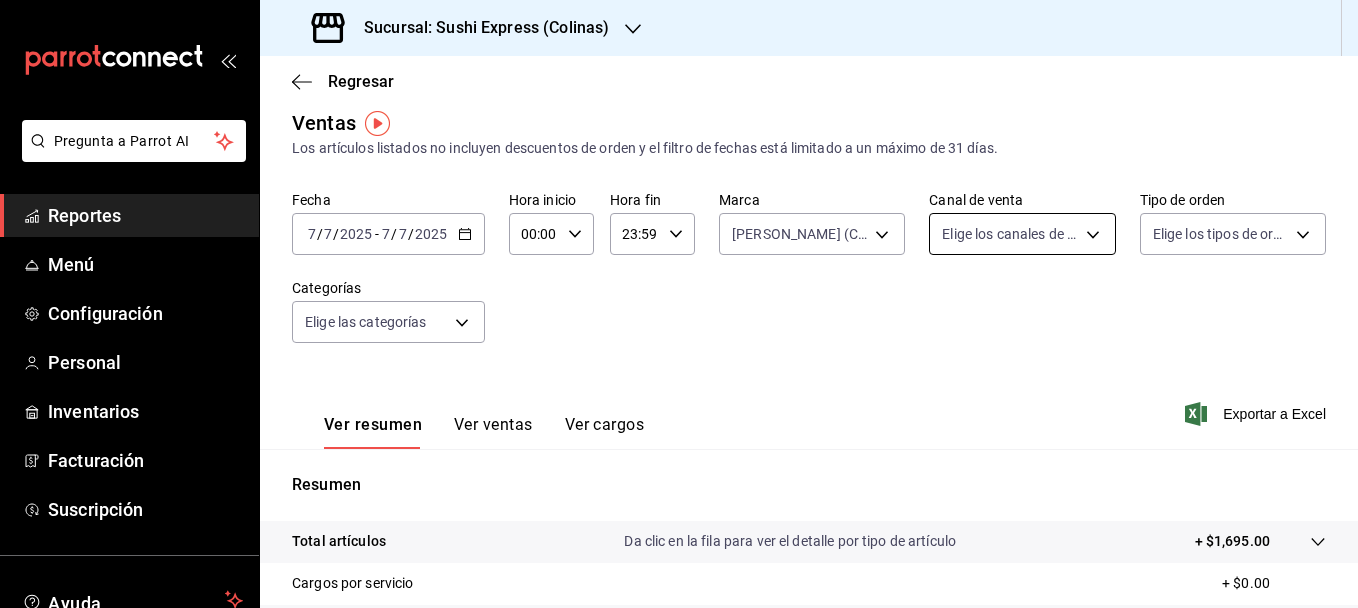 click on "Pregunta a Parrot AI Reportes   Menú   Configuración   Personal   Inventarios   Facturación   Suscripción   Ayuda Recomienda Parrot   francisco javier Duran   Sugerir nueva función   Sucursal: Sushi Express (Colinas) Regresar Ventas Los artículos listados no incluyen descuentos de orden y el filtro de fechas está limitado a un máximo de 31 días. Fecha 2025-07-07 7 / 7 / 2025 - 2025-07-07 7 / 7 / 2025 Hora inicio 00:00 Hora inicio Hora fin 23:59 Hora fin Marca Poki Poke (Colinas) ea9b69b1-9729-43ef-8104-40f76c1ed4d4 Canal de venta Elige los canales de venta Tipo de orden Elige los tipos de orden Categorías Elige las categorías Ver resumen Ver ventas Ver cargos Exportar a Excel Resumen Total artículos Da clic en la fila para ver el detalle por tipo de artículo + $1,695.00 Cargos por servicio + $0.00 Venta bruta = $1,695.00 Descuentos totales - $296.50 Certificados de regalo - $0.00 Venta total = $1,398.50 Impuestos - $192.90 Venta neta = $1,205.60 GANA 1 MES GRATIS EN TU SUSCRIPCIÓN AQUÍ Reportes" at bounding box center (679, 304) 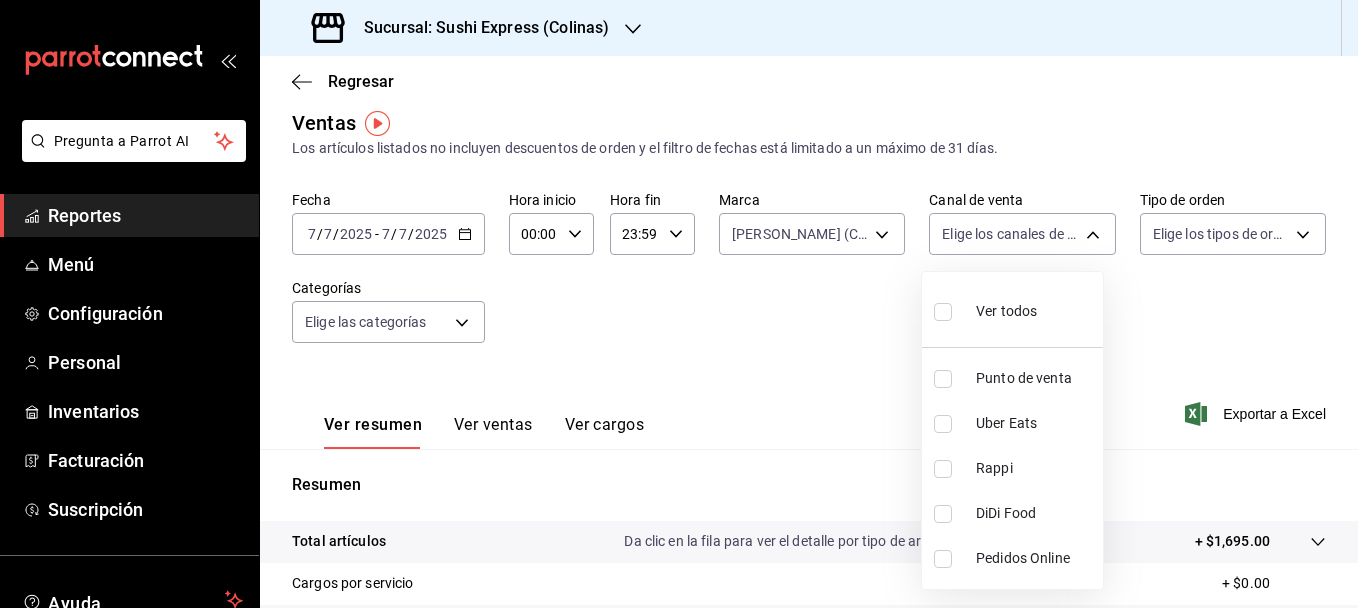 click at bounding box center (943, 379) 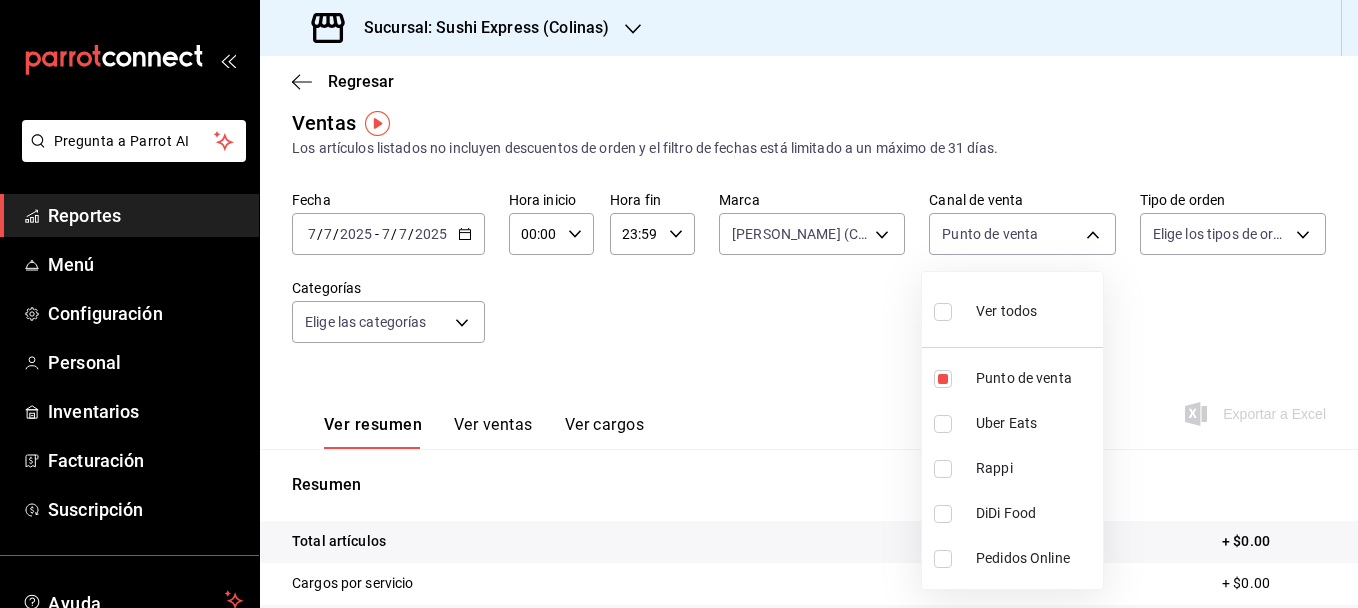 click at bounding box center (943, 424) 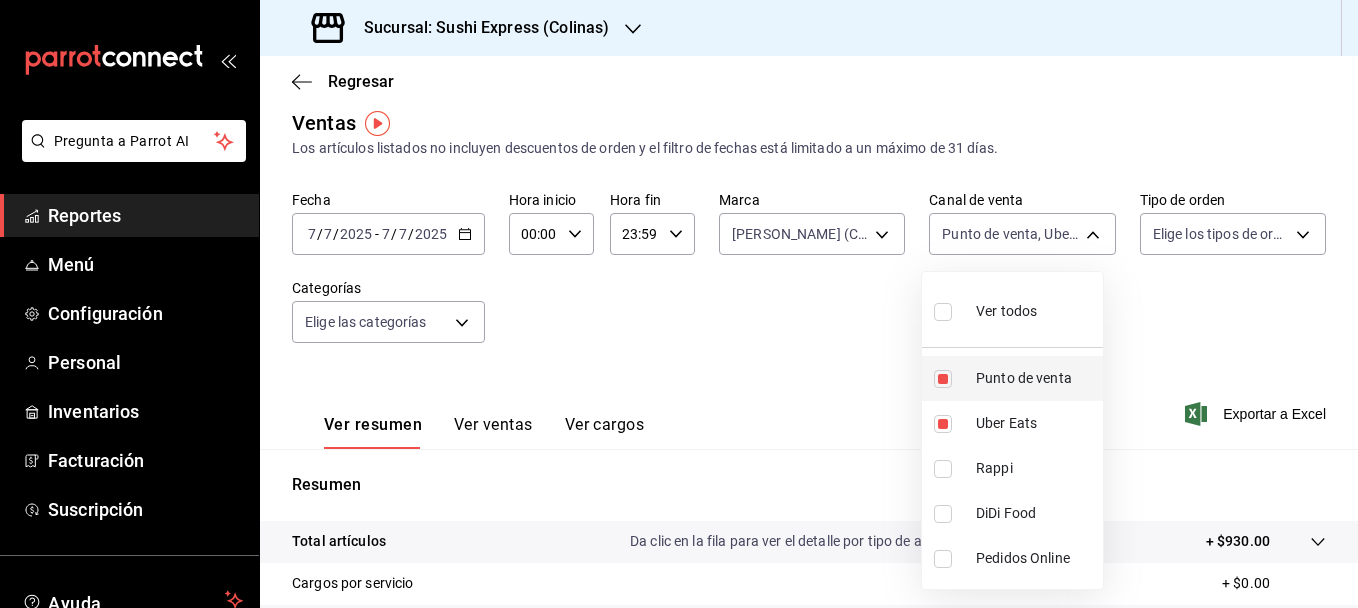 click at bounding box center [943, 379] 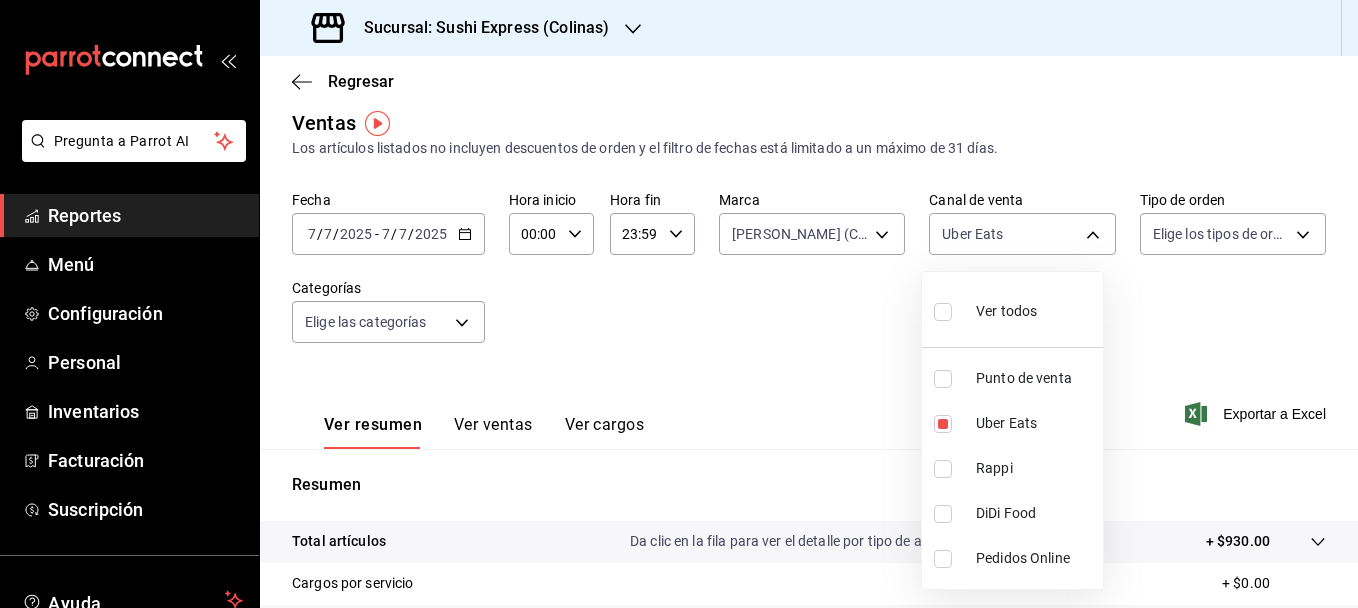click at bounding box center (943, 469) 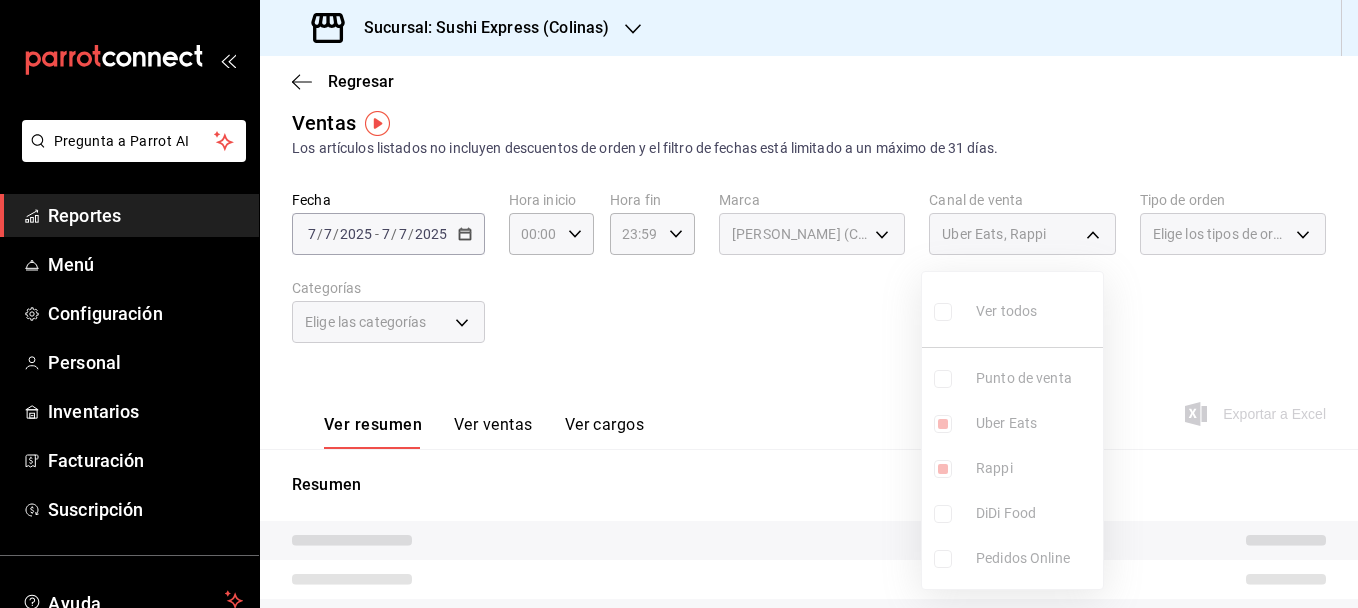 click on "Ver todos Punto de venta Uber Eats Rappi DiDi Food Pedidos Online" at bounding box center [1012, 430] 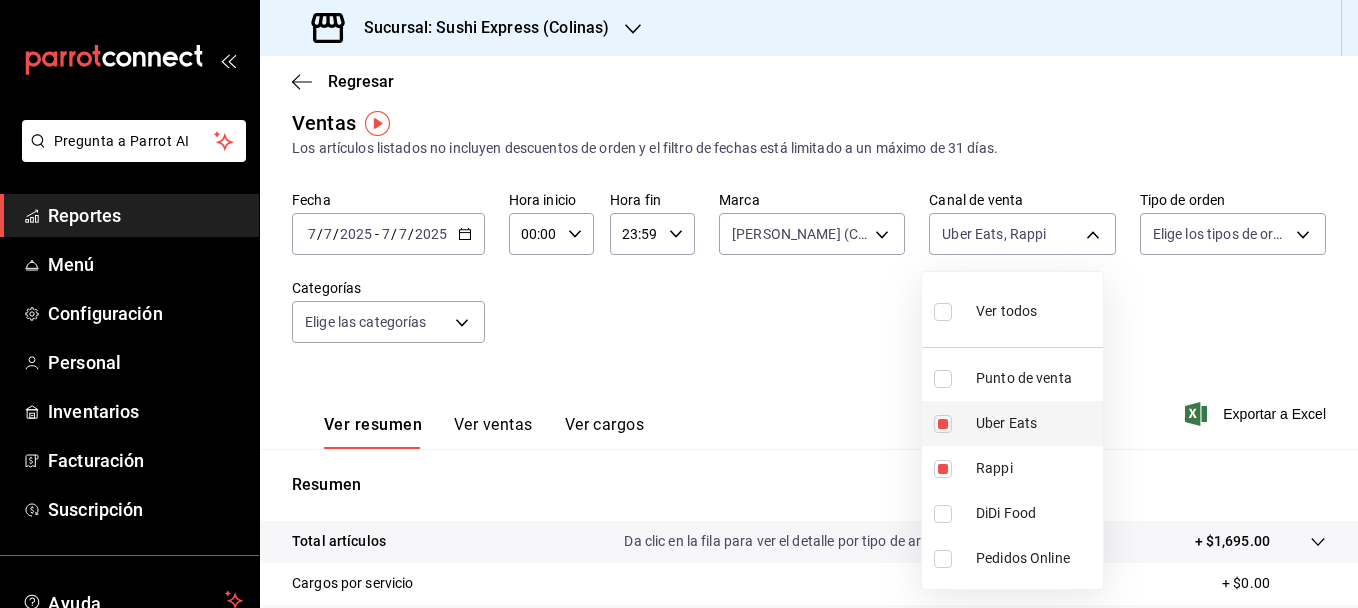 click at bounding box center (943, 424) 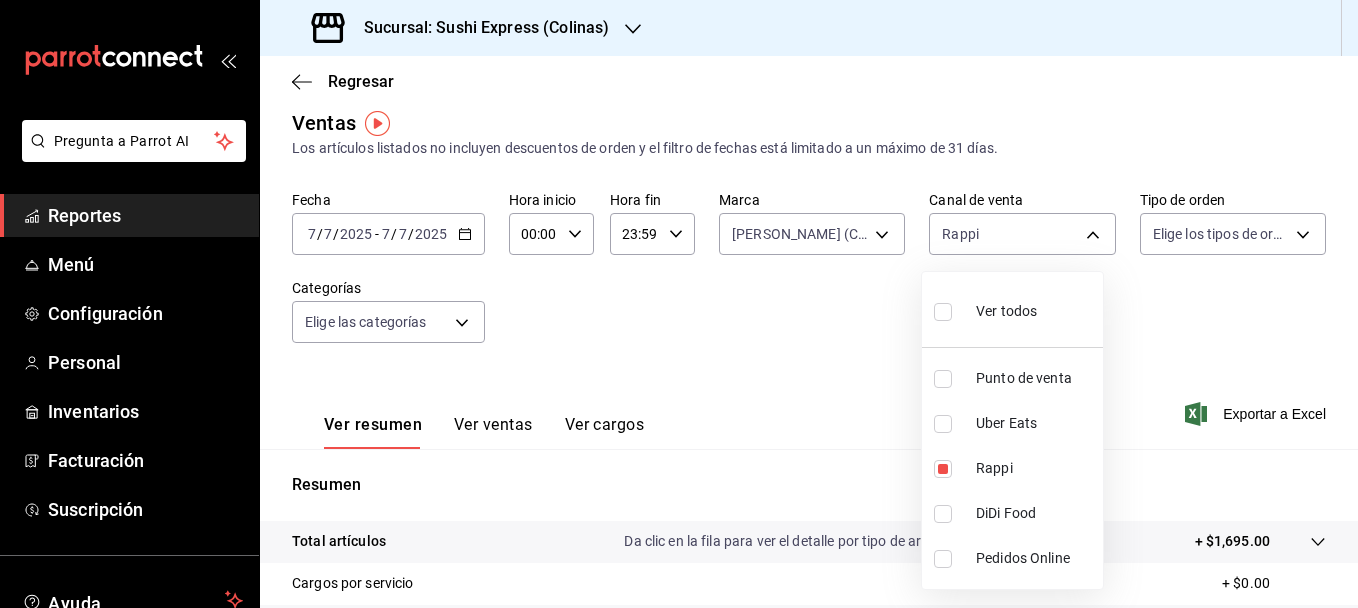 type on "RAPPI" 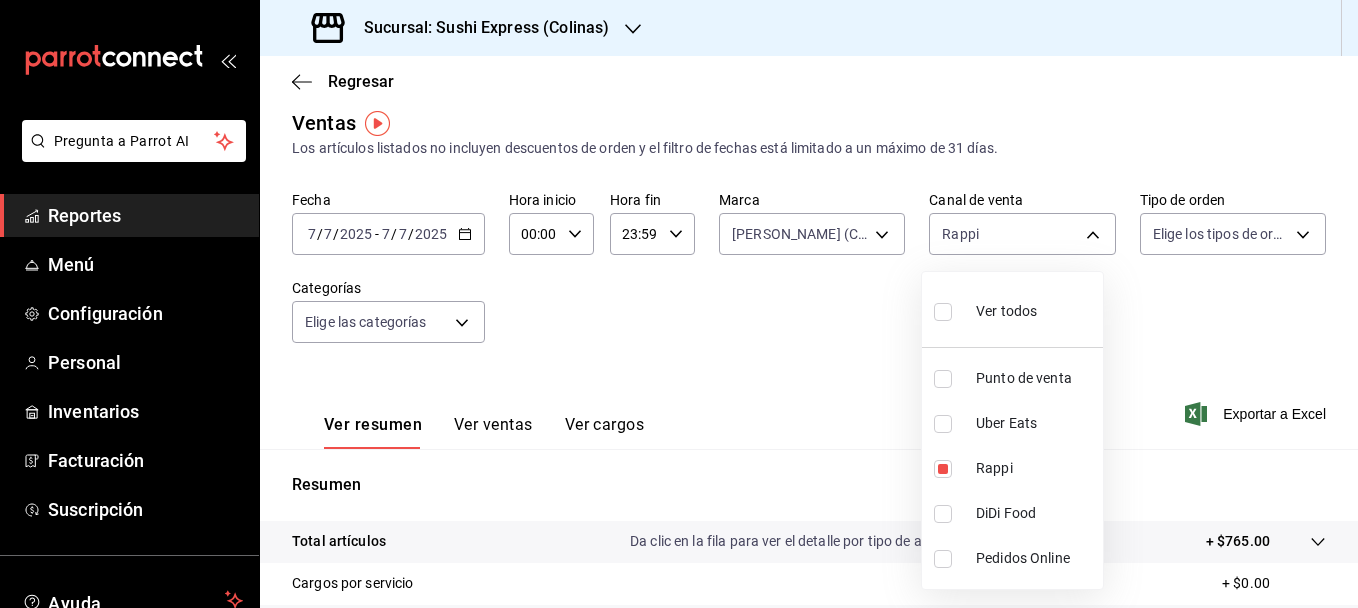 click at bounding box center (943, 424) 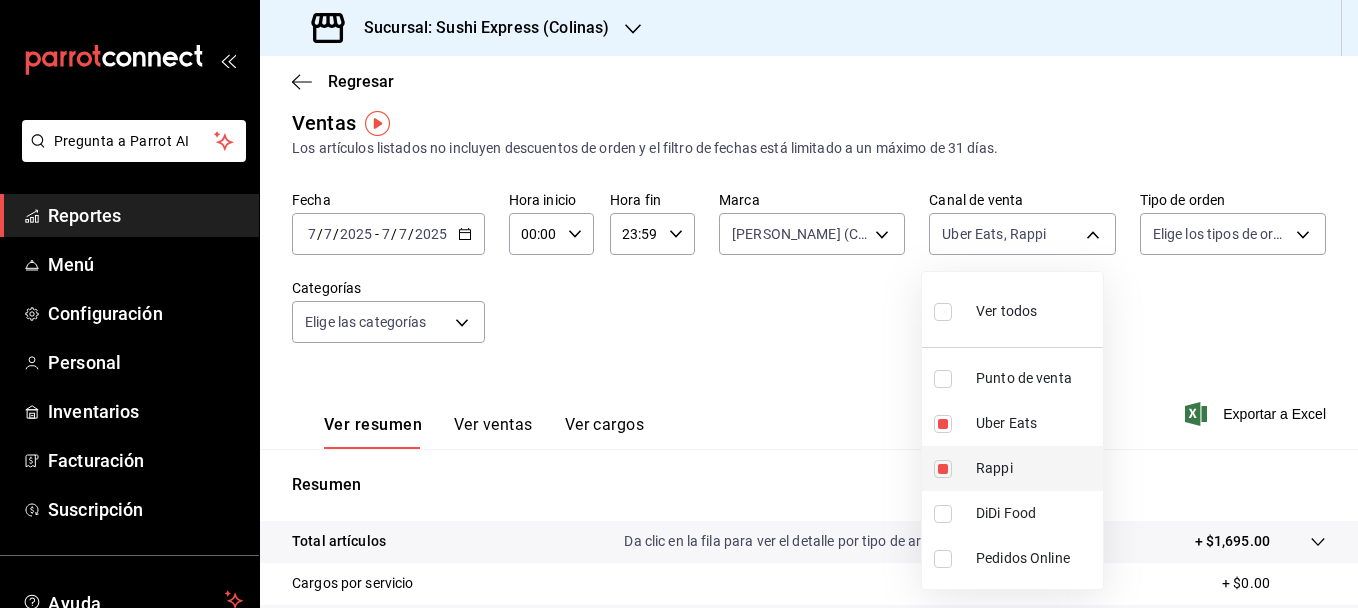 click at bounding box center [943, 469] 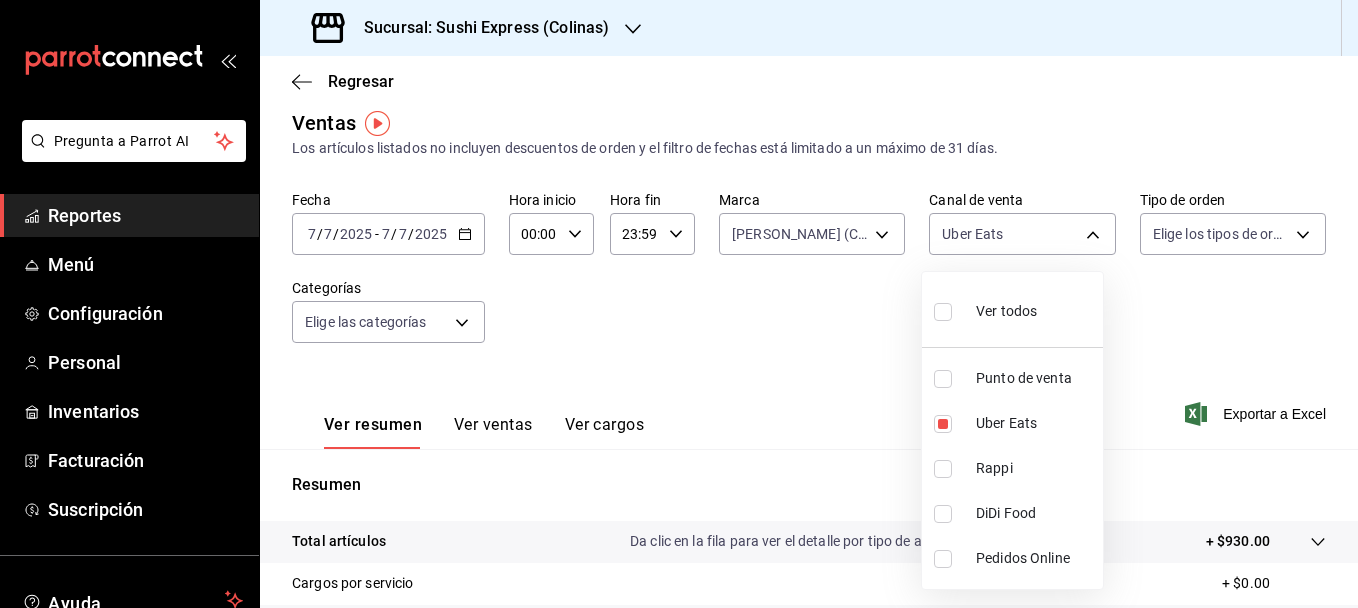 click at bounding box center (679, 304) 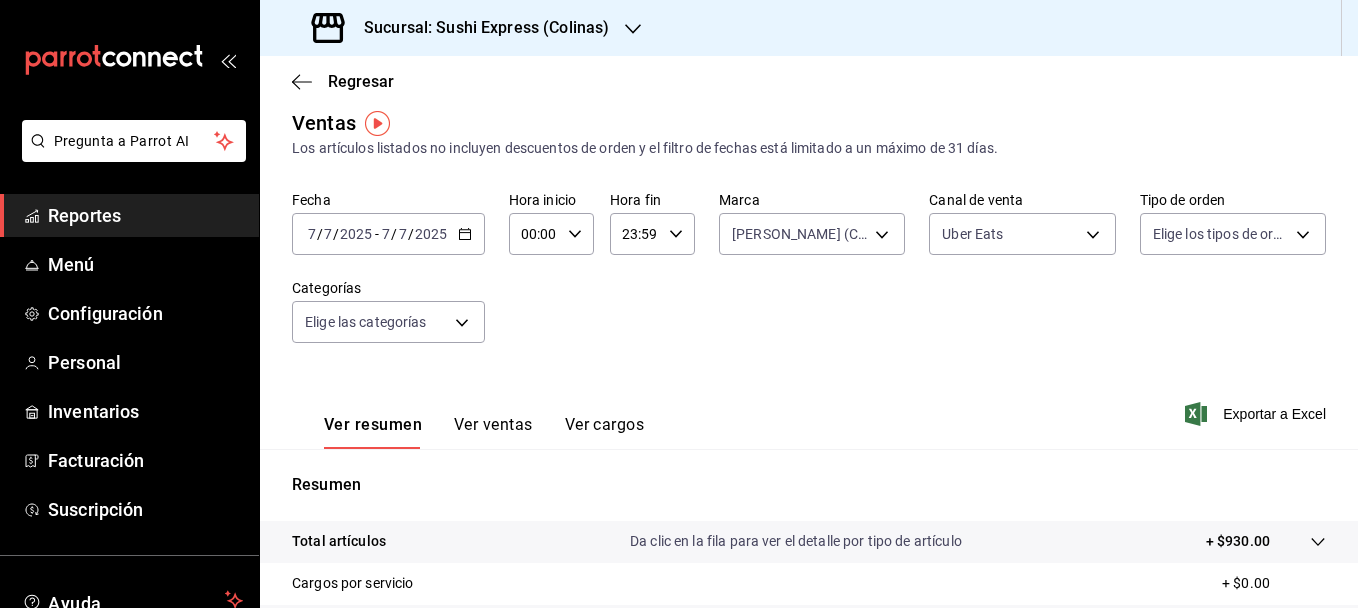 click on "Ver ventas" at bounding box center (493, 432) 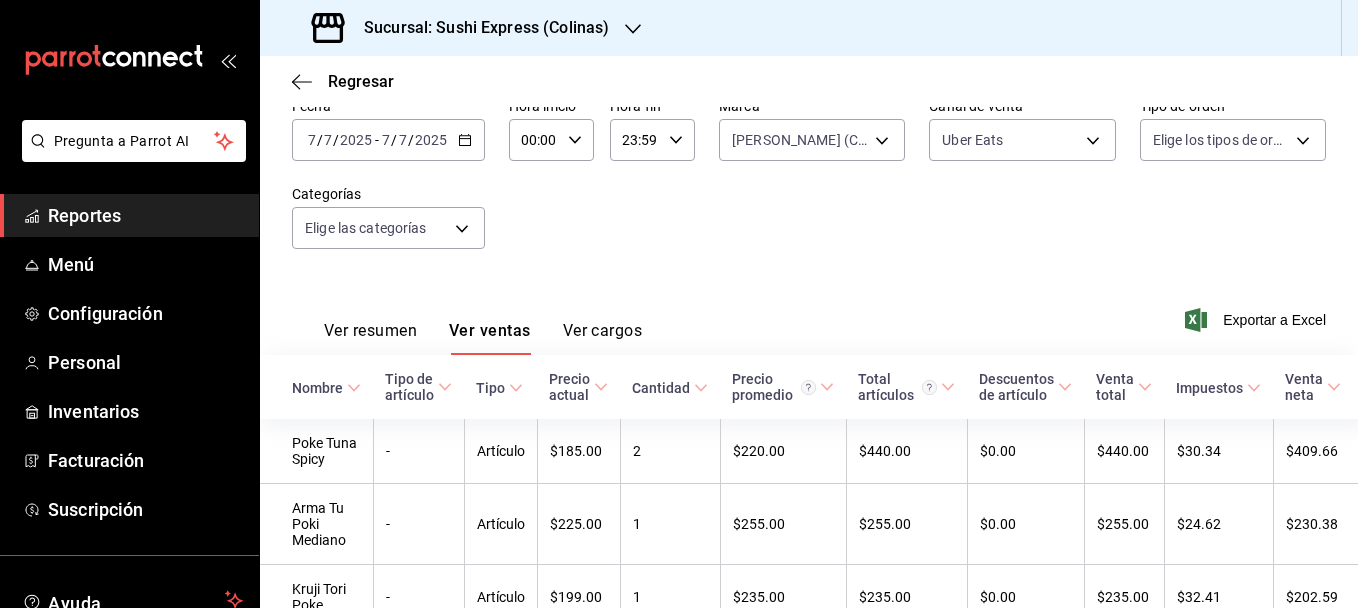 scroll, scrollTop: 98, scrollLeft: 0, axis: vertical 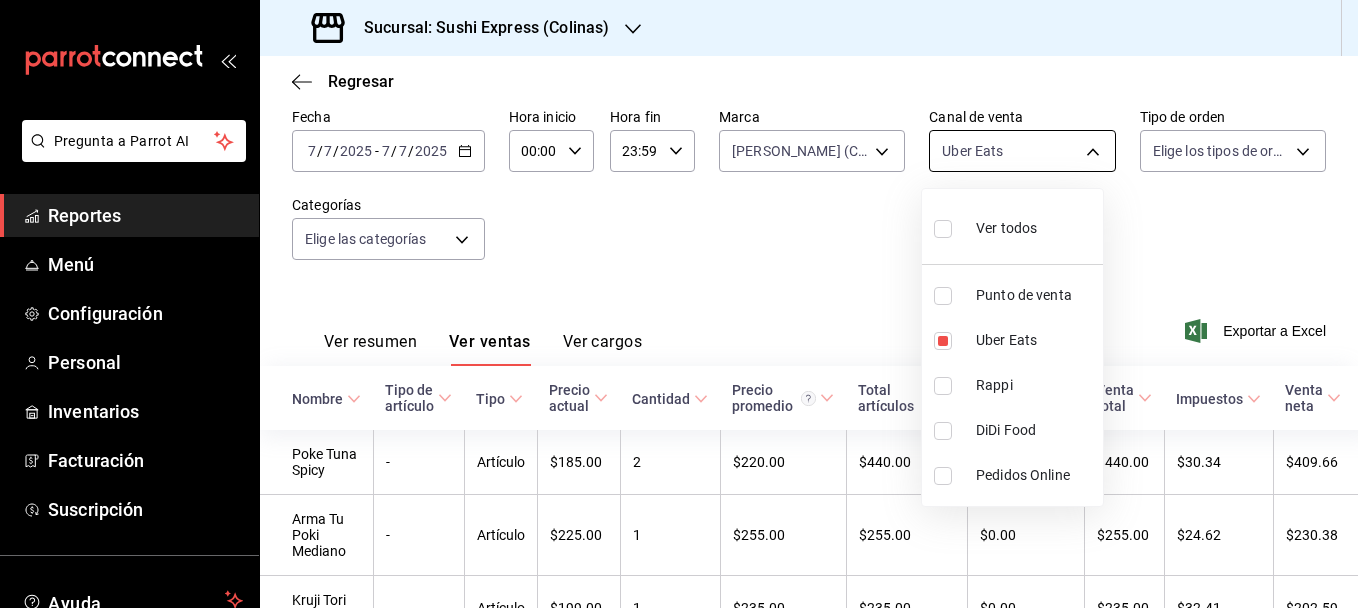 click on "Pregunta a Parrot AI Reportes   Menú   Configuración   Personal   Inventarios   Facturación   Suscripción   Ayuda Recomienda Parrot   francisco javier Duran   Sugerir nueva función   Sucursal: Sushi Express (Colinas) Regresar Ventas Los artículos listados no incluyen descuentos de orden y el filtro de fechas está limitado a un máximo de 31 días. Fecha 2025-07-07 7 / 7 / 2025 - 2025-07-07 7 / 7 / 2025 Hora inicio 00:00 Hora inicio Hora fin 23:59 Hora fin Marca Poki Poke (Colinas) ea9b69b1-9729-43ef-8104-40f76c1ed4d4 Canal de venta Uber Eats UBER_EATS Tipo de orden Elige los tipos de orden Categorías Elige las categorías Ver resumen Ver ventas Ver cargos Exportar a Excel Nombre Tipo de artículo Tipo Precio actual Cantidad Precio promedio   Total artículos   Descuentos de artículo Venta total Impuestos Venta neta Poke Tuna Spicy - Artículo $185.00 2 $220.00 $440.00 $0.00 $440.00 $30.34 $409.66 Arma Tu Poki Mediano - Artículo $225.00 1 $255.00 $255.00 $0.00 $255.00 $24.62 $230.38 Kruji Tori Poke -" at bounding box center [679, 304] 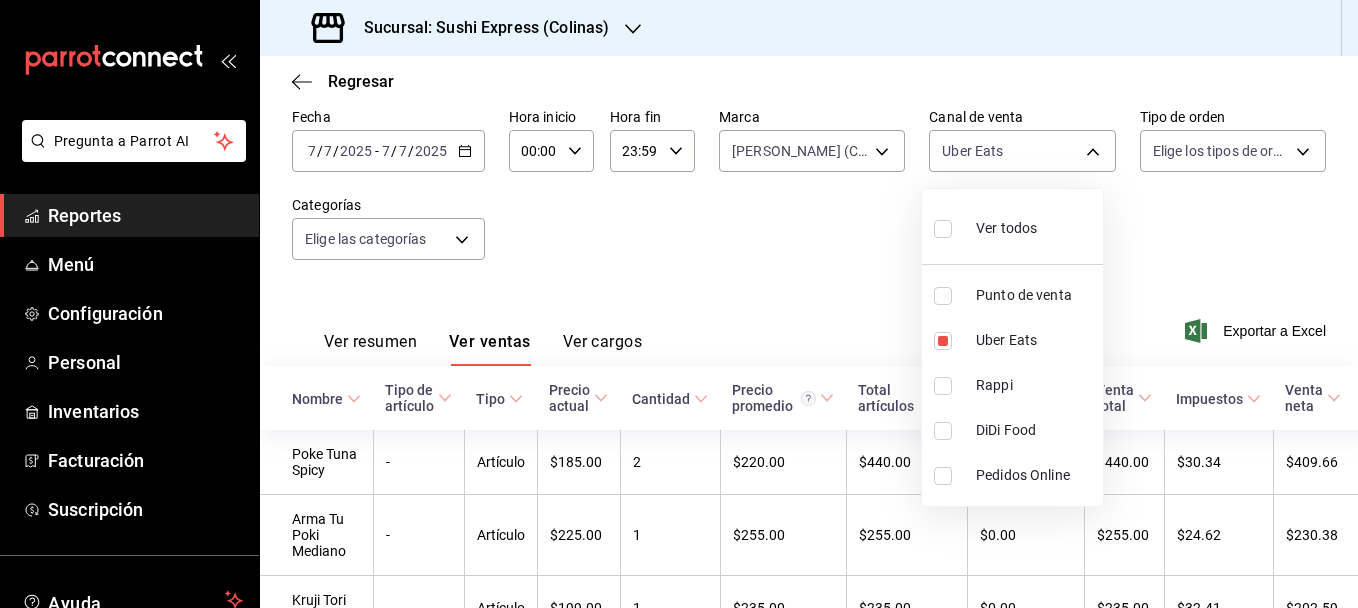 click at bounding box center (943, 386) 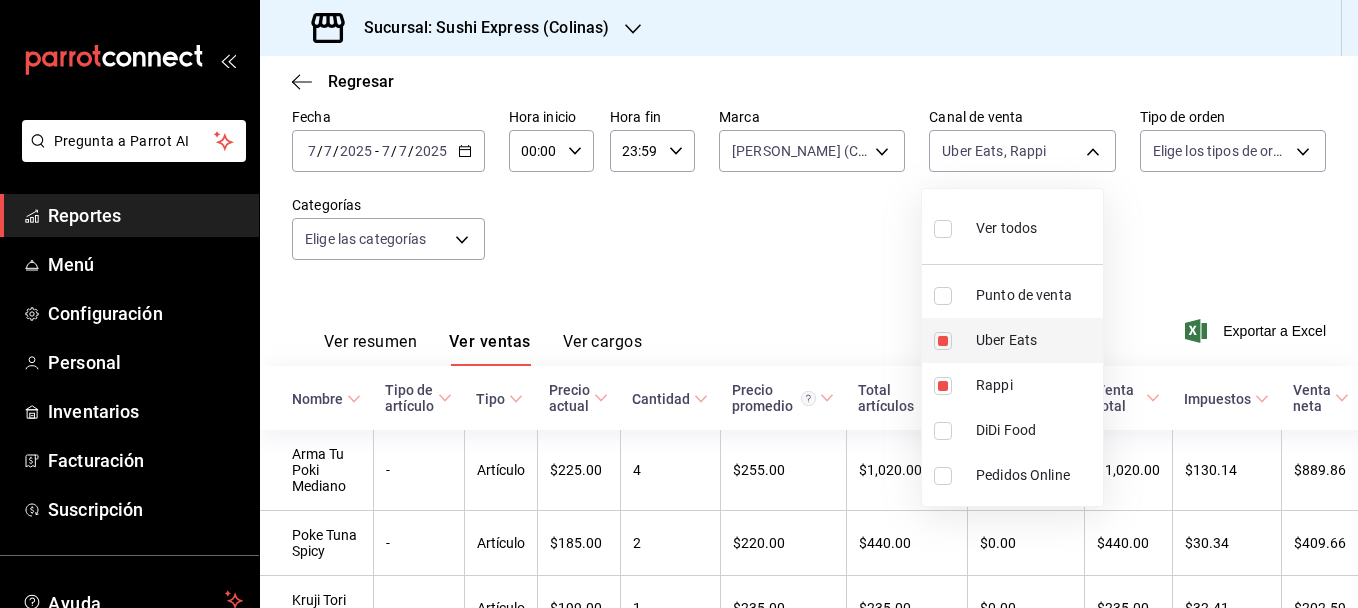 click on "Uber Eats" at bounding box center [1012, 340] 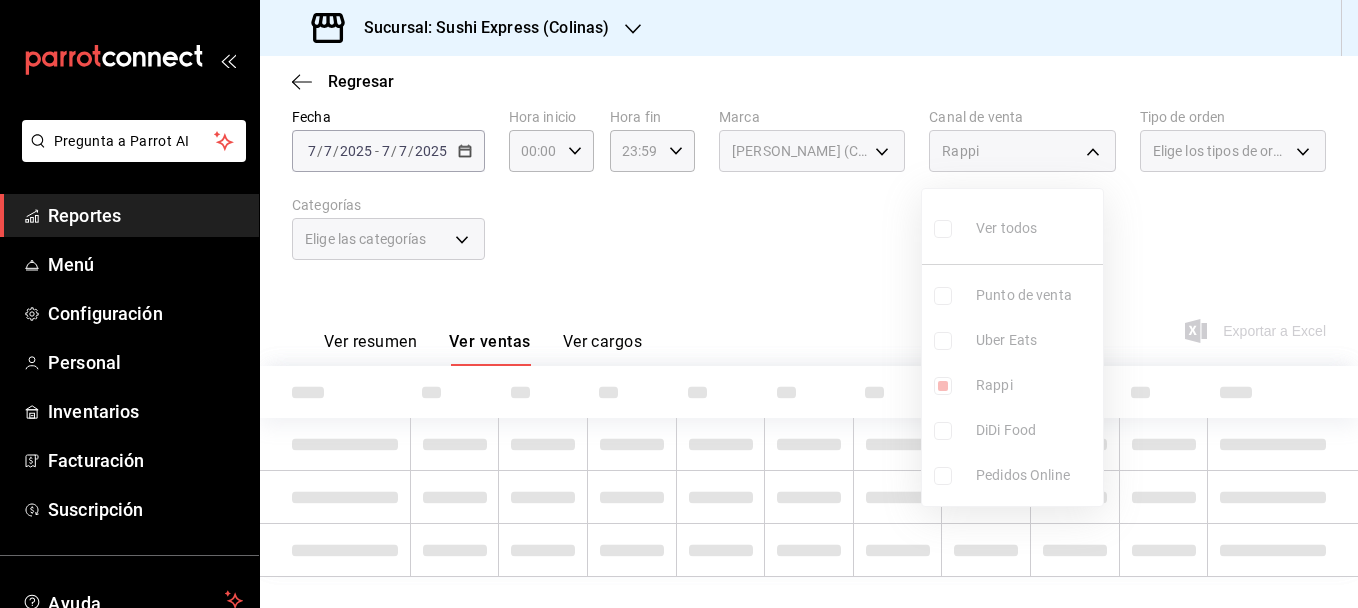 click at bounding box center [679, 304] 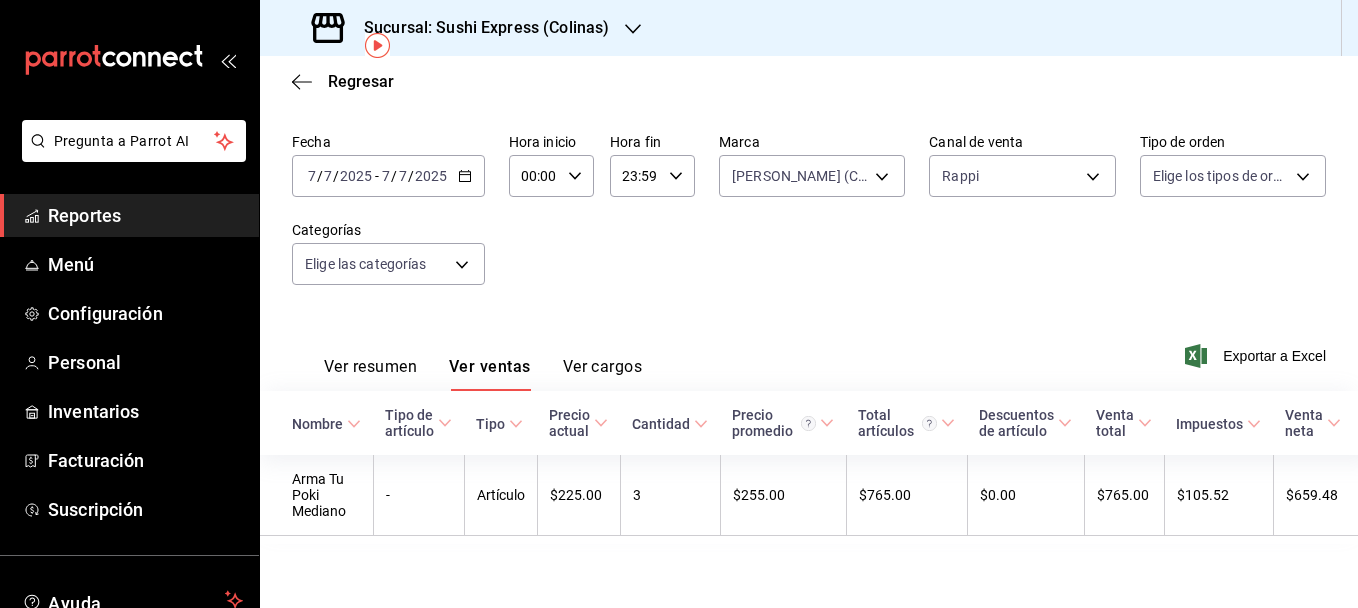 scroll, scrollTop: 93, scrollLeft: 0, axis: vertical 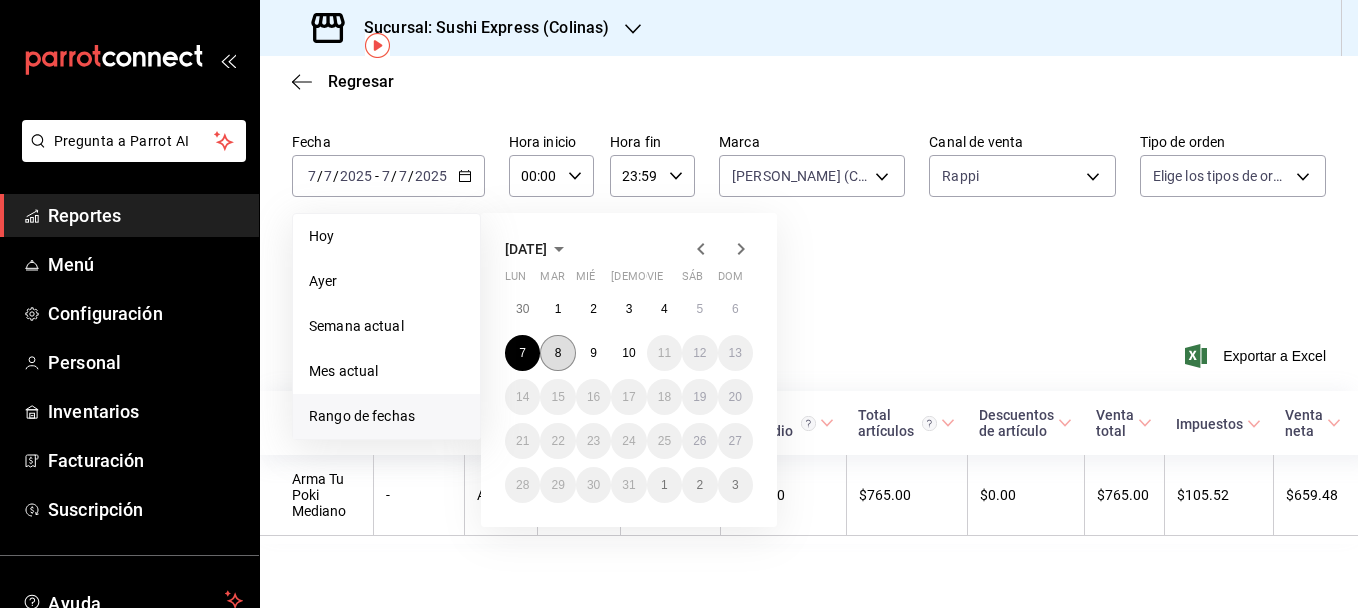 click on "8" at bounding box center [558, 353] 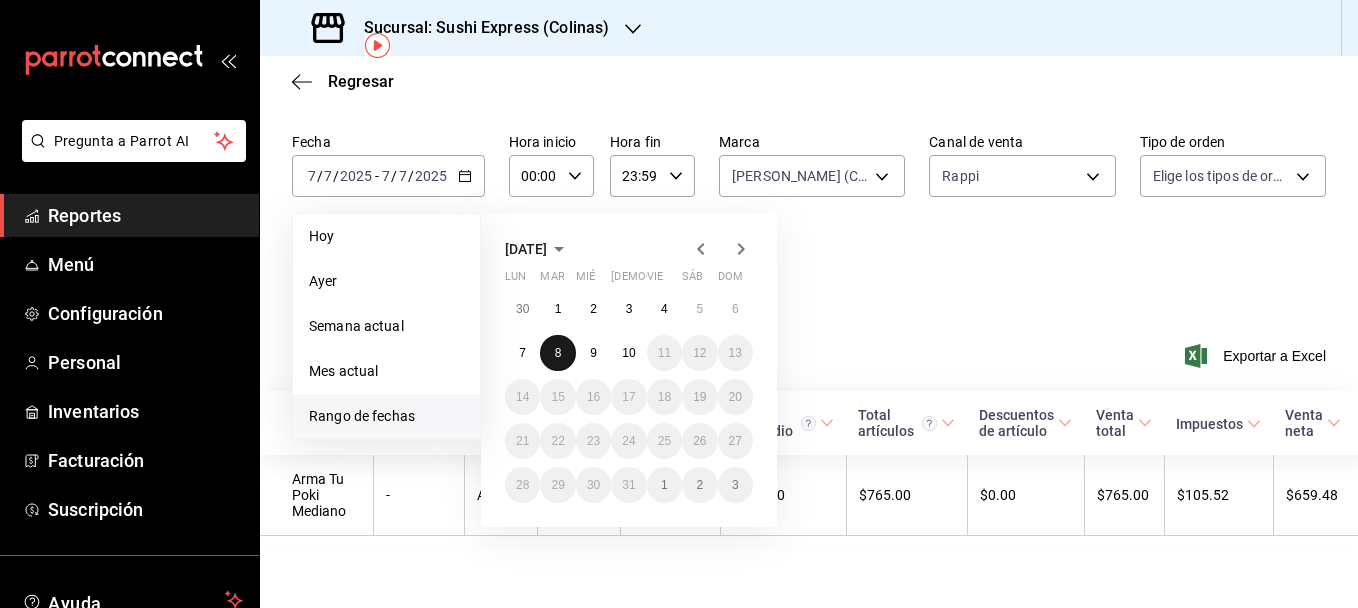 click on "8" at bounding box center (558, 353) 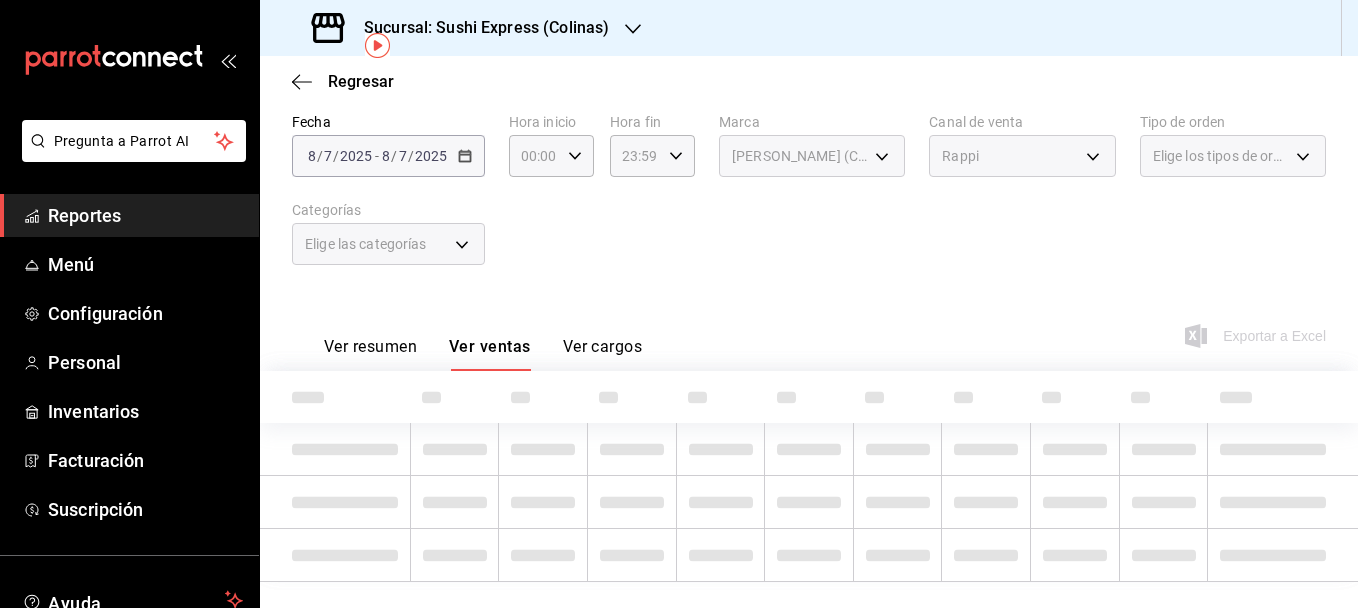 click on "Fecha 2025-07-08 8 / 7 / 2025 - 2025-07-08 8 / 7 / 2025 Hora inicio 00:00 Hora inicio Hora fin 23:59 Hora fin Marca Poki Poke (Colinas) ea9b69b1-9729-43ef-8104-40f76c1ed4d4 Canal de venta Rappi RAPPI Tipo de orden Elige los tipos de orden Categorías Elige las categorías" at bounding box center (809, 201) 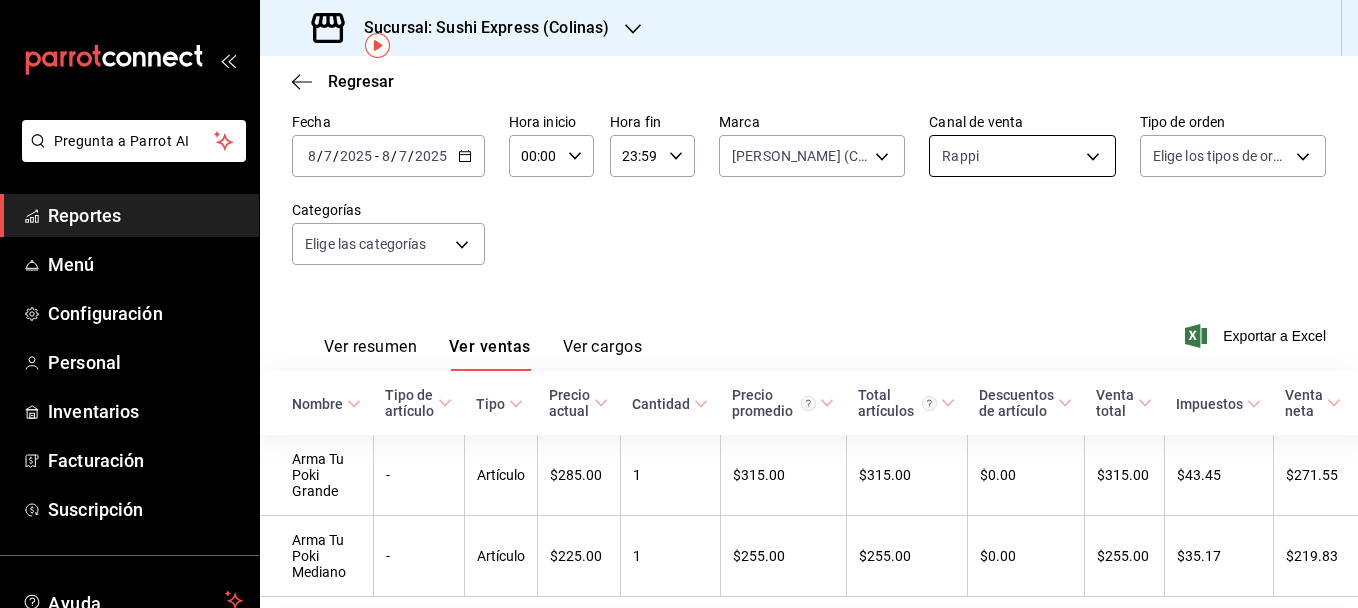 click on "Pregunta a Parrot AI Reportes   Menú   Configuración   Personal   Inventarios   Facturación   Suscripción   Ayuda Recomienda Parrot   francisco javier Duran   Sugerir nueva función   Sucursal: Sushi Express (Colinas) Regresar Ventas Los artículos listados no incluyen descuentos de orden y el filtro de fechas está limitado a un máximo de 31 días. Fecha 2025-07-08 8 / 7 / 2025 - 2025-07-08 8 / 7 / 2025 Hora inicio 00:00 Hora inicio Hora fin 23:59 Hora fin Marca Poki Poke (Colinas) ea9b69b1-9729-43ef-8104-40f76c1ed4d4 Canal de venta Rappi RAPPI Tipo de orden Elige los tipos de orden Categorías Elige las categorías Ver resumen Ver ventas Ver cargos Exportar a Excel Nombre Tipo de artículo Tipo Precio actual Cantidad Precio promedio   Total artículos   Descuentos de artículo Venta total Impuestos Venta neta Arma Tu Poki Grande - Artículo $285.00 1 $315.00 $315.00 $0.00 $315.00 $43.45 $271.55 Arma Tu Poki Mediano - Artículo $225.00 1 $255.00 $255.00 $0.00 $255.00 $35.17 $219.83 Ver video tutorial" at bounding box center [679, 304] 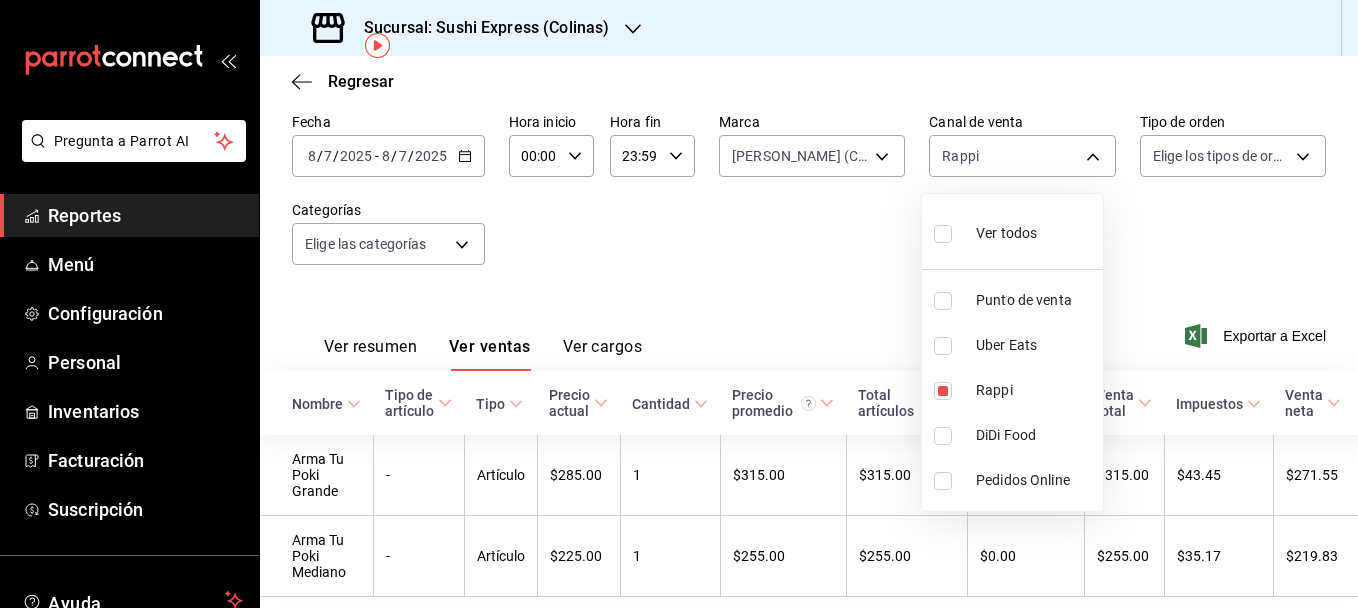 click on "Punto de venta" at bounding box center [1012, 300] 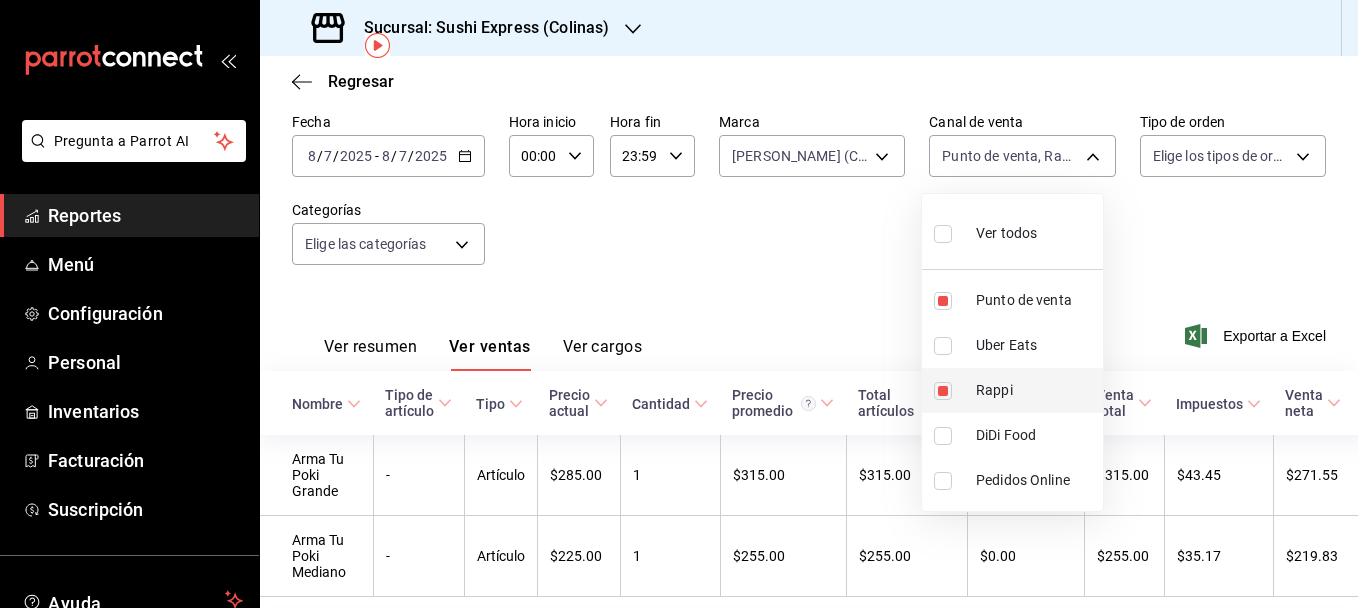 click at bounding box center [943, 391] 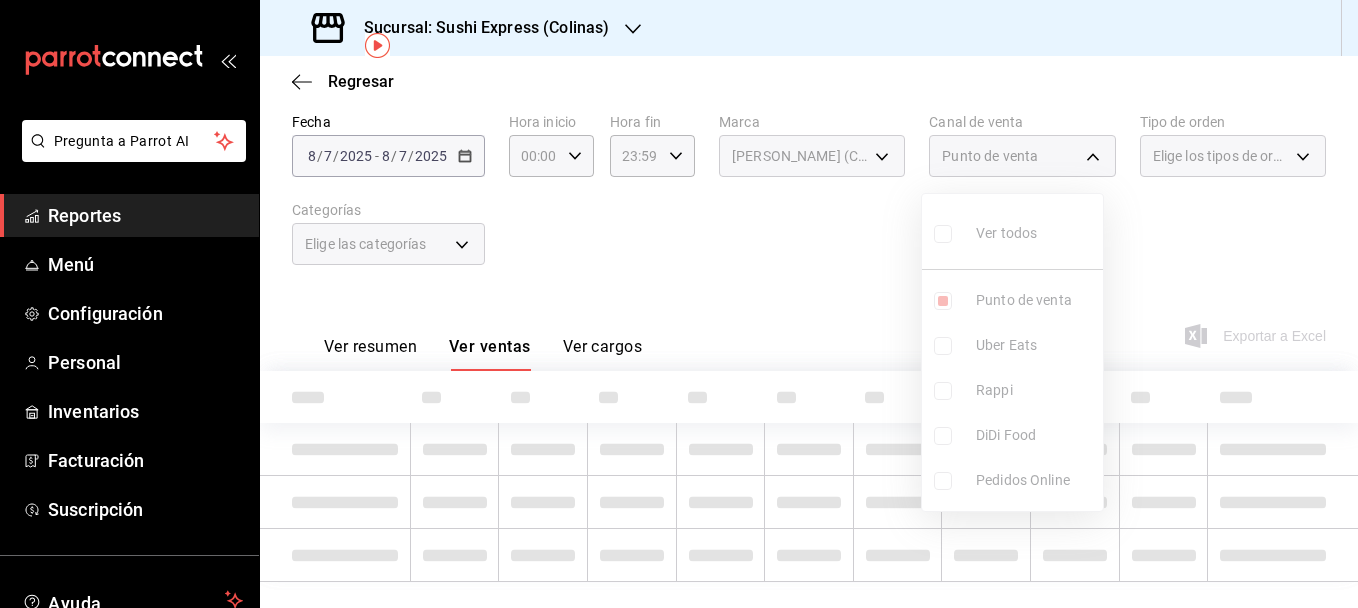click at bounding box center (679, 304) 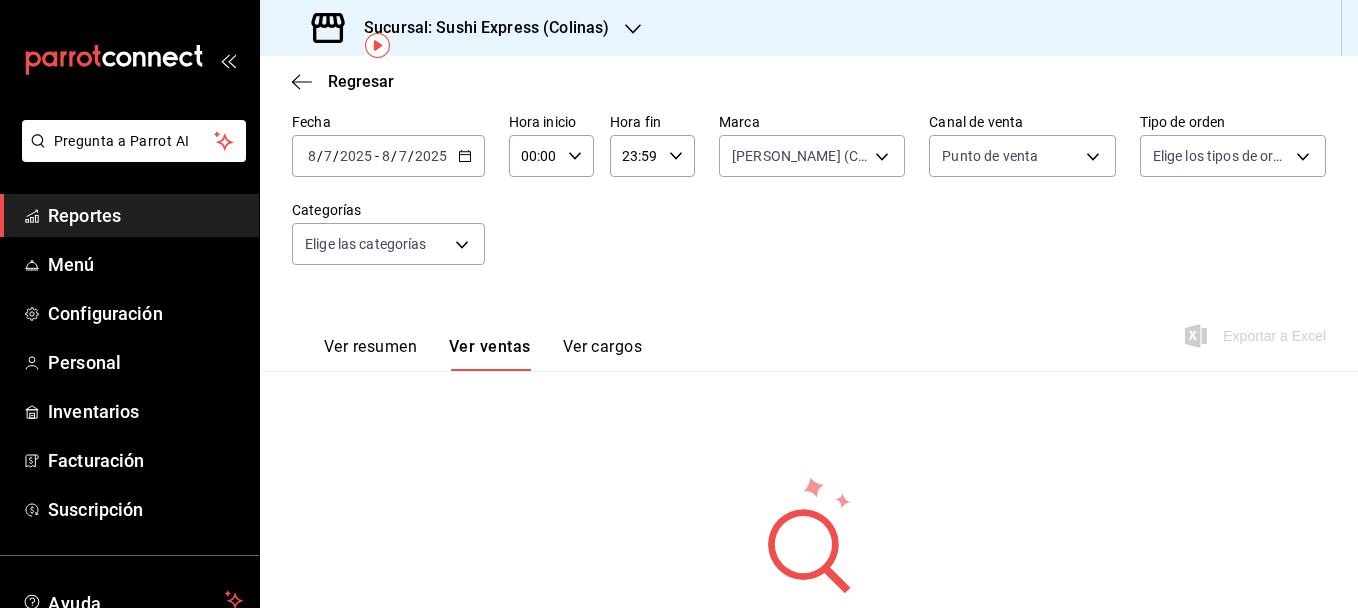 click on "Ver resumen" at bounding box center [370, 354] 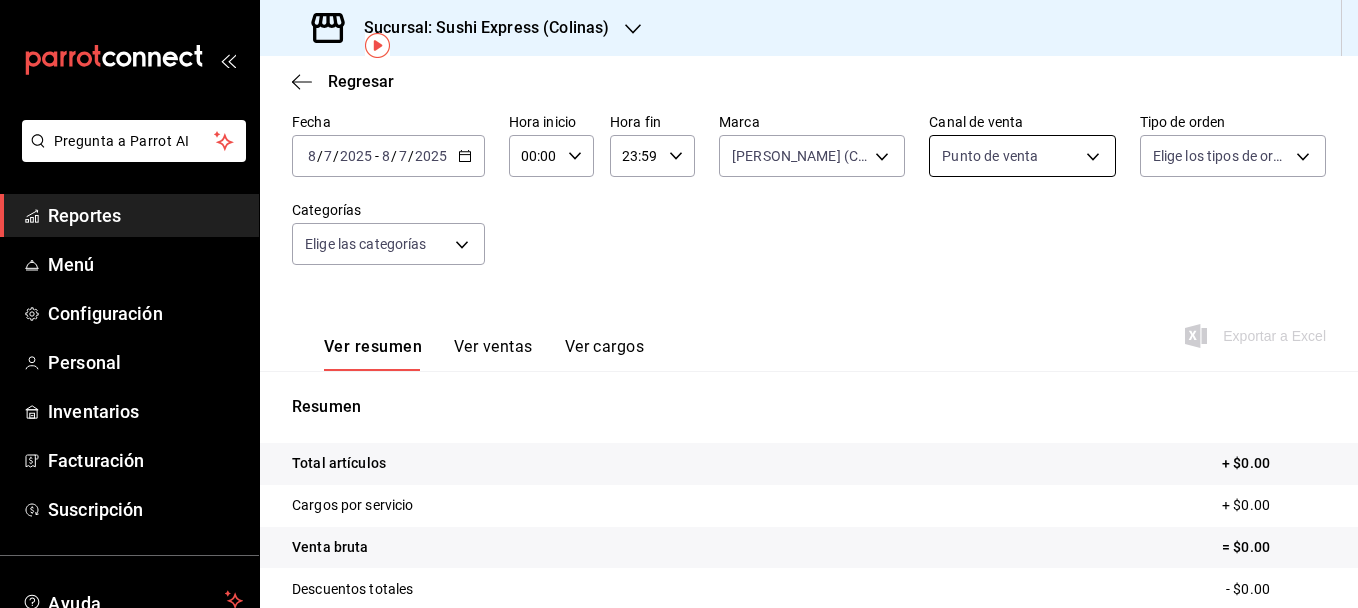 click on "Pregunta a Parrot AI Reportes   Menú   Configuración   Personal   Inventarios   Facturación   Suscripción   Ayuda Recomienda Parrot   francisco javier Duran   Sugerir nueva función   Sucursal: Sushi Express (Colinas) Regresar Ventas Los artículos listados no incluyen descuentos de orden y el filtro de fechas está limitado a un máximo de 31 días. Fecha 2025-07-08 8 / 7 / 2025 - 2025-07-08 8 / 7 / 2025 Hora inicio 00:00 Hora inicio Hora fin 23:59 Hora fin Marca Poki Poke (Colinas) ea9b69b1-9729-43ef-8104-40f76c1ed4d4 Canal de venta Punto de venta PARROT Tipo de orden Elige los tipos de orden Categorías Elige las categorías Ver resumen Ver ventas Ver cargos Exportar a Excel Resumen Total artículos + $0.00 Cargos por servicio + $0.00 Venta bruta = $0.00 Descuentos totales - $0.00 Certificados de regalo - $0.00 Venta total = $0.00 Impuestos - $0.00 Venta neta = $0.00 GANA 1 MES GRATIS EN TU SUSCRIPCIÓN AQUÍ Ver video tutorial Ir a video Pregunta a Parrot AI Reportes   Menú   Configuración" at bounding box center (679, 304) 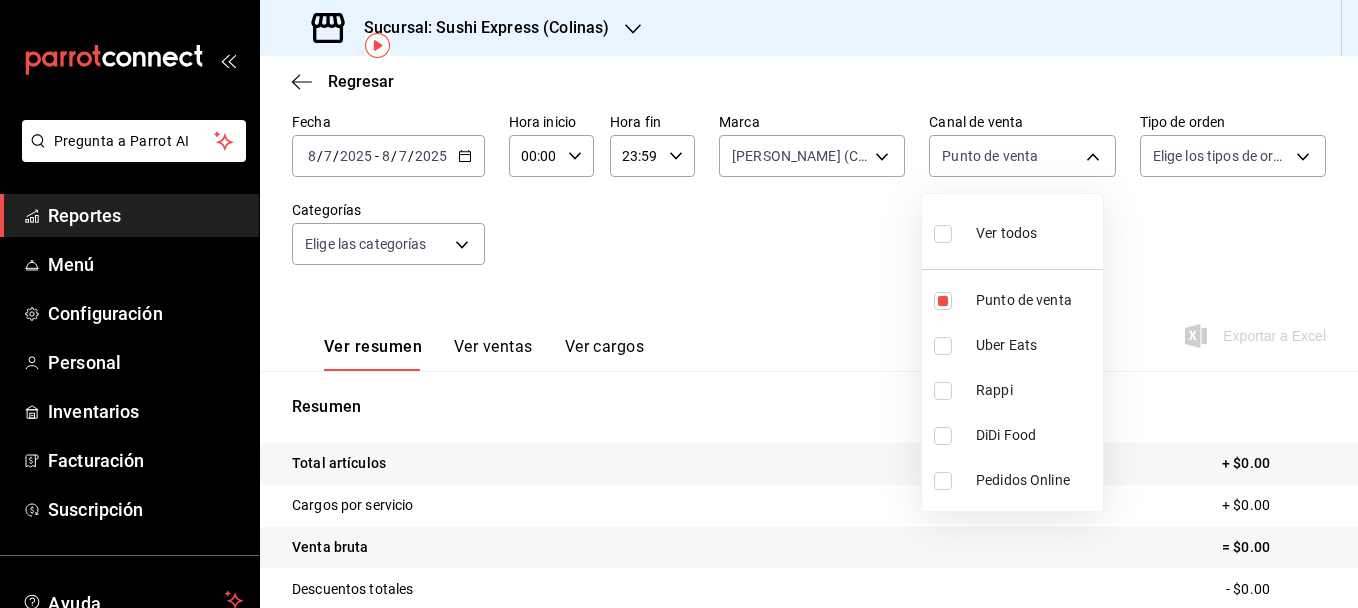 click on "Uber Eats" at bounding box center (1012, 345) 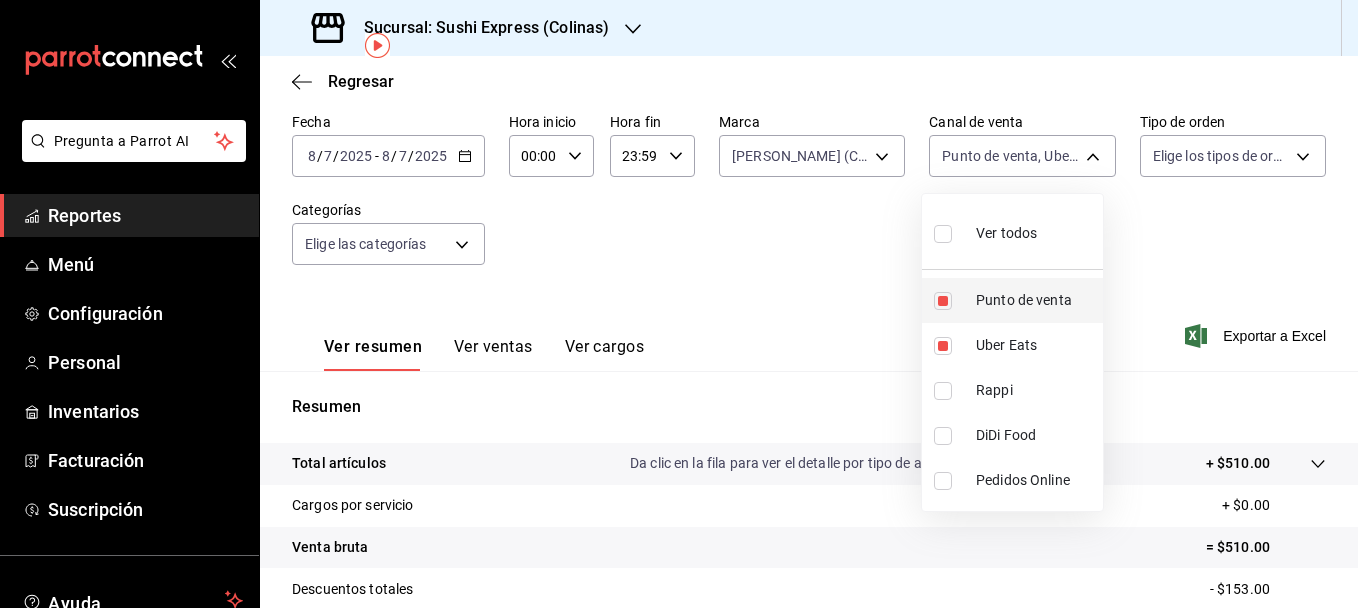 click at bounding box center (943, 301) 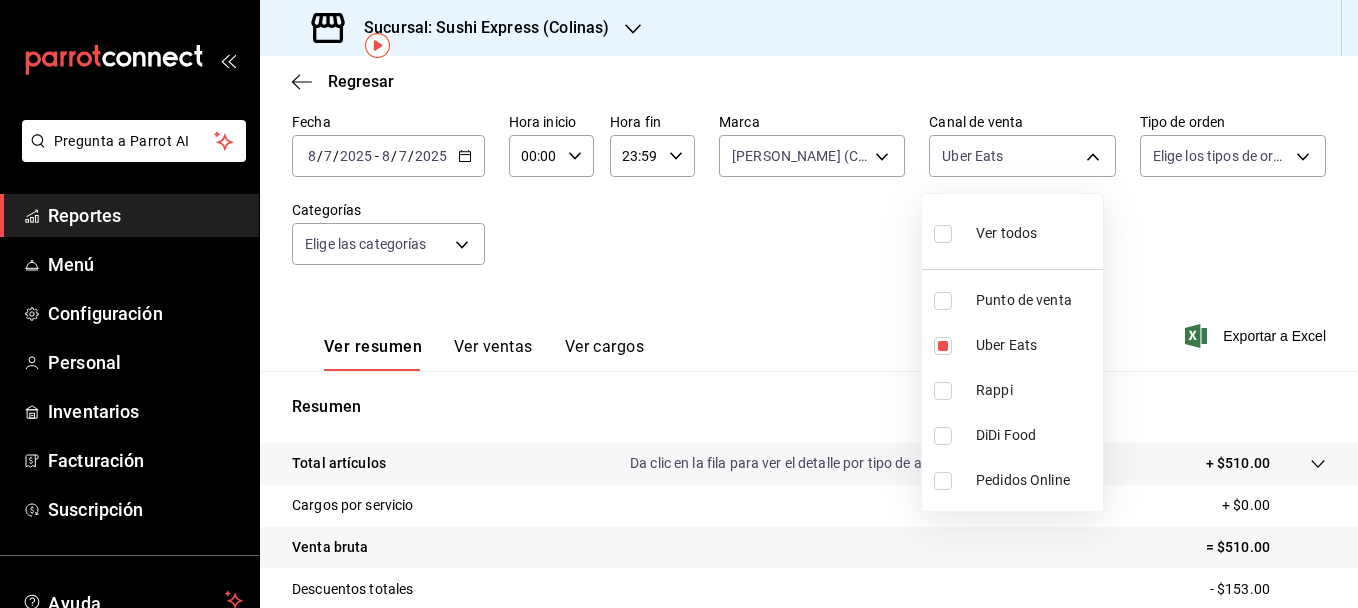 click at bounding box center [679, 304] 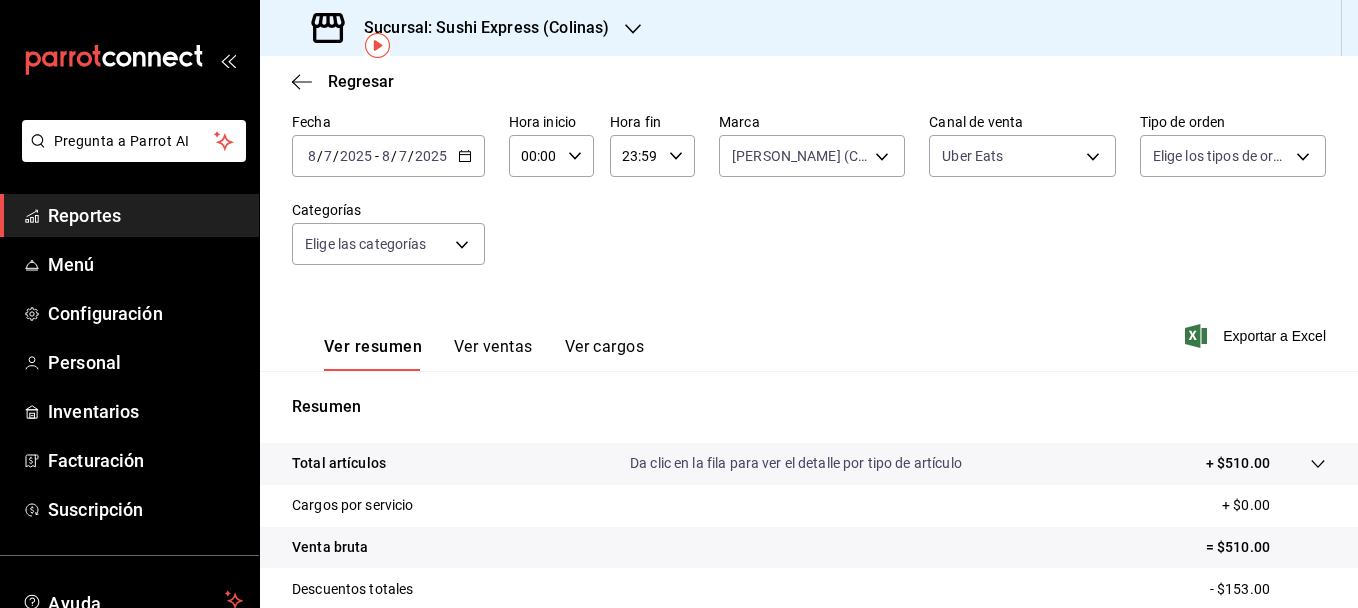 click on "Ver ventas" at bounding box center (493, 354) 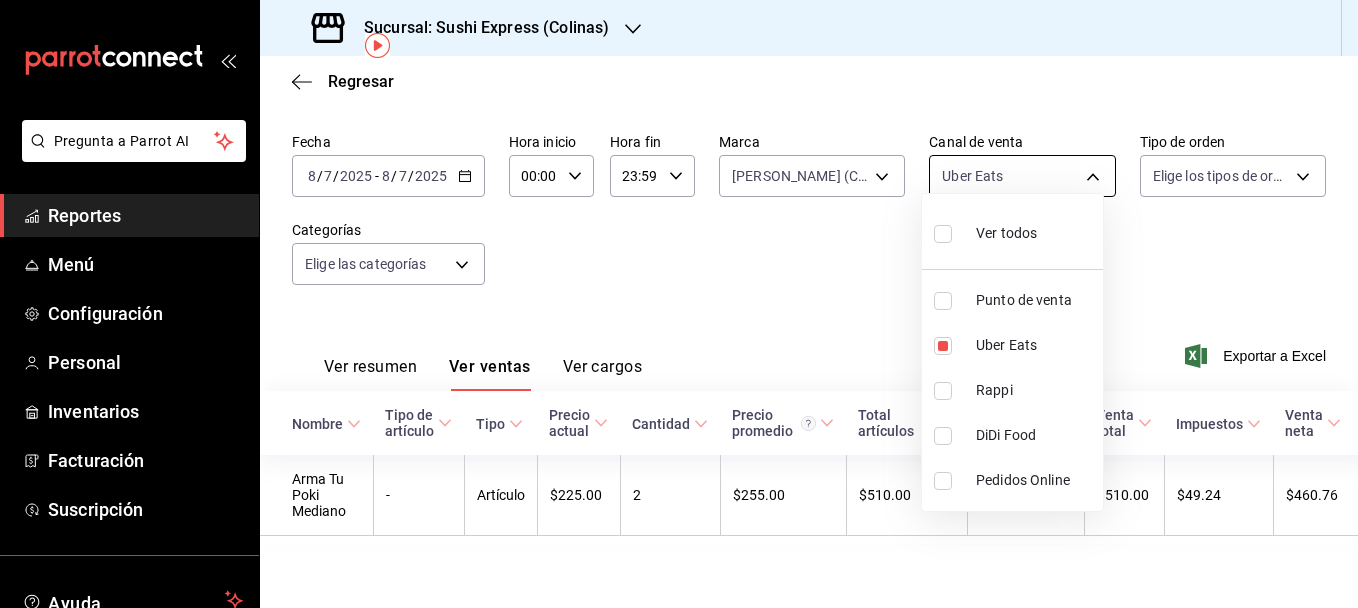 click on "Pregunta a Parrot AI Reportes   Menú   Configuración   Personal   Inventarios   Facturación   Suscripción   Ayuda Recomienda Parrot   francisco javier Duran   Sugerir nueva función   Sucursal: Sushi Express (Colinas) Regresar Ventas Los artículos listados no incluyen descuentos de orden y el filtro de fechas está limitado a un máximo de 31 días. Fecha 2025-07-08 8 / 7 / 2025 - 2025-07-08 8 / 7 / 2025 Hora inicio 00:00 Hora inicio Hora fin 23:59 Hora fin Marca Poki Poke (Colinas) ea9b69b1-9729-43ef-8104-40f76c1ed4d4 Canal de venta Uber Eats UBER_EATS Tipo de orden Elige los tipos de orden Categorías Elige las categorías Ver resumen Ver ventas Ver cargos Exportar a Excel Nombre Tipo de artículo Tipo Precio actual Cantidad Precio promedio   Total artículos   Descuentos de artículo Venta total Impuestos Venta neta Arma Tu Poki Mediano - Artículo $225.00 2 $255.00 $510.00 $0.00 $510.00 $49.24 $460.76 GANA 1 MES GRATIS EN TU SUSCRIPCIÓN AQUÍ Ver video tutorial Ir a video Pregunta a Parrot AI" at bounding box center [679, 304] 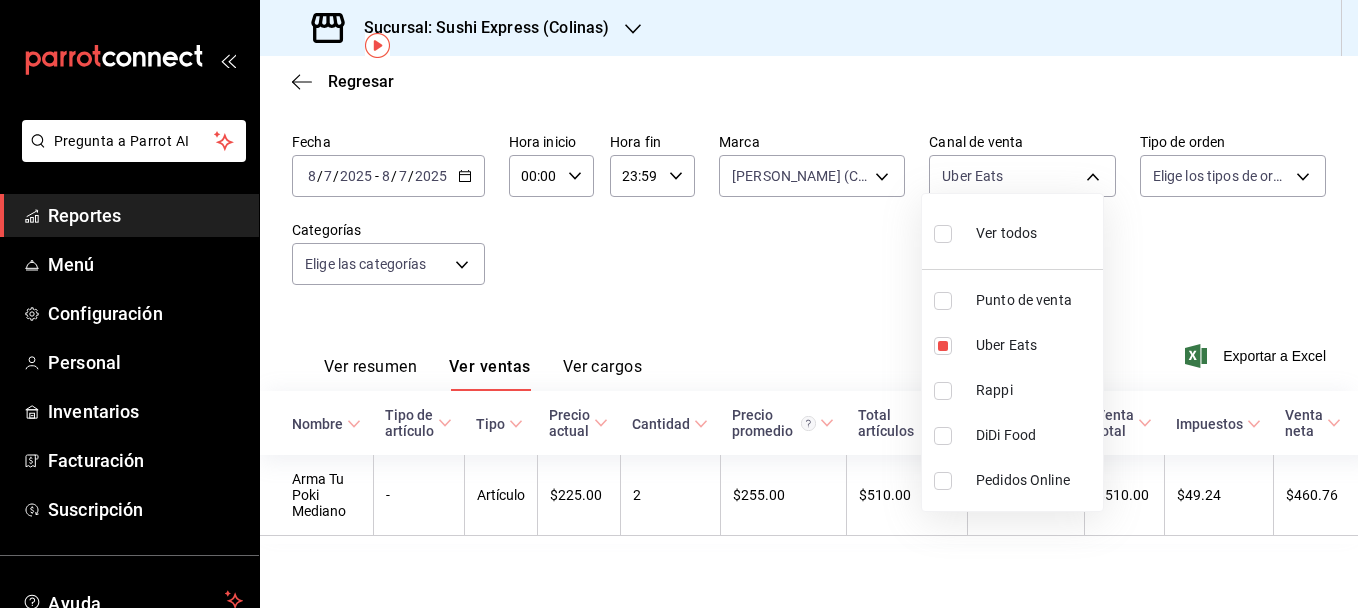 click at bounding box center [943, 391] 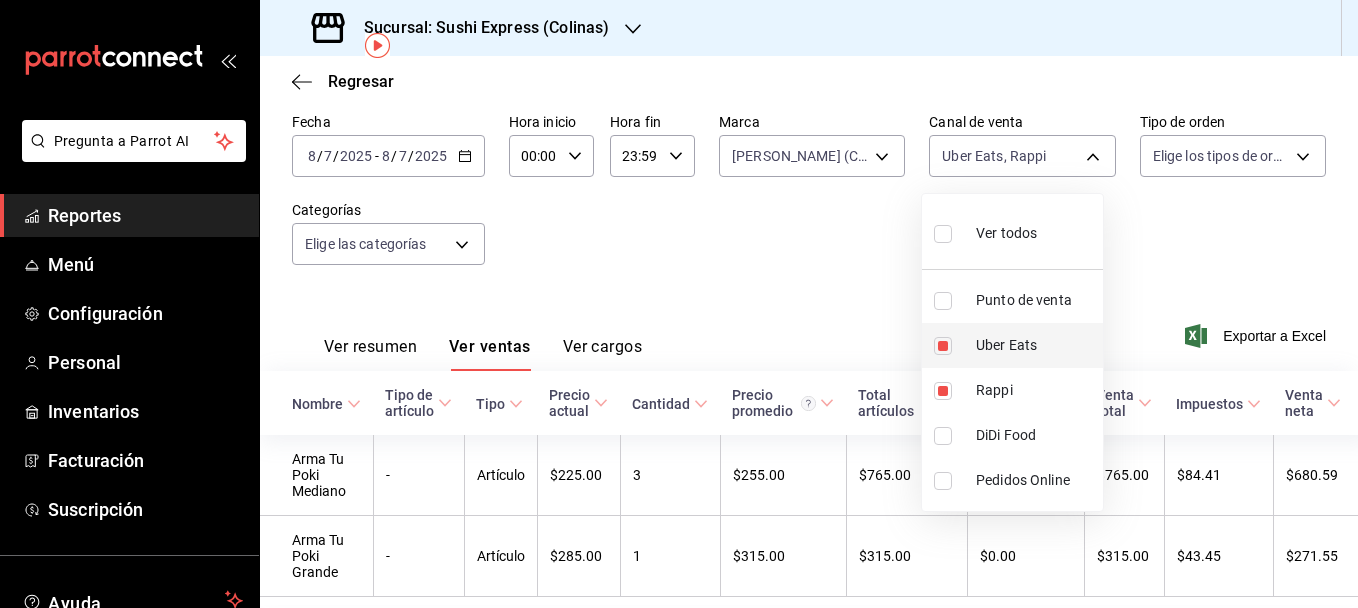 click on "Uber Eats" at bounding box center (1012, 345) 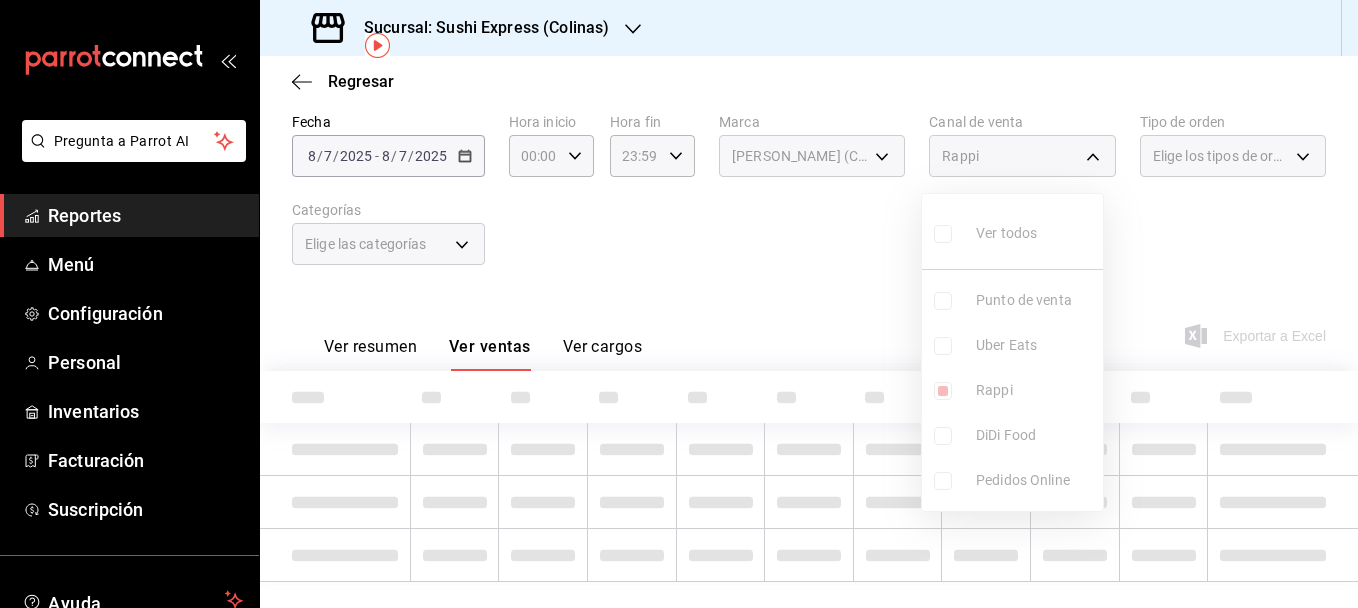 click at bounding box center [679, 304] 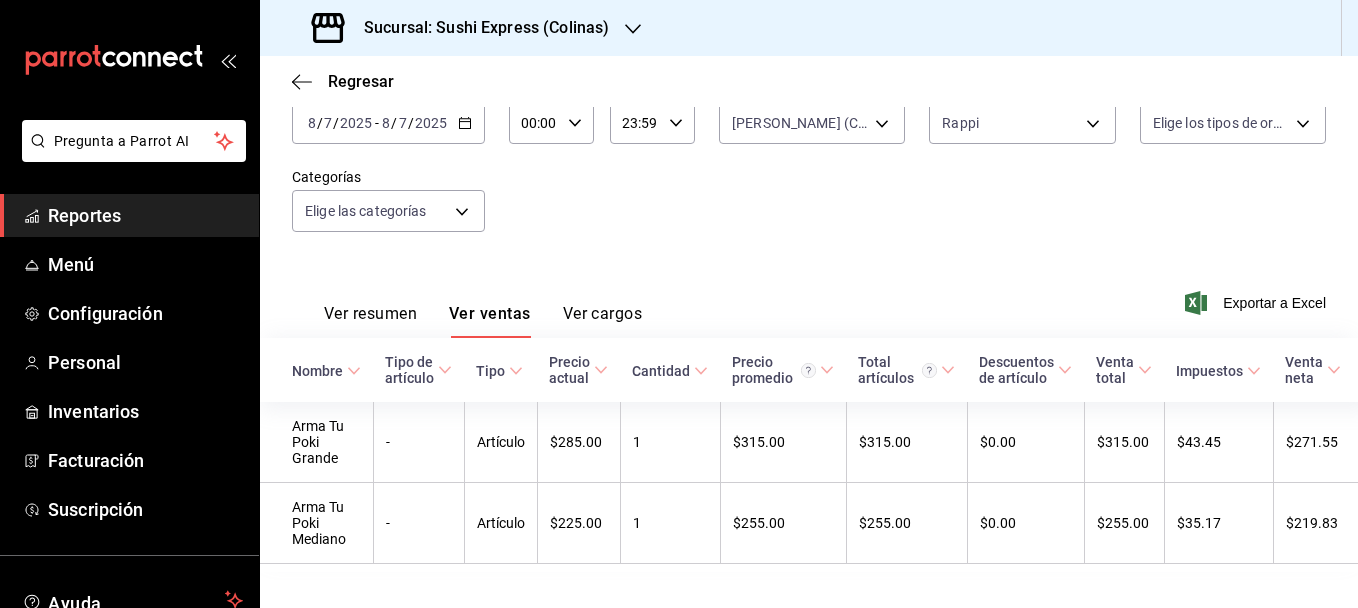 scroll, scrollTop: 120, scrollLeft: 0, axis: vertical 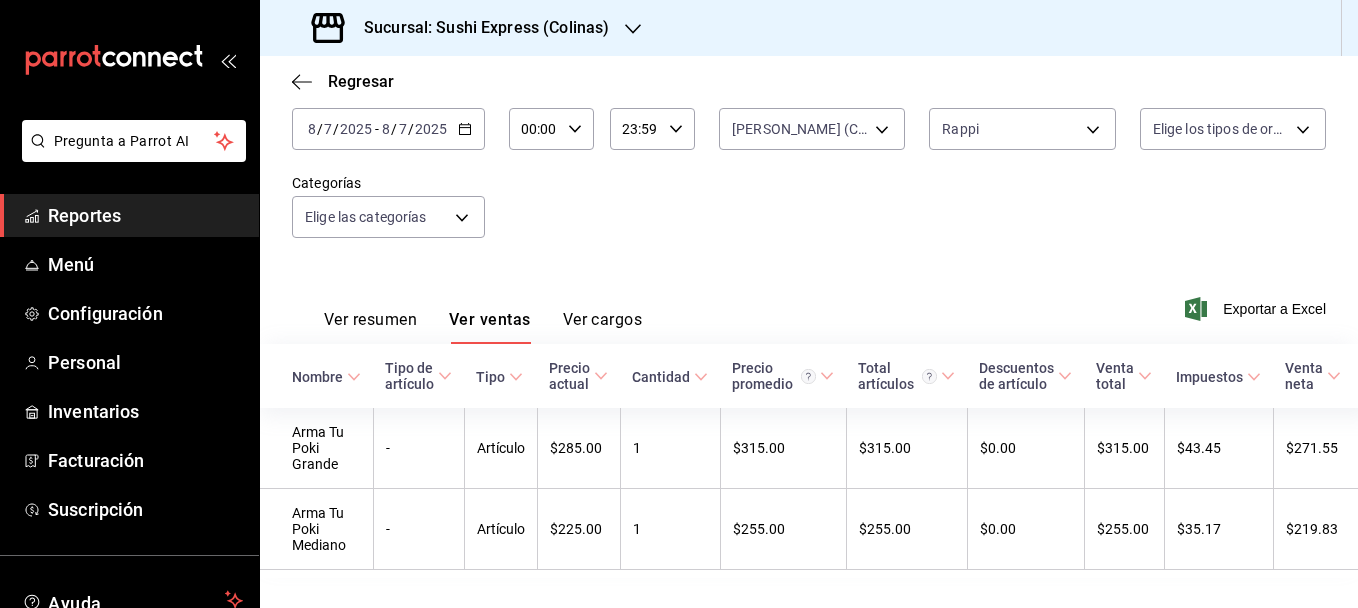 click on "Ver resumen" at bounding box center [370, 327] 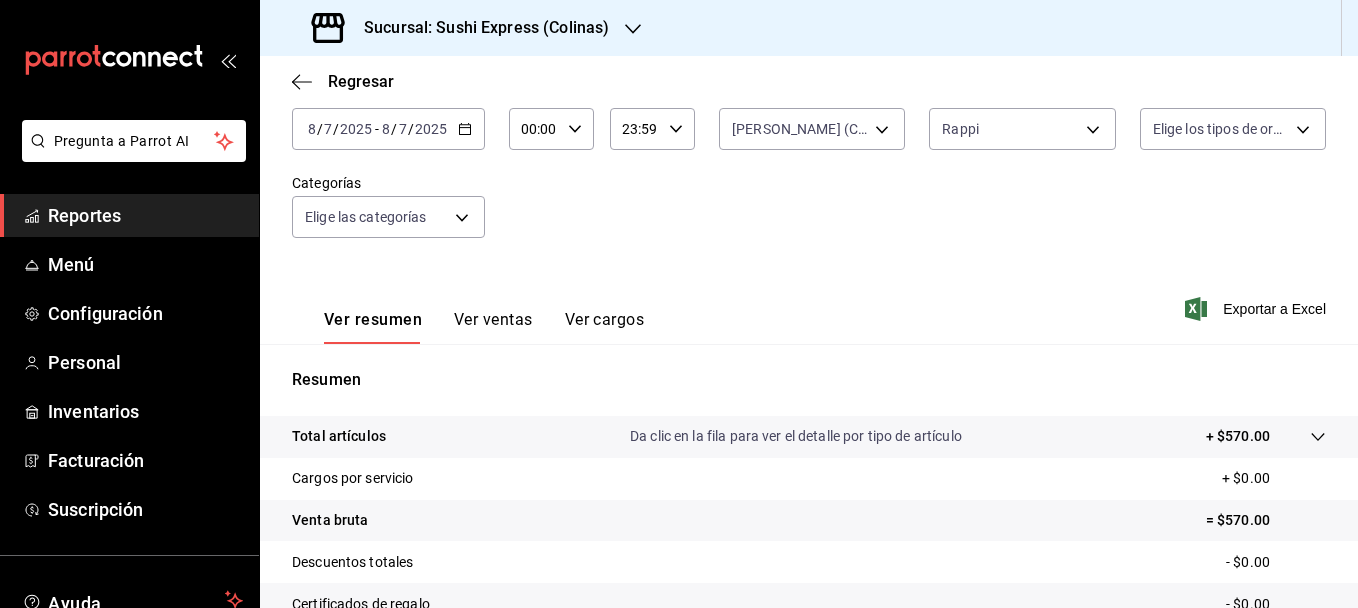 click on "2025-07-08 8 / 7 / 2025 - 2025-07-08 8 / 7 / 2025" at bounding box center [388, 129] 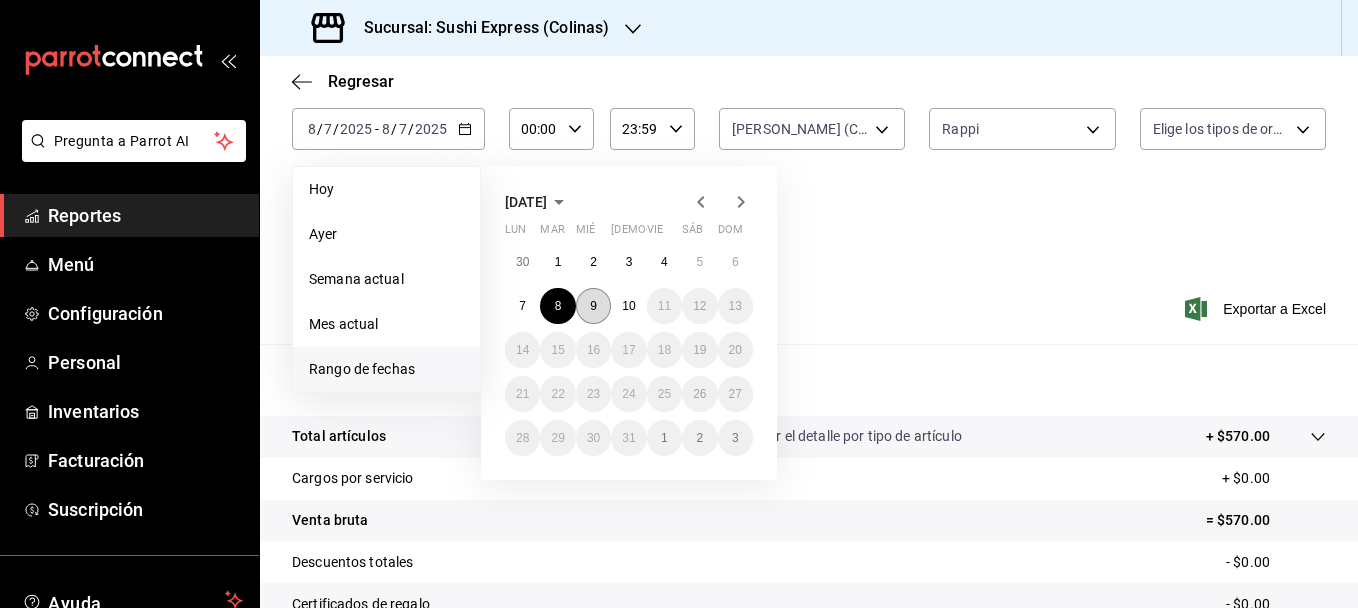 click on "9" at bounding box center [593, 306] 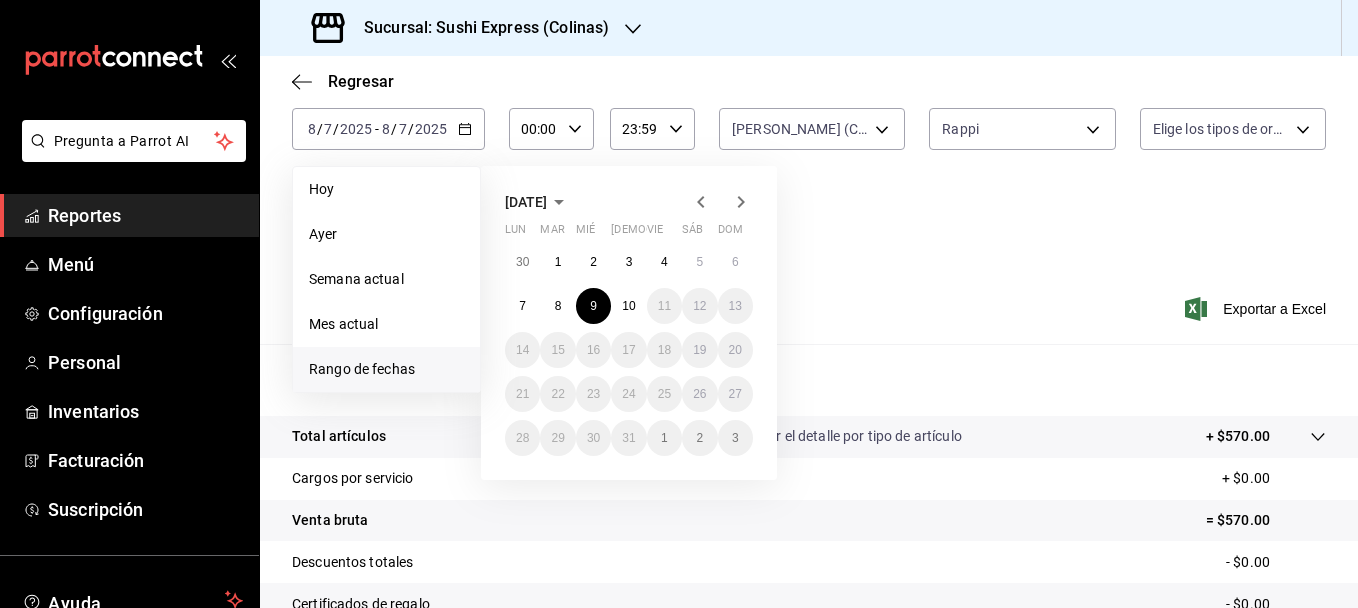 click on "30 1 2 3 4 5 6 7 8 9 10 11 12 13 14 15 16 17 18 19 20 21 22 23 24 25 26 27 28 29 30 31 1 2 3" at bounding box center (629, 350) 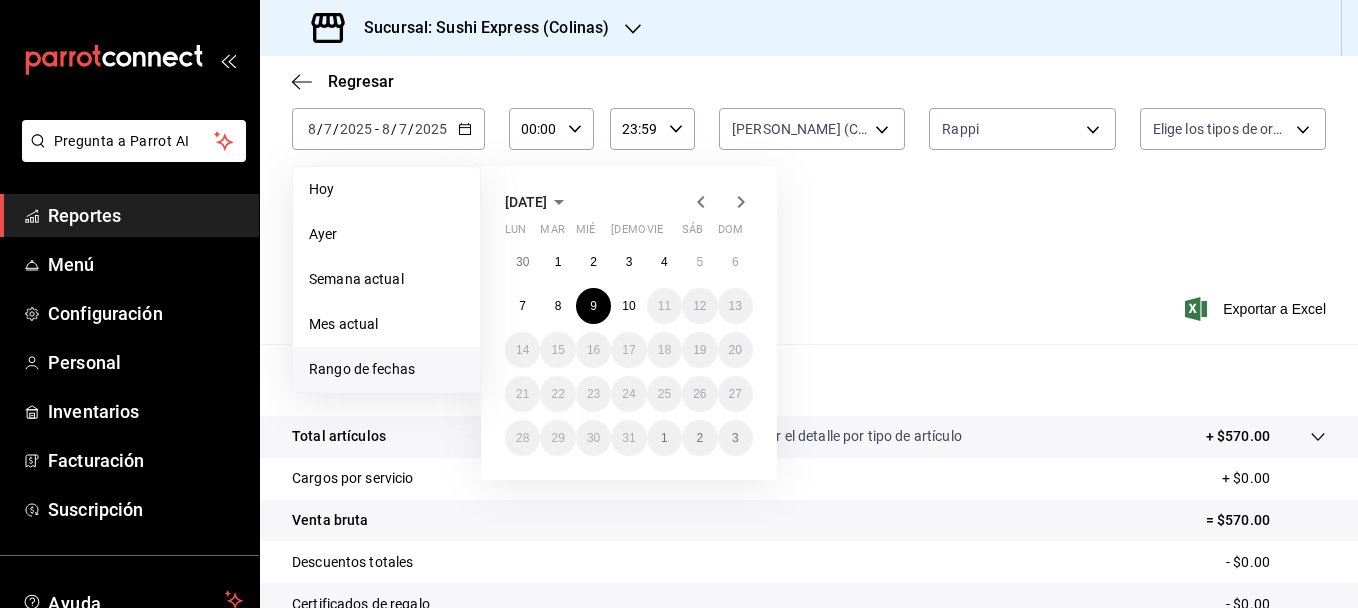 click on "30 1 2 3 4 5 6 7 8 9 10 11 12 13 14 15 16 17 18 19 20 21 22 23 24 25 26 27 28 29 30 31 1 2 3" at bounding box center [629, 350] 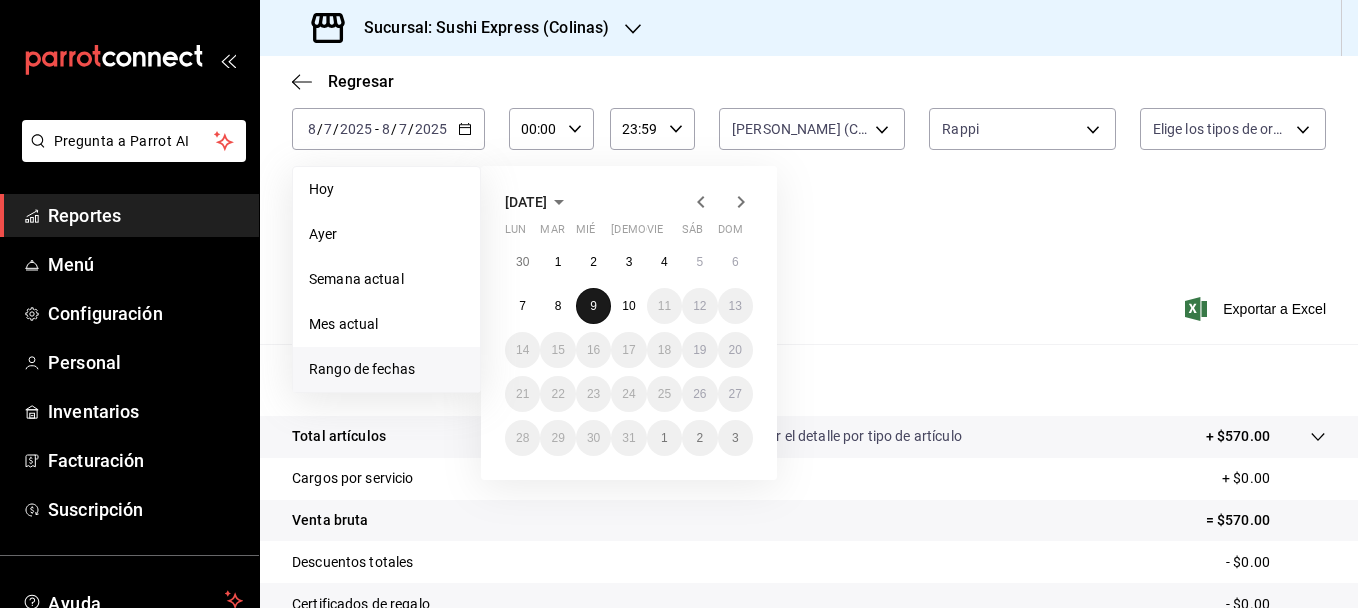 click on "9" at bounding box center [593, 306] 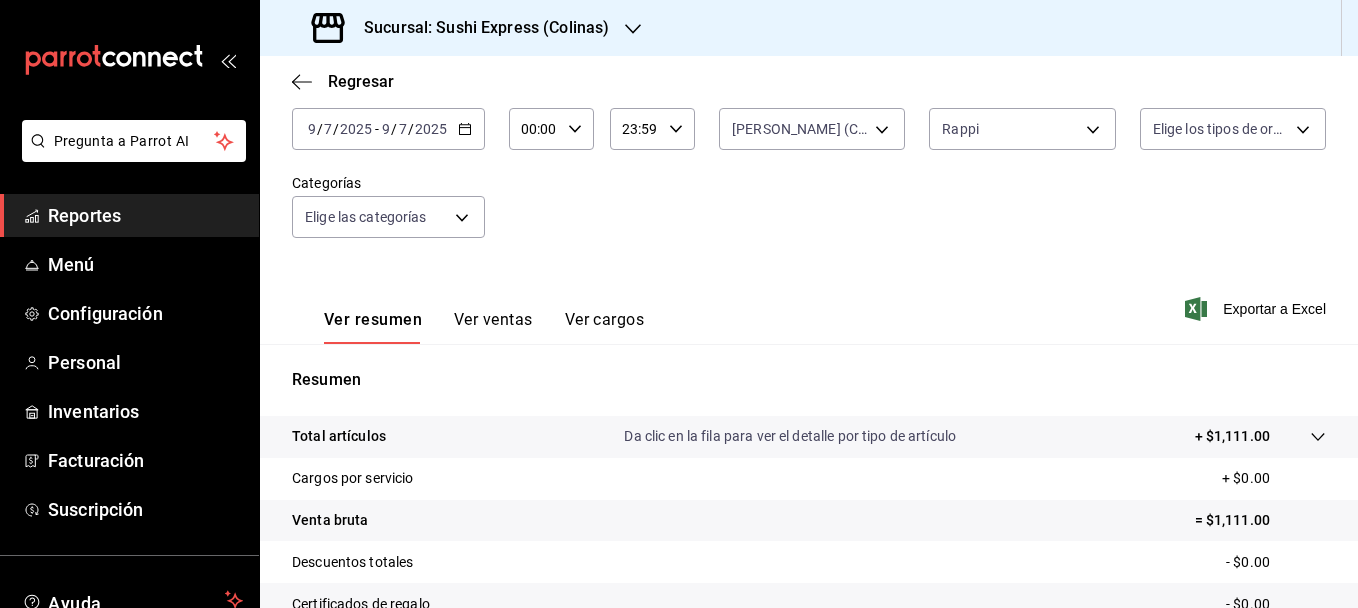 click on "Ver ventas" at bounding box center [493, 327] 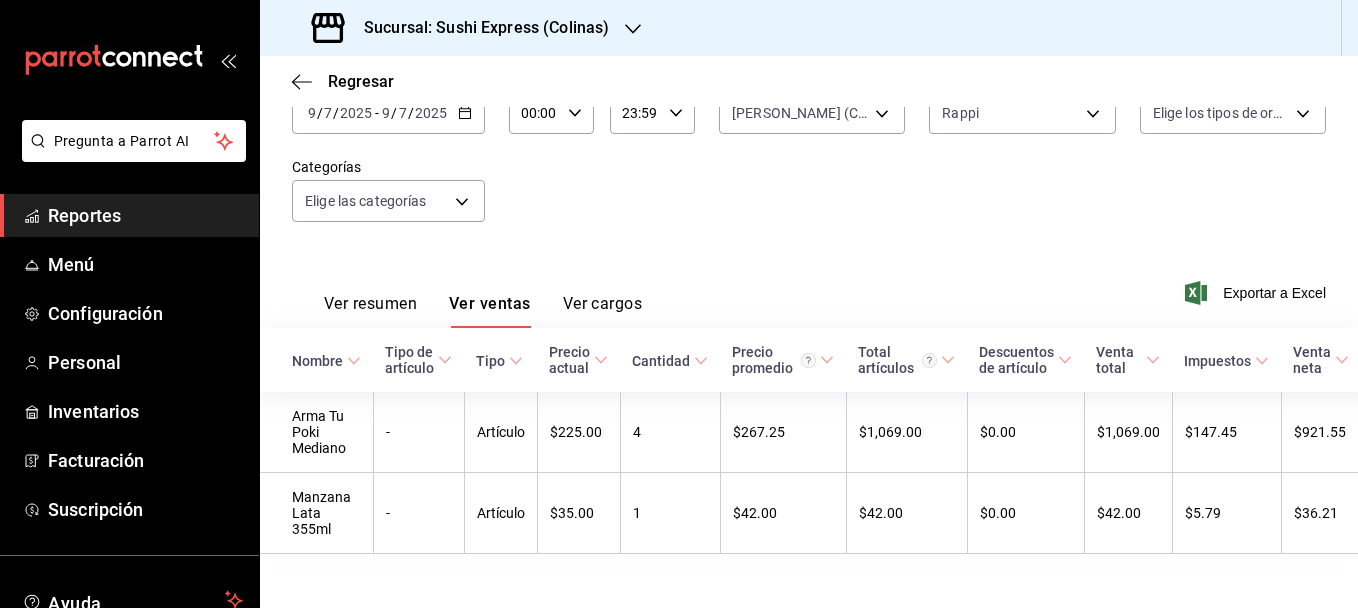 scroll, scrollTop: 97, scrollLeft: 0, axis: vertical 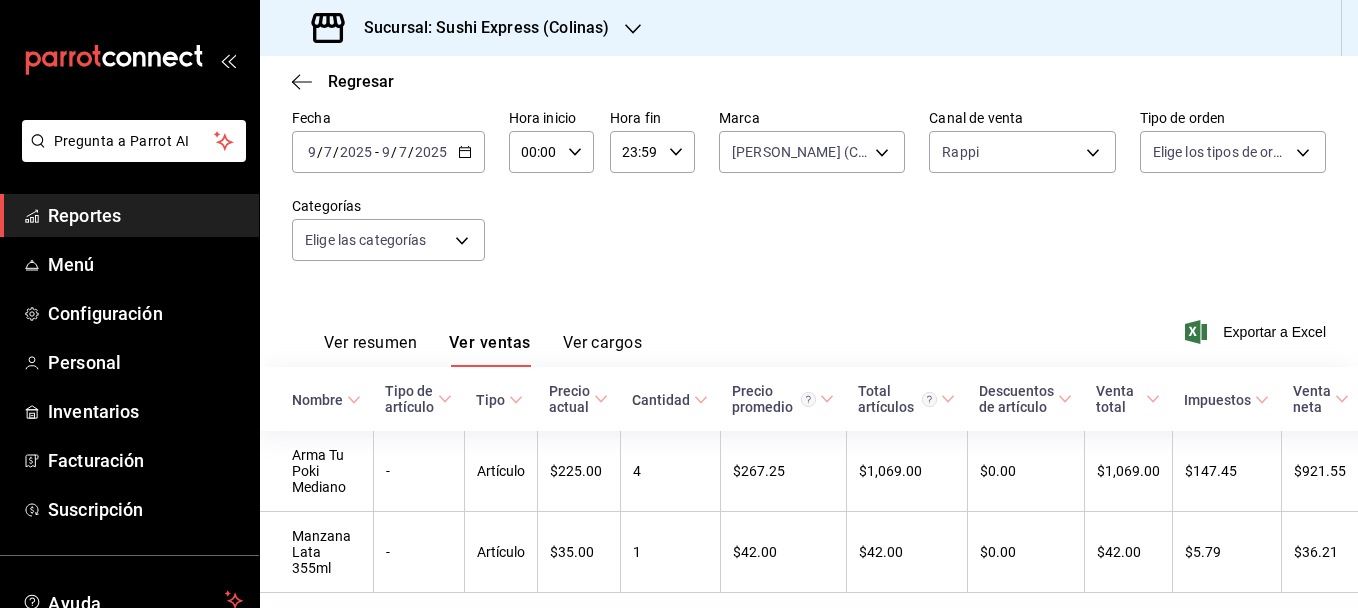 click on "Ver resumen" at bounding box center [370, 350] 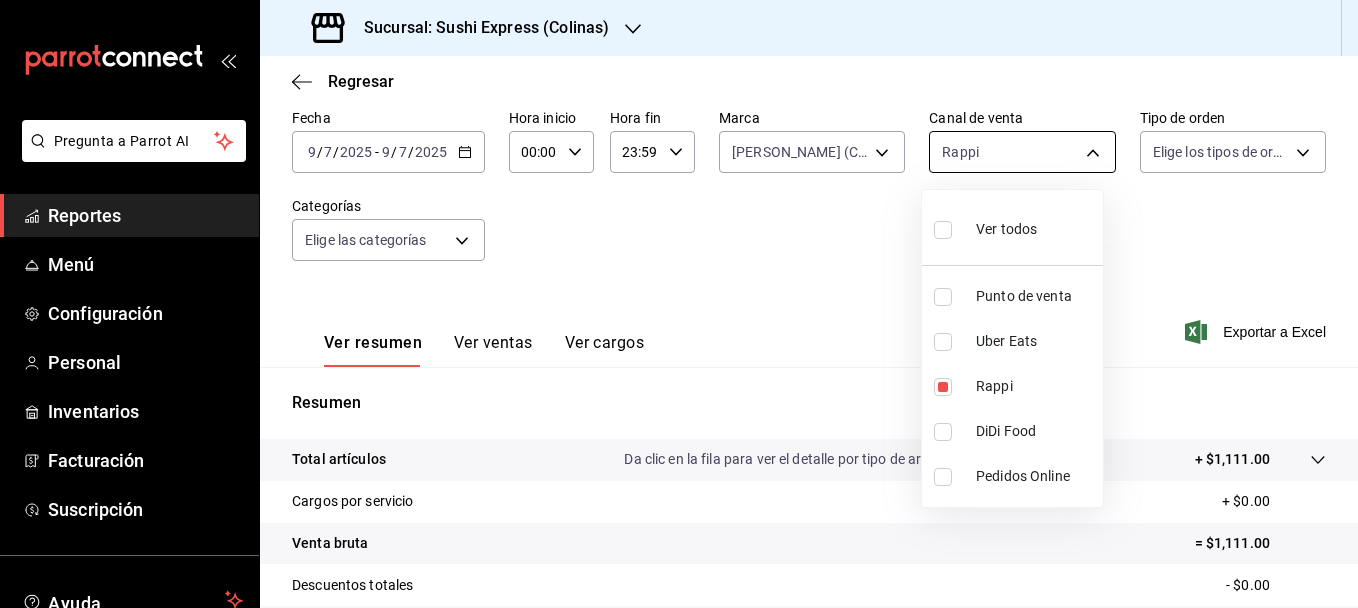 click on "Pregunta a Parrot AI Reportes   Menú   Configuración   Personal   Inventarios   Facturación   Suscripción   Ayuda Recomienda Parrot   francisco javier Duran   Sugerir nueva función   Sucursal: Sushi Express (Colinas) Regresar Ventas Los artículos listados no incluyen descuentos de orden y el filtro de fechas está limitado a un máximo de 31 días. Fecha 2025-07-09 9 / 7 / 2025 - 2025-07-09 9 / 7 / 2025 Hora inicio 00:00 Hora inicio Hora fin 23:59 Hora fin Marca Poki Poke (Colinas) ea9b69b1-9729-43ef-8104-40f76c1ed4d4 Canal de venta Rappi RAPPI Tipo de orden Elige los tipos de orden Categorías Elige las categorías Ver resumen Ver ventas Ver cargos Exportar a Excel Resumen Total artículos Da clic en la fila para ver el detalle por tipo de artículo + $1,111.00 Cargos por servicio + $0.00 Venta bruta = $1,111.00 Descuentos totales - $0.00 Certificados de regalo - $0.00 Venta total = $1,111.00 Impuestos - $153.24 Venta neta = $957.76 GANA 1 MES GRATIS EN TU SUSCRIPCIÓN AQUÍ Ver video tutorial Reportes" at bounding box center (679, 304) 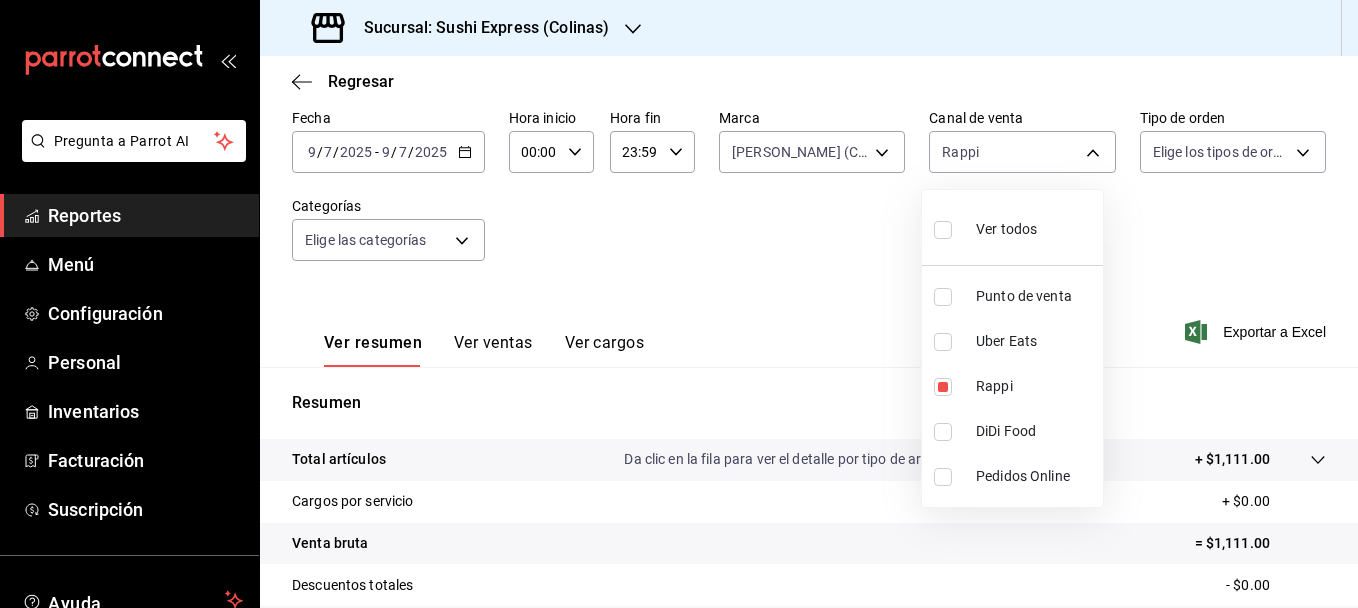 click at bounding box center (943, 342) 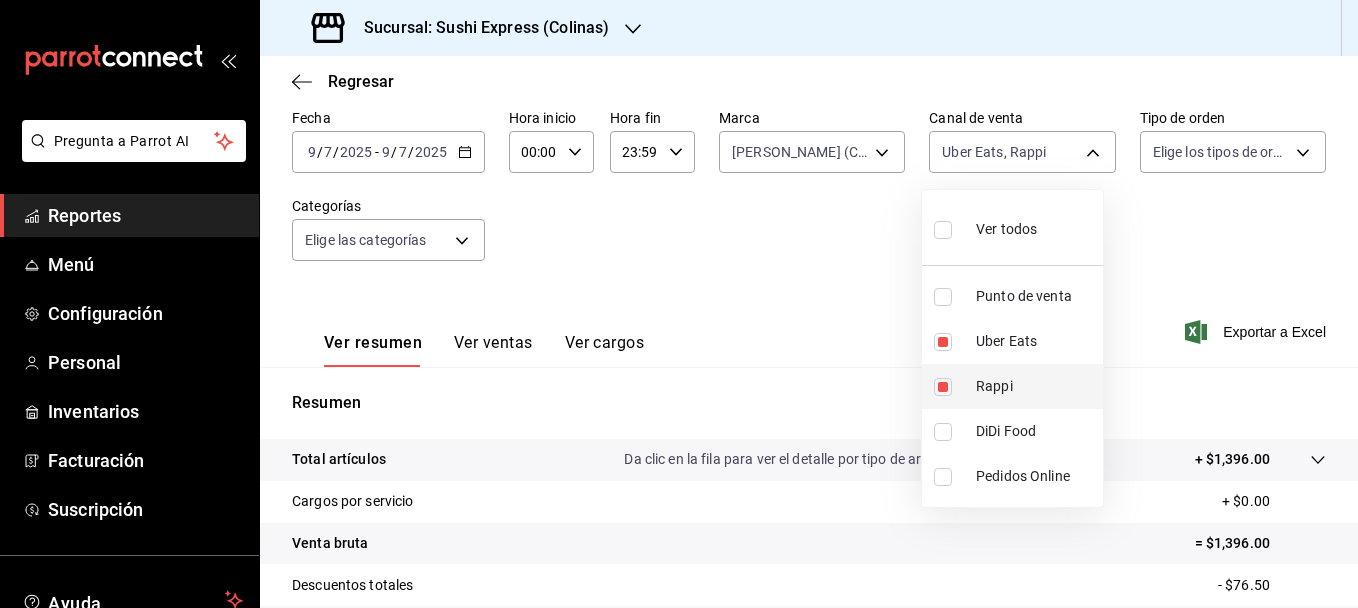 click at bounding box center (943, 387) 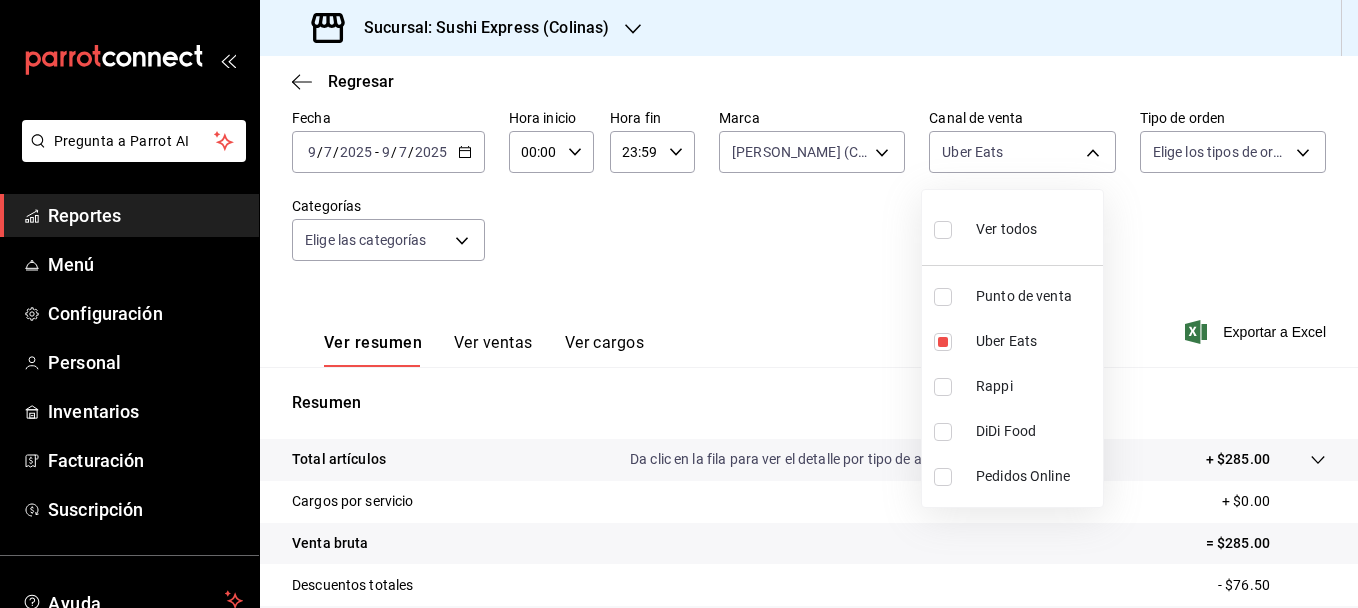 click at bounding box center (943, 297) 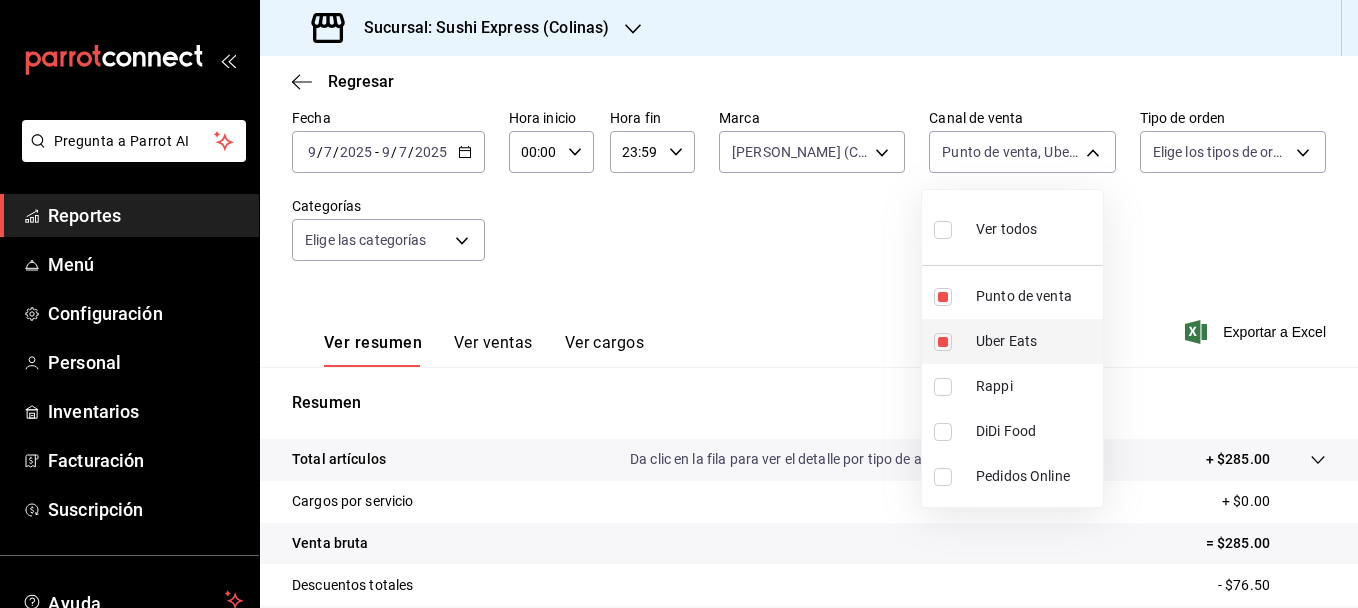 click at bounding box center (943, 342) 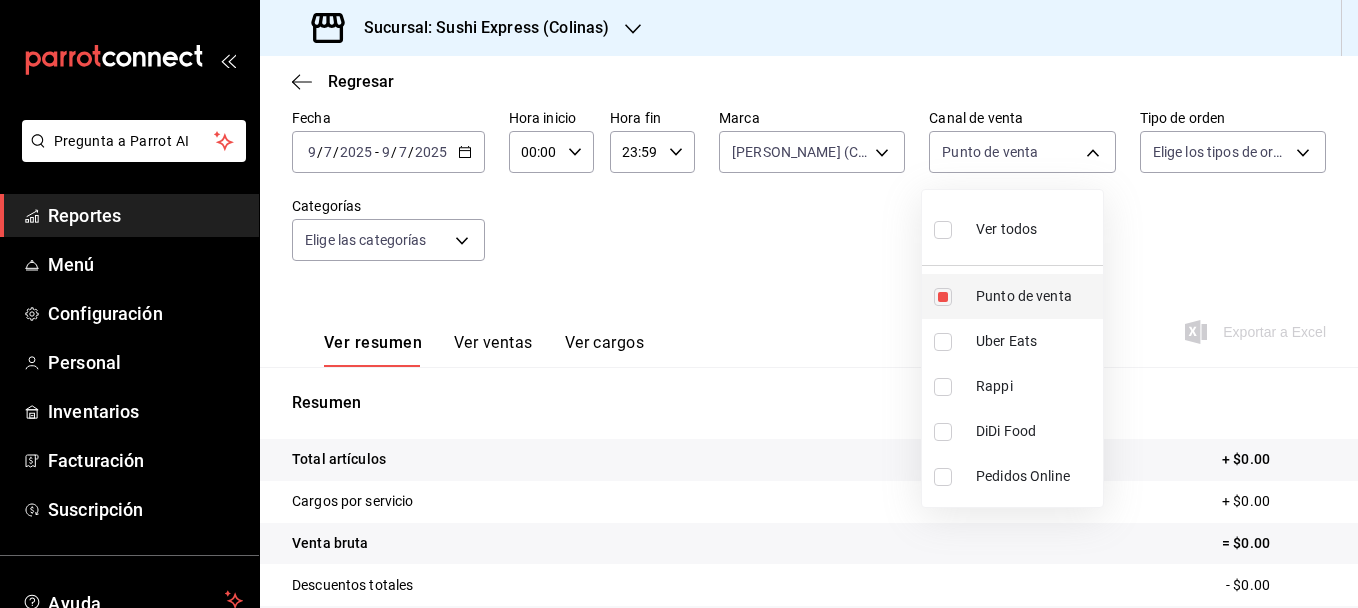 click on "Punto de venta" at bounding box center (1012, 296) 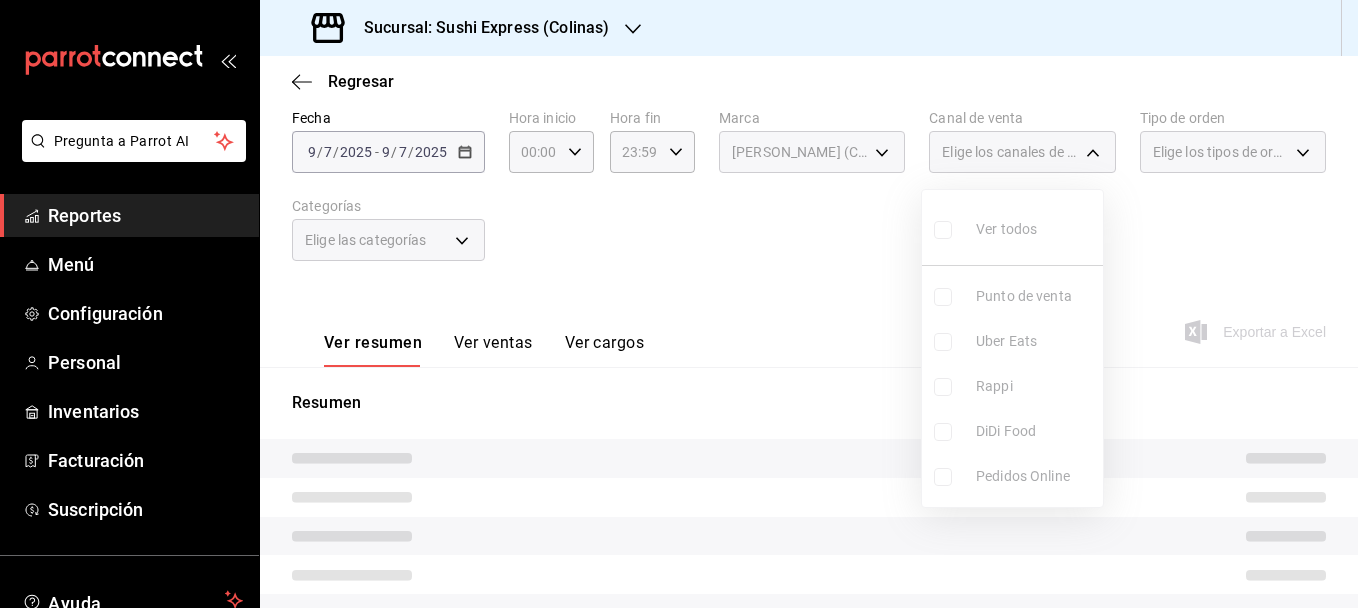 click at bounding box center [679, 304] 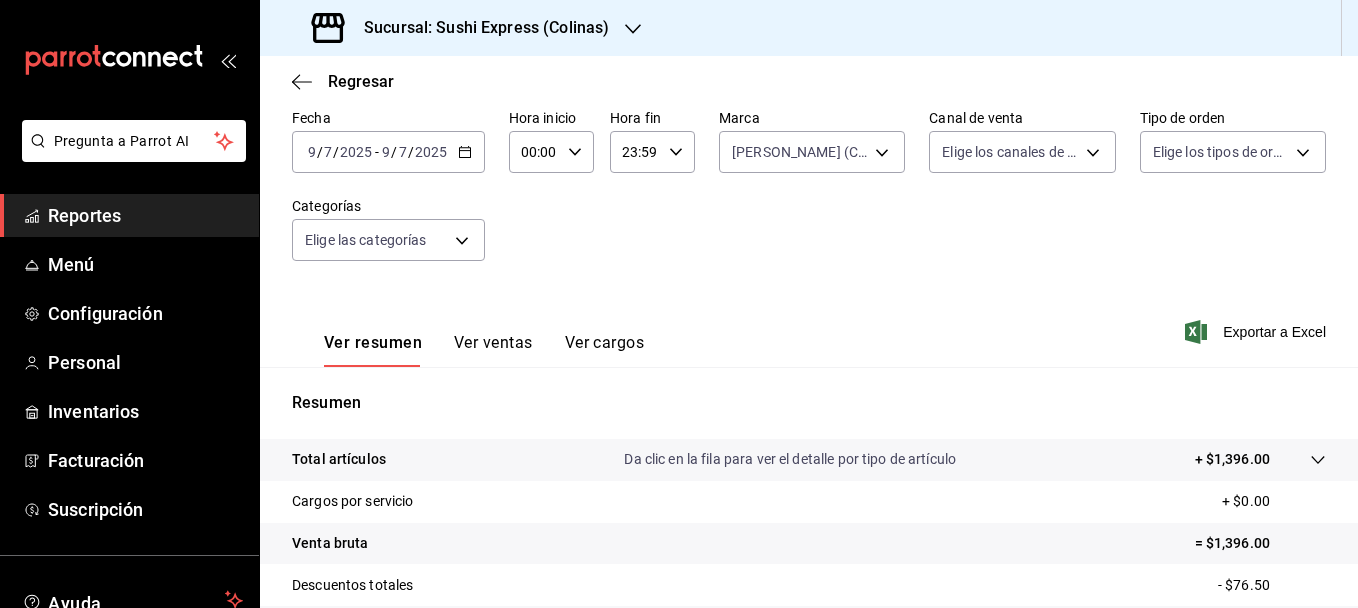 click 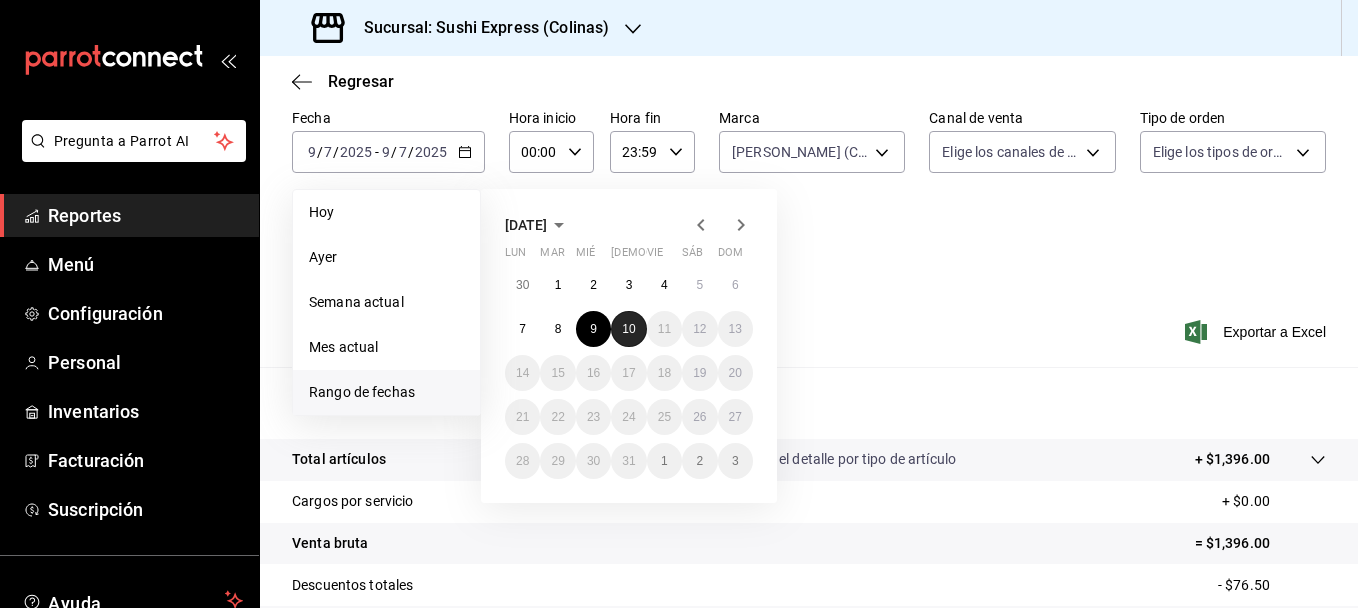 click on "10" at bounding box center [628, 329] 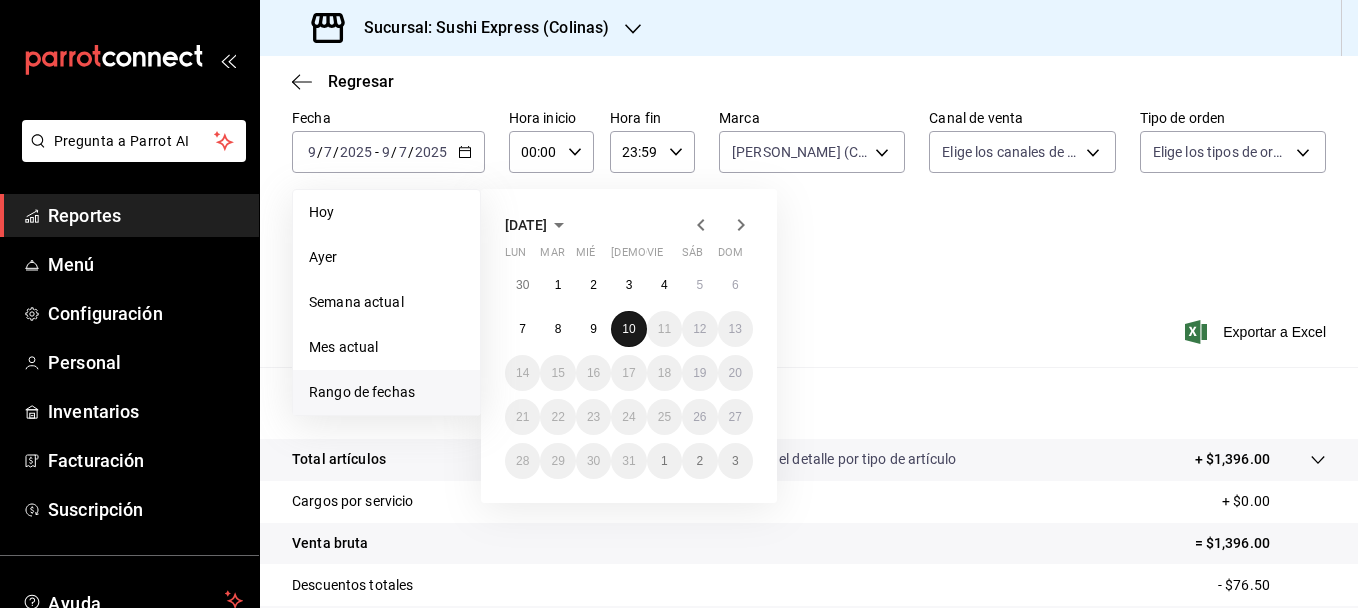 click on "10" at bounding box center [628, 329] 